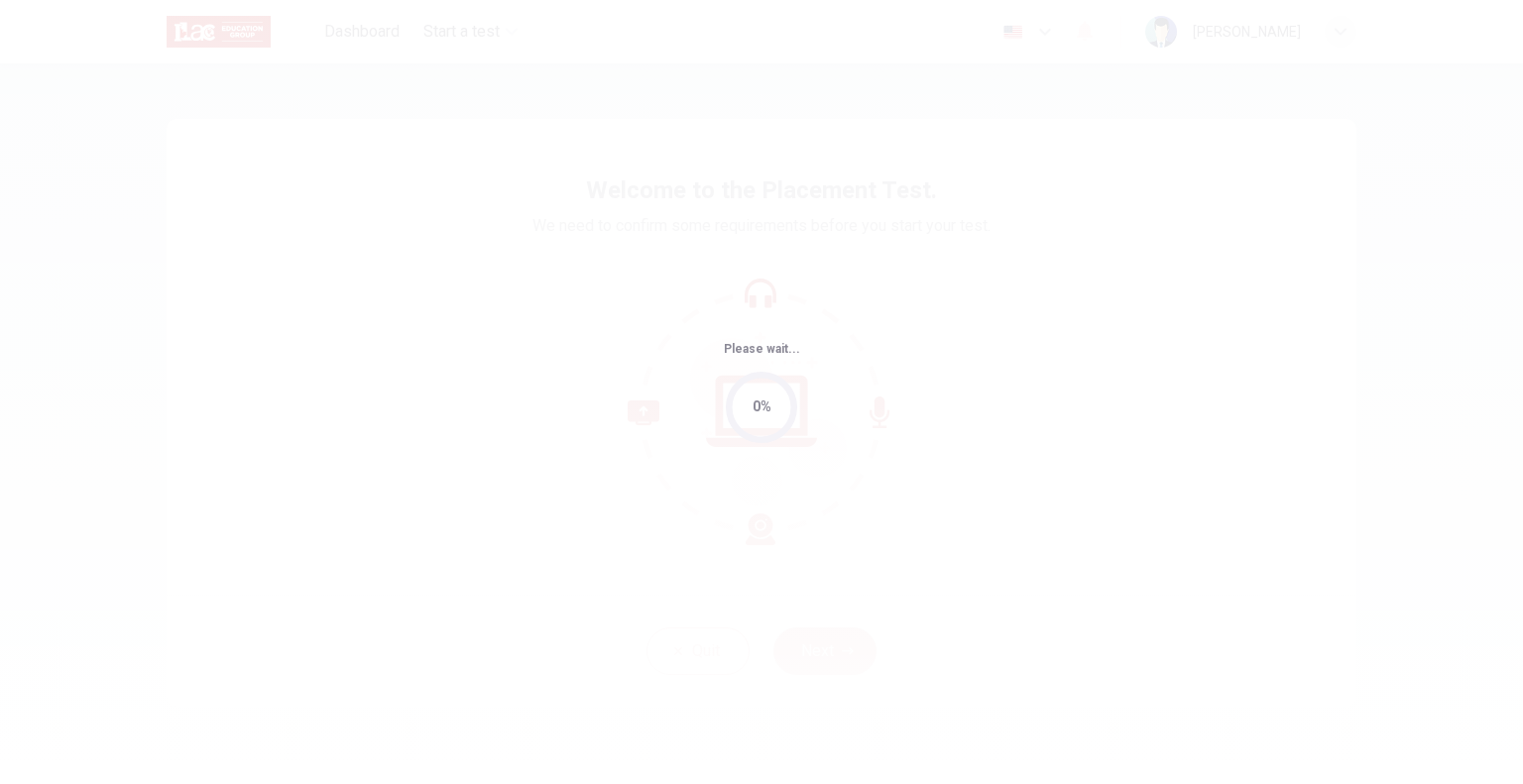 scroll, scrollTop: 0, scrollLeft: 0, axis: both 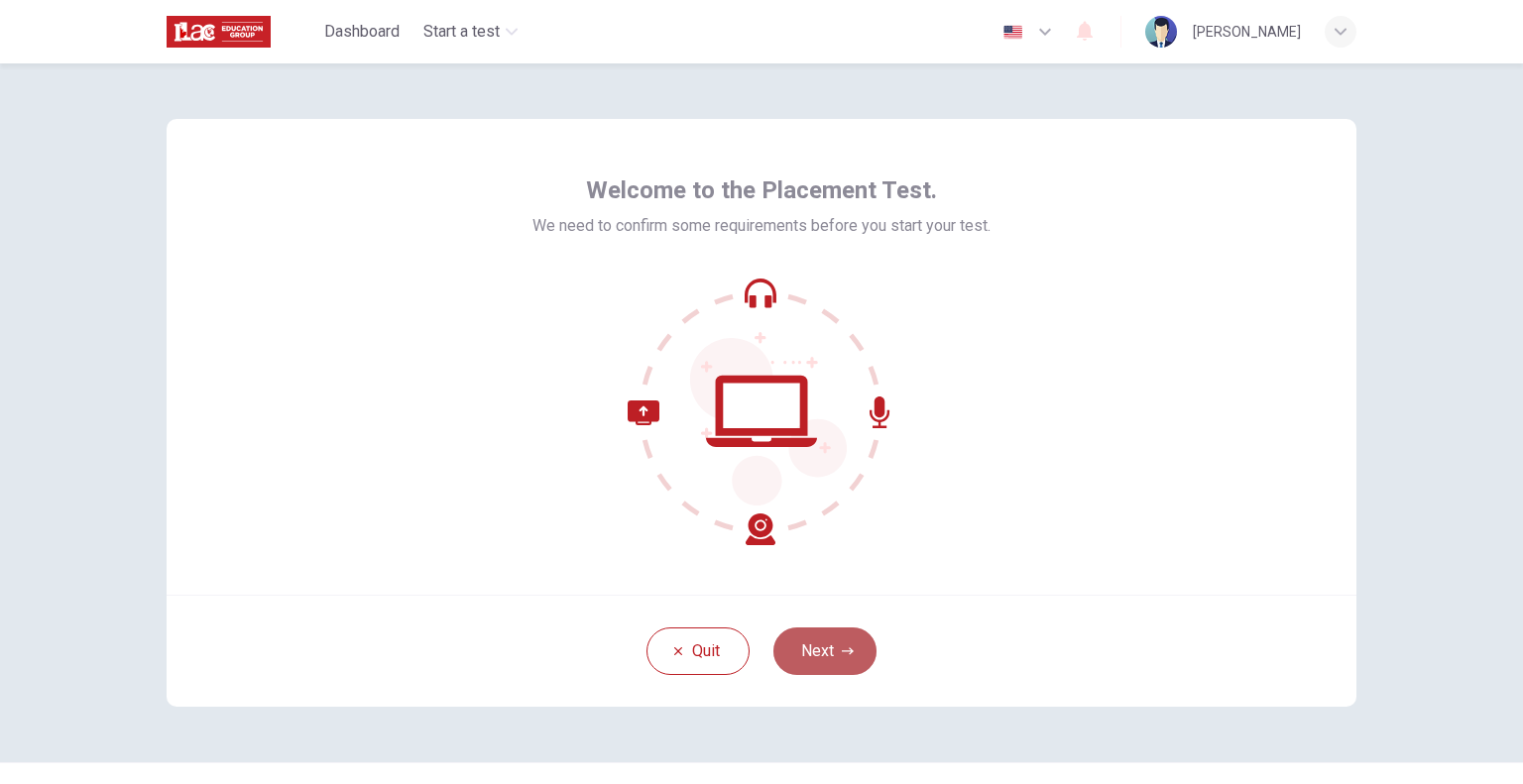 click on "Next" at bounding box center [825, 651] 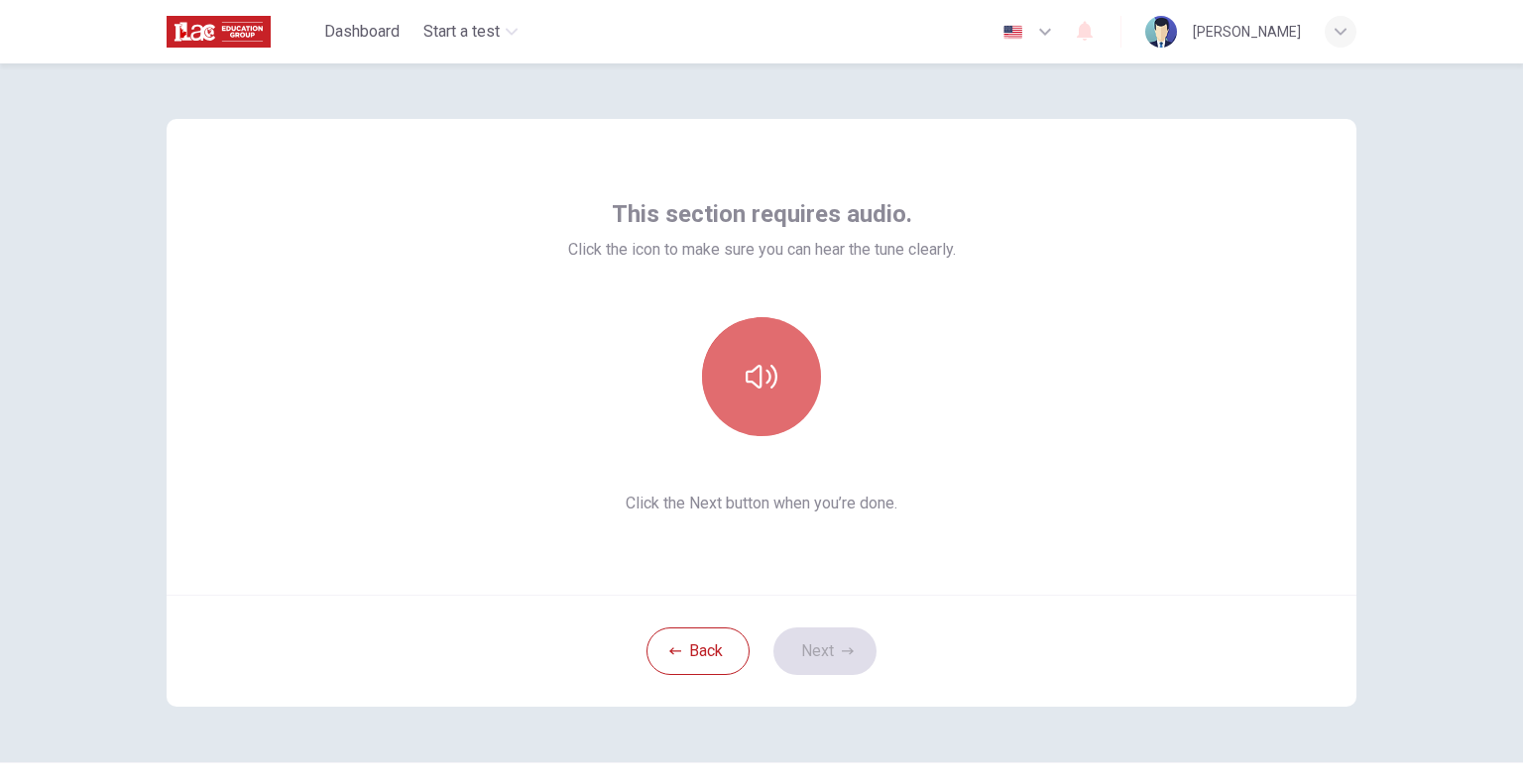 click at bounding box center [762, 377] 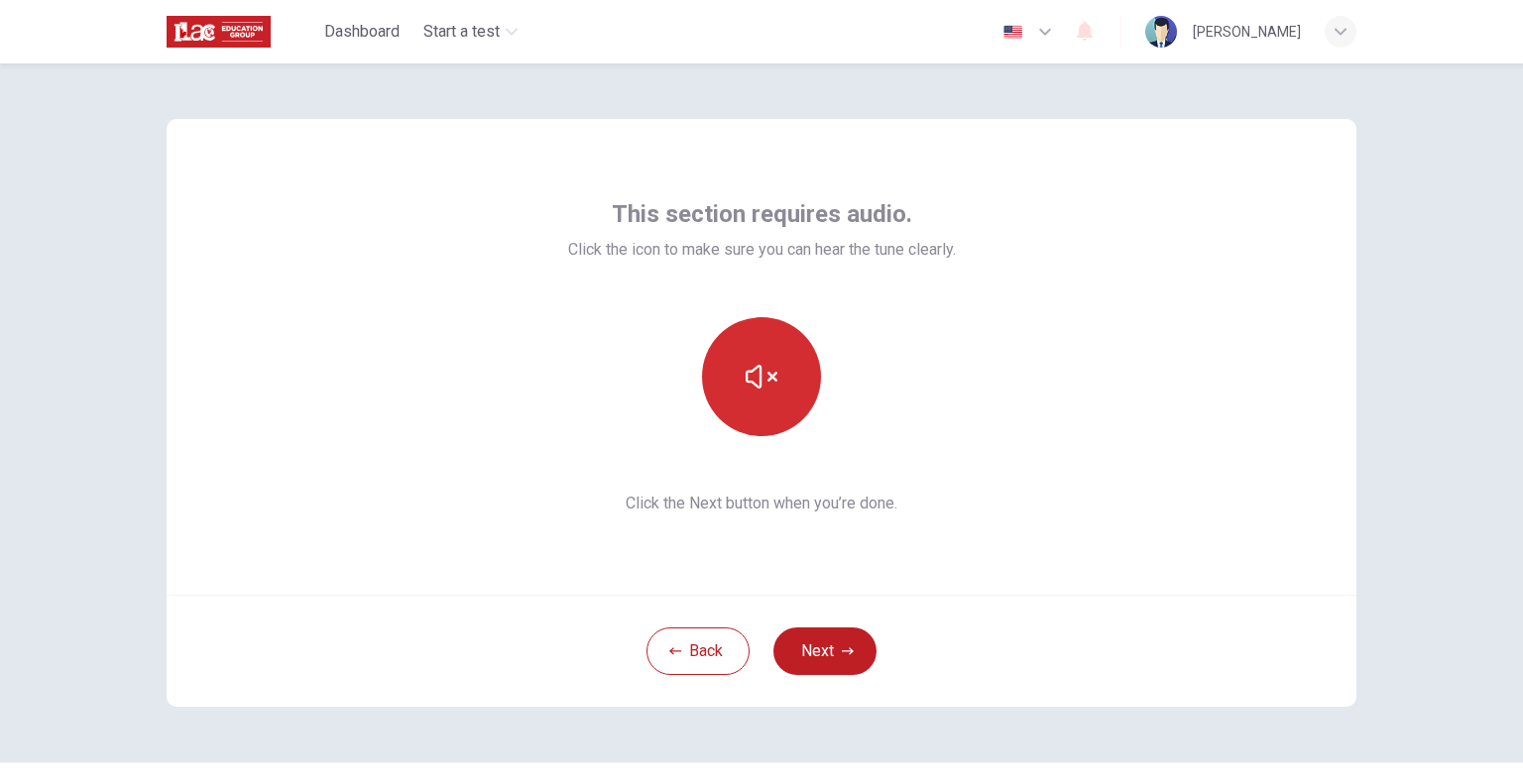 type 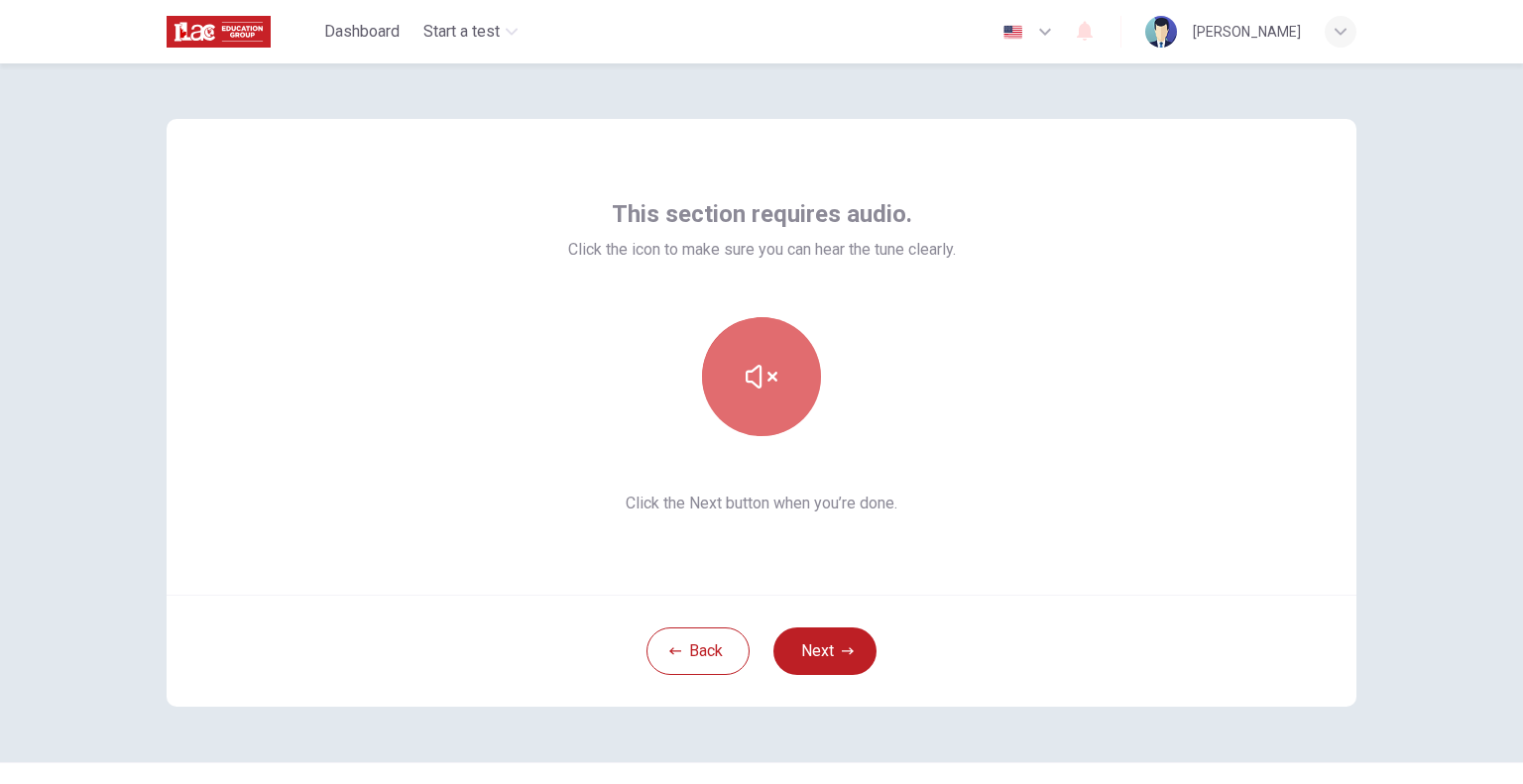 click at bounding box center (762, 377) 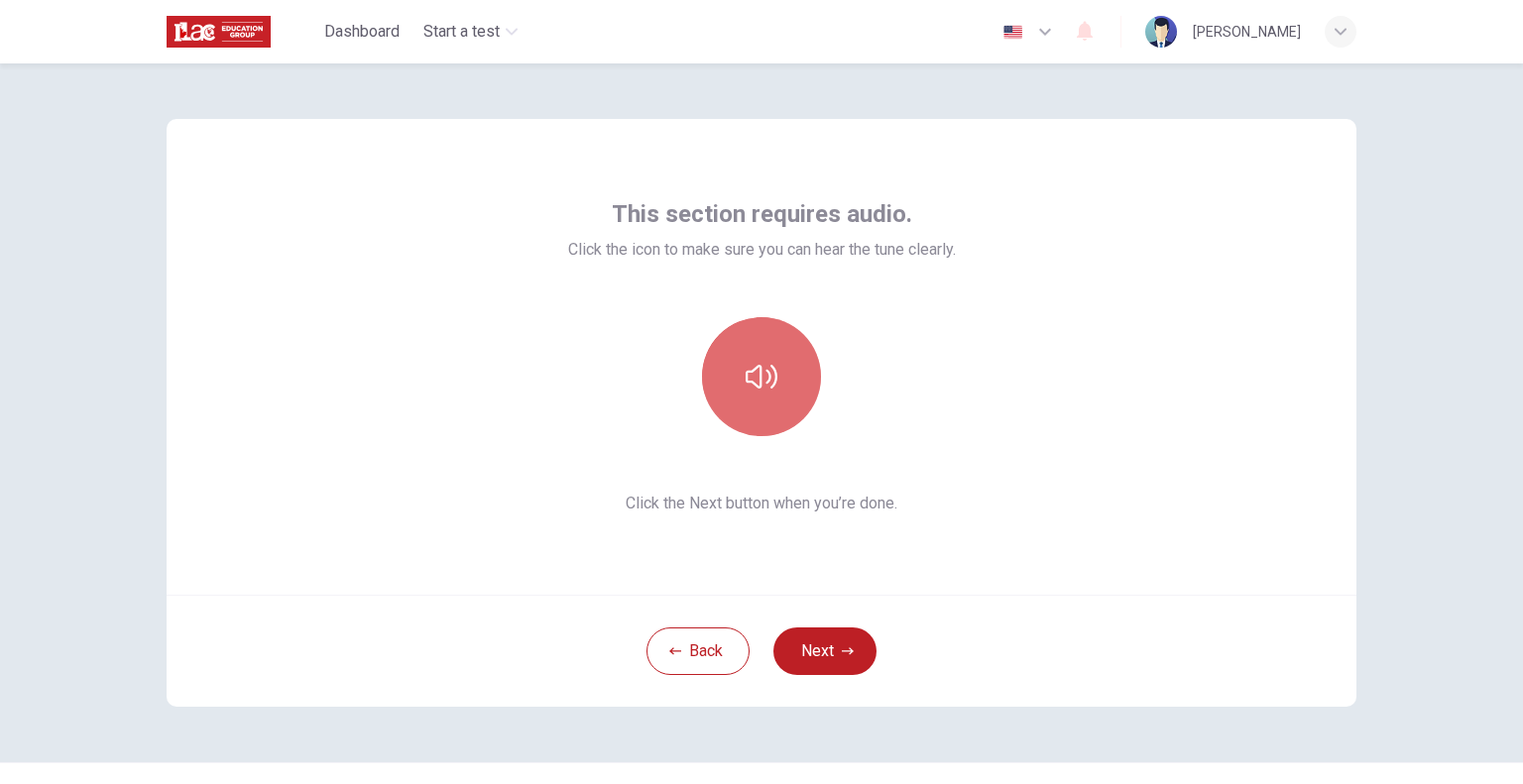 click at bounding box center [762, 377] 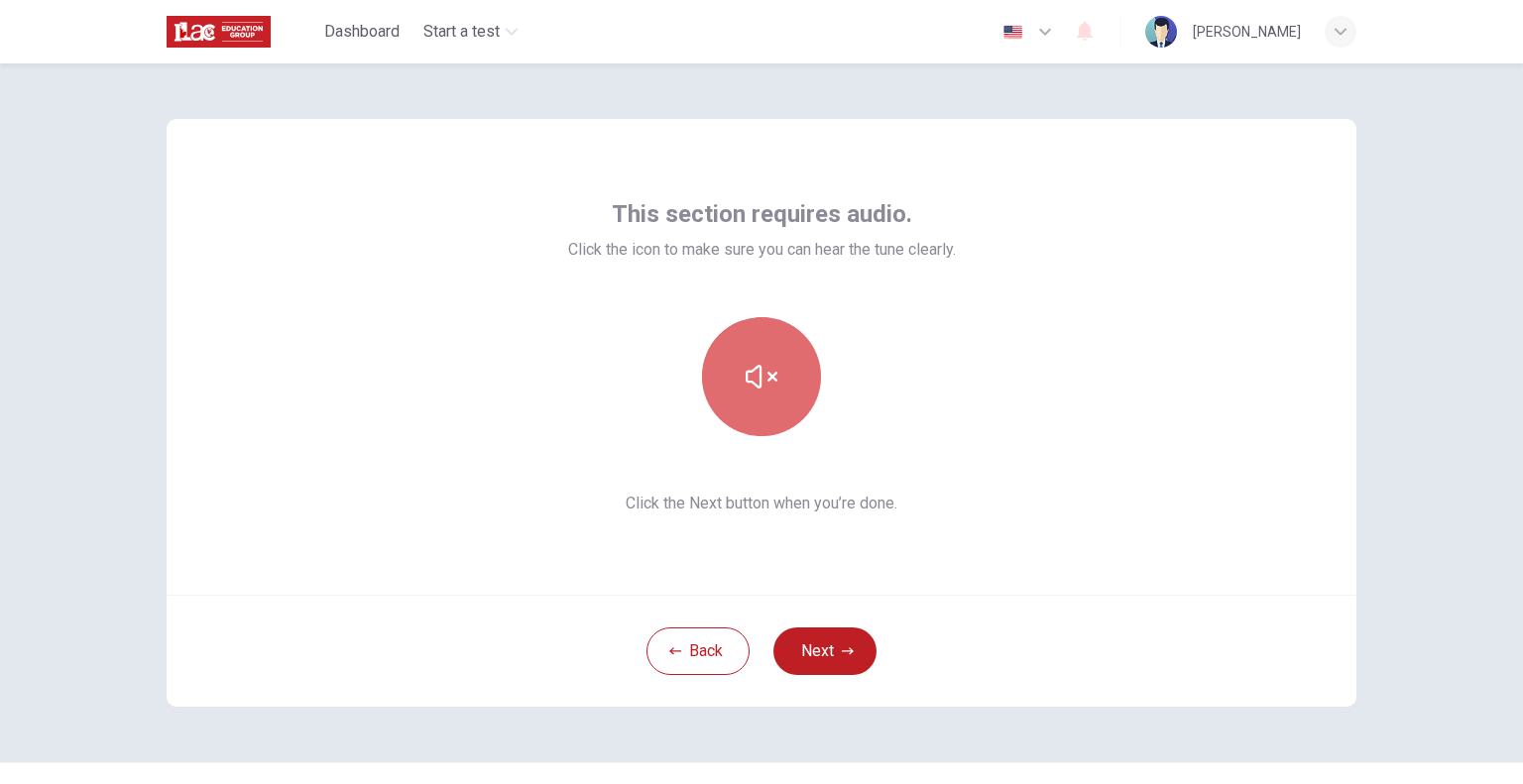click at bounding box center (762, 377) 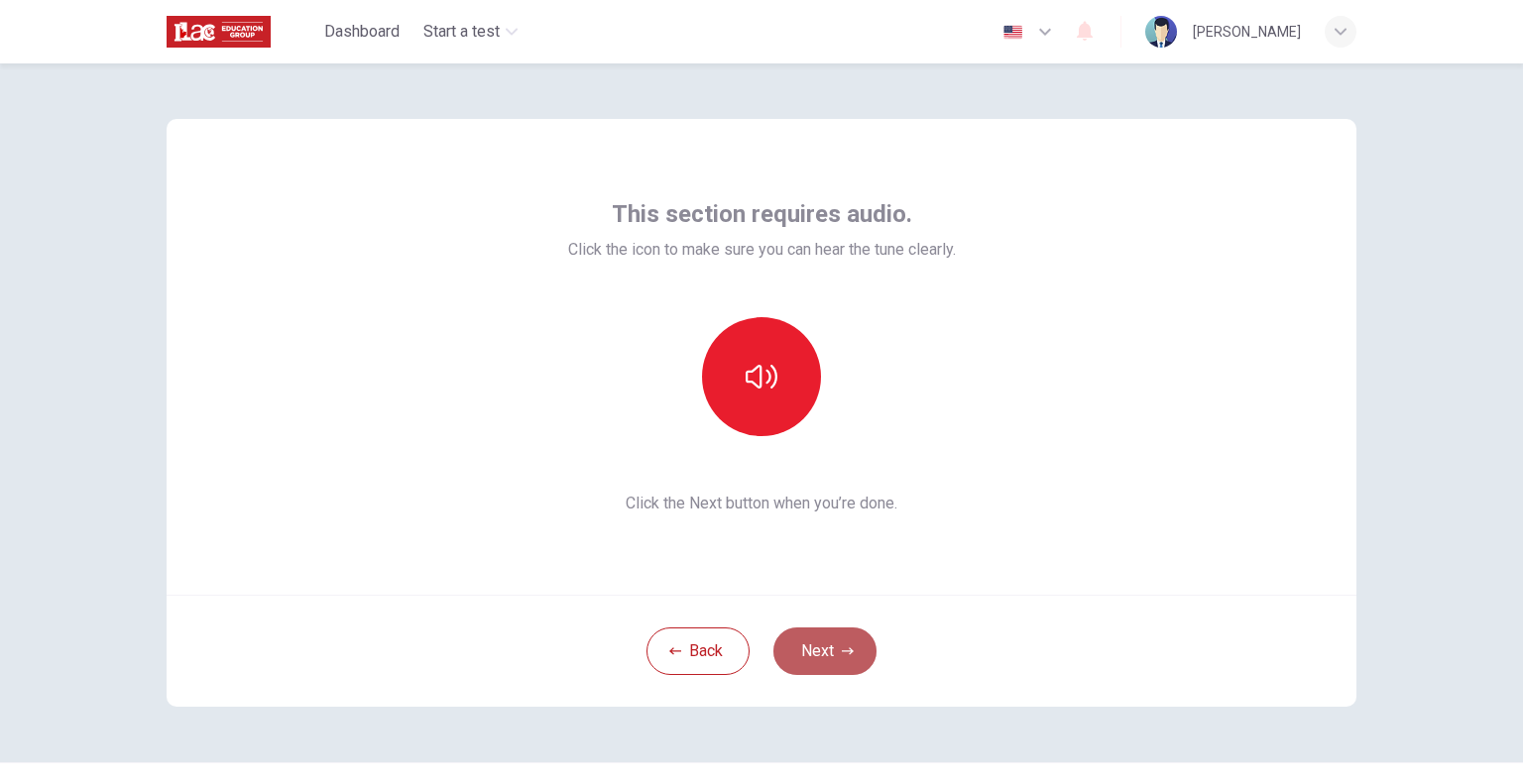 click on "Next" at bounding box center [825, 651] 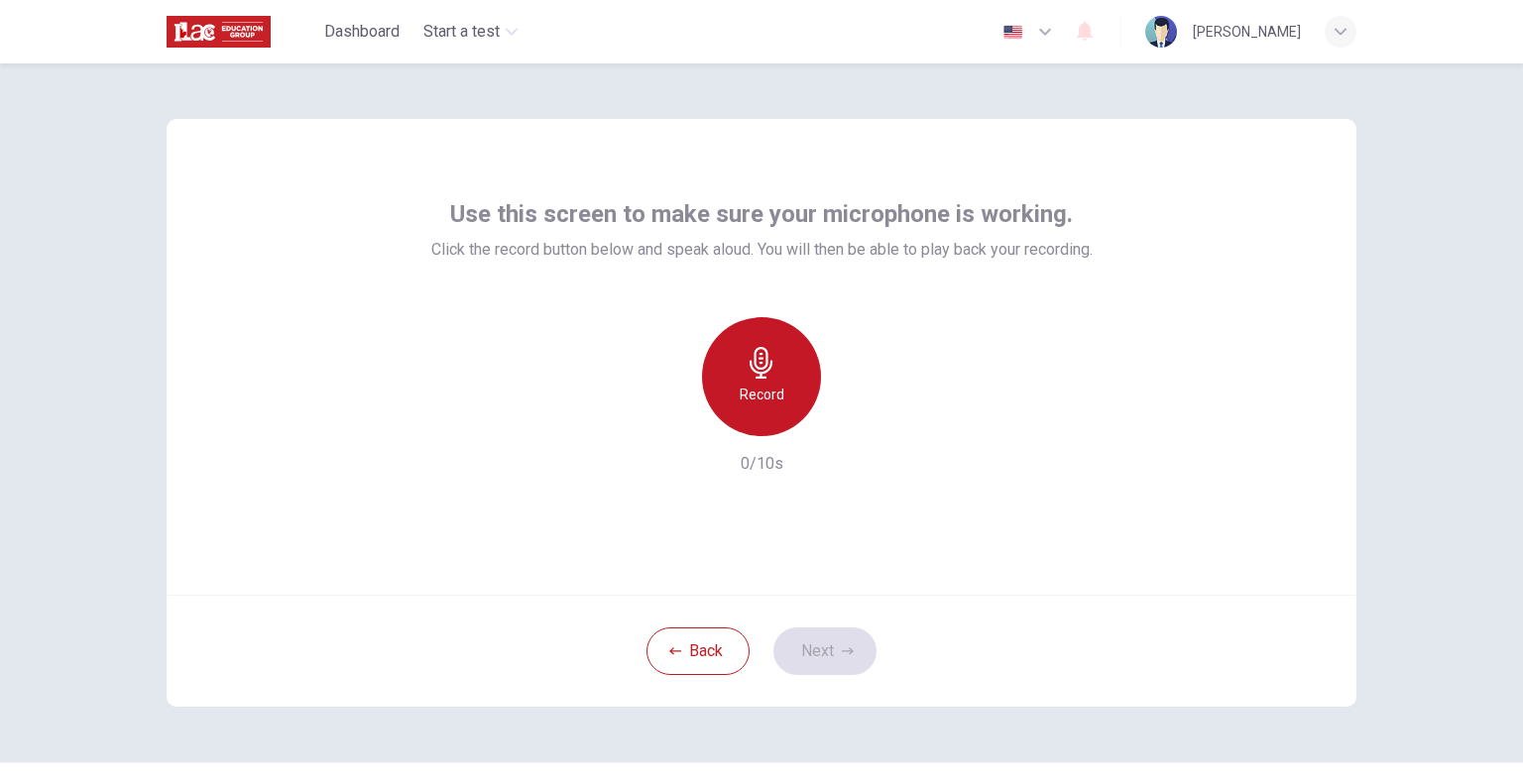 click on "Record" at bounding box center (762, 394) 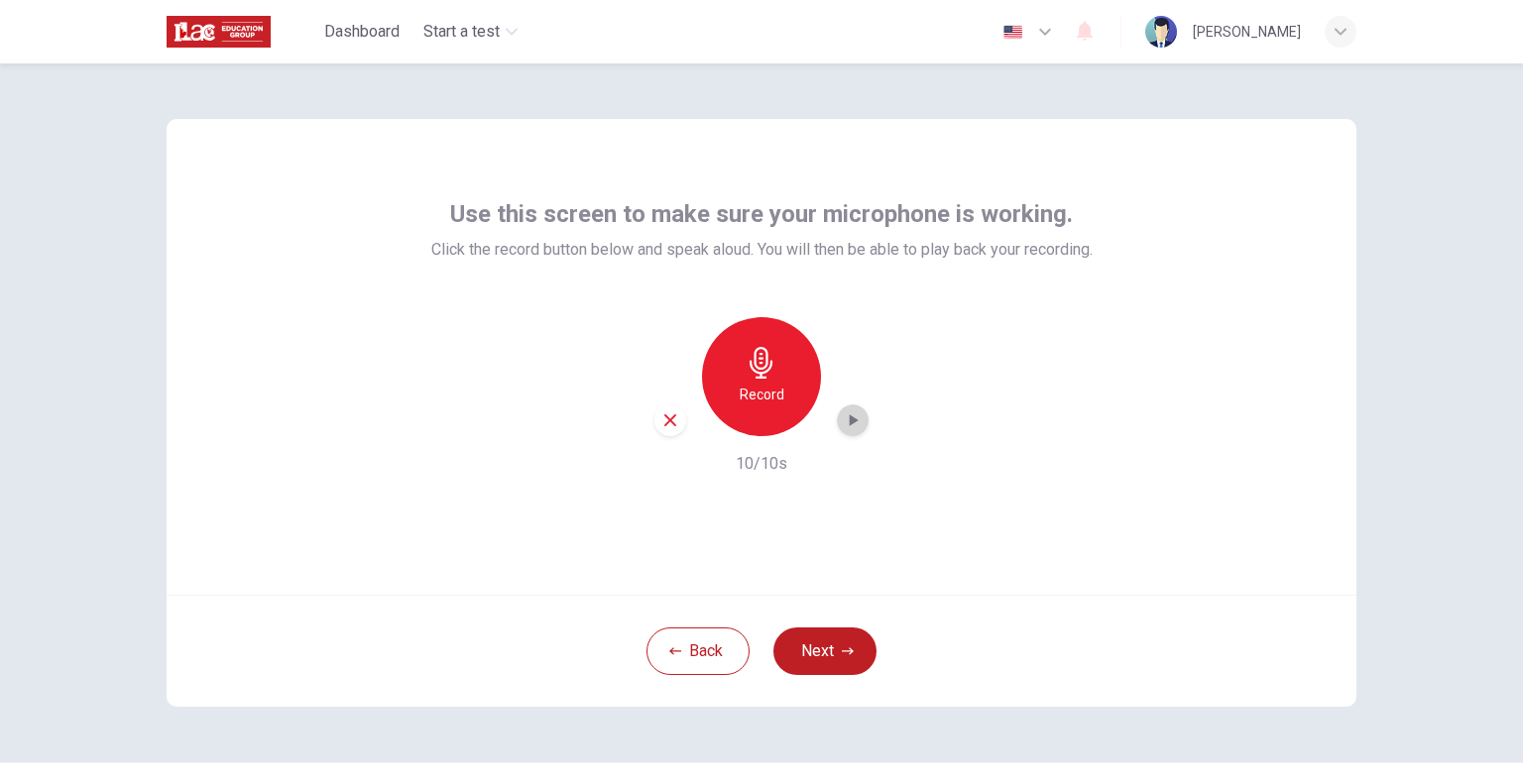 click 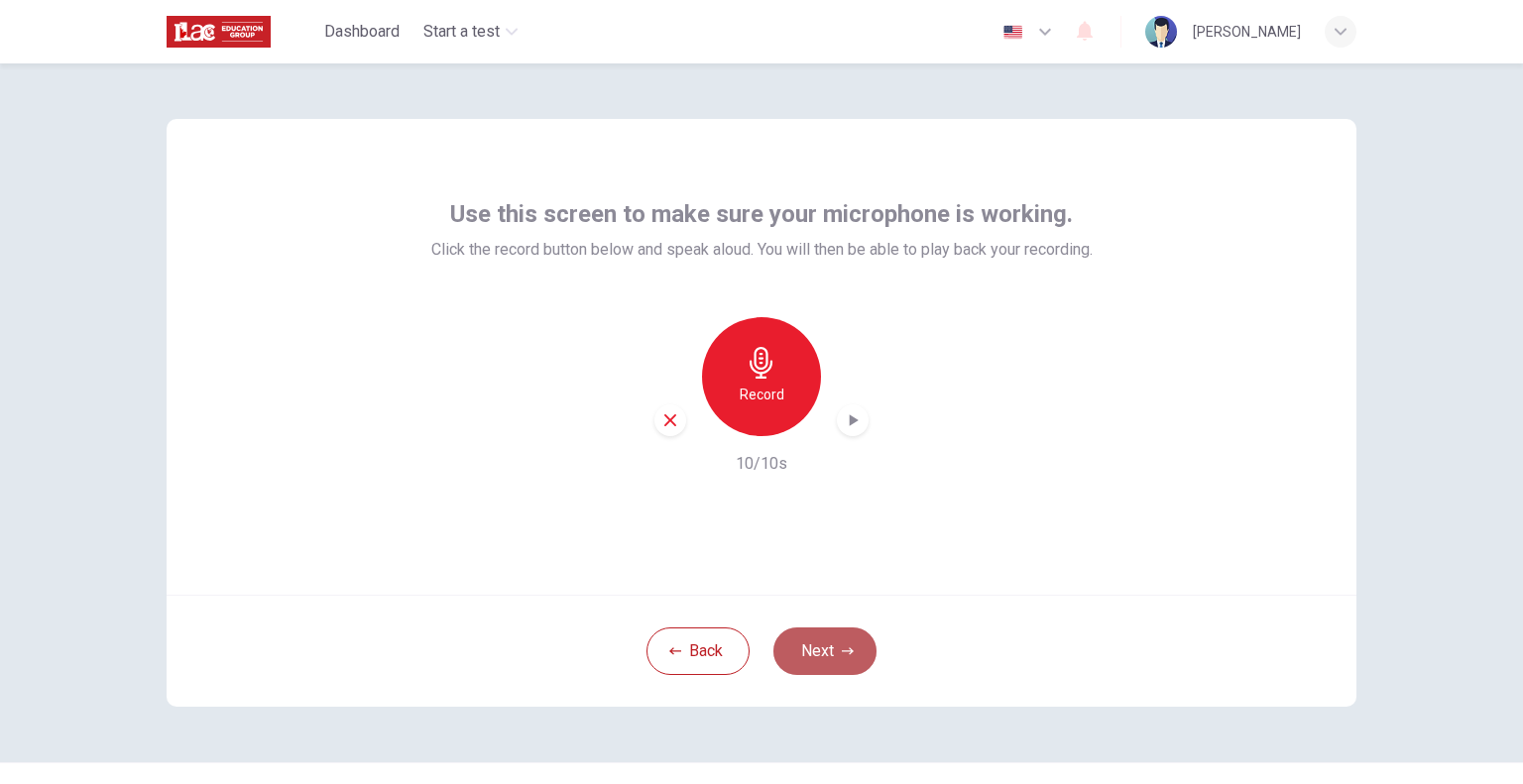 click on "Next" at bounding box center [825, 651] 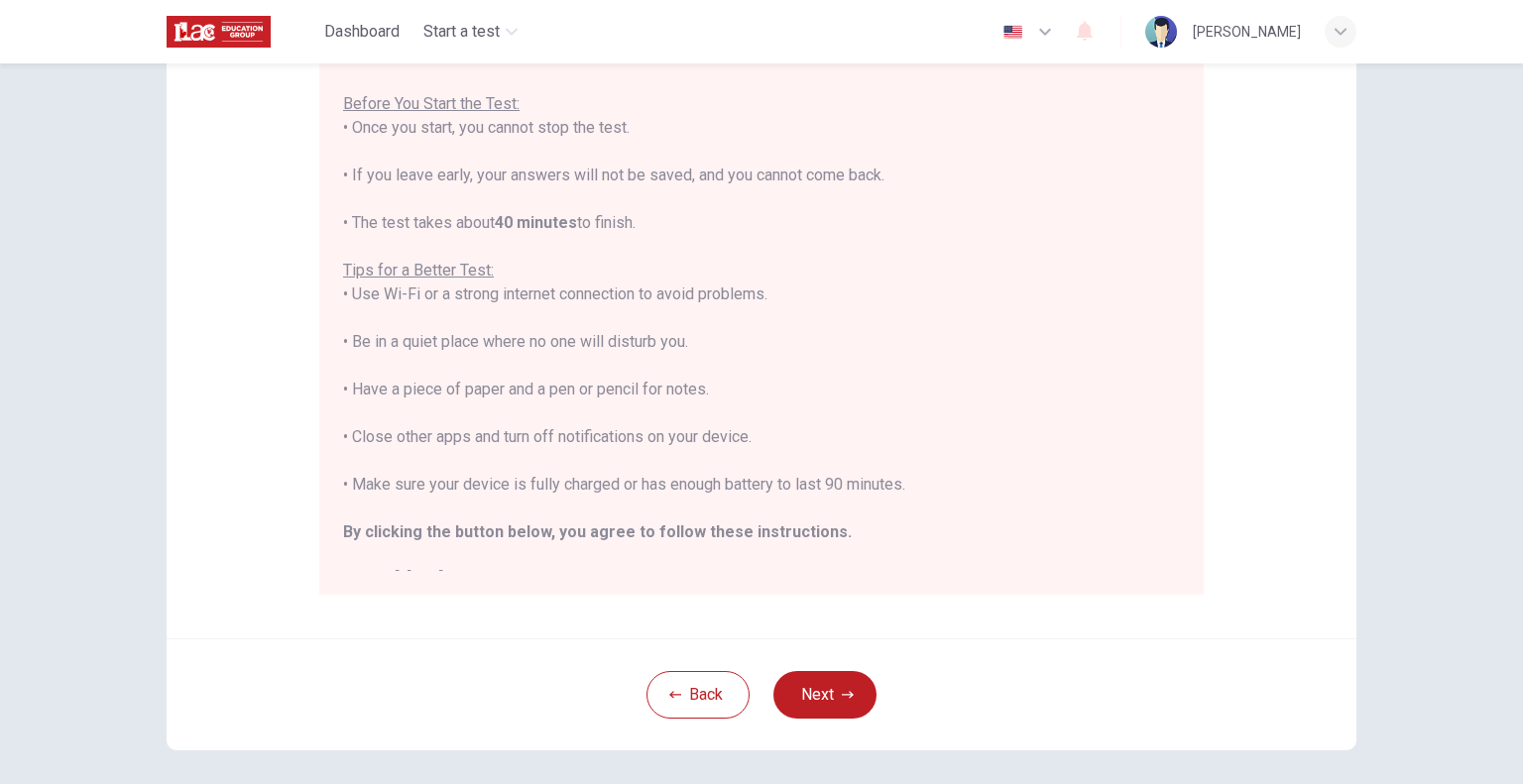 scroll, scrollTop: 243, scrollLeft: 0, axis: vertical 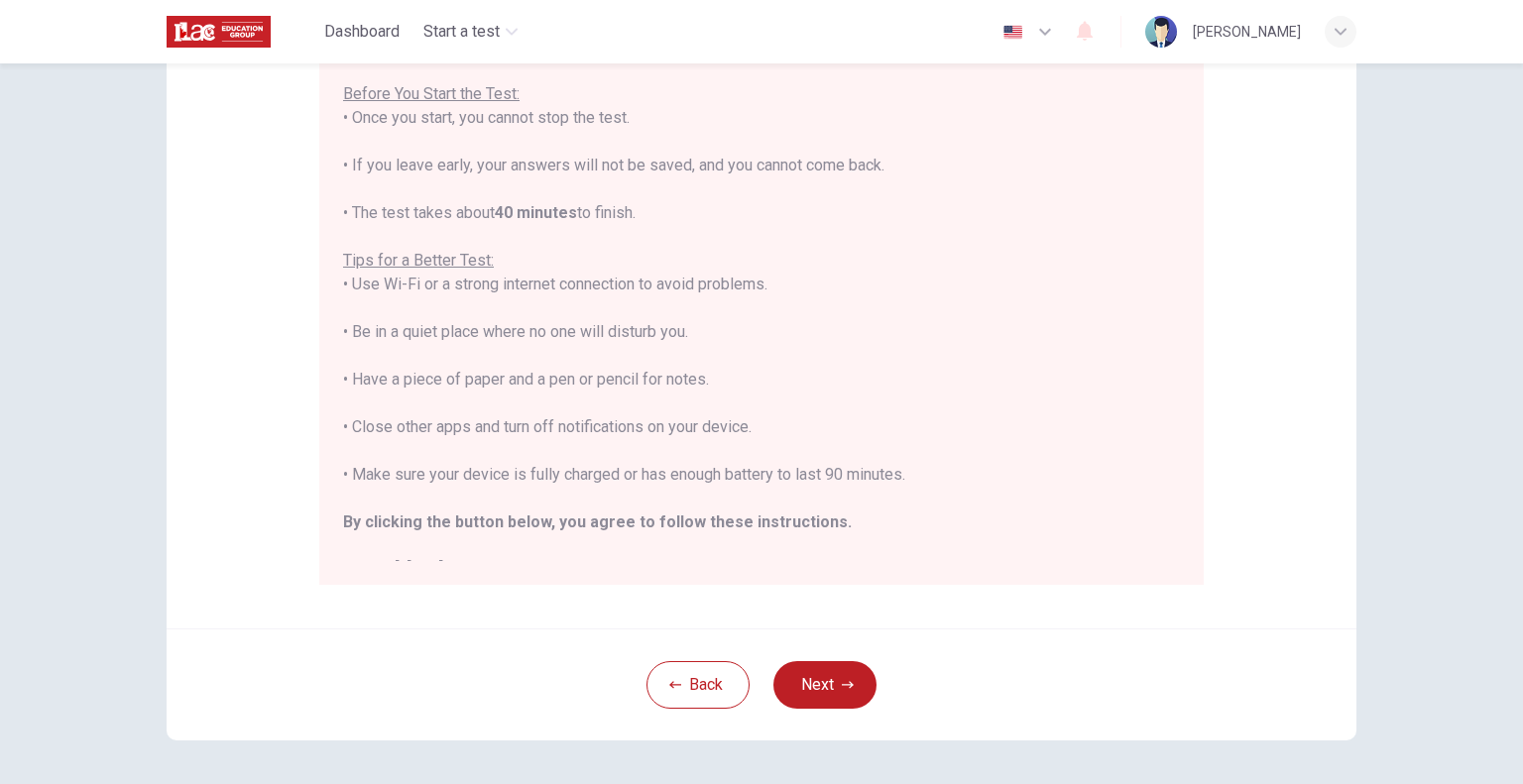 type 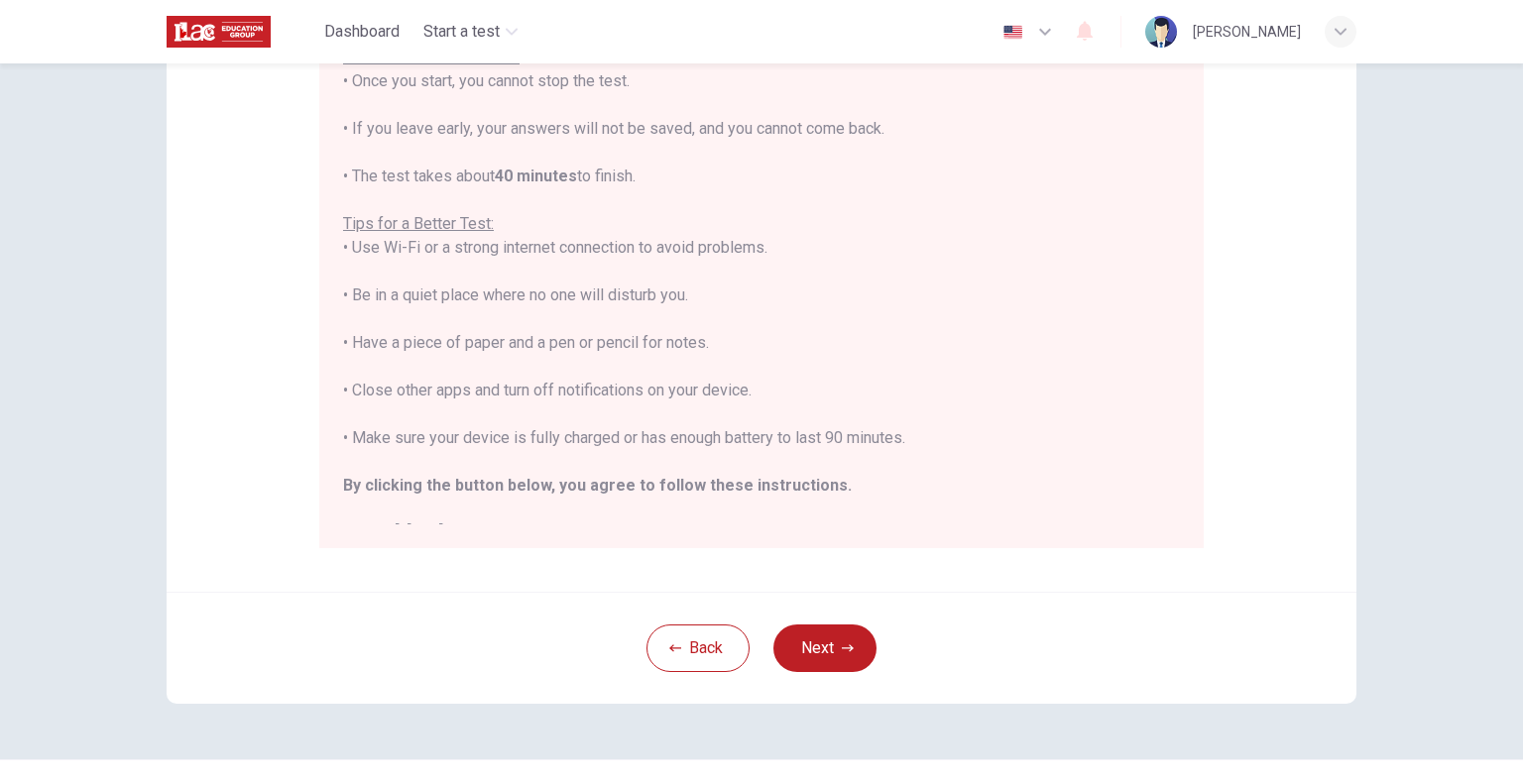 scroll, scrollTop: 282, scrollLeft: 0, axis: vertical 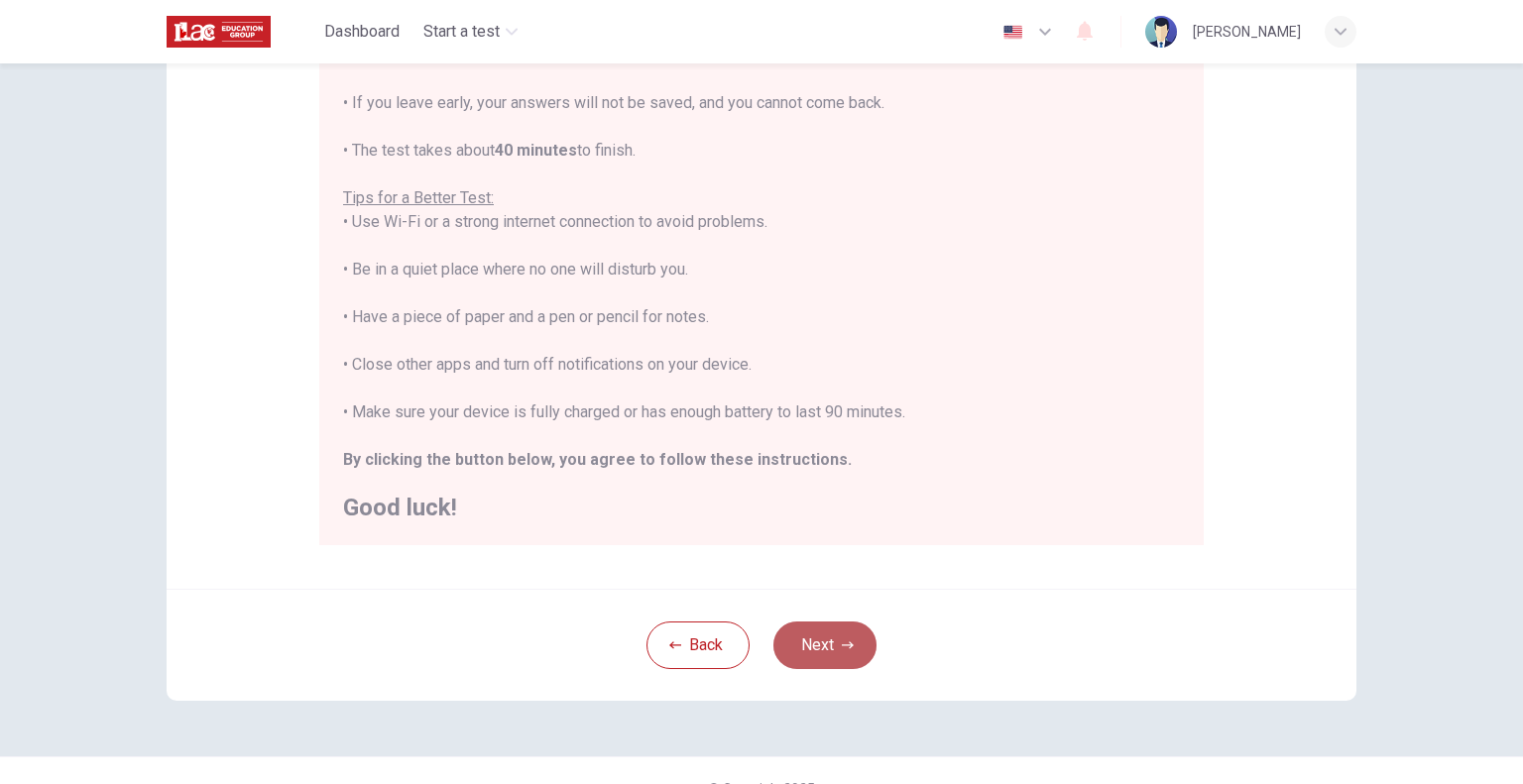 click on "Next" at bounding box center [825, 645] 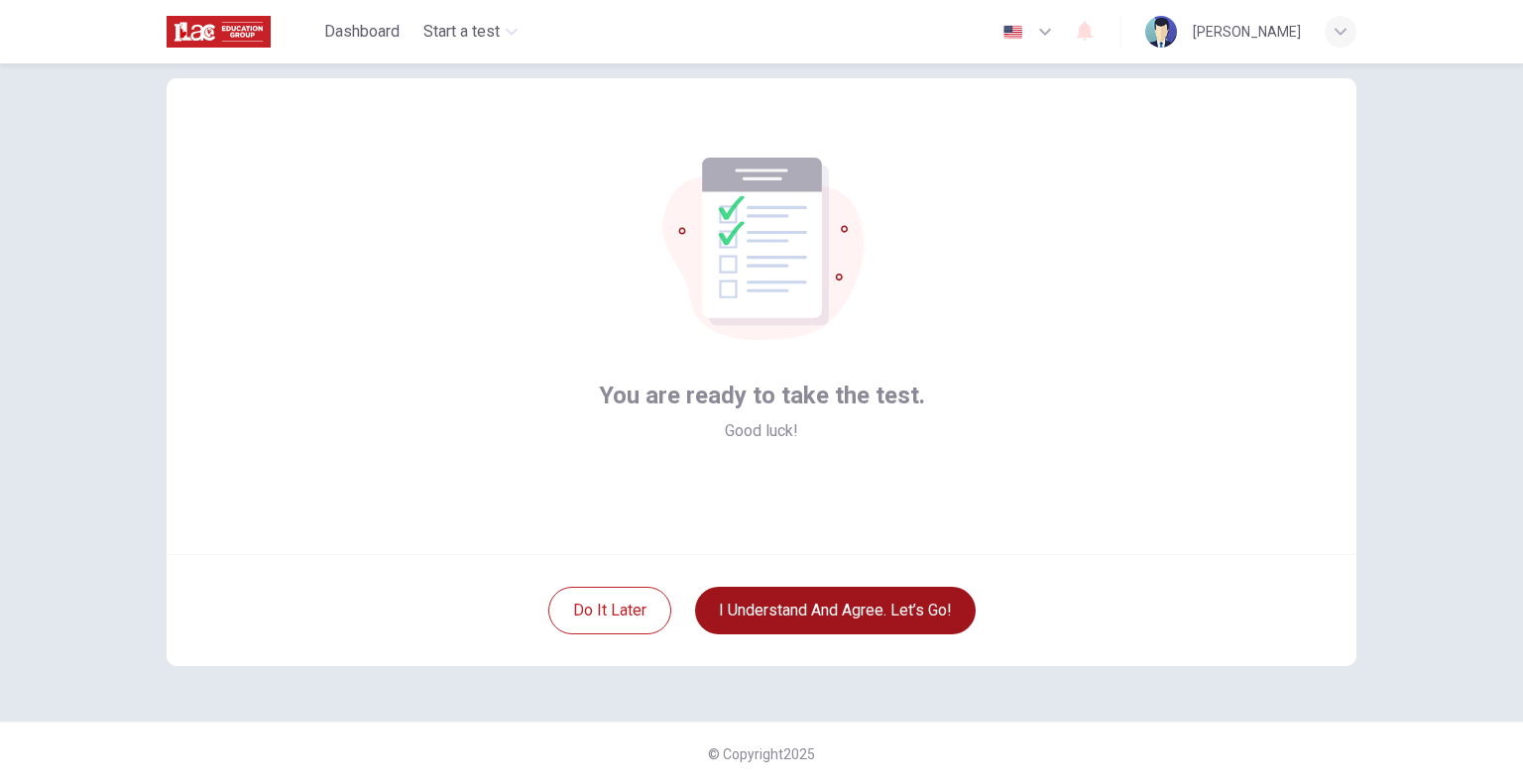 click on "I understand and agree. Let’s go!" at bounding box center [835, 611] 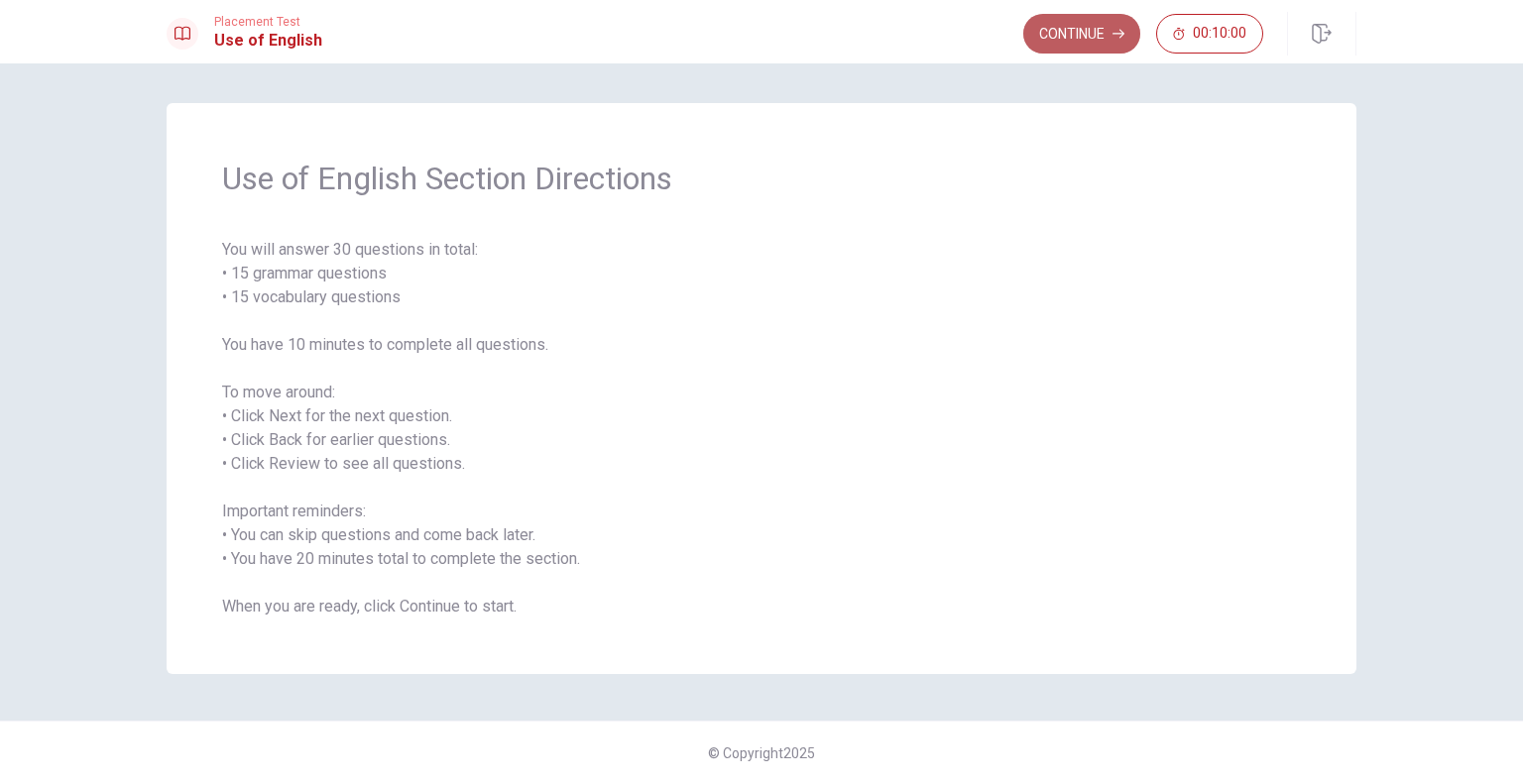 click on "Continue" at bounding box center [1082, 34] 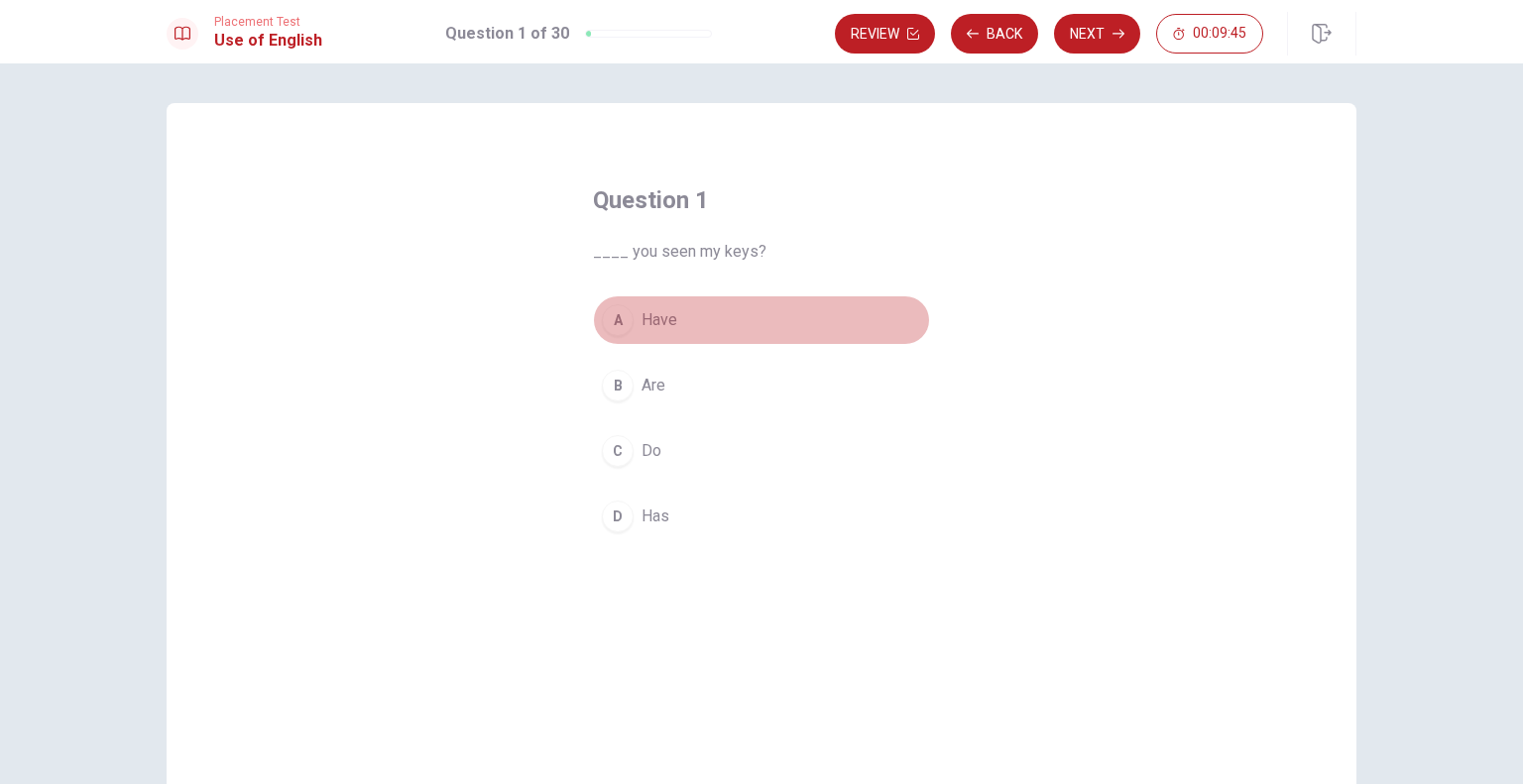 click on "A" at bounding box center [618, 320] 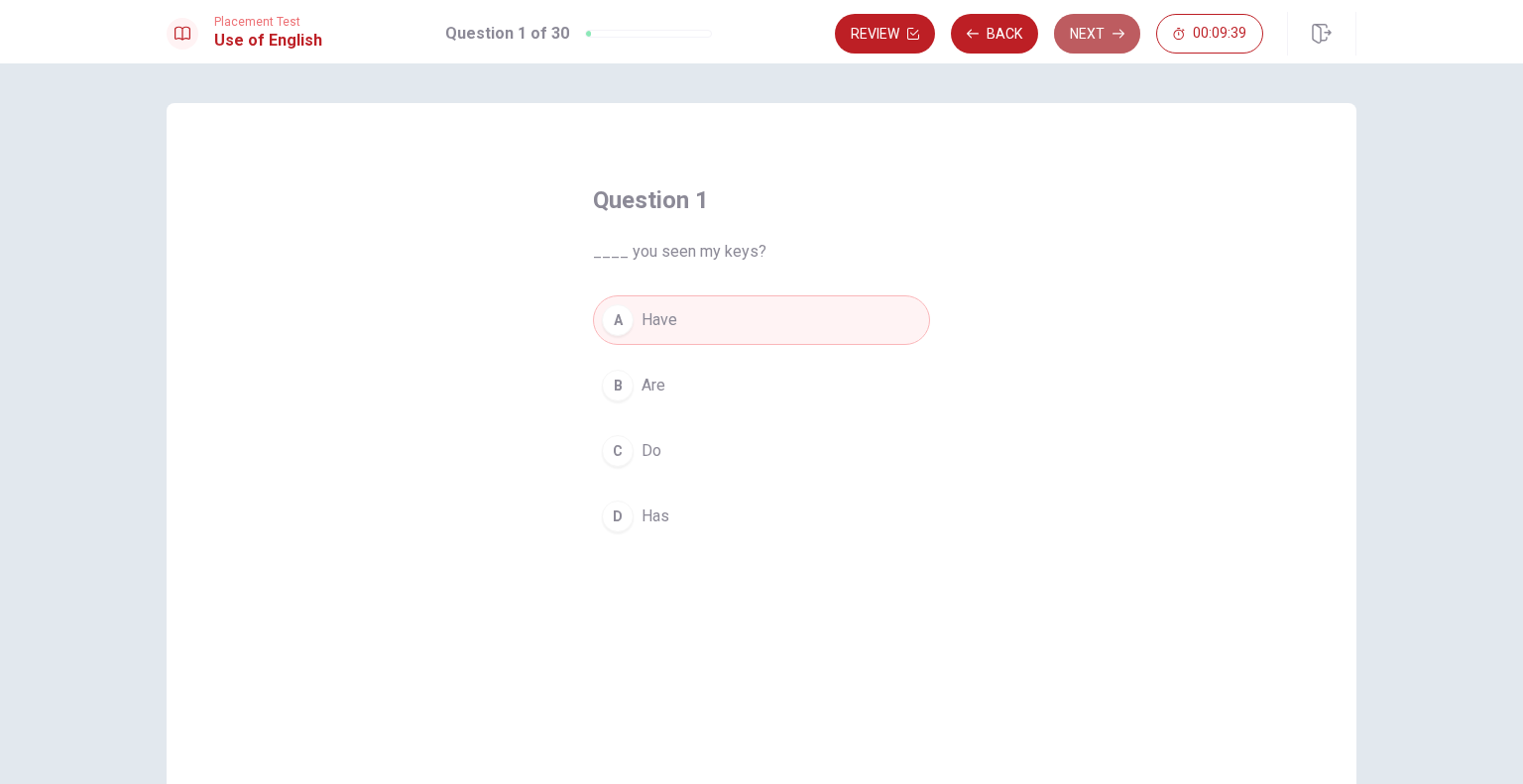 click on "Next" at bounding box center (1097, 34) 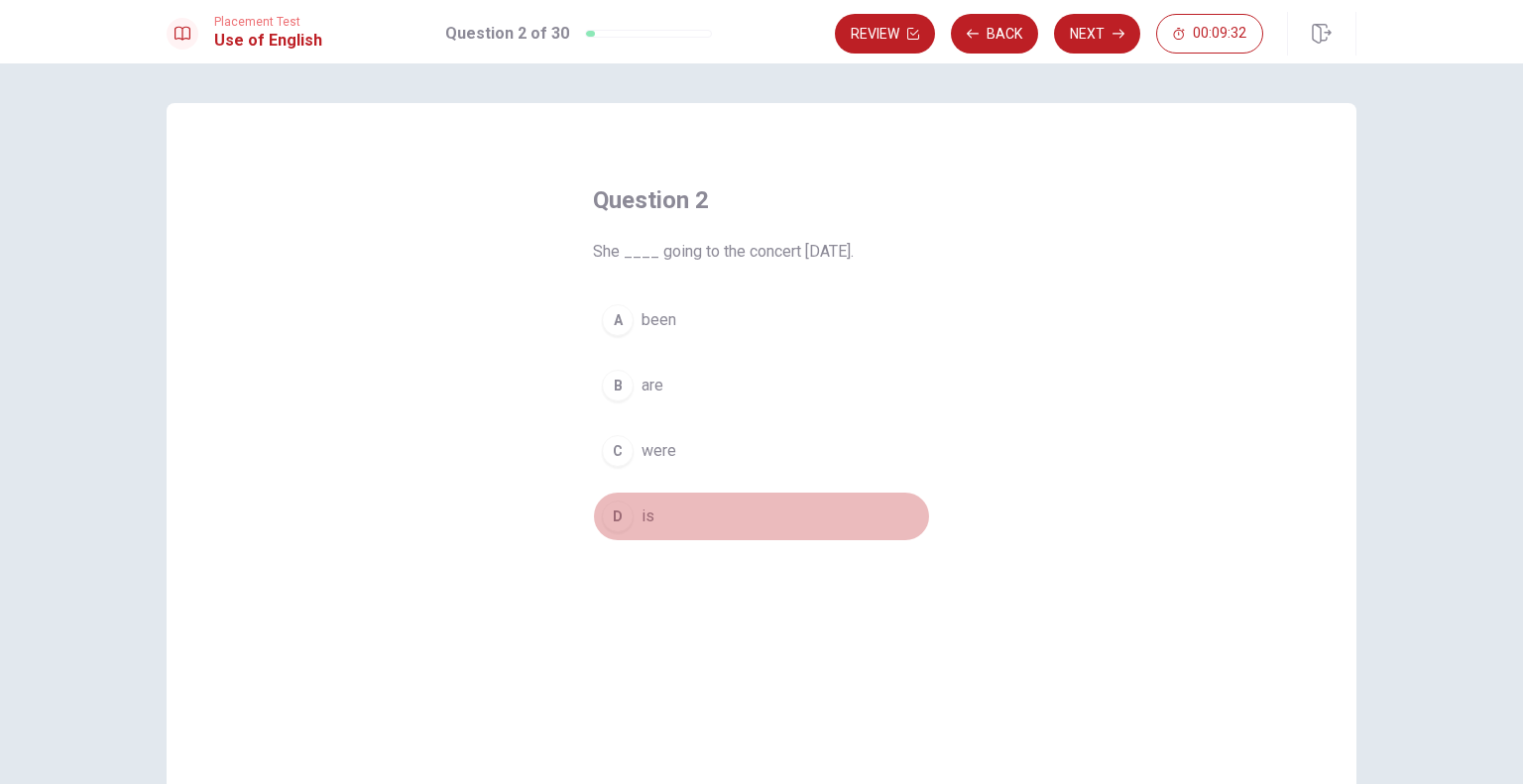 click on "D" at bounding box center [618, 516] 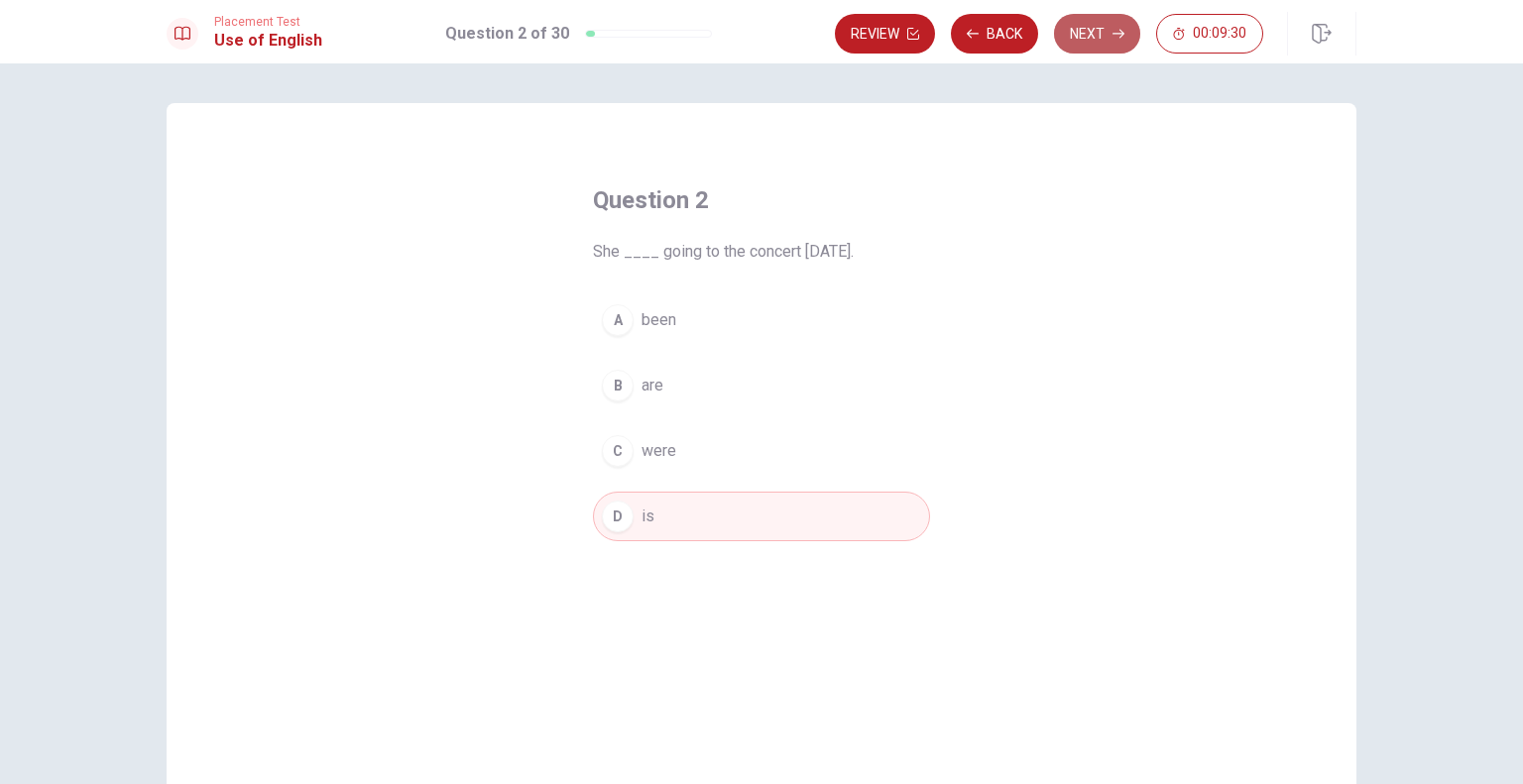 click on "Next" at bounding box center [1097, 34] 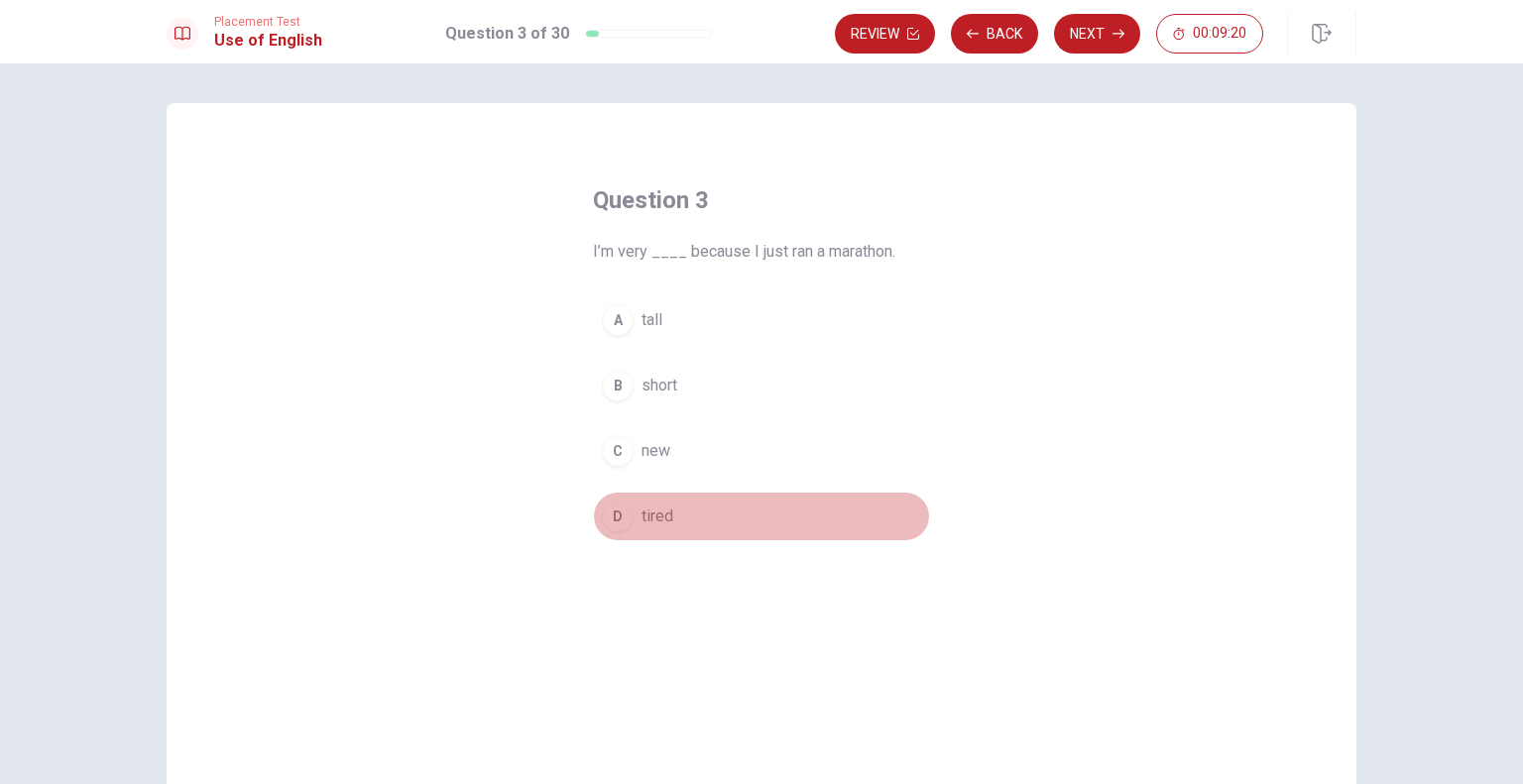 click on "D" at bounding box center (618, 516) 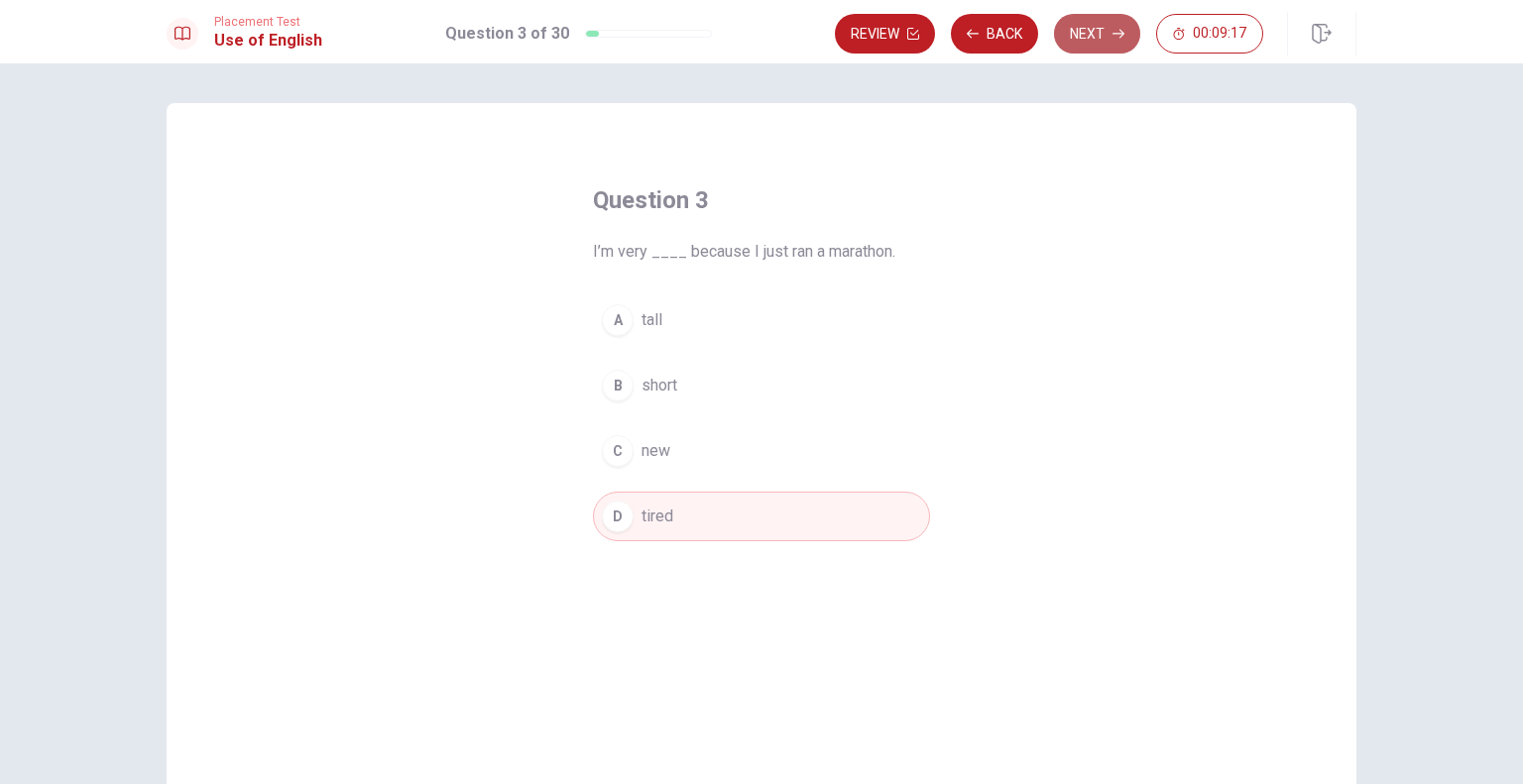 click 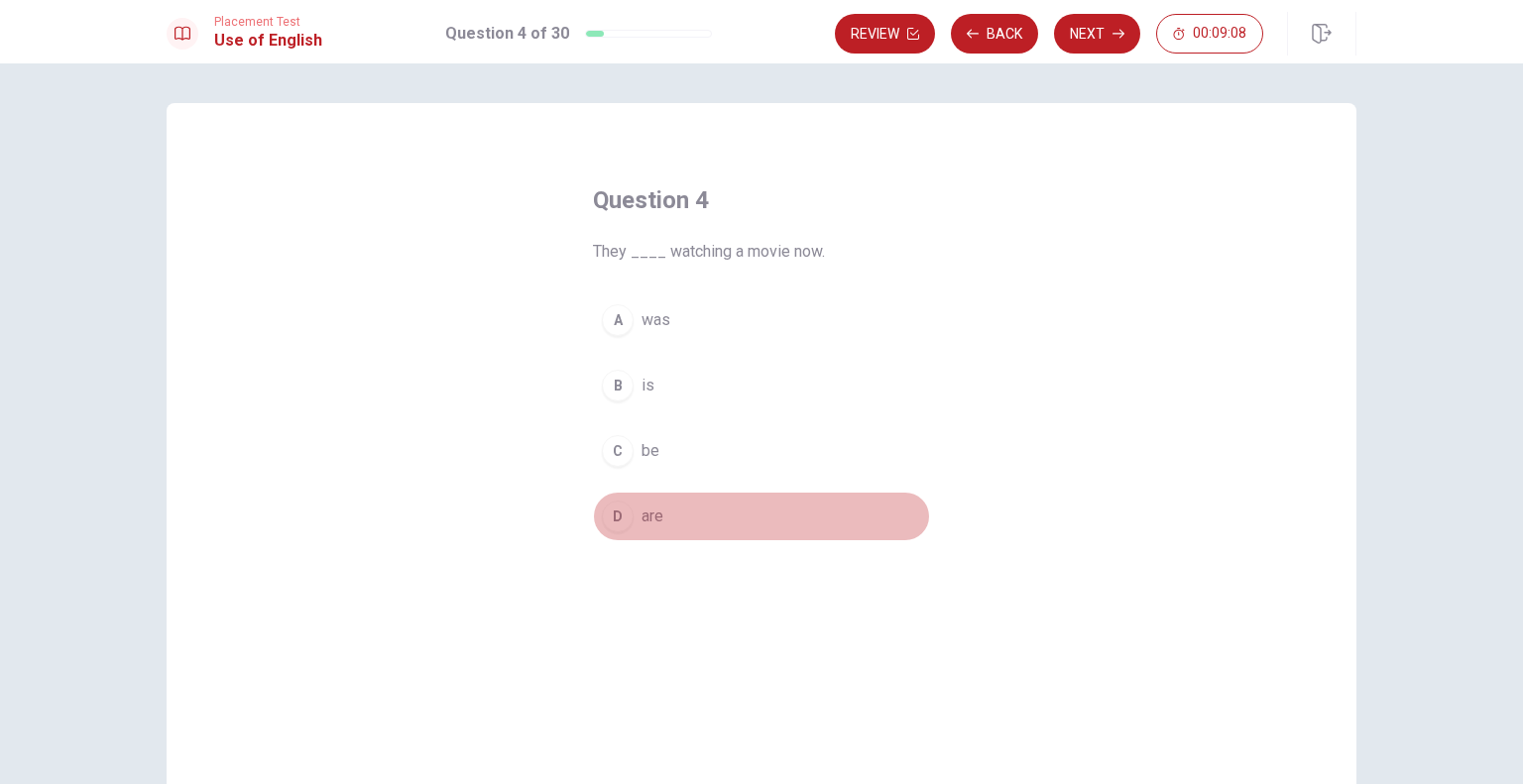 click on "D" at bounding box center [618, 516] 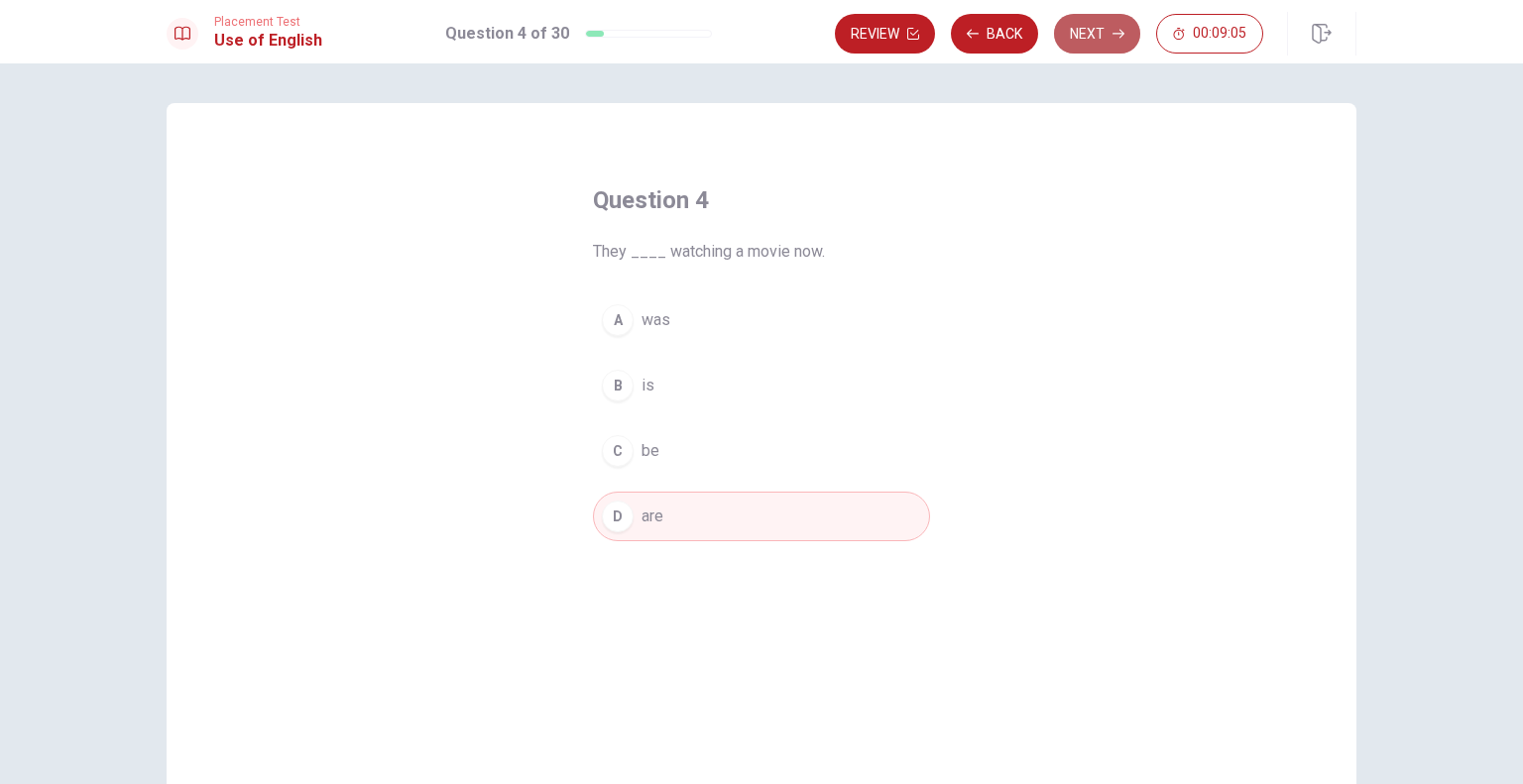 click on "Next" at bounding box center (1097, 34) 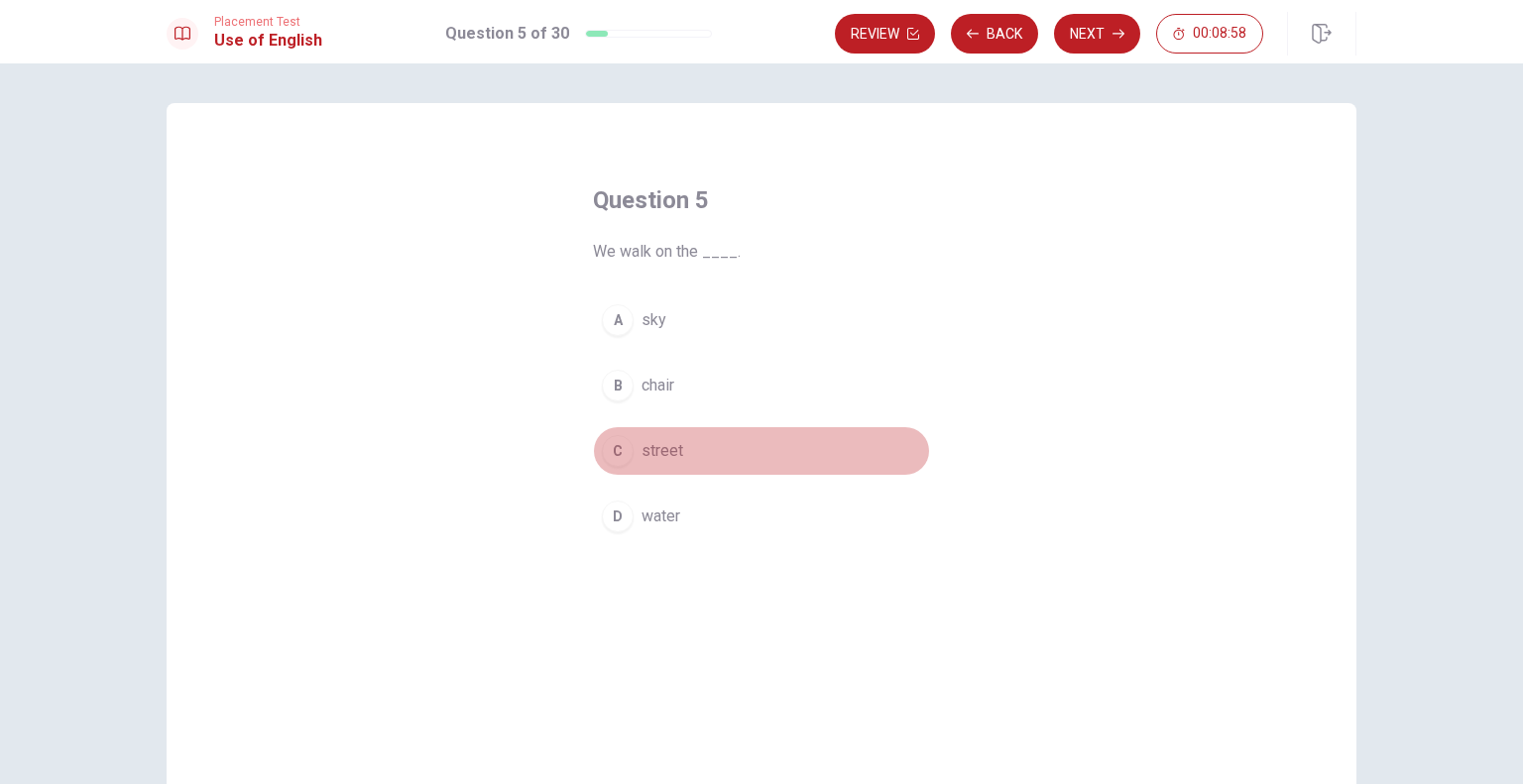 click on "C" at bounding box center (618, 451) 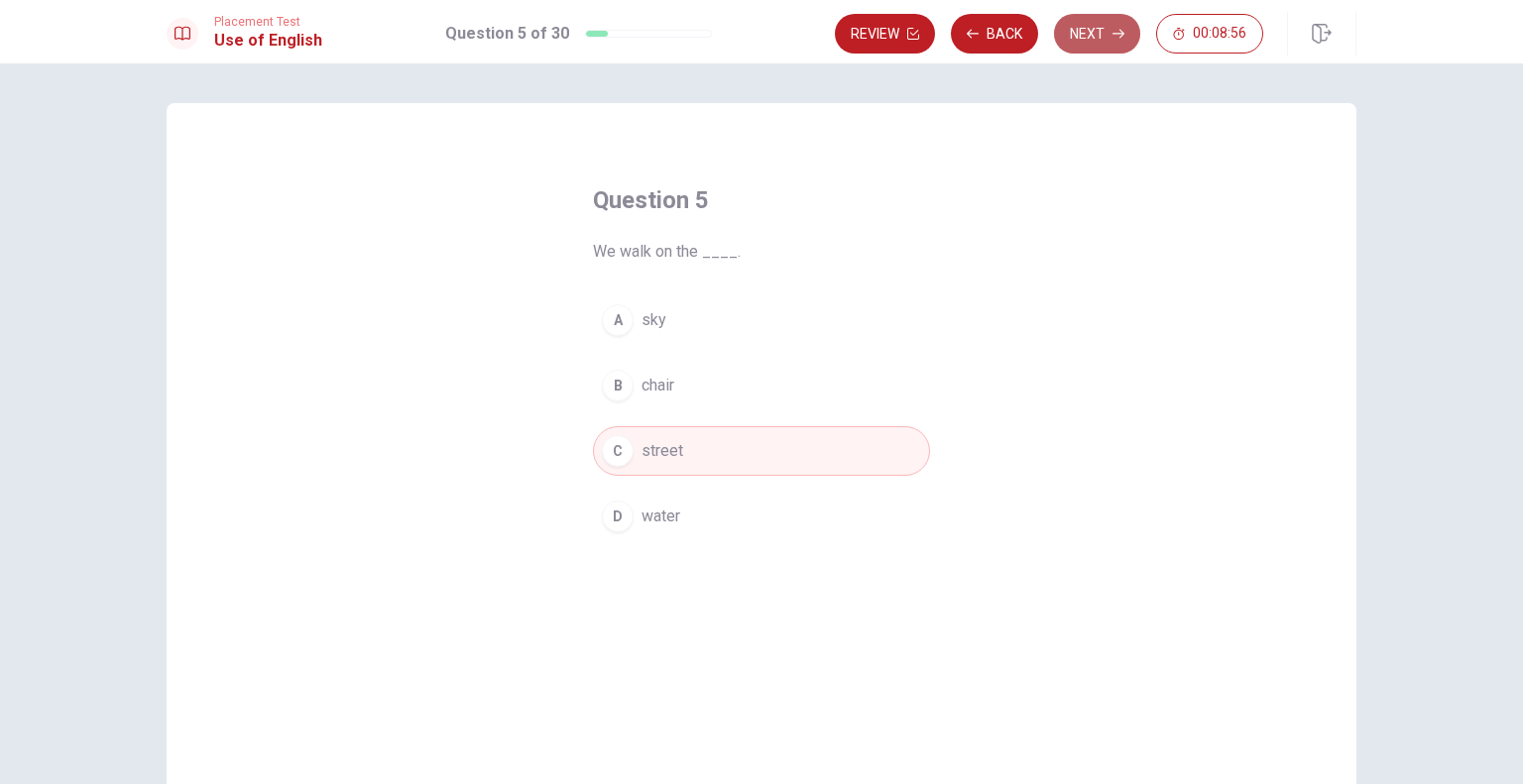 click 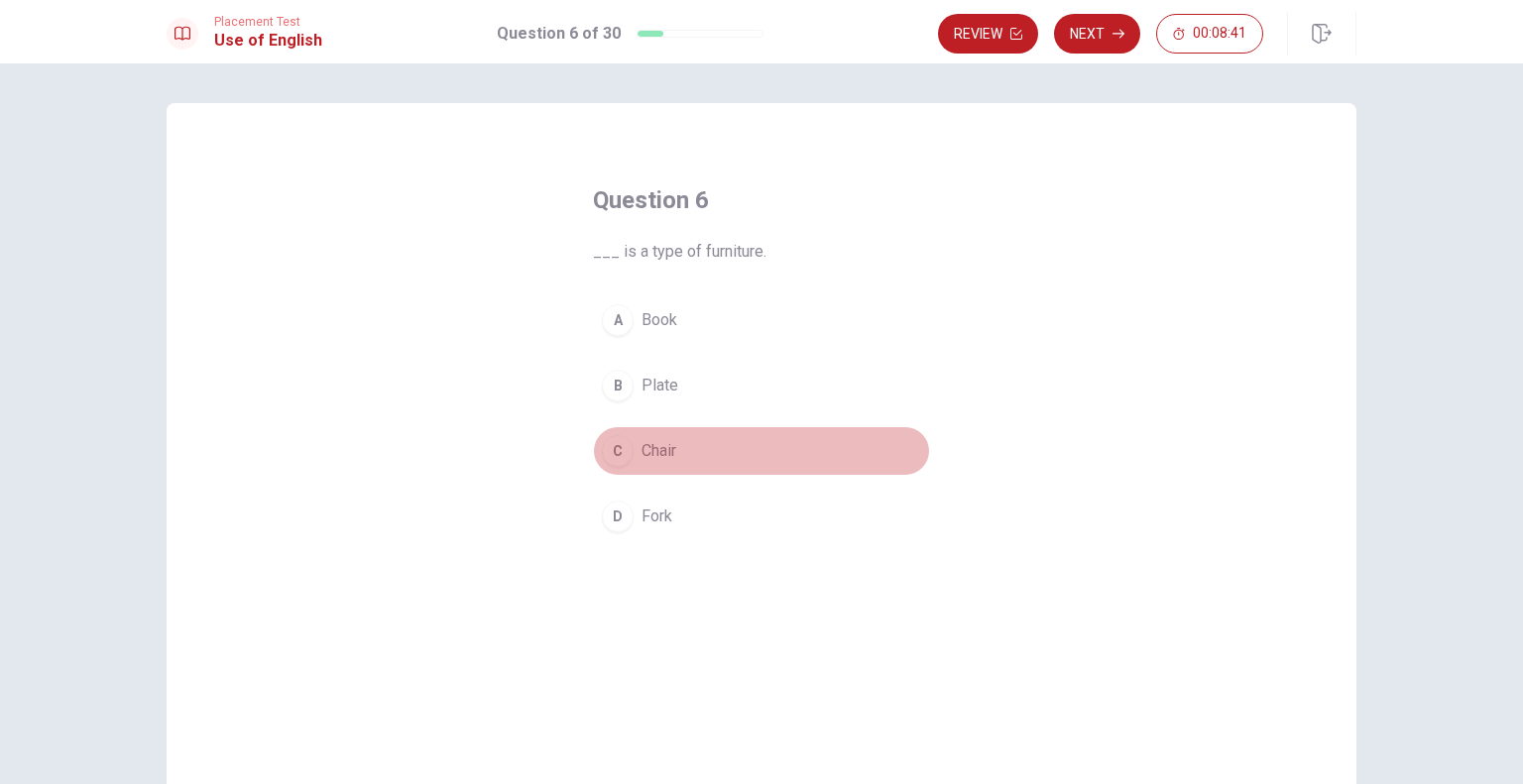click on "C" at bounding box center [618, 451] 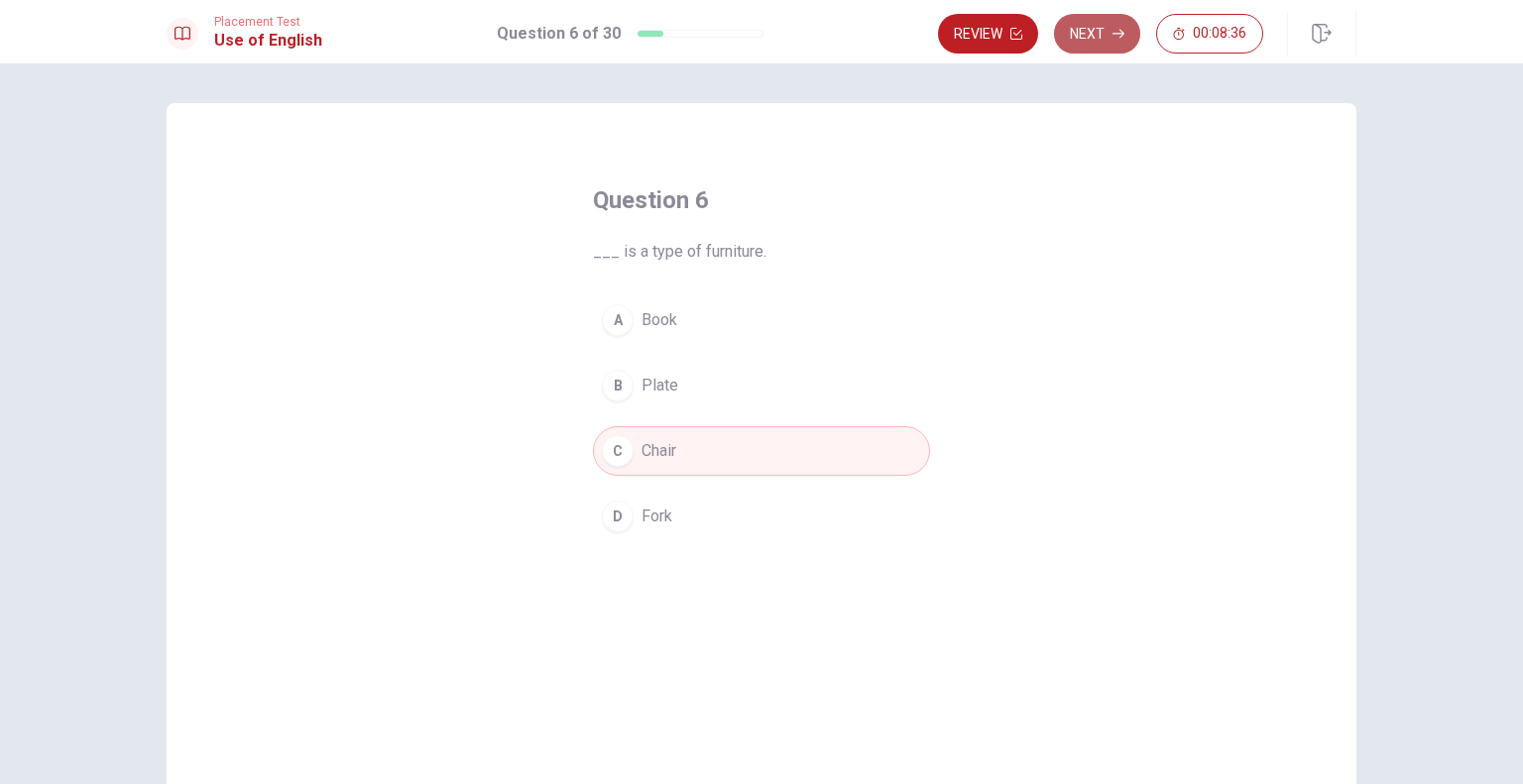 click on "Next" at bounding box center [1097, 34] 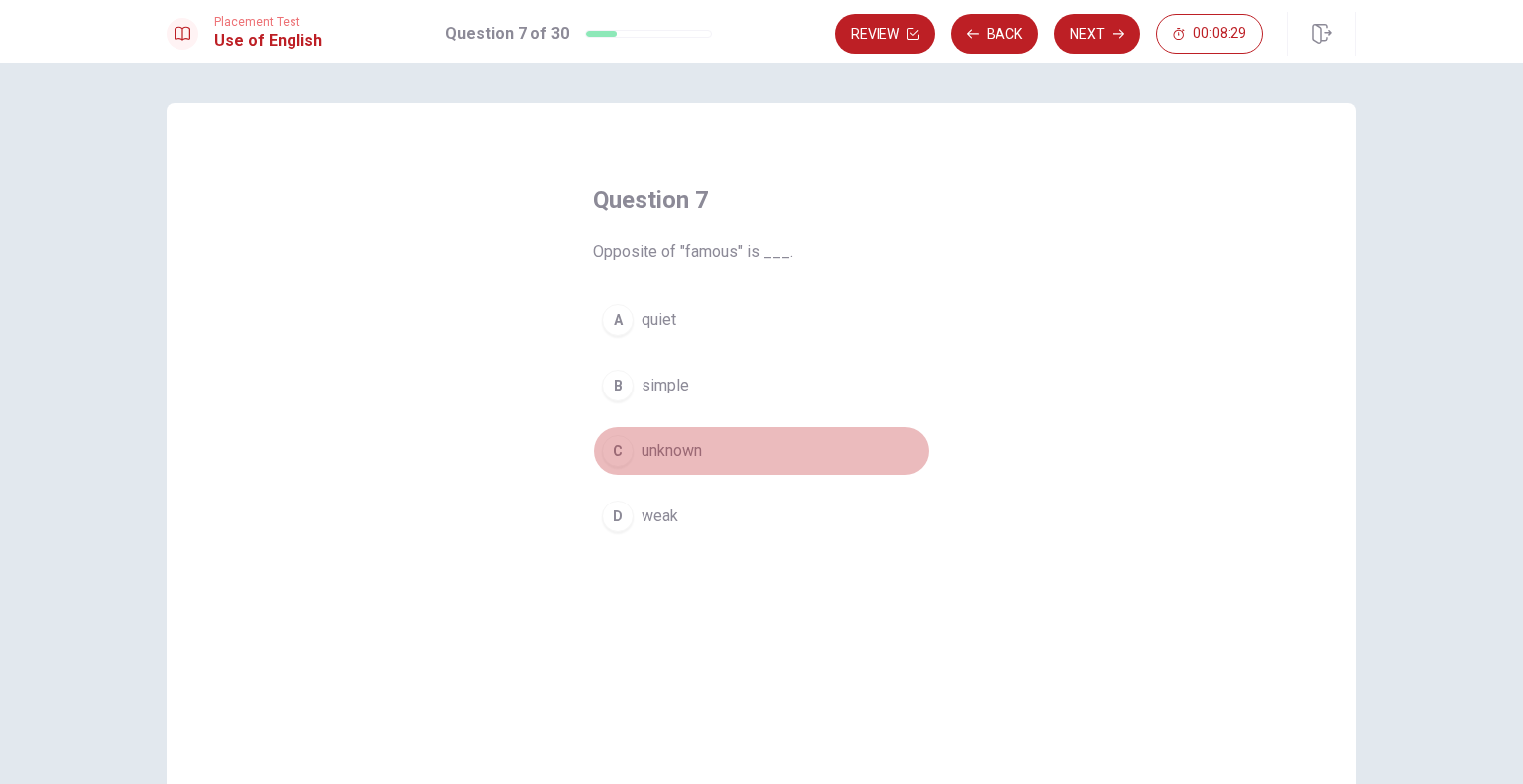 click on "C" at bounding box center [618, 451] 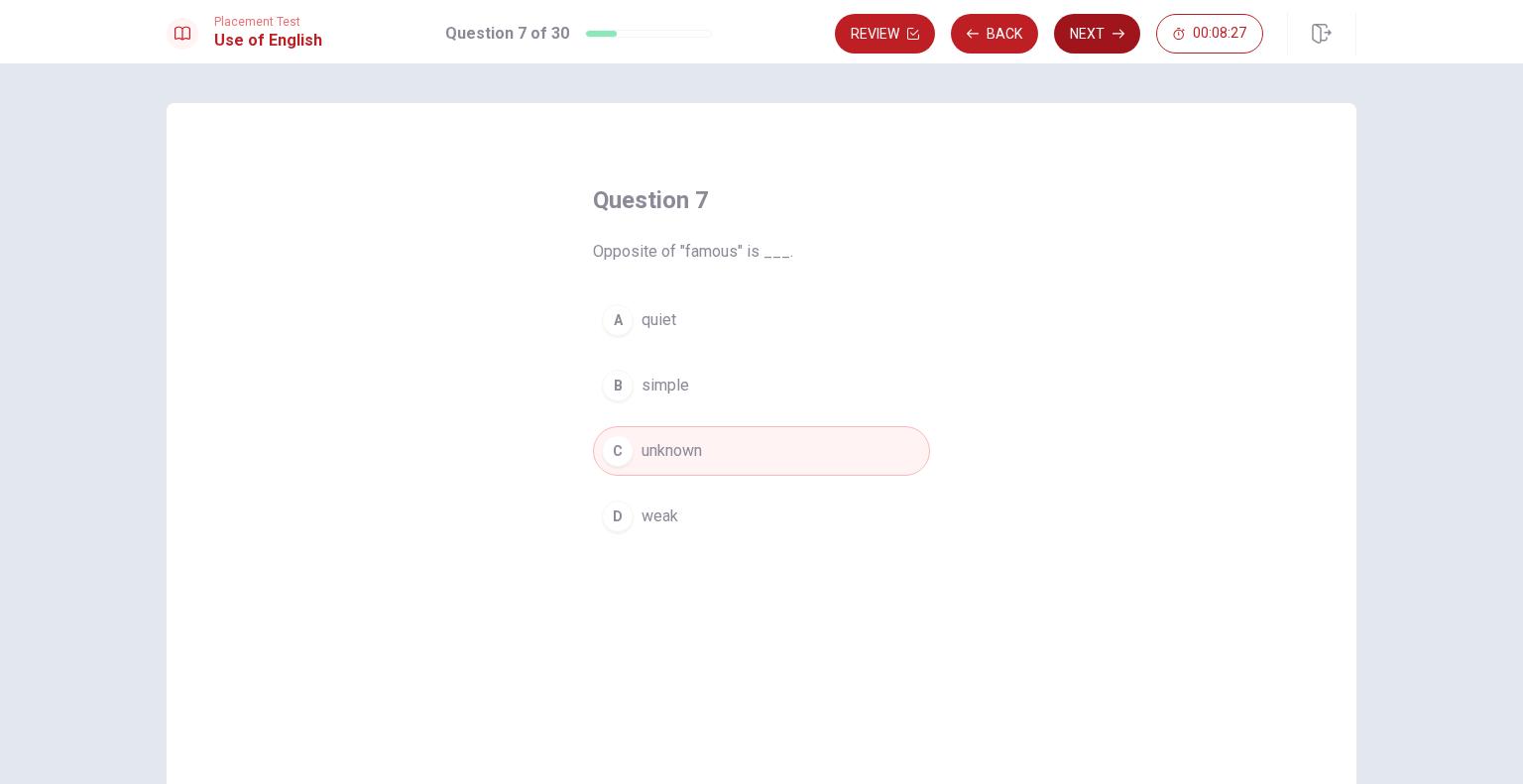 click on "Next" at bounding box center (1097, 34) 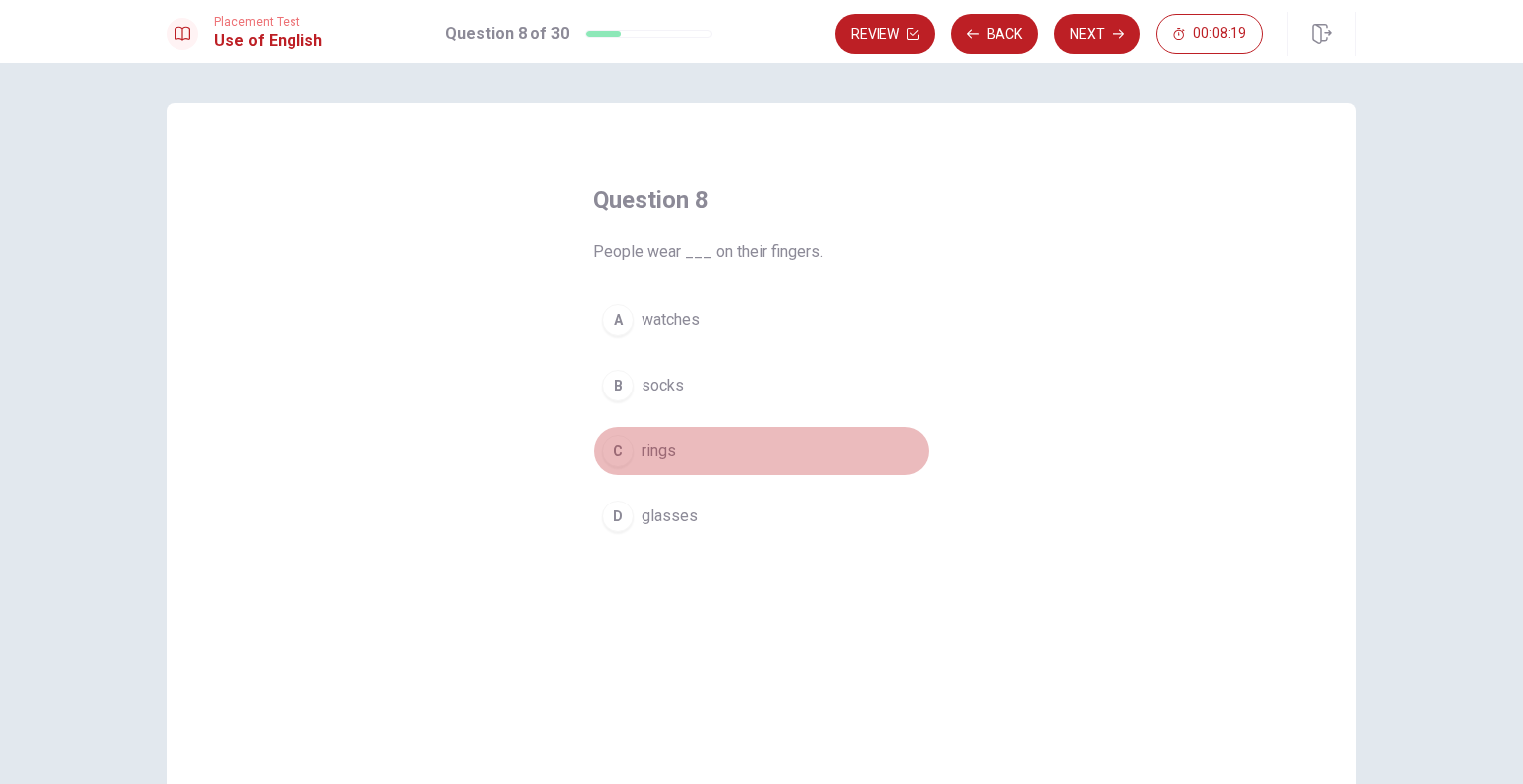 click on "C" at bounding box center [618, 451] 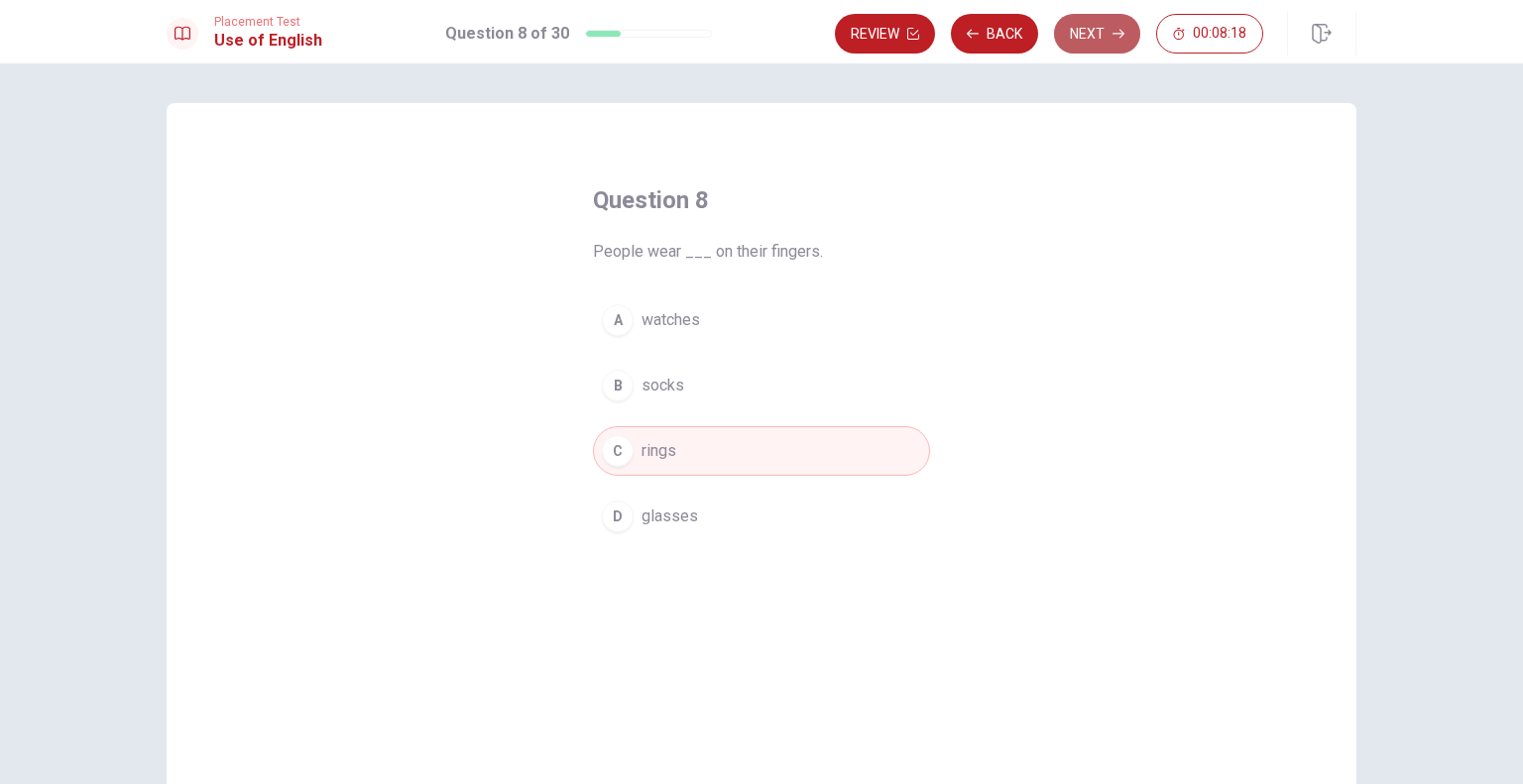 click on "Next" at bounding box center [1097, 34] 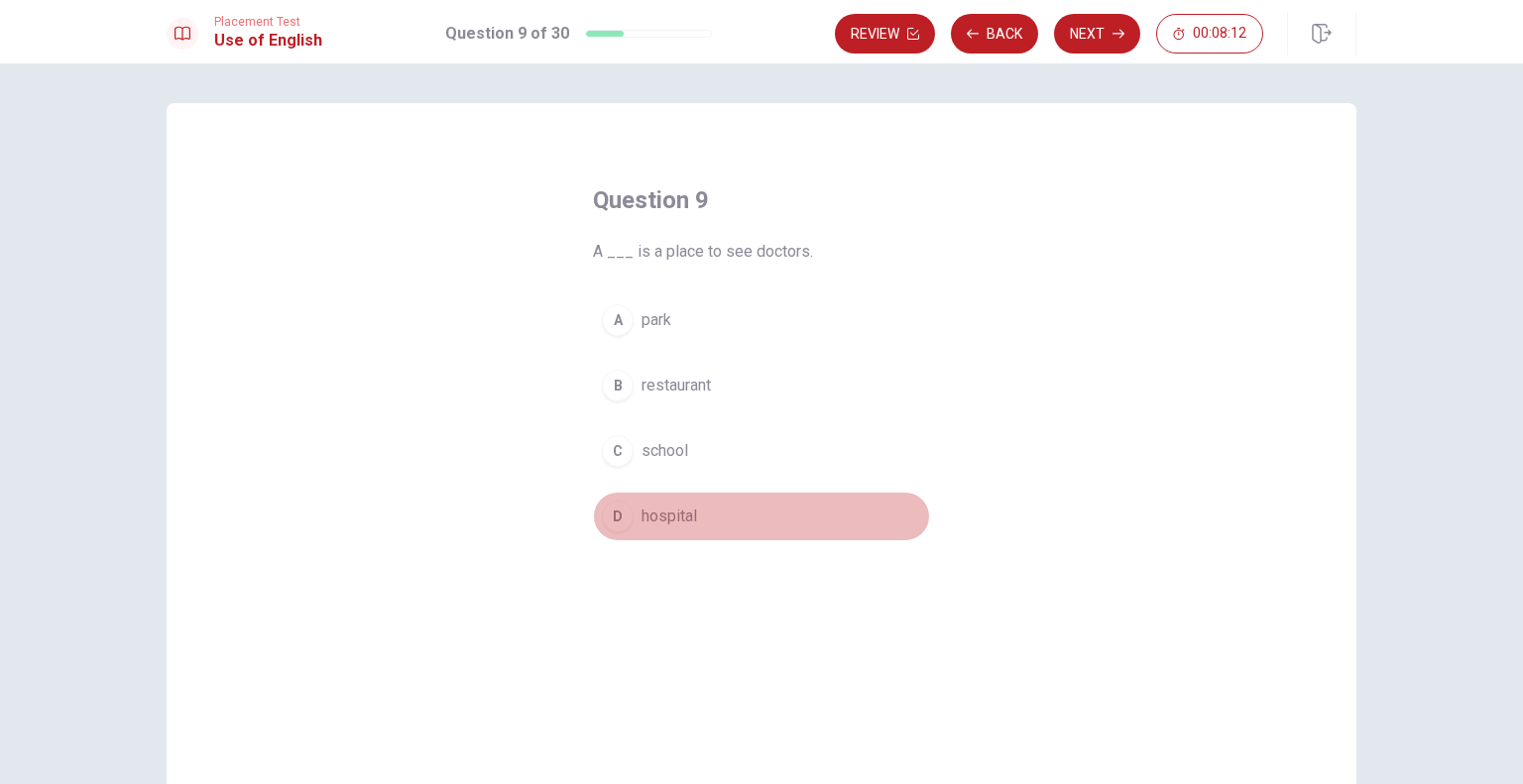 click on "D" at bounding box center [618, 516] 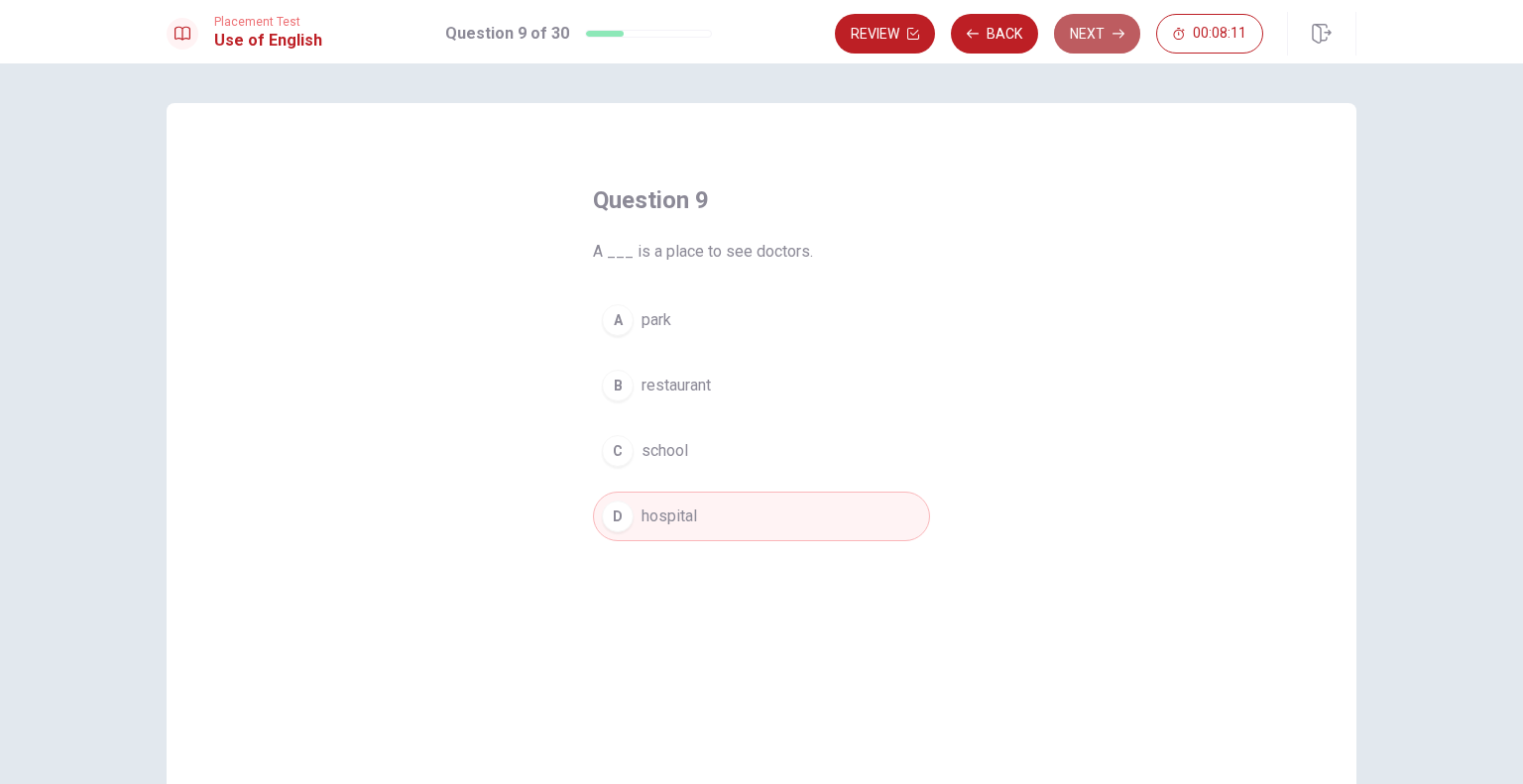 click on "Next" at bounding box center [1097, 34] 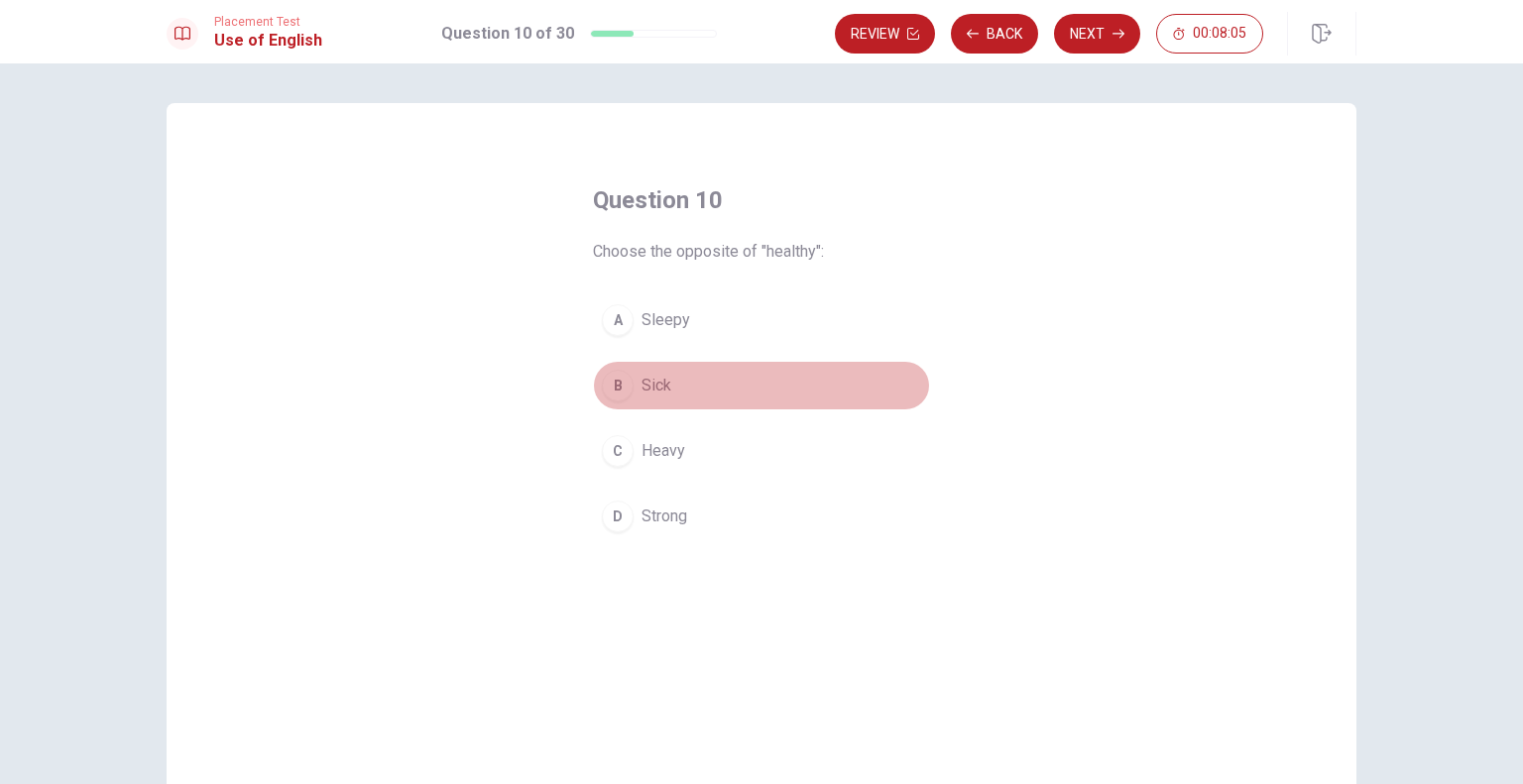 click on "B" at bounding box center [618, 386] 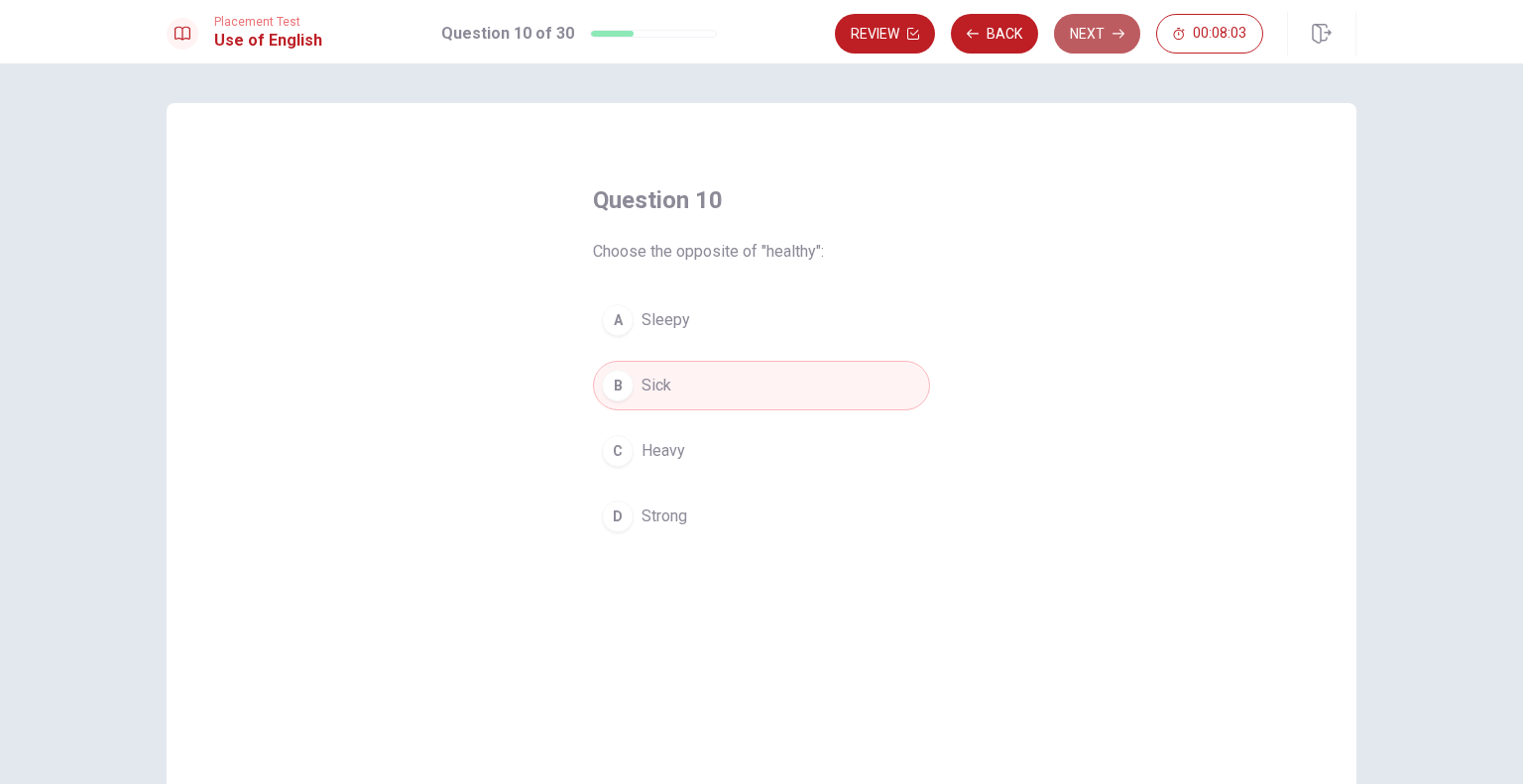 click on "Next" at bounding box center (1097, 34) 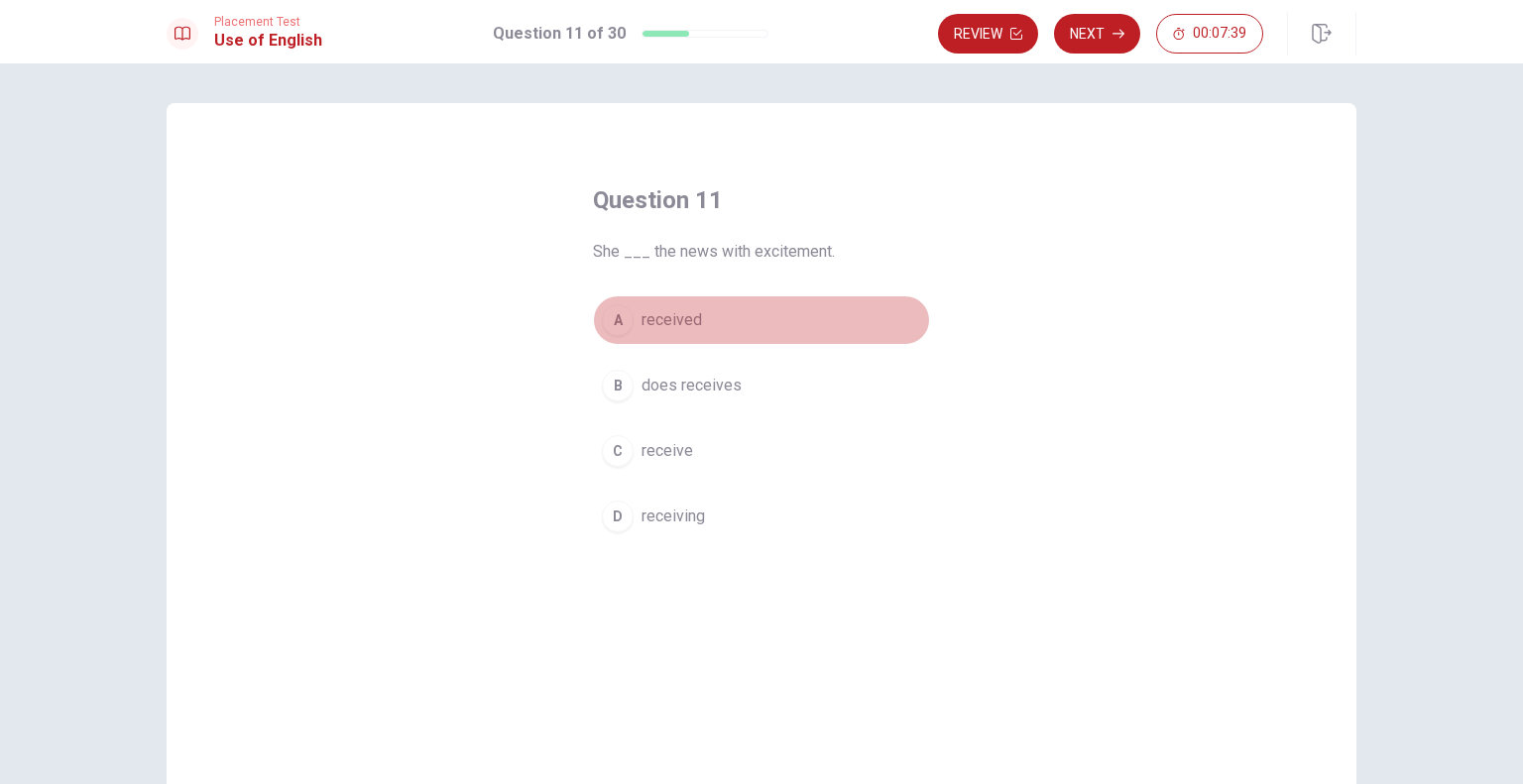 click on "A" at bounding box center [618, 320] 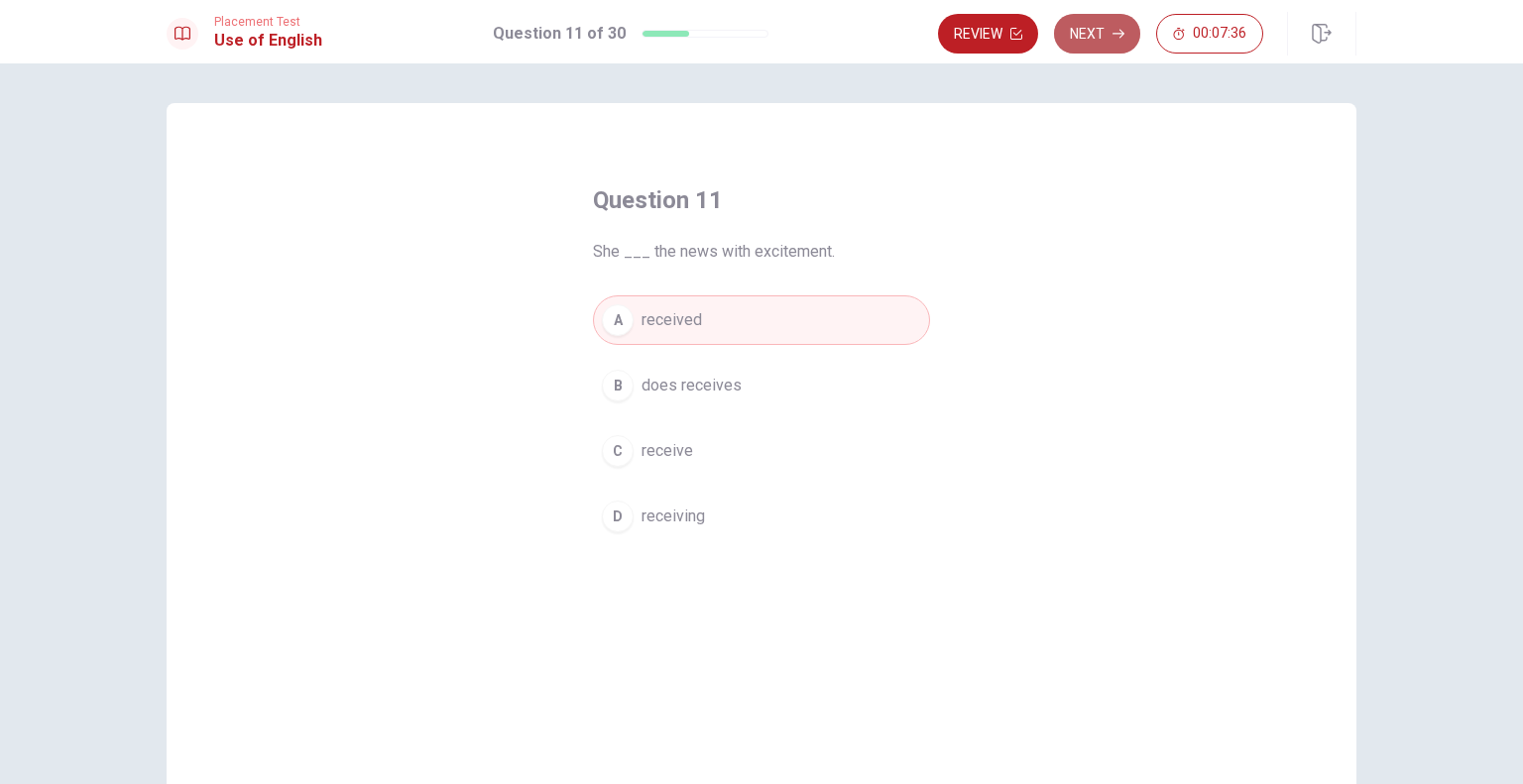 click 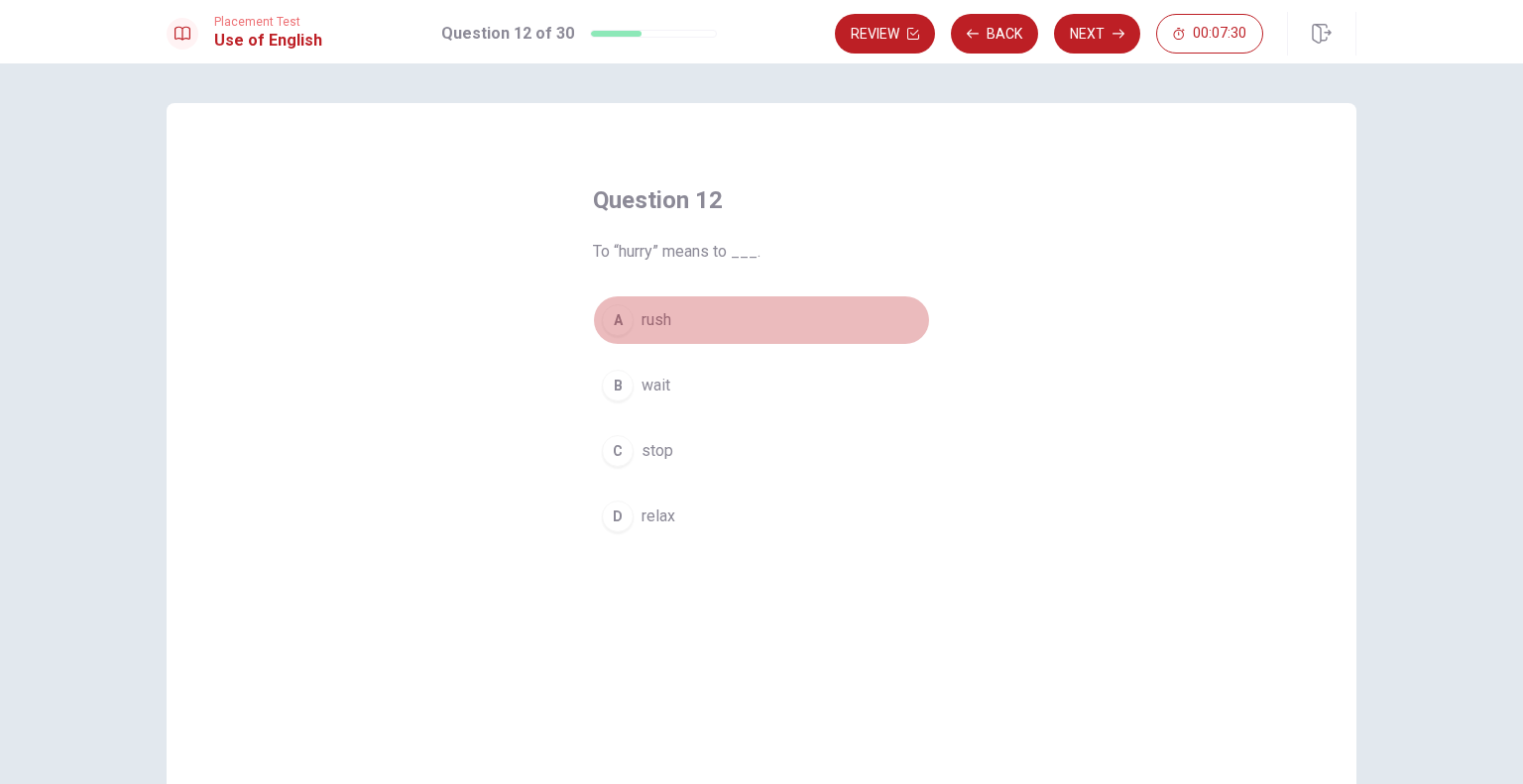 click on "A" at bounding box center [618, 320] 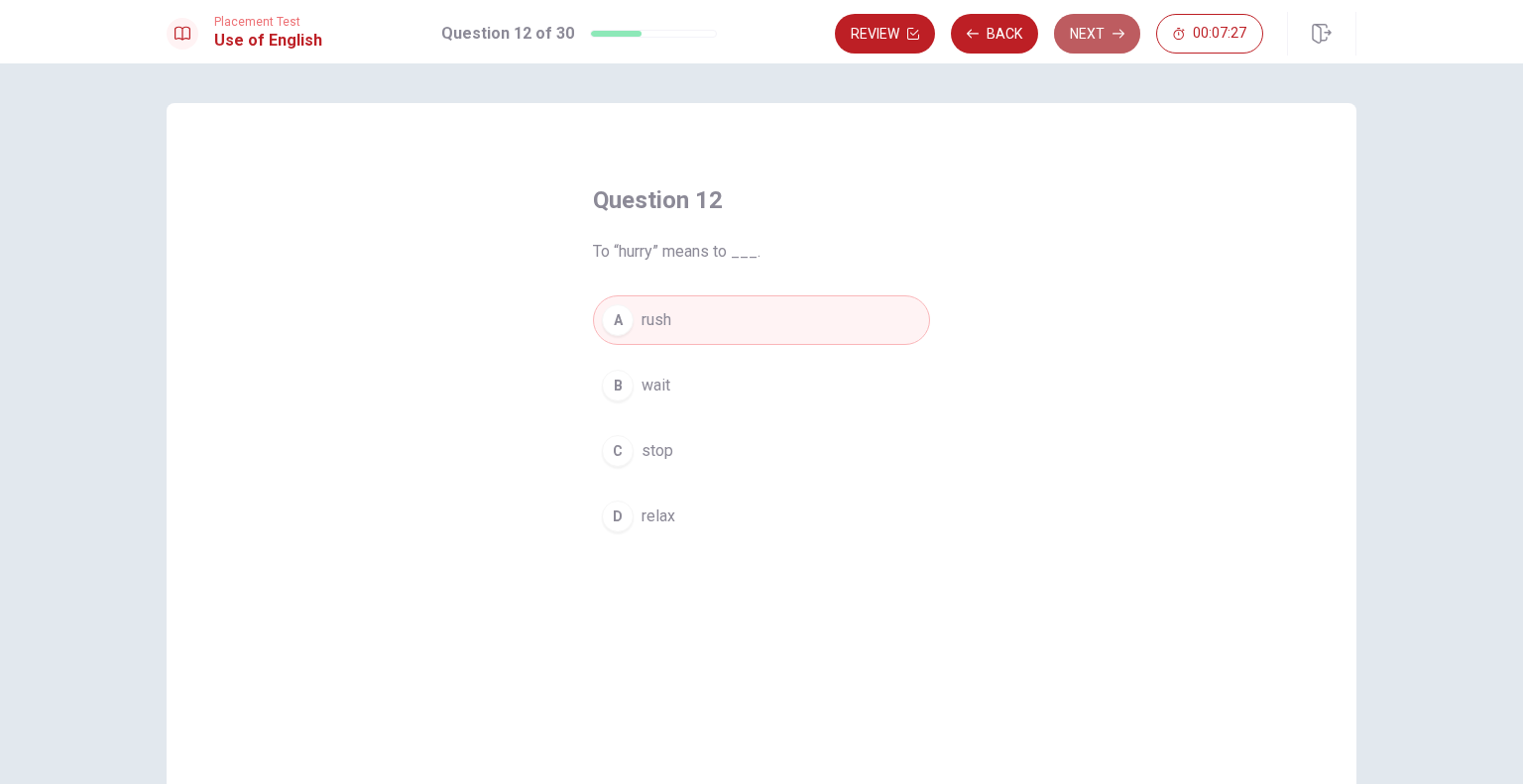 click on "Next" at bounding box center [1097, 34] 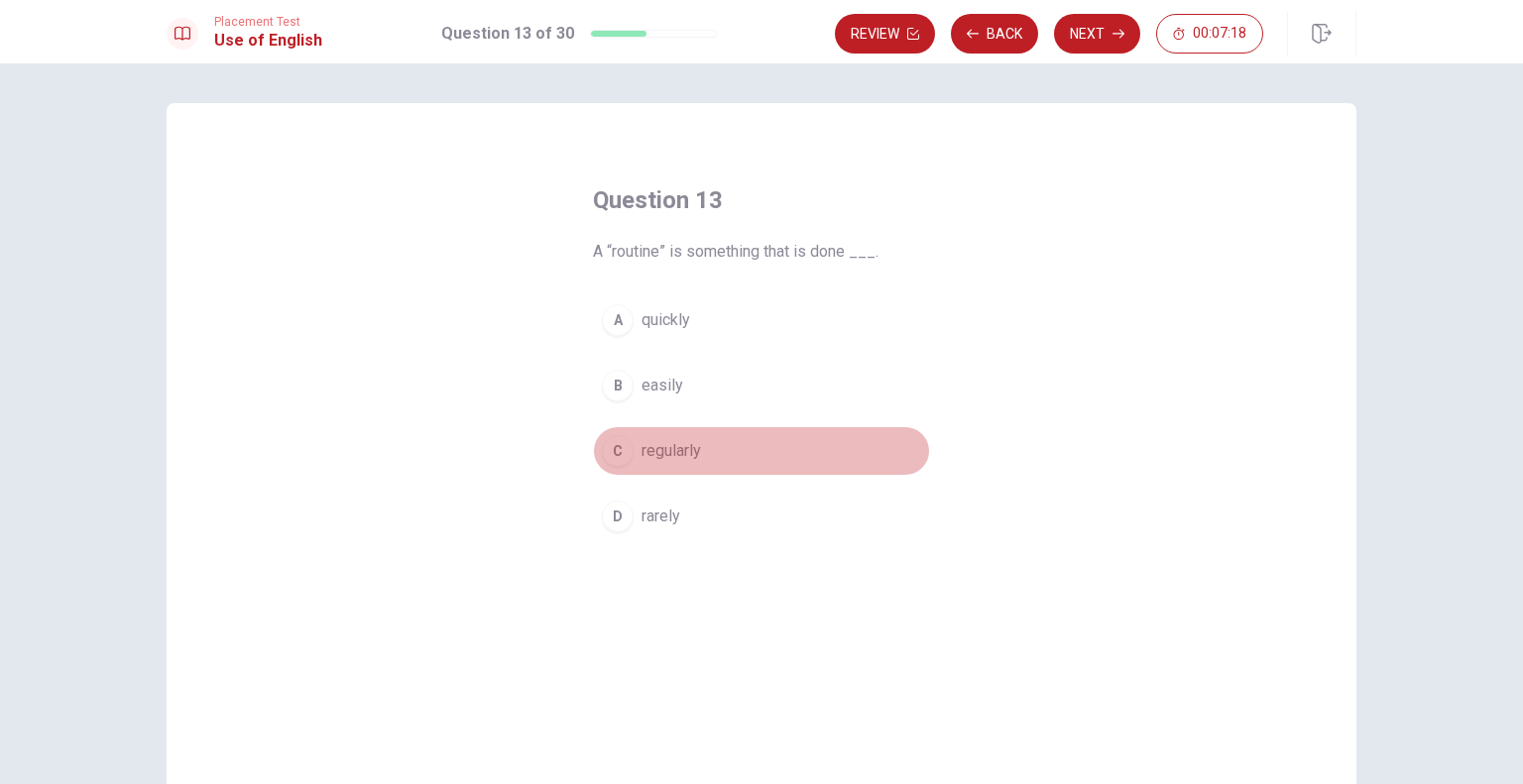 click on "regularly" at bounding box center (671, 451) 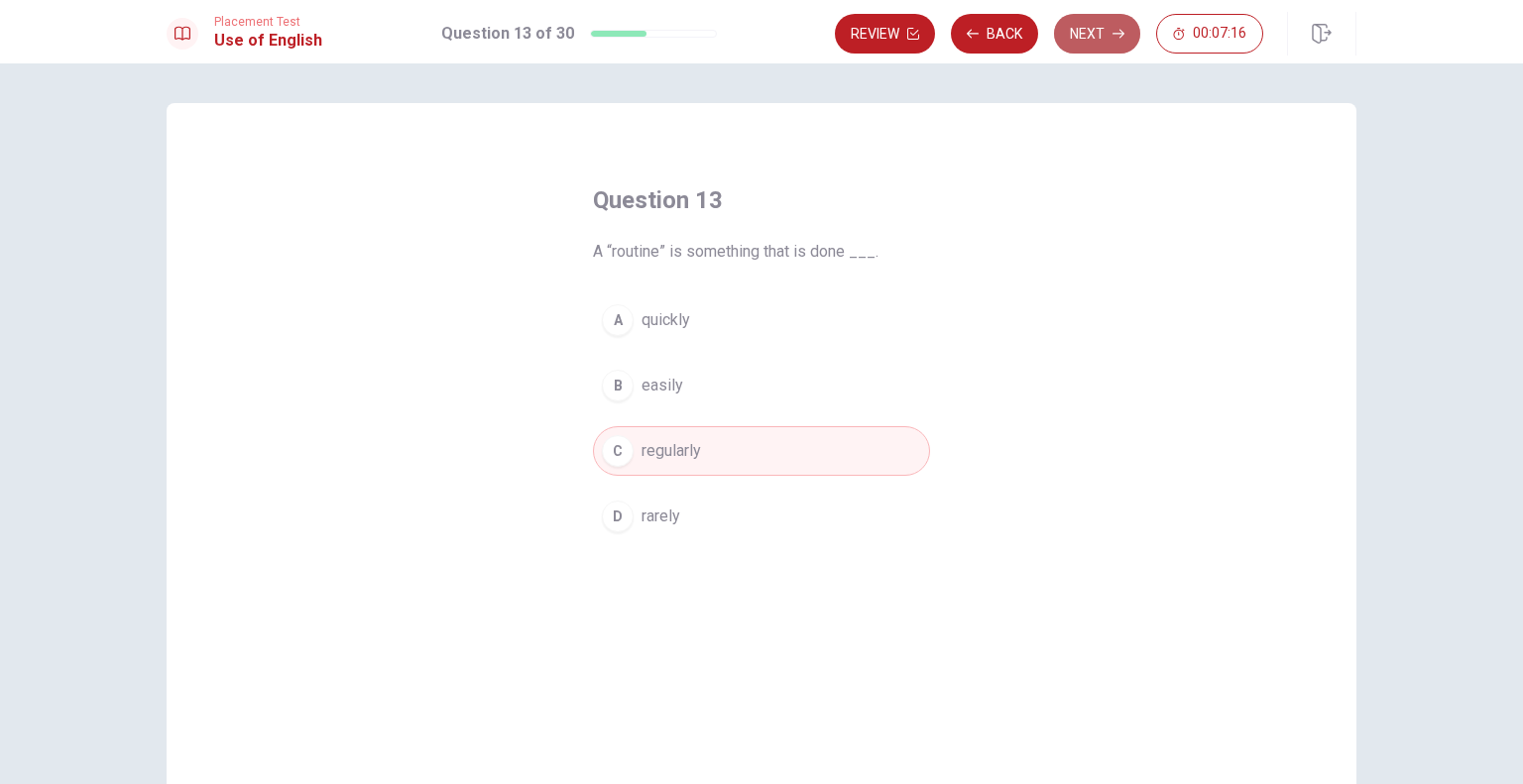 click on "Next" at bounding box center [1097, 34] 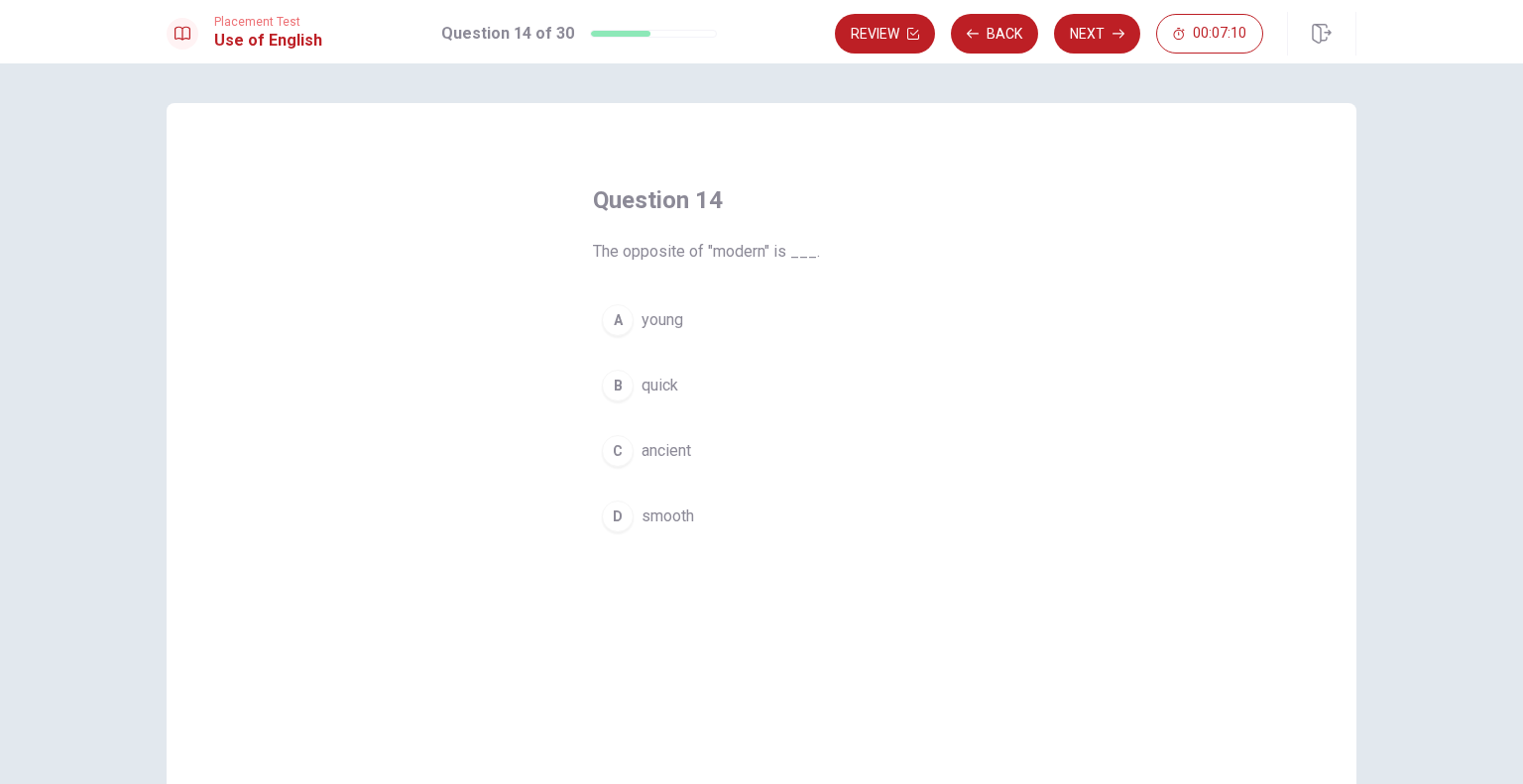 click on "C" at bounding box center (618, 451) 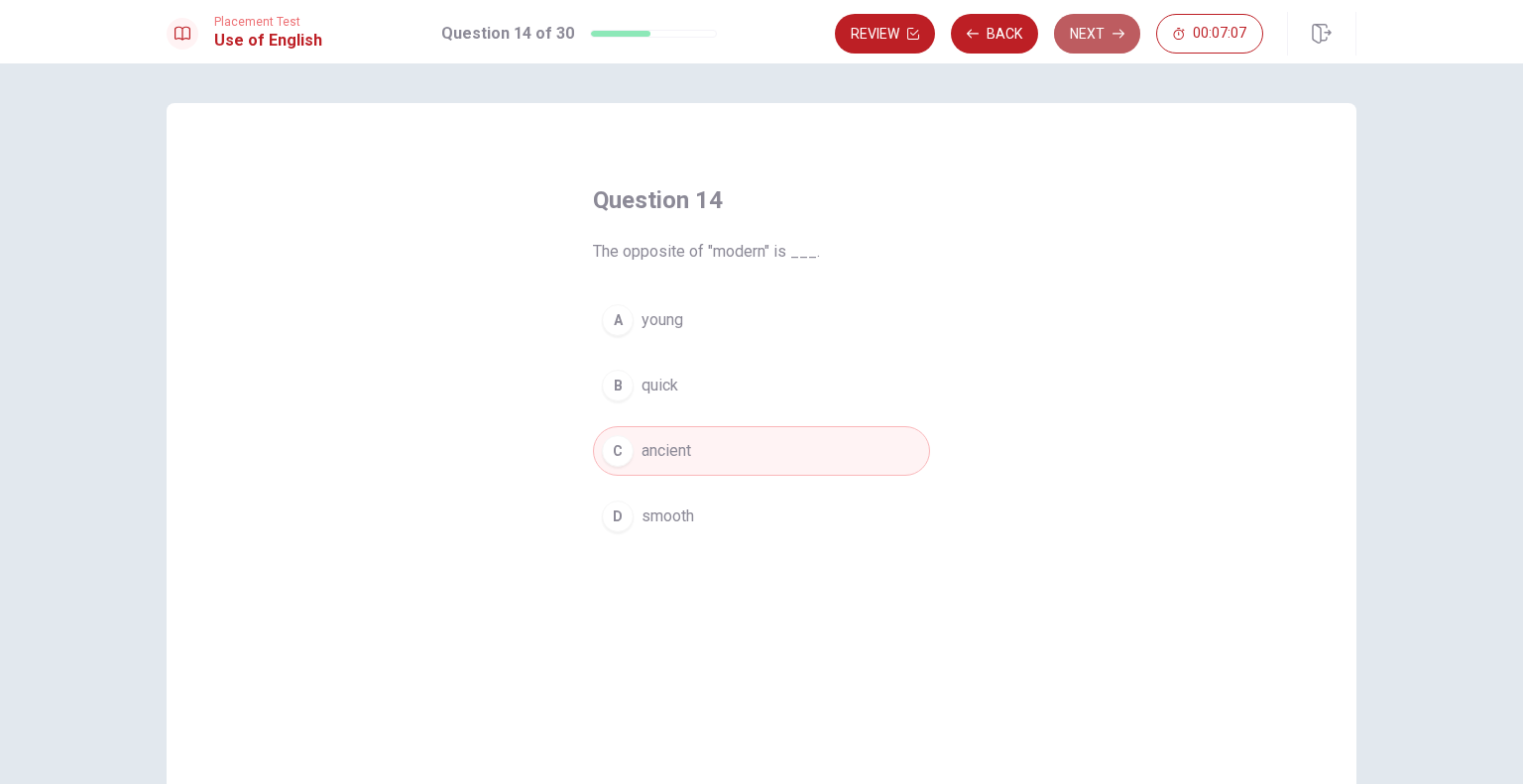 click 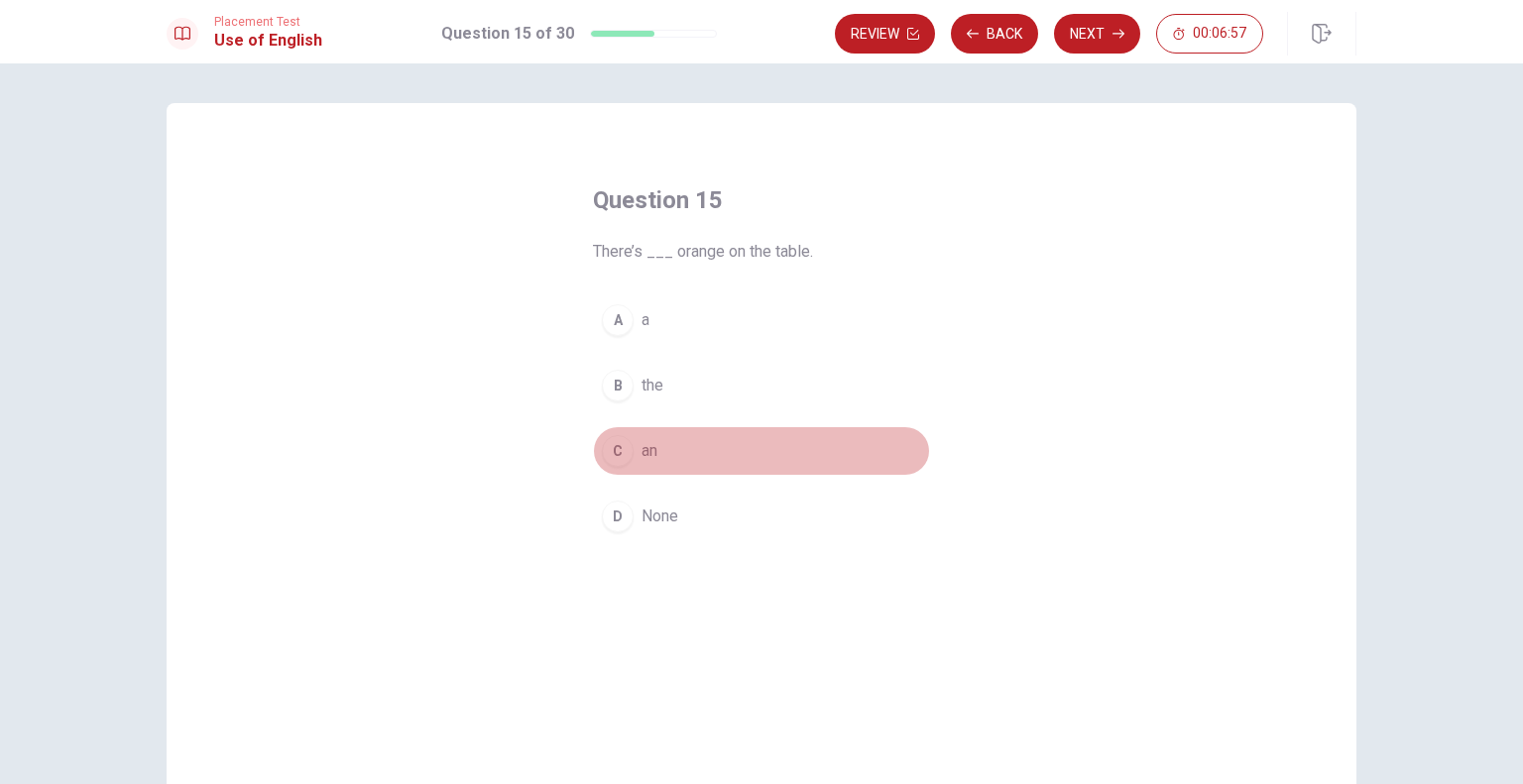 click on "C" at bounding box center [618, 451] 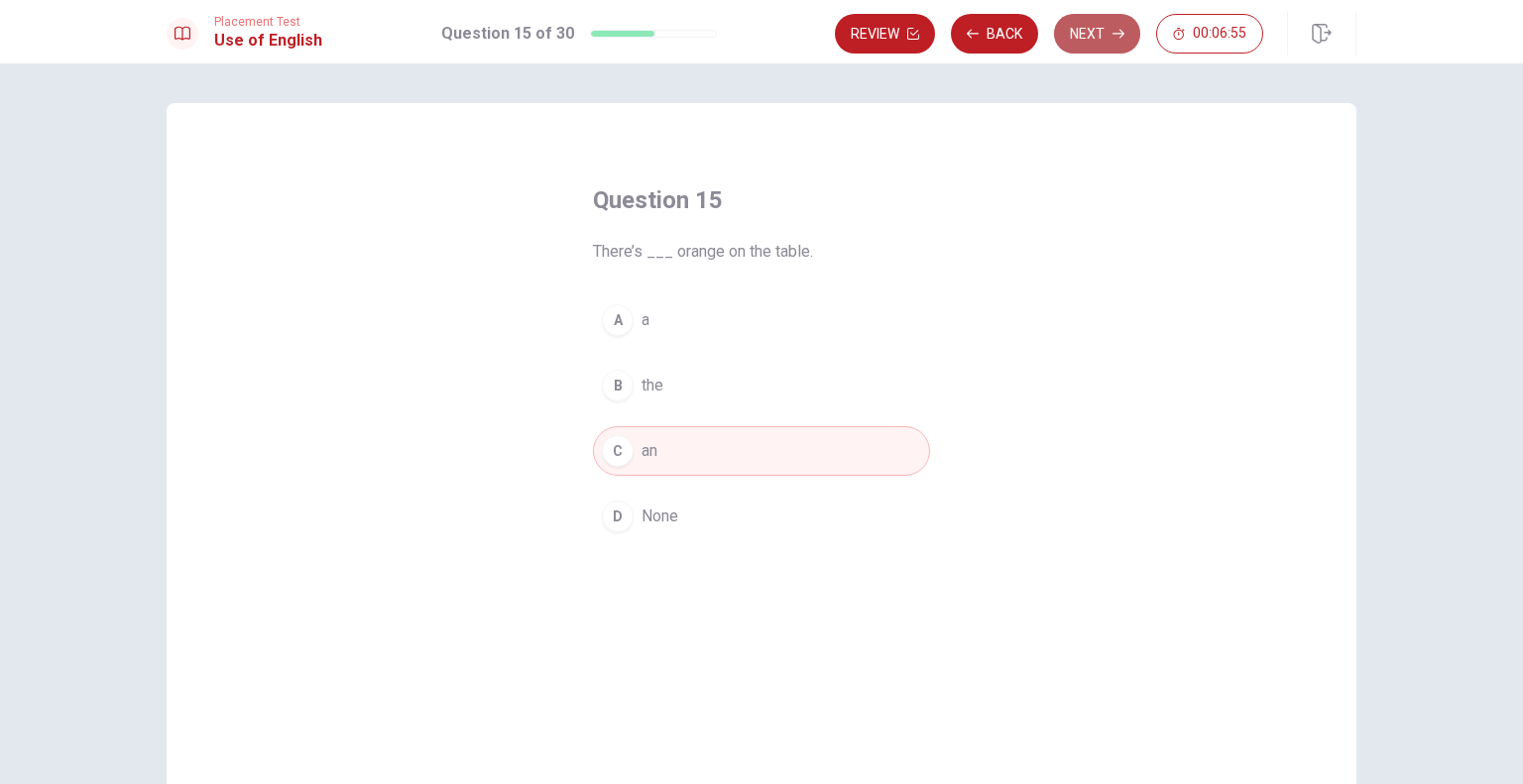 click on "Next" at bounding box center (1097, 34) 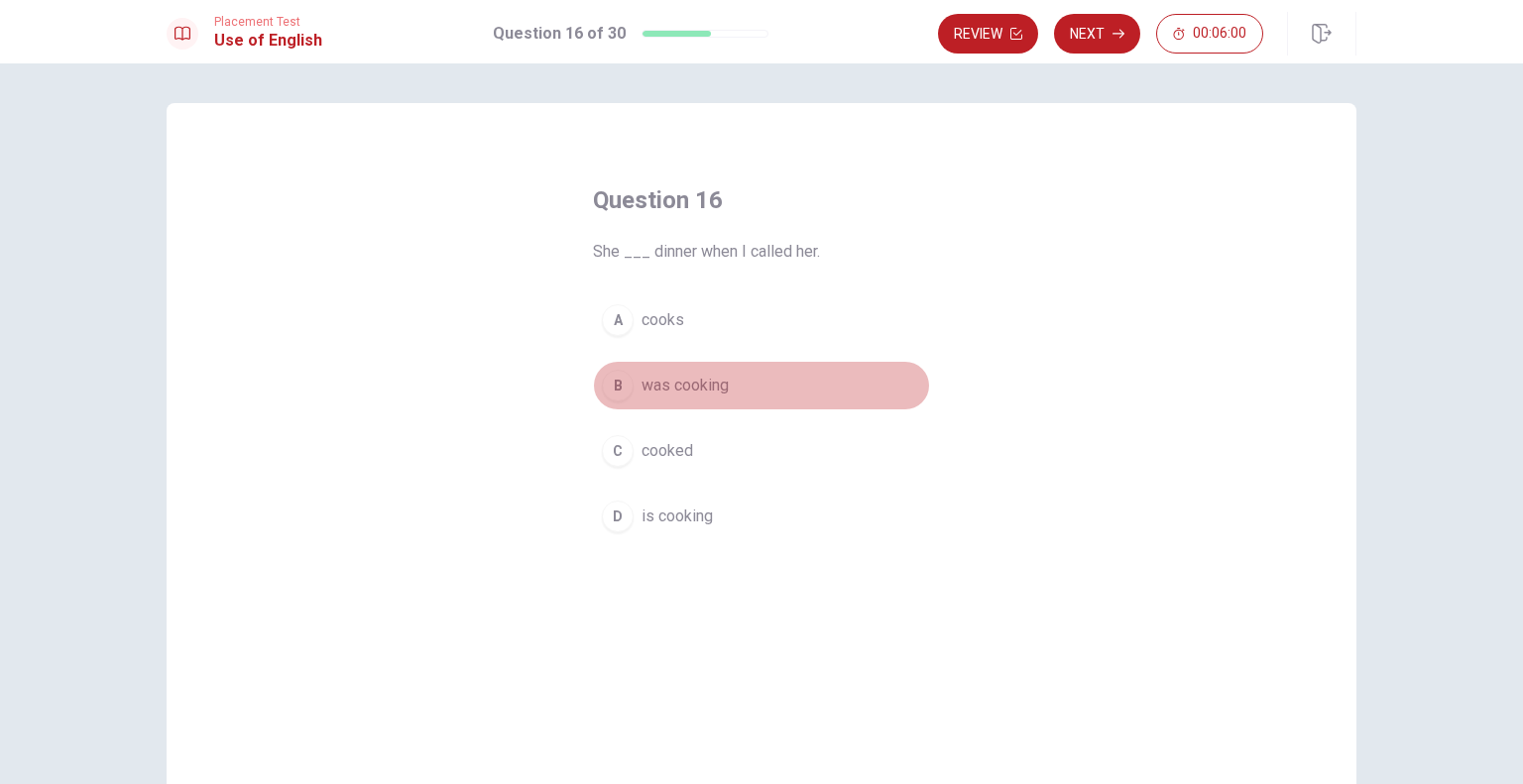 click on "B" at bounding box center [618, 386] 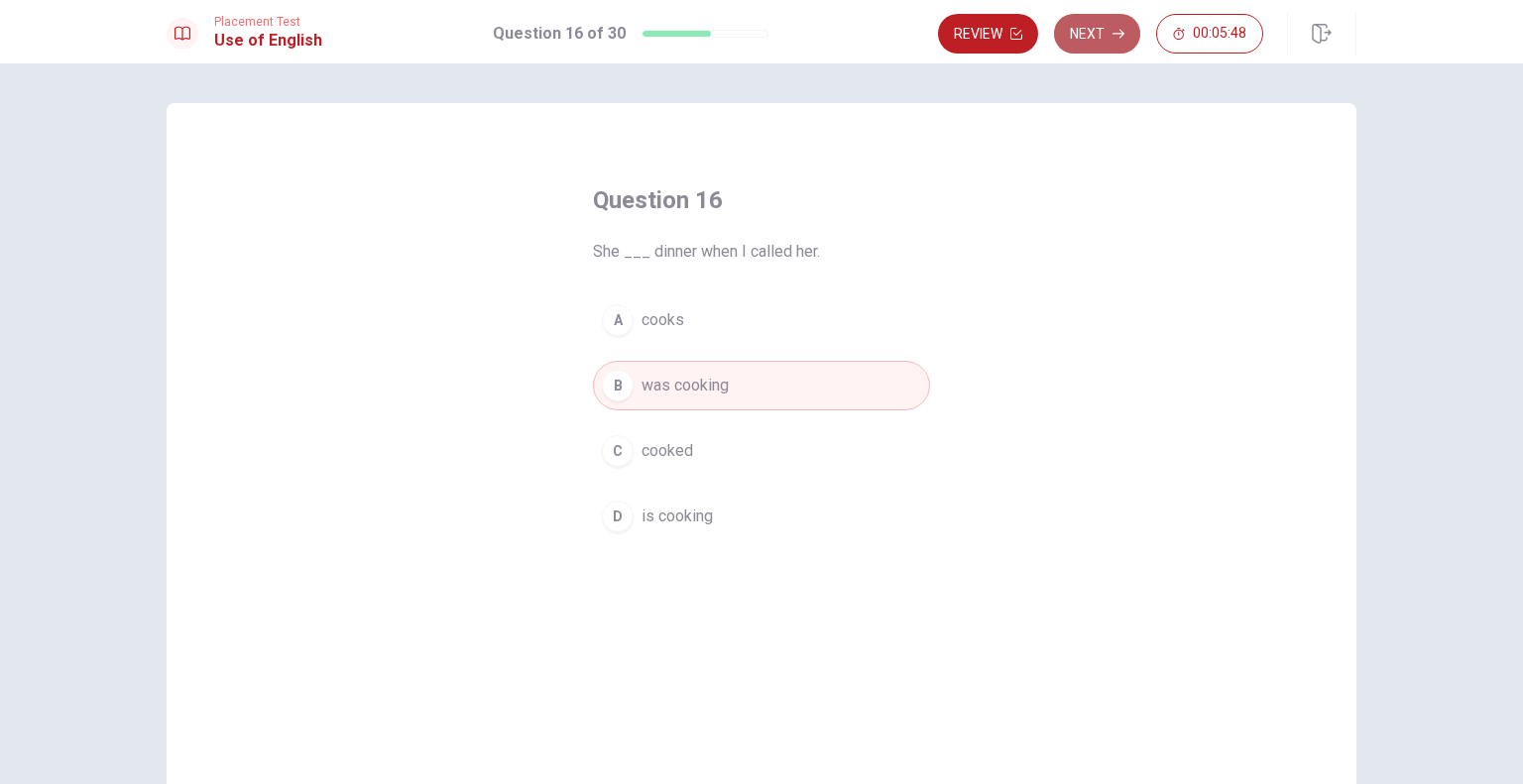 click 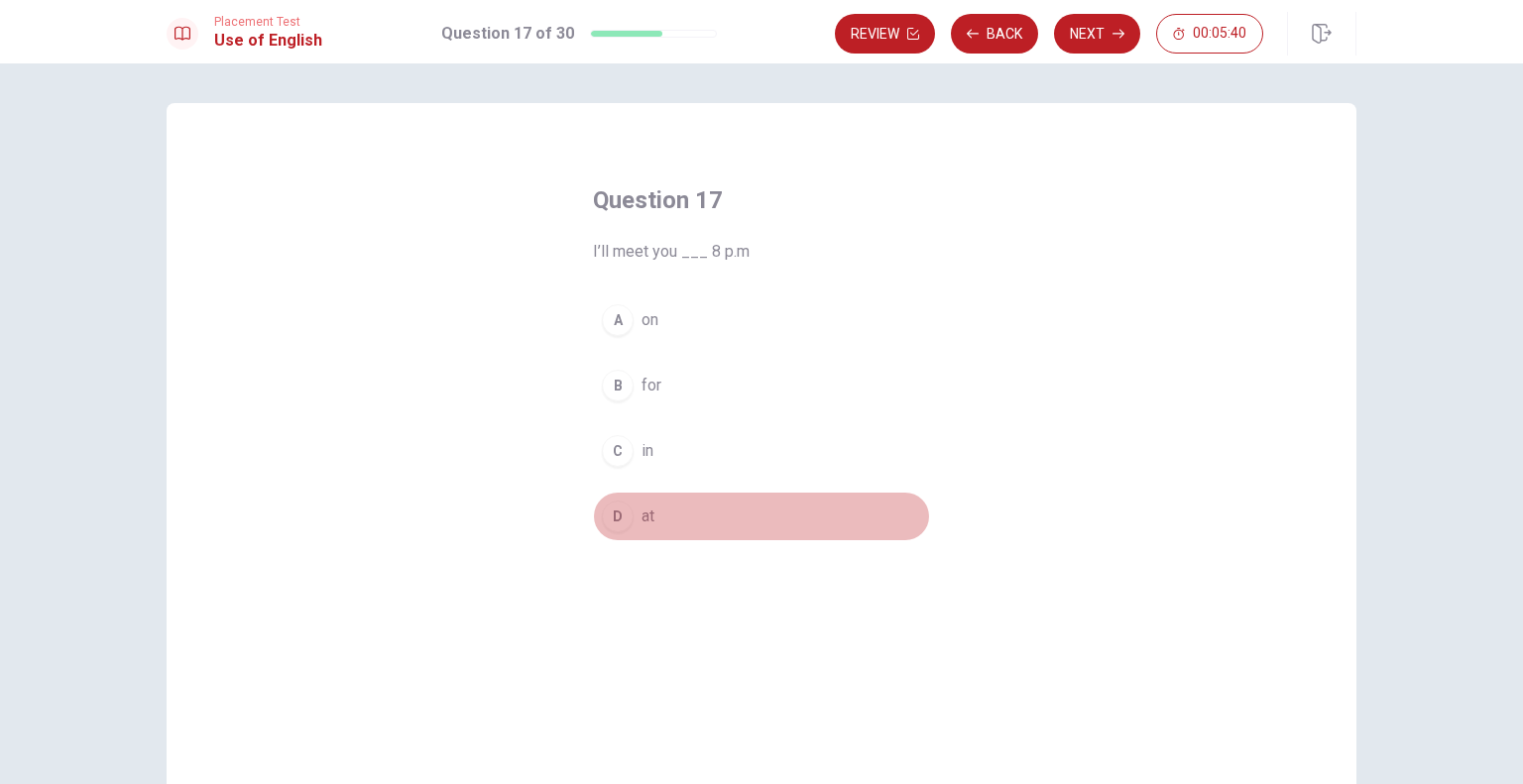 click on "D" at bounding box center (618, 516) 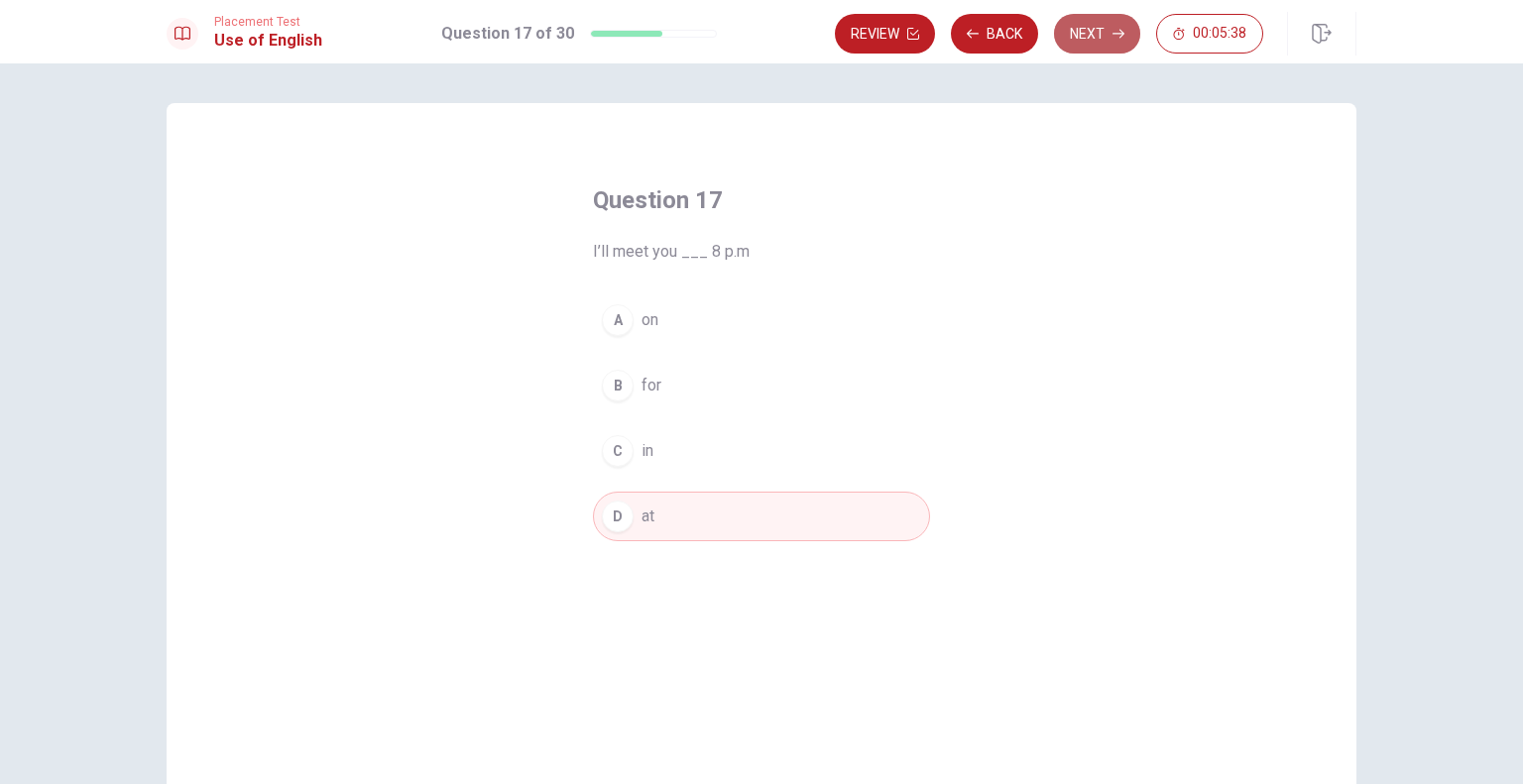 click on "Next" at bounding box center [1097, 34] 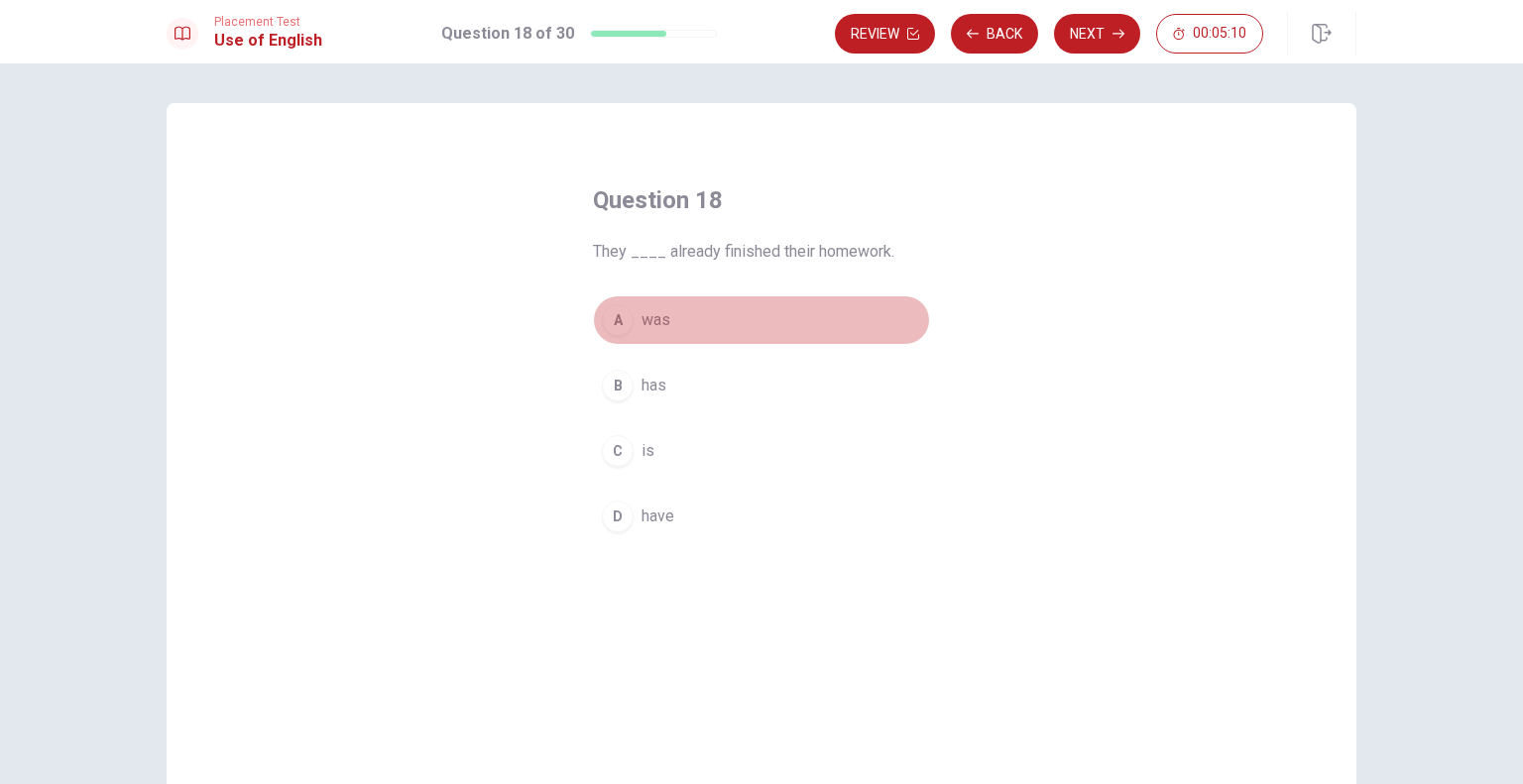 click on "A" at bounding box center [618, 320] 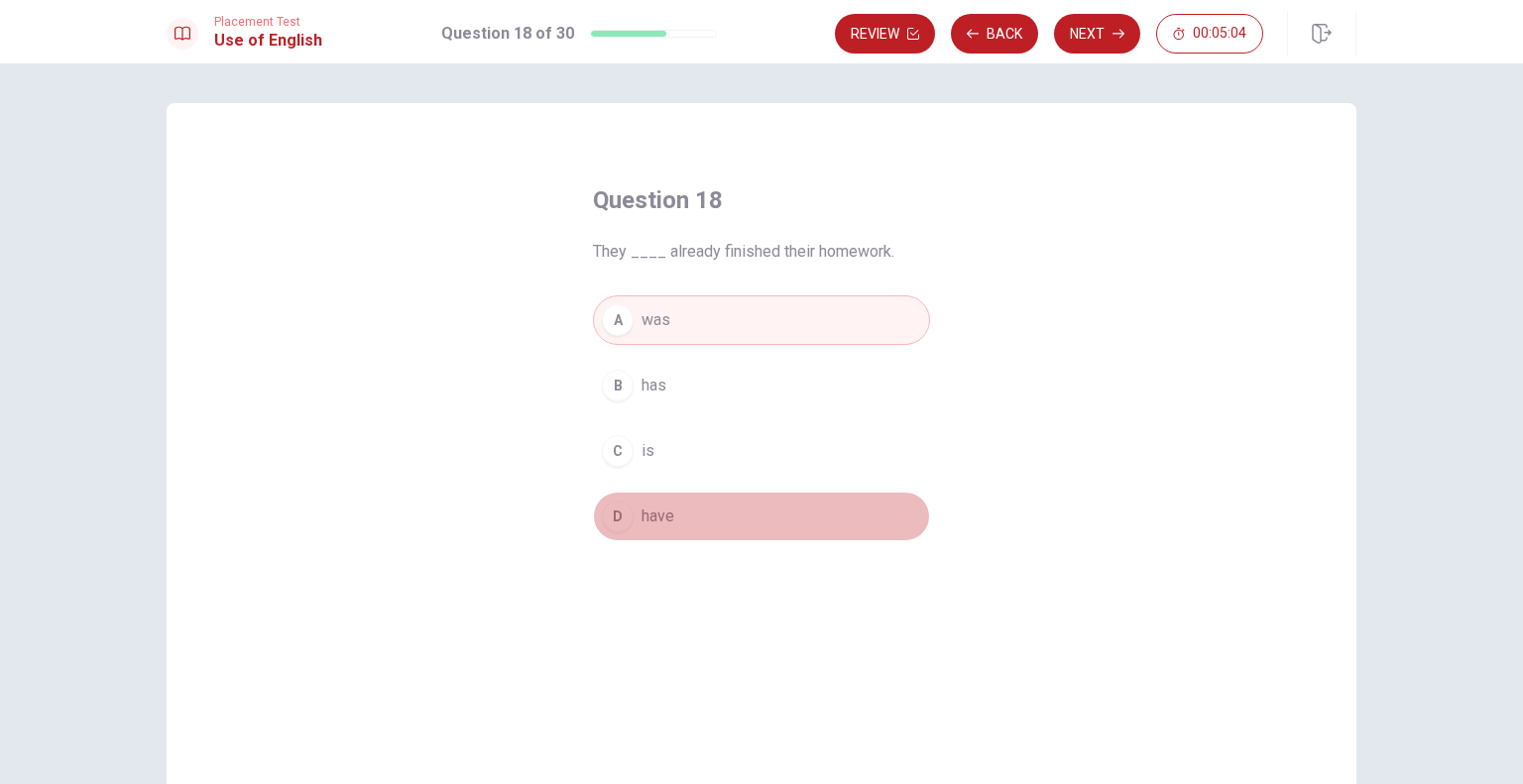 click on "have" at bounding box center (657, 516) 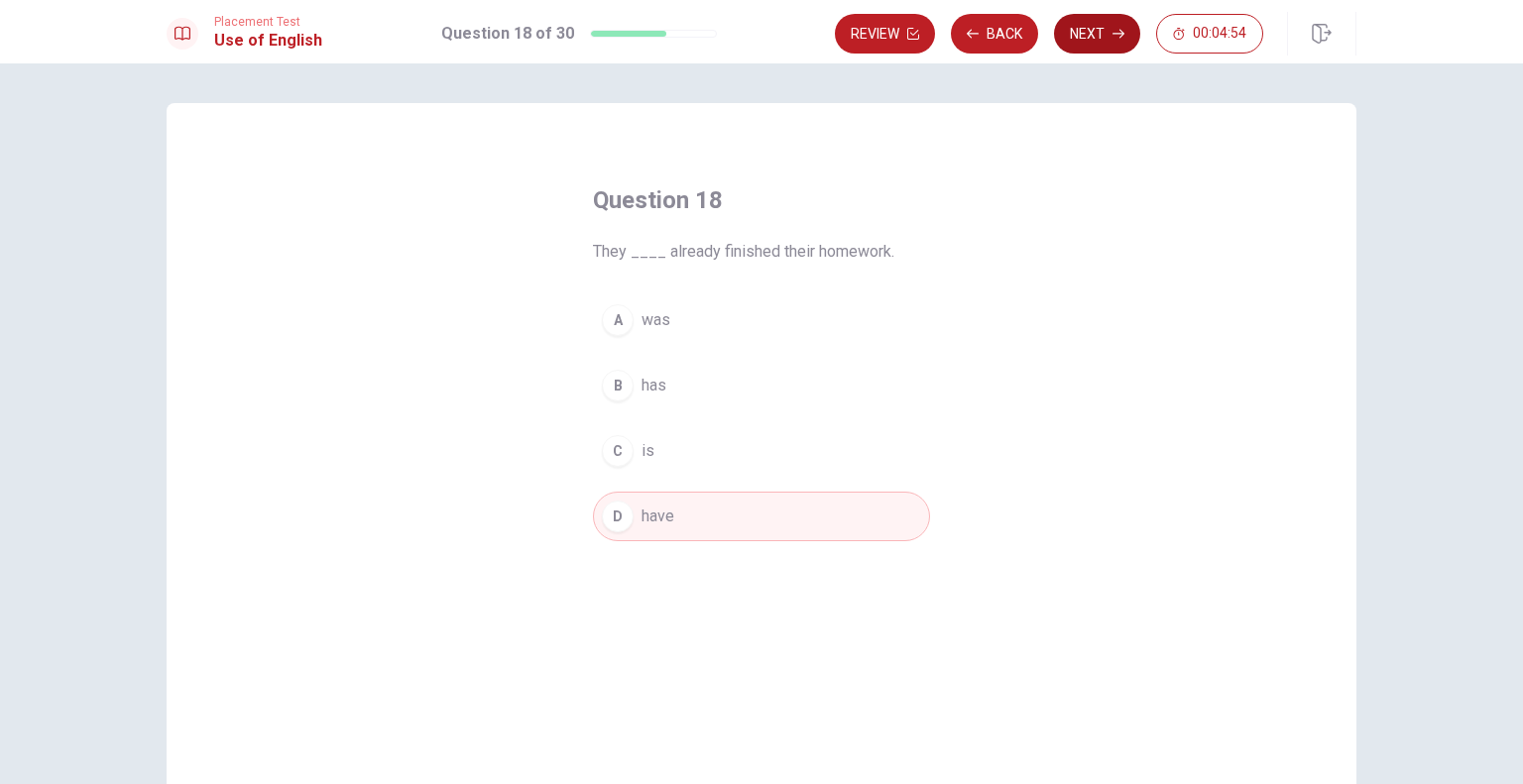 click on "Next" at bounding box center [1097, 34] 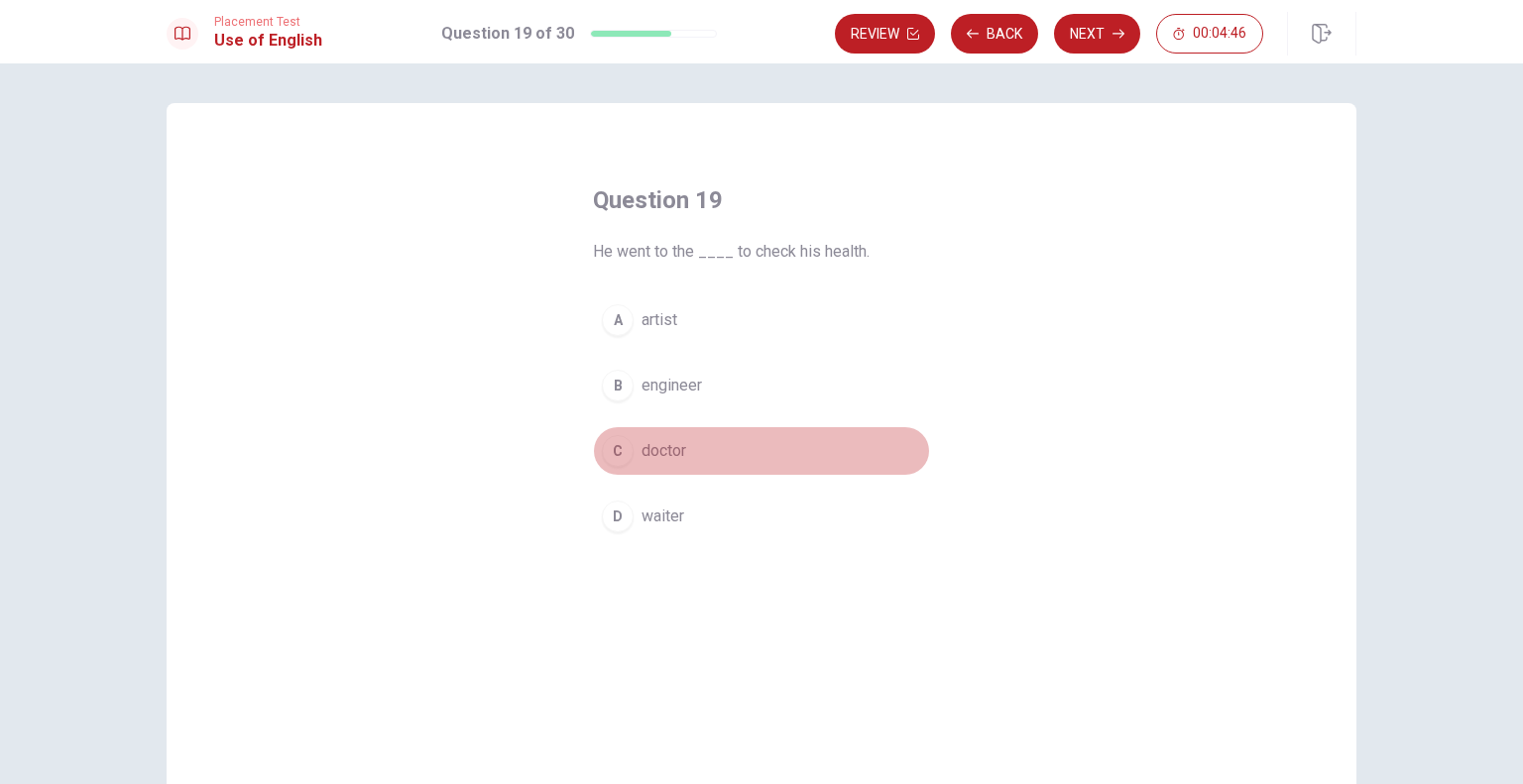 click on "C" at bounding box center (618, 451) 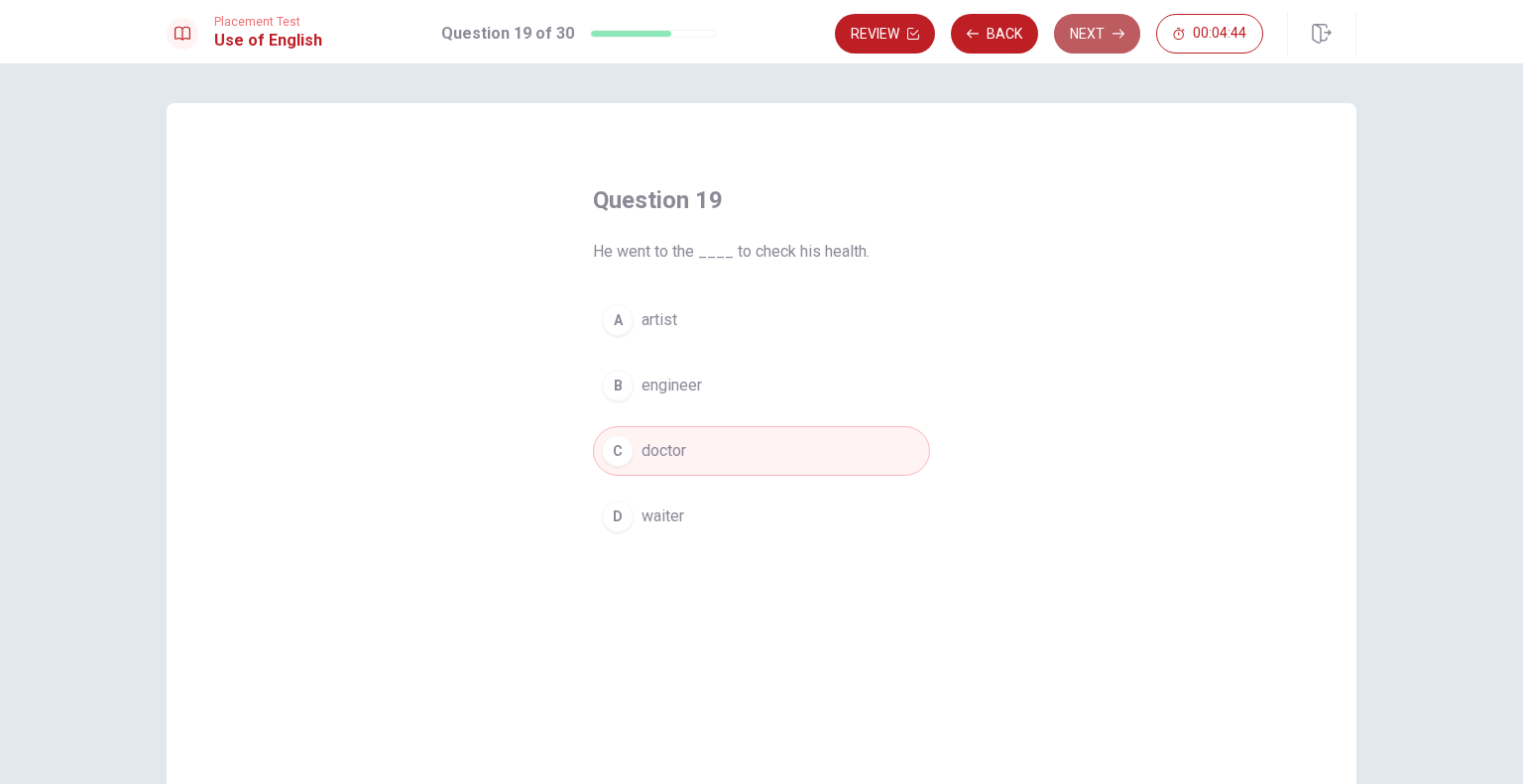 click on "Next" at bounding box center [1097, 34] 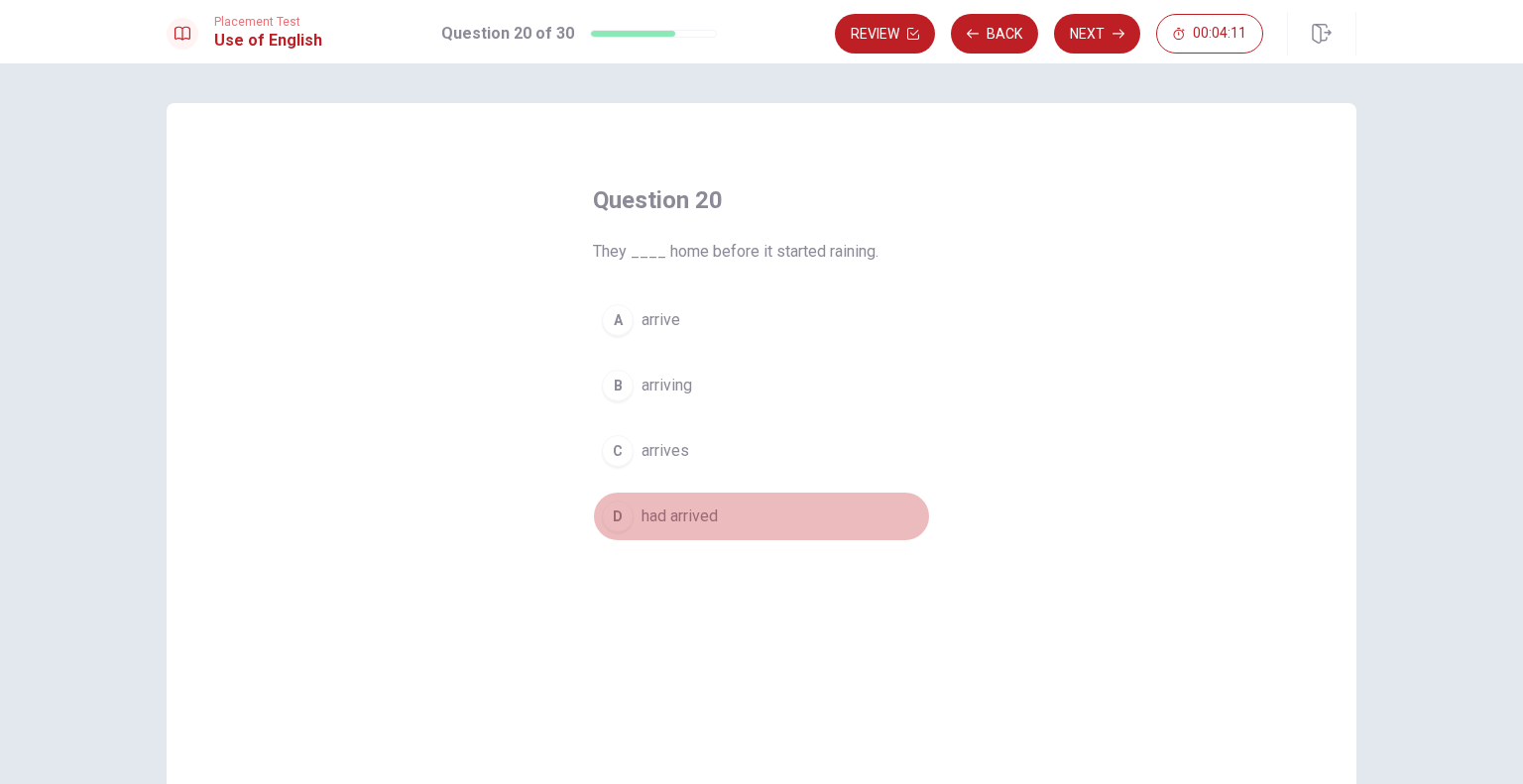 click on "had arrived" at bounding box center [679, 516] 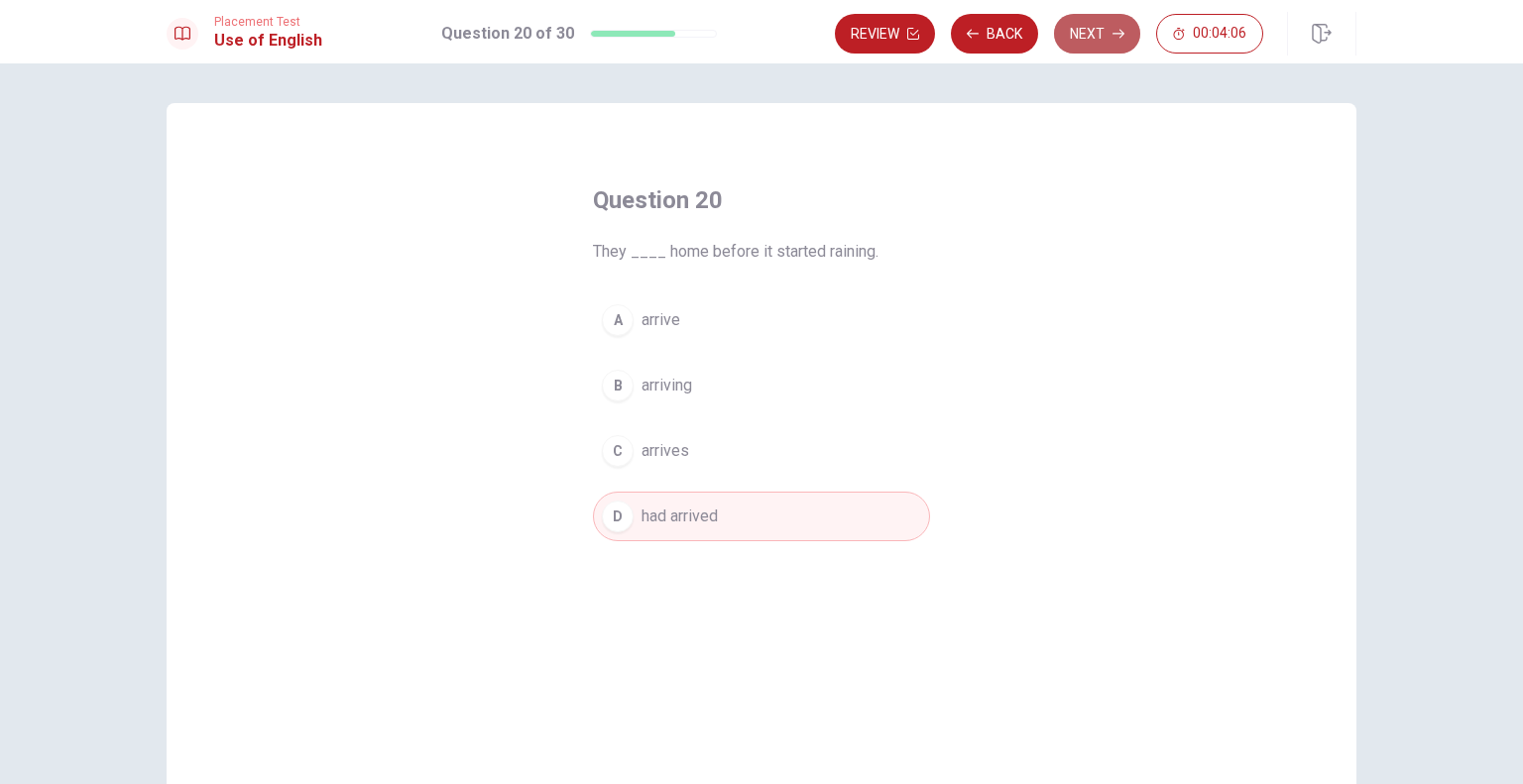 click 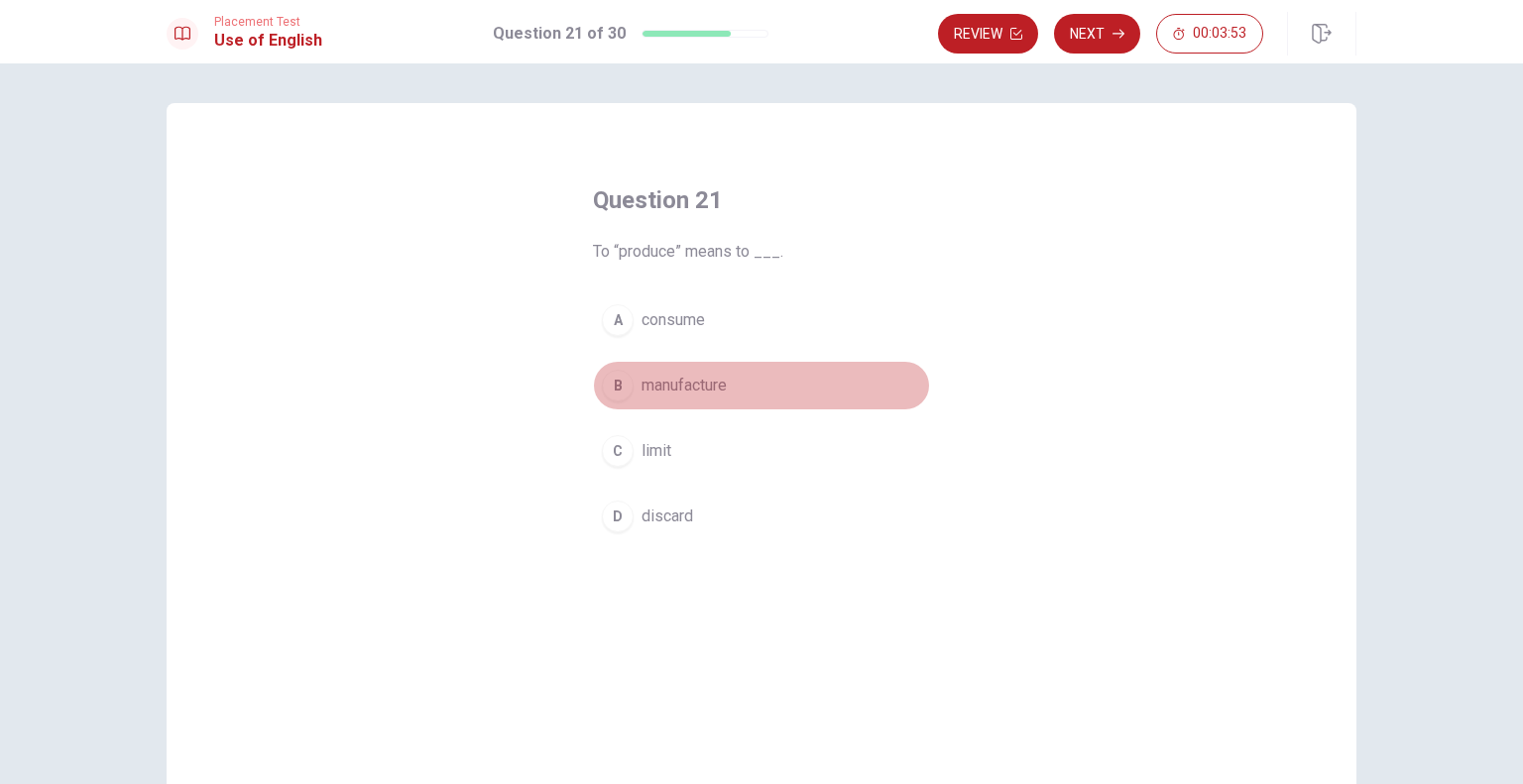 click on "manufacture" at bounding box center (684, 386) 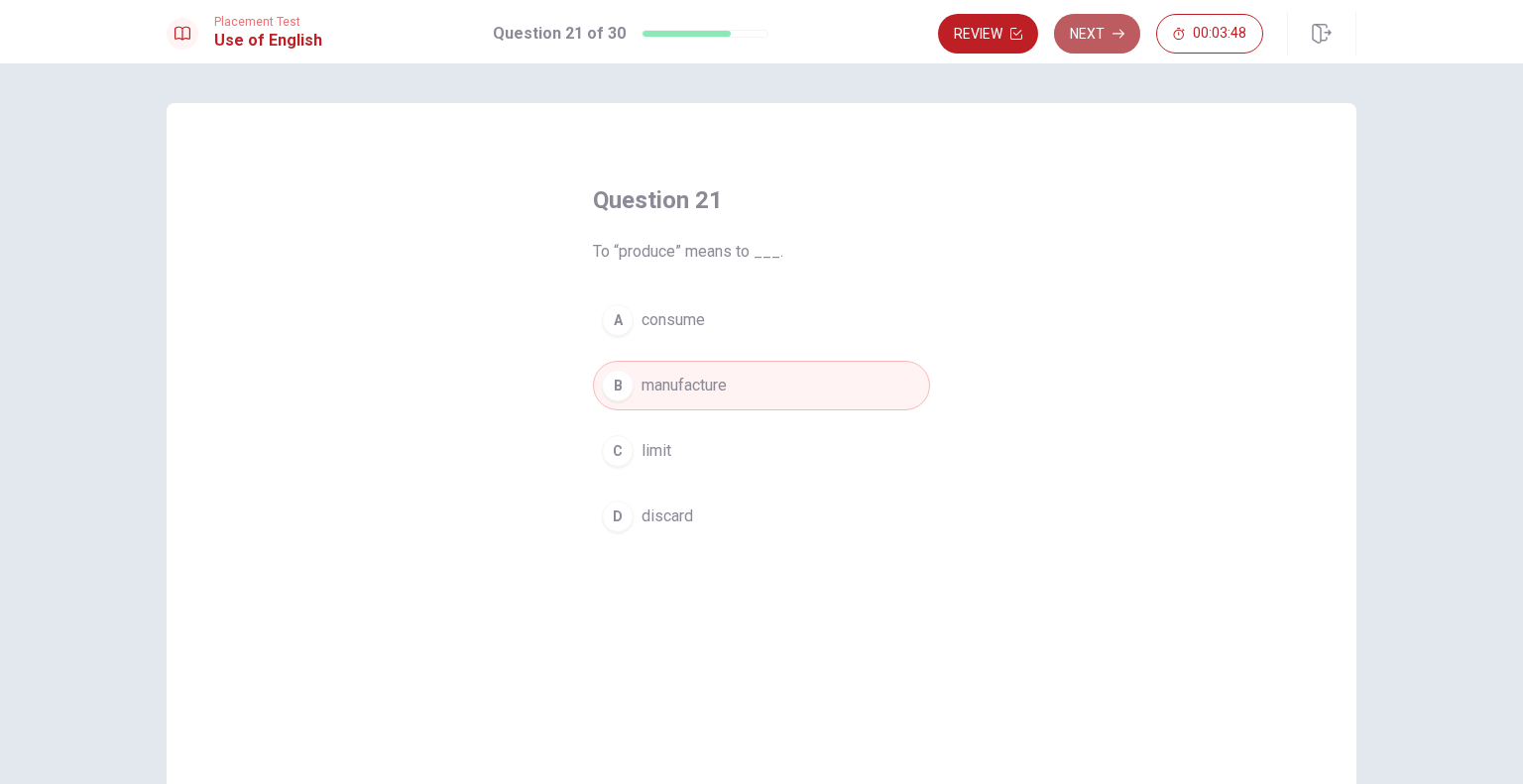 click on "Next" at bounding box center (1097, 34) 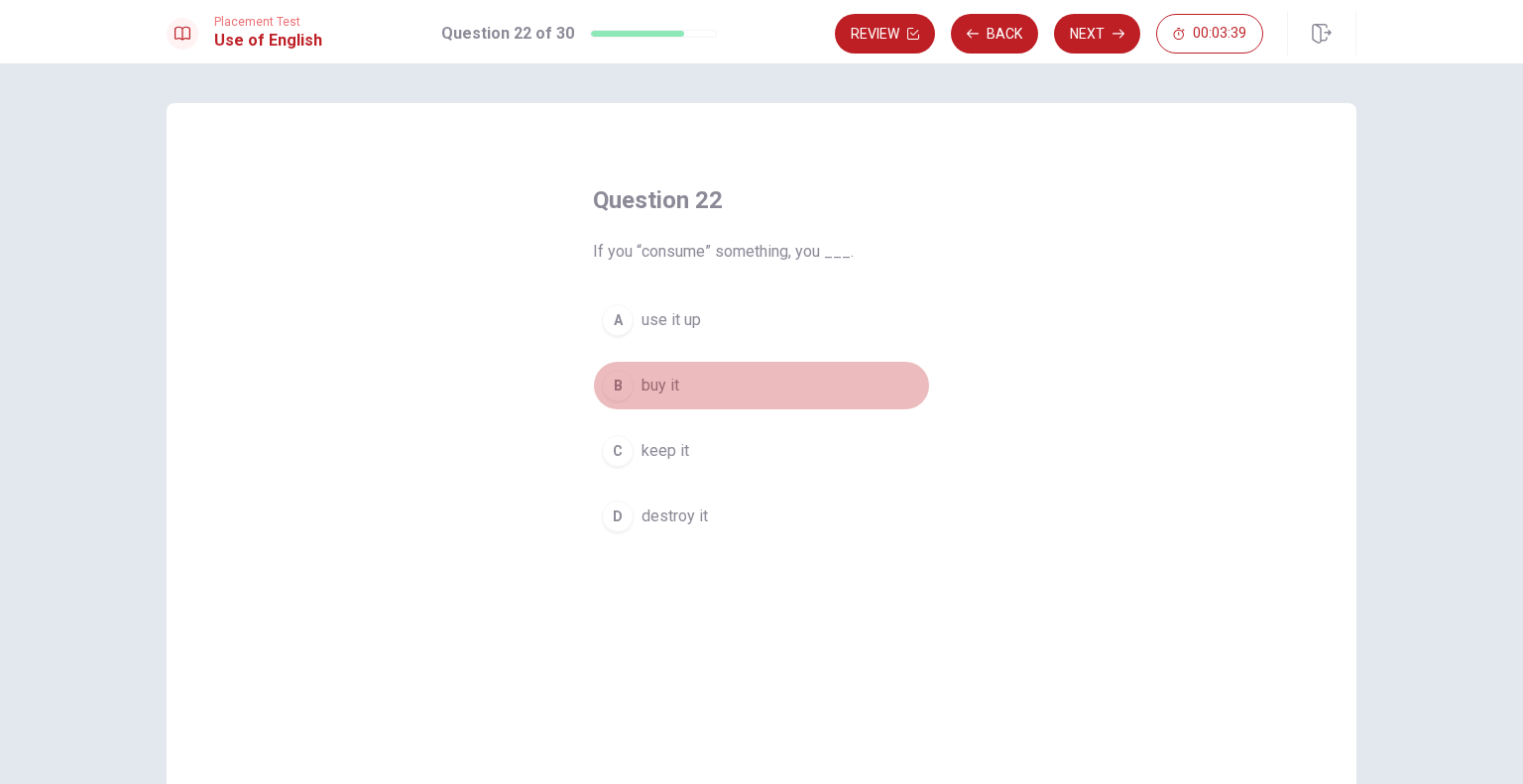 click on "B" at bounding box center [618, 386] 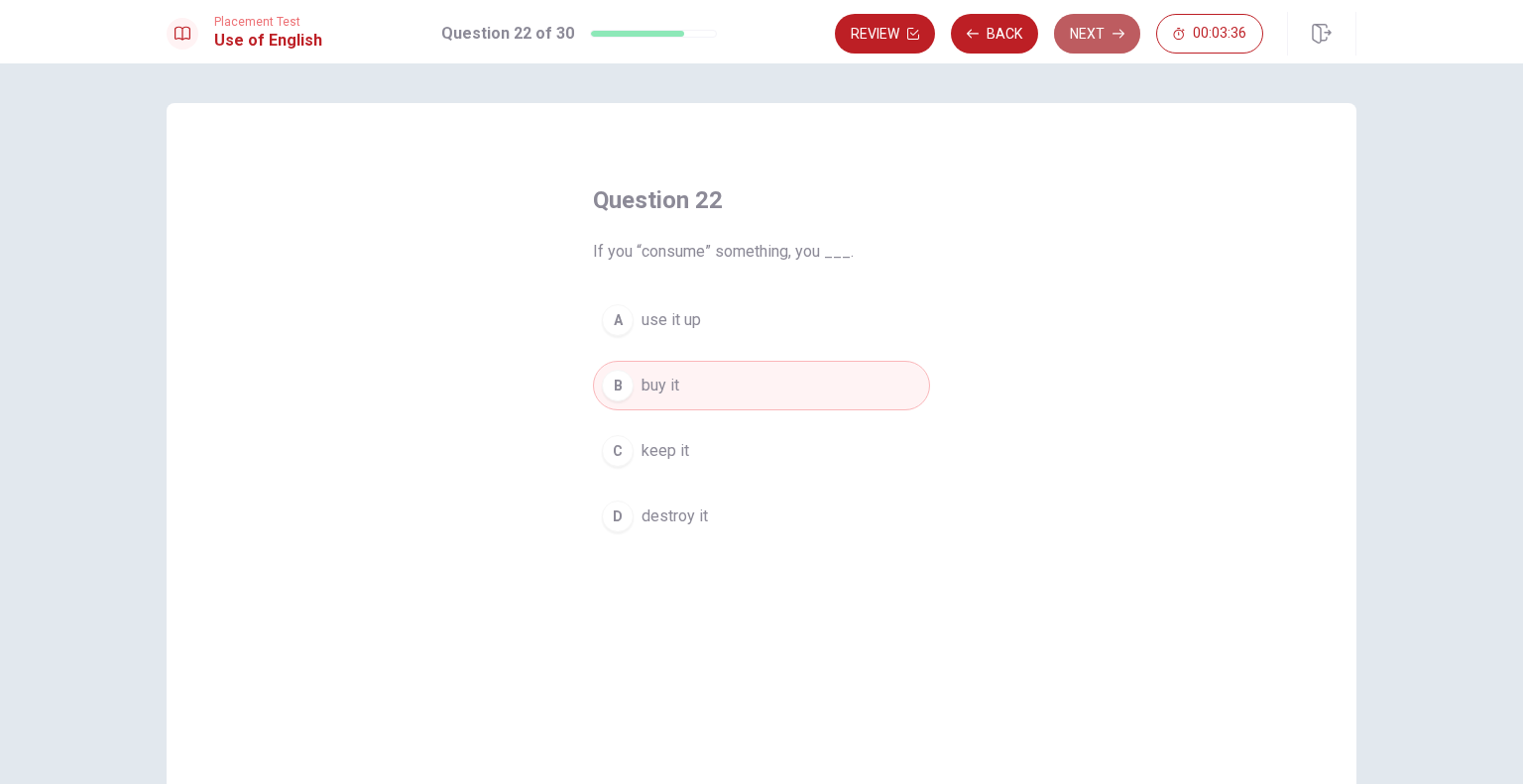 click on "Next" at bounding box center [1097, 34] 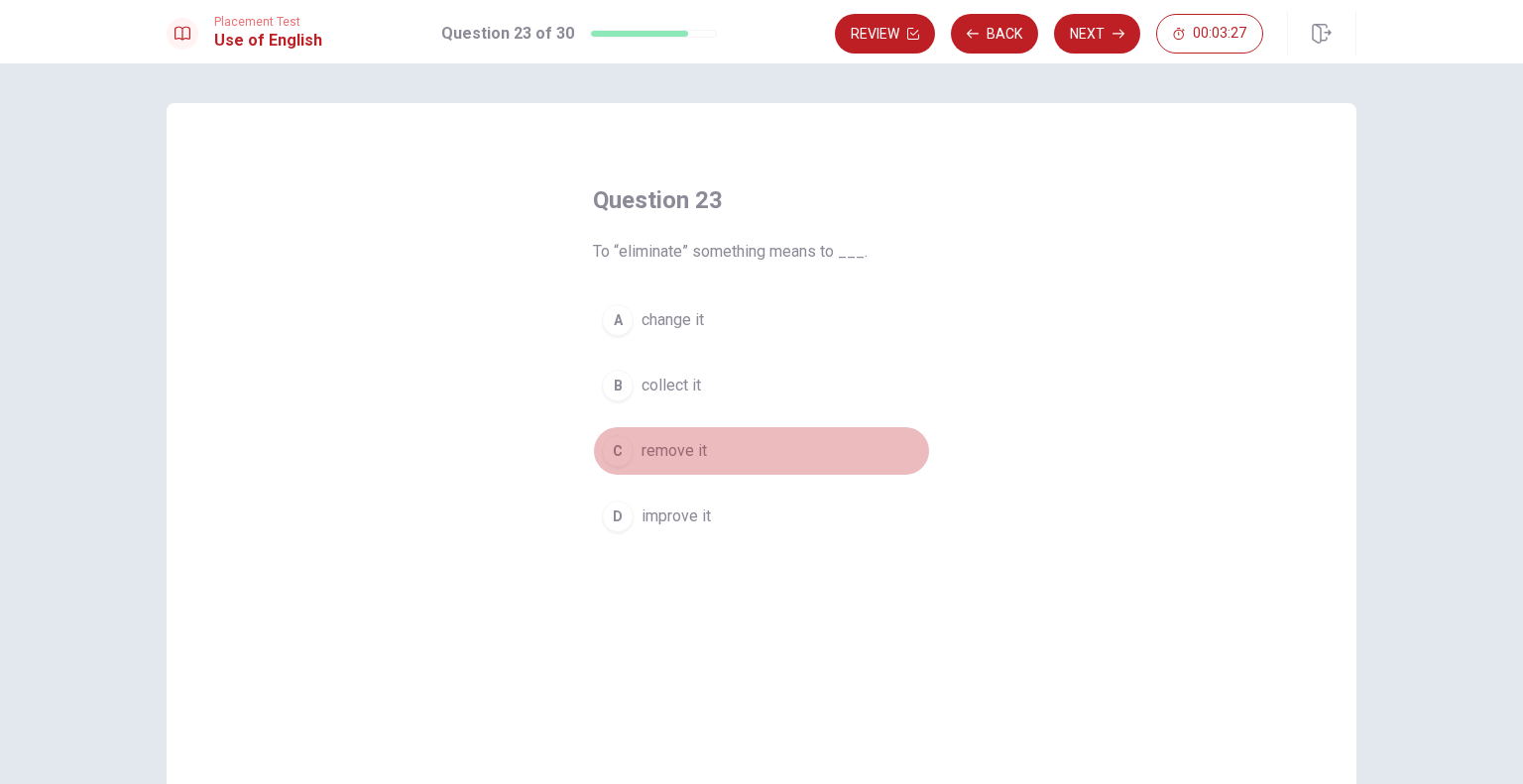 click on "remove it" at bounding box center (674, 451) 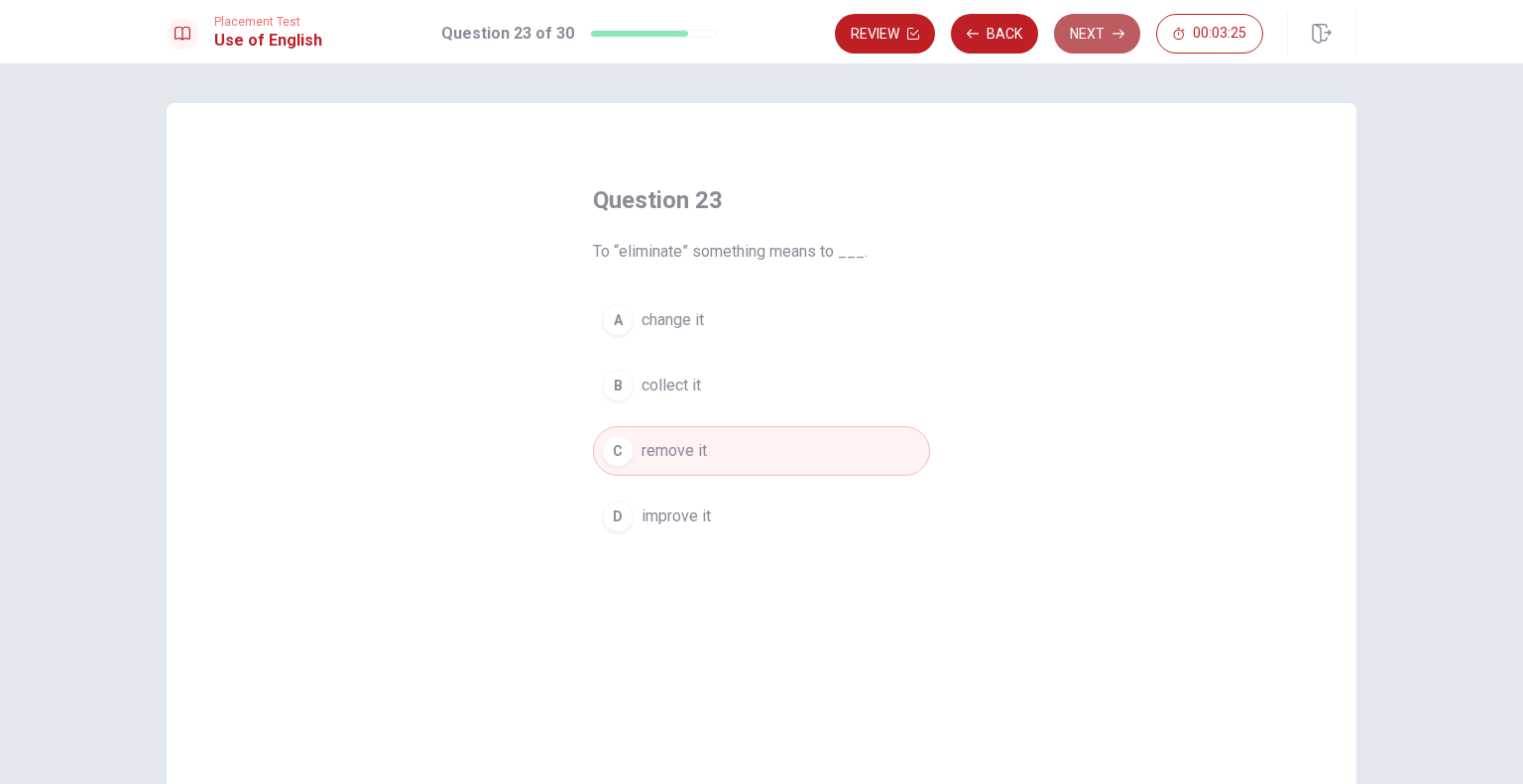 click on "Next" at bounding box center (1097, 34) 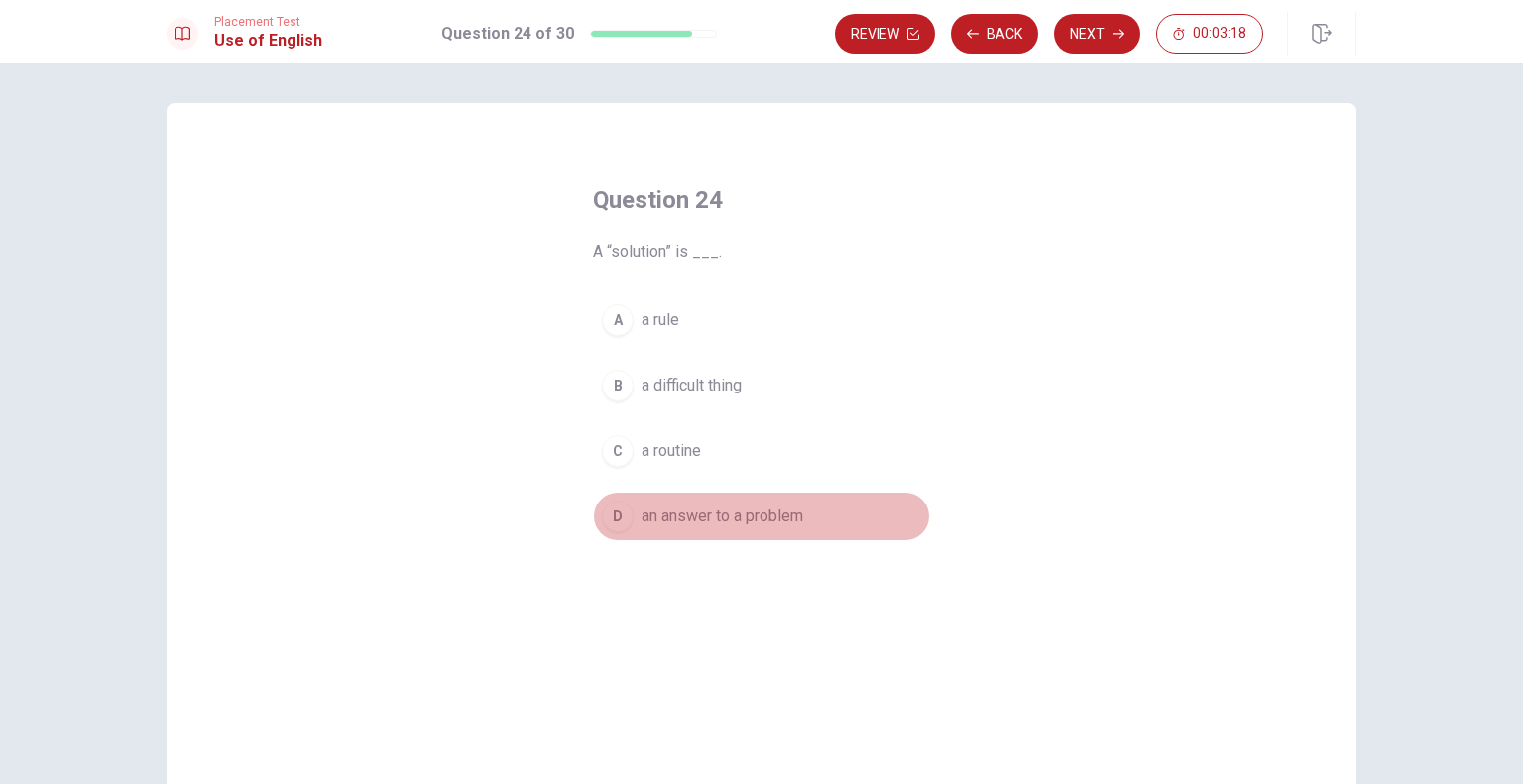 click on "an answer to a problem" at bounding box center [722, 516] 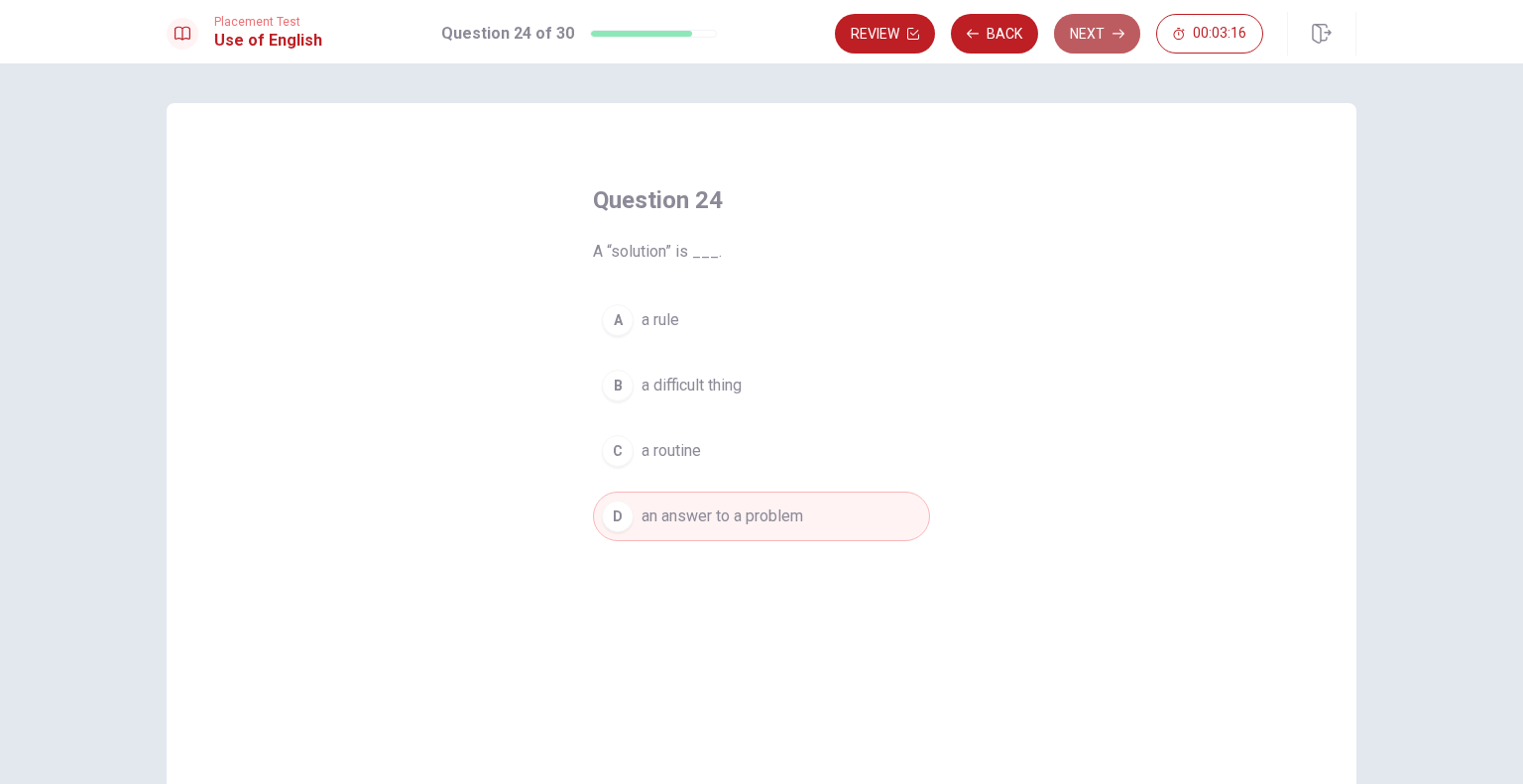 click on "Next" at bounding box center [1097, 34] 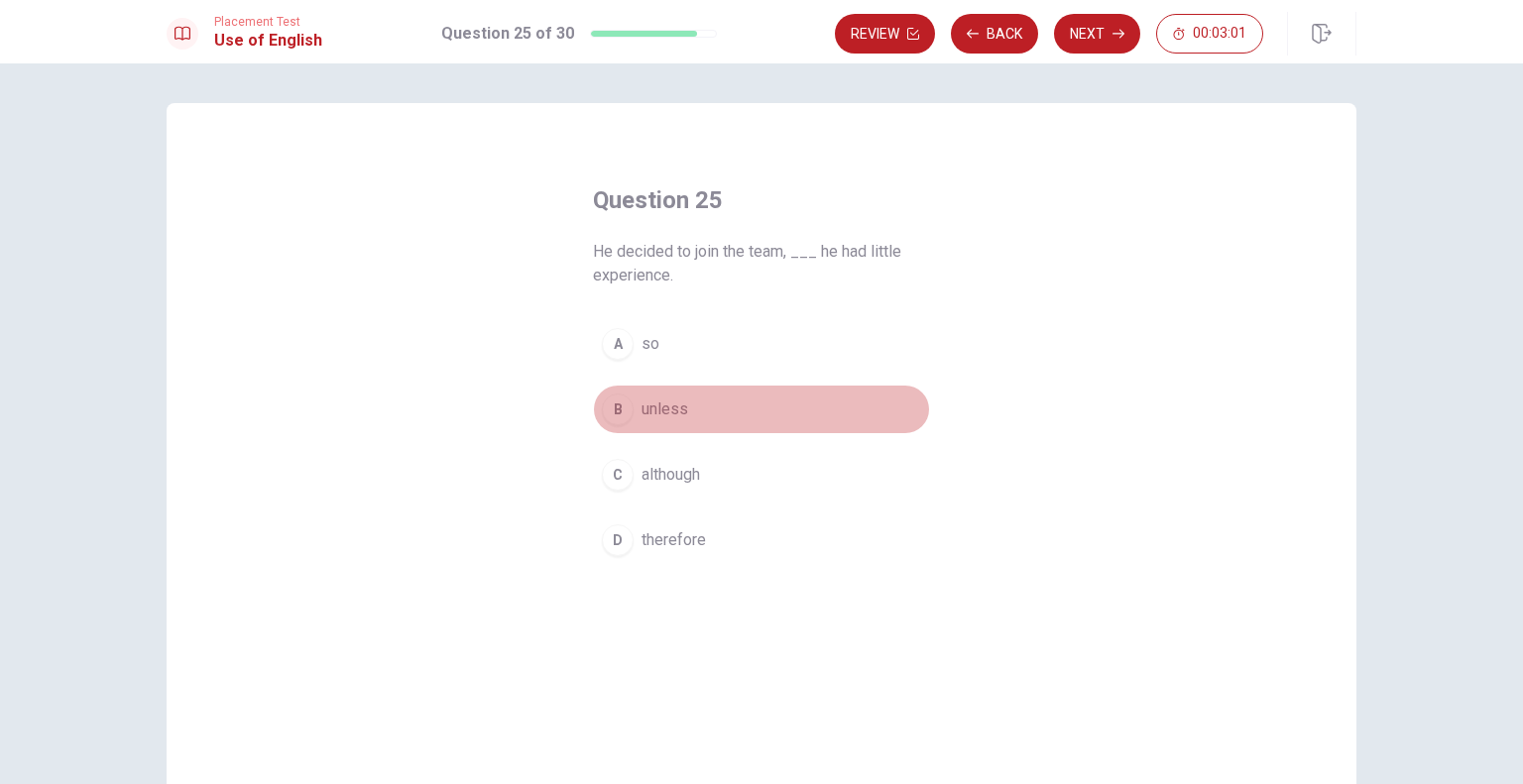 click on "B" at bounding box center [618, 409] 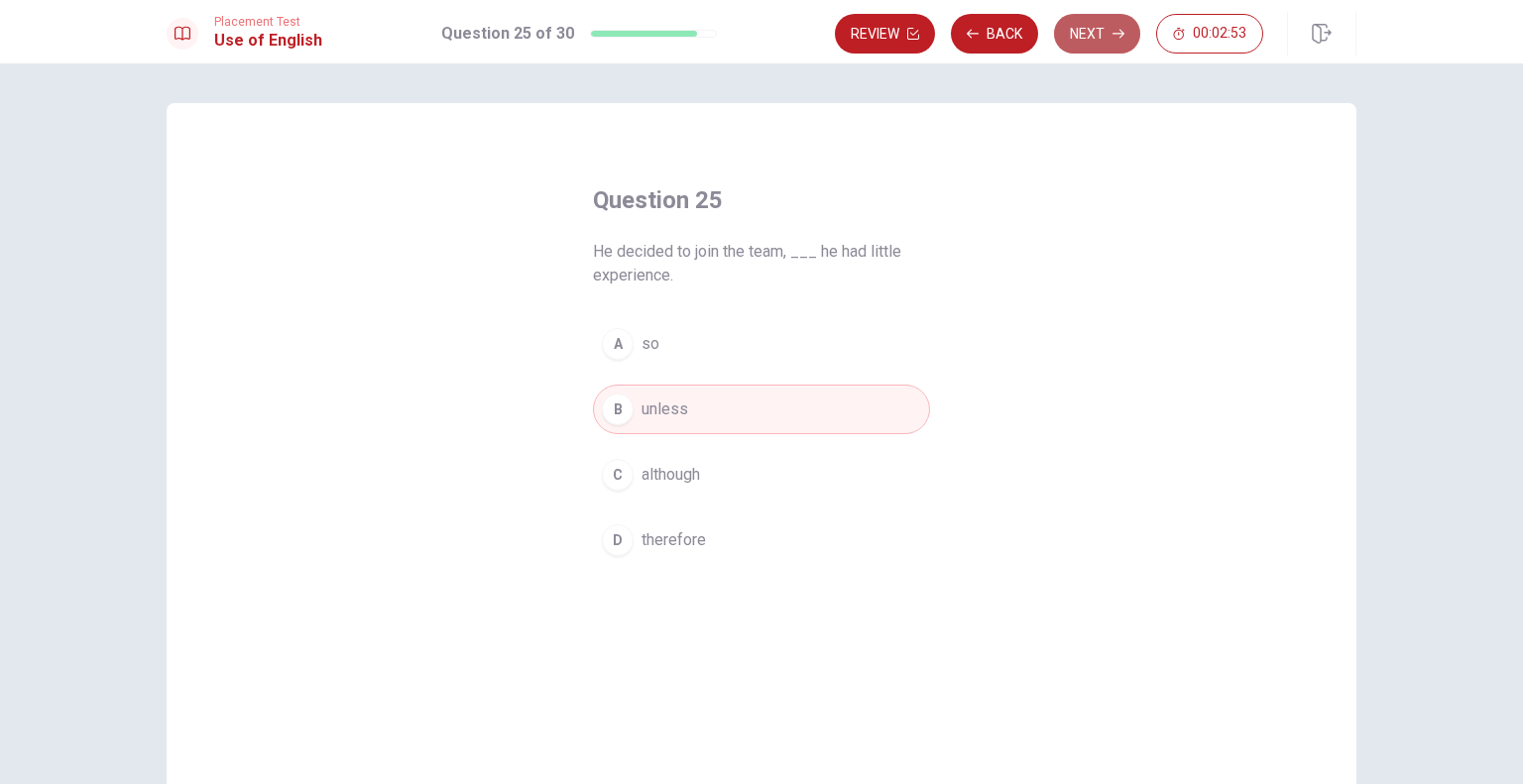 click on "Next" at bounding box center (1097, 34) 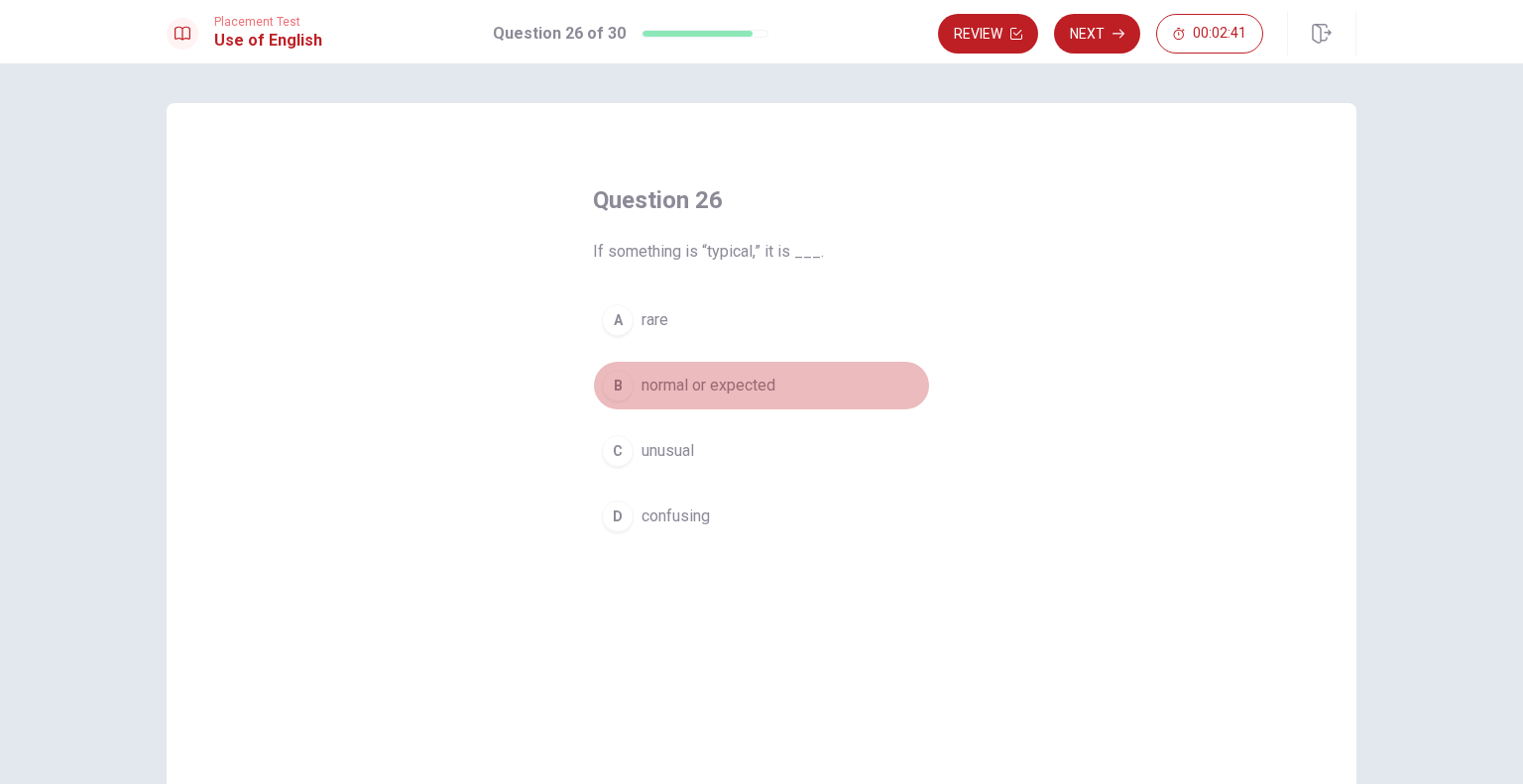 click on "normal or expected" at bounding box center (708, 386) 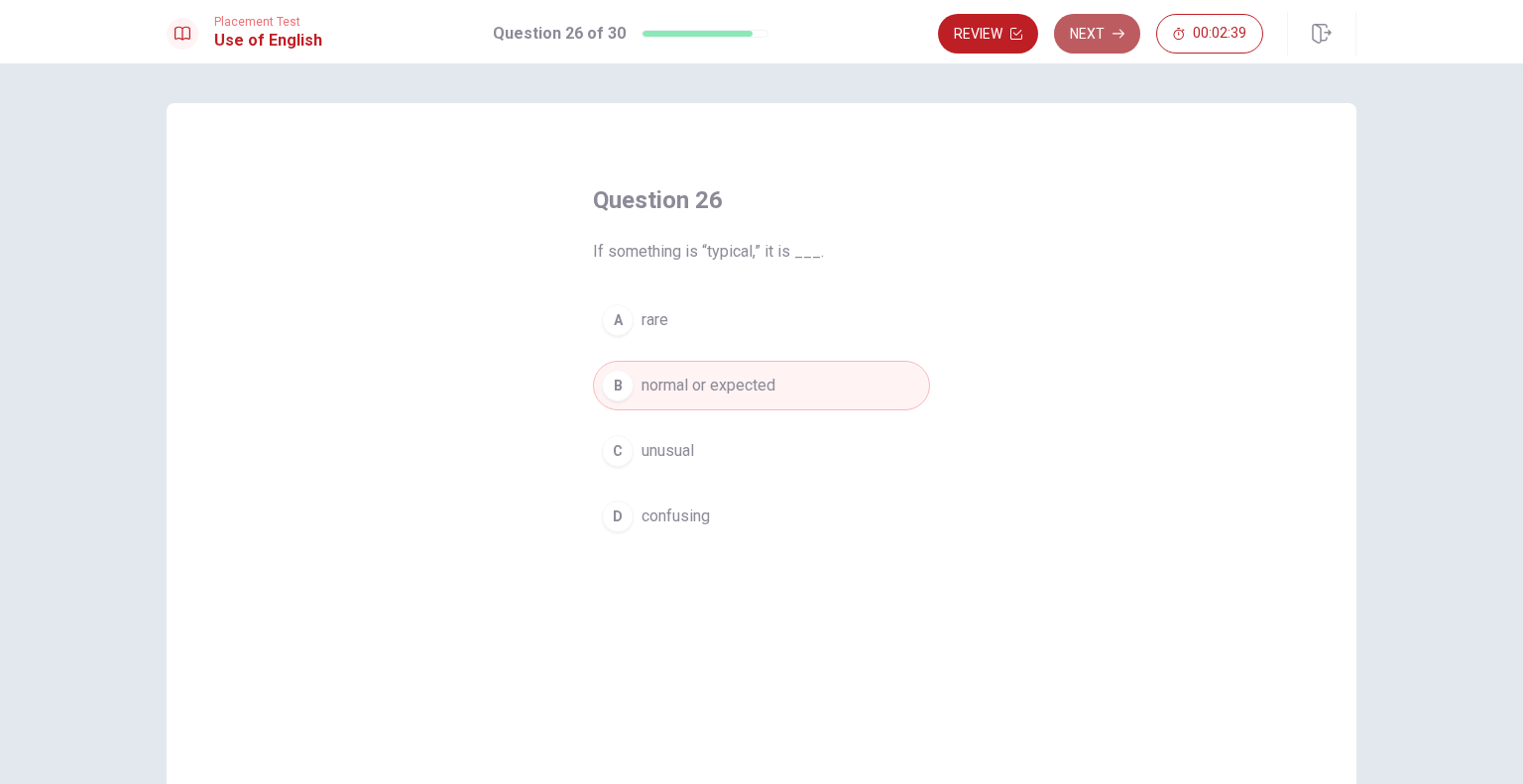 click on "Next" at bounding box center [1097, 34] 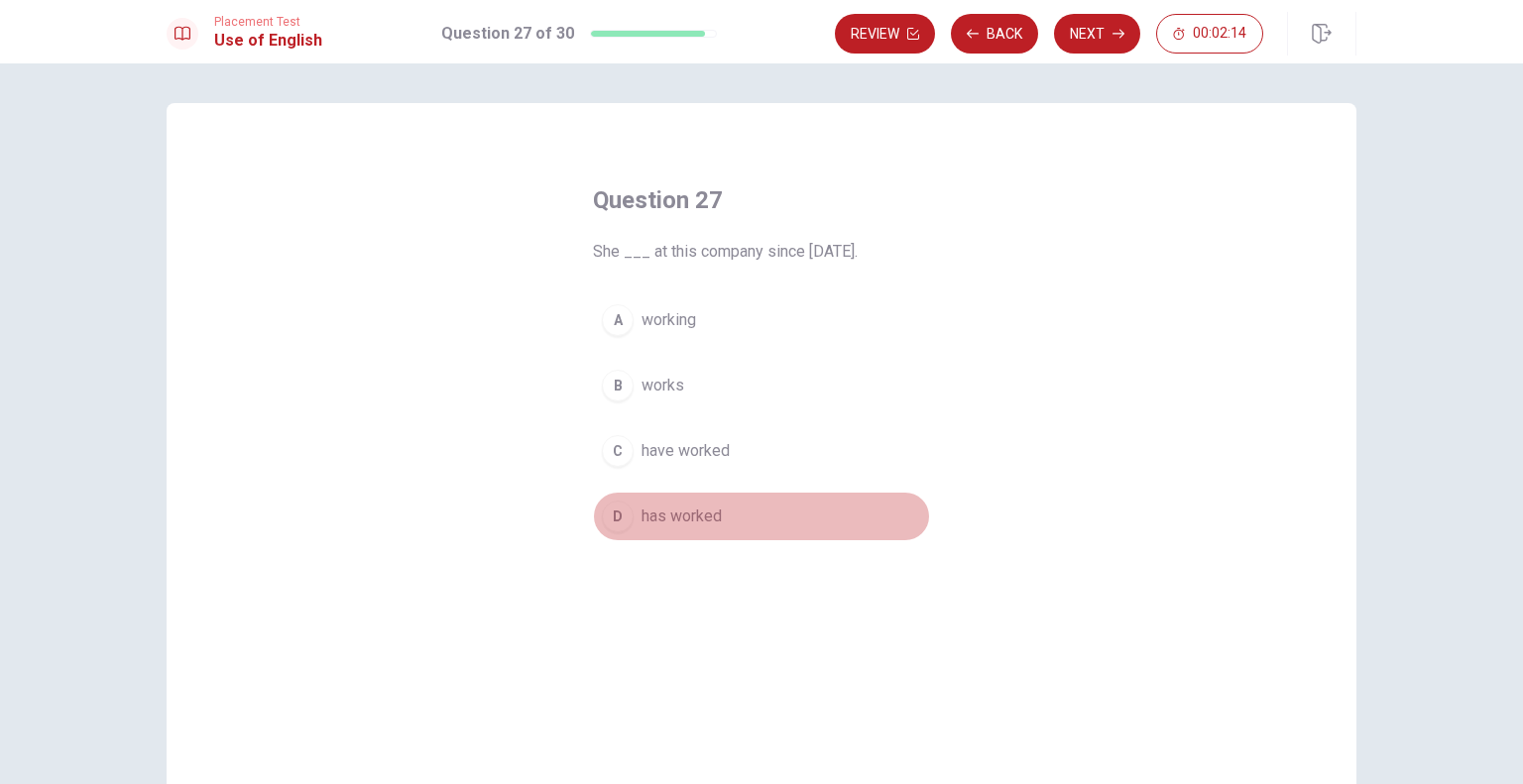 click on "D" at bounding box center (618, 516) 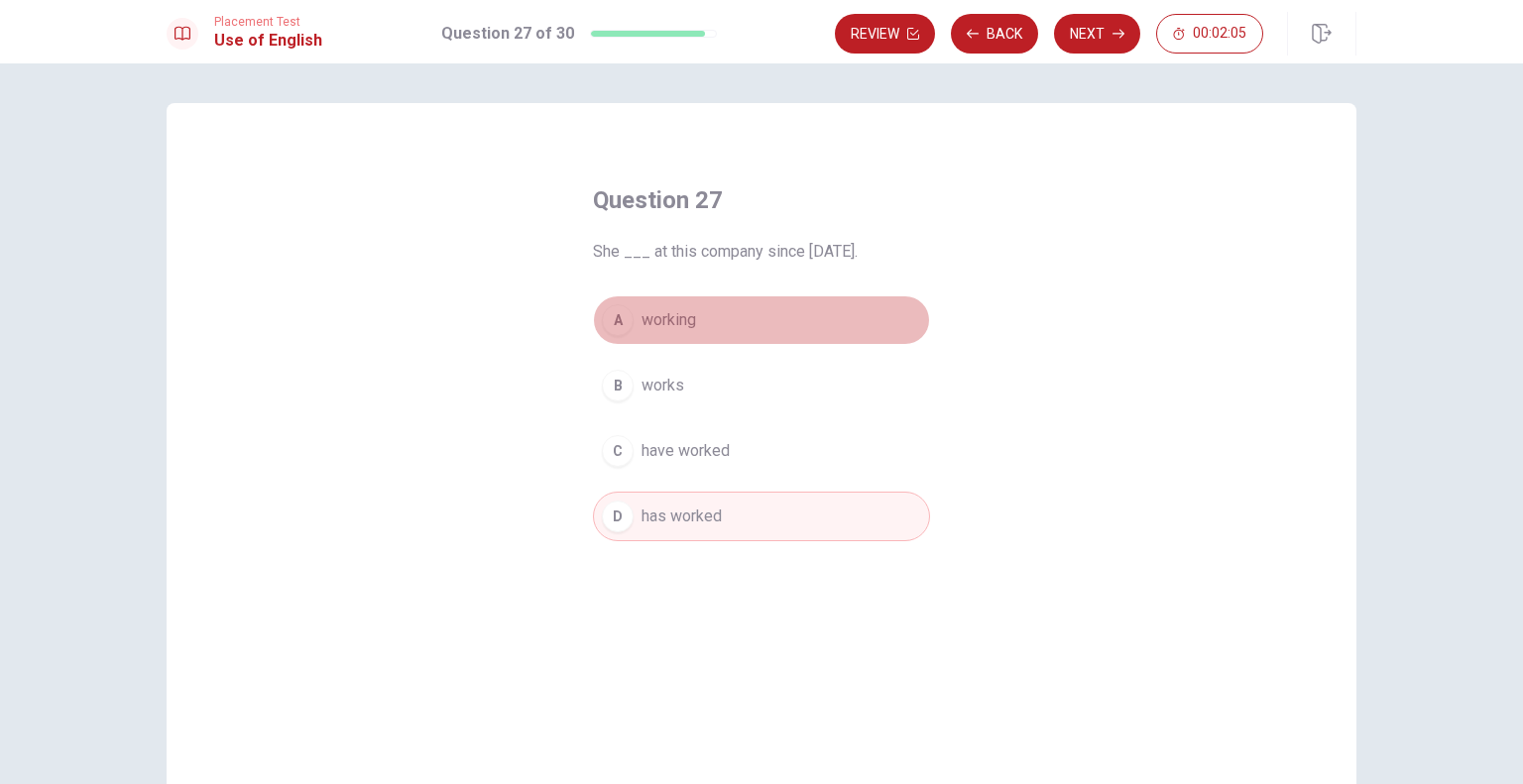 click on "working" at bounding box center [668, 320] 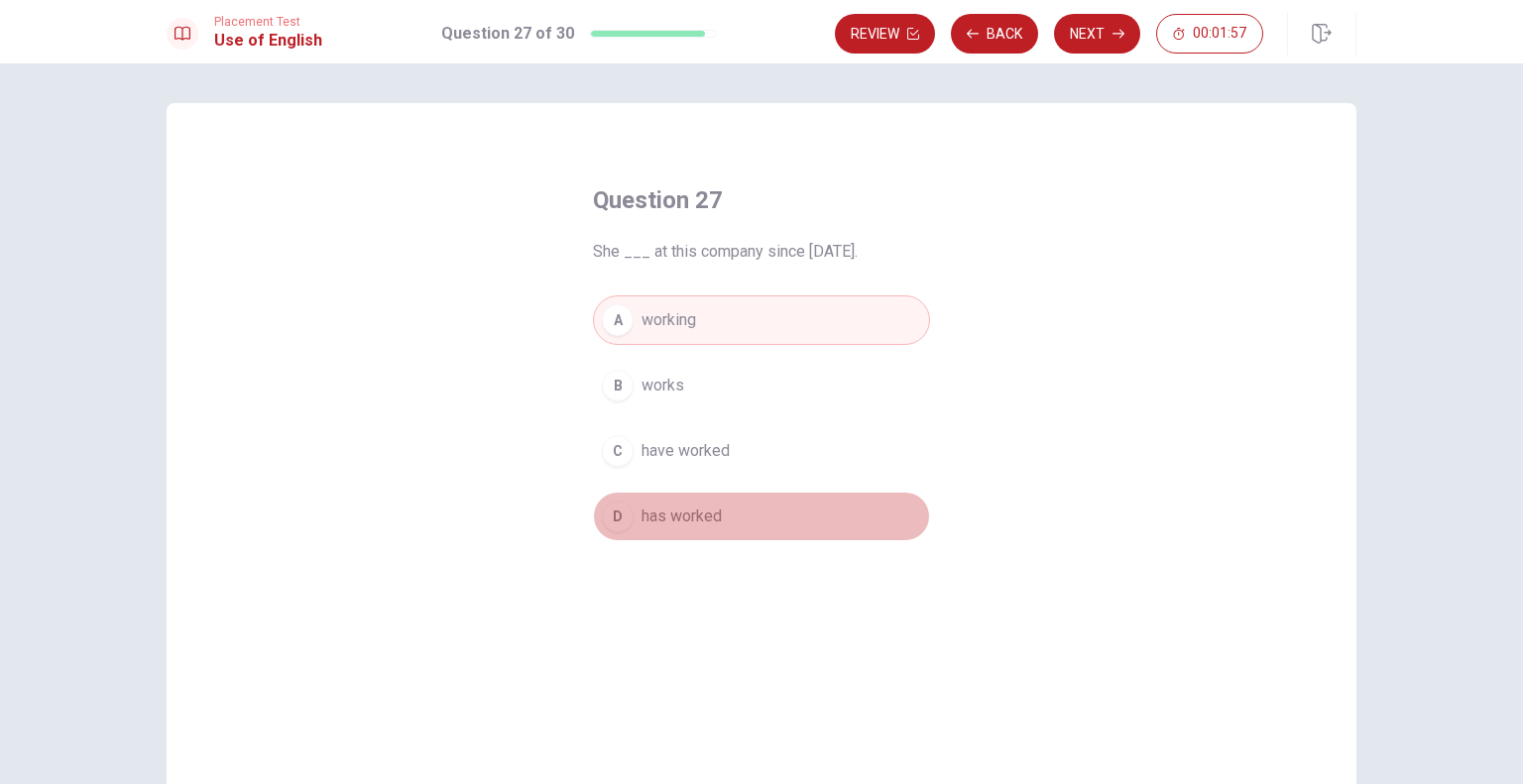 click on "has worked" at bounding box center (681, 516) 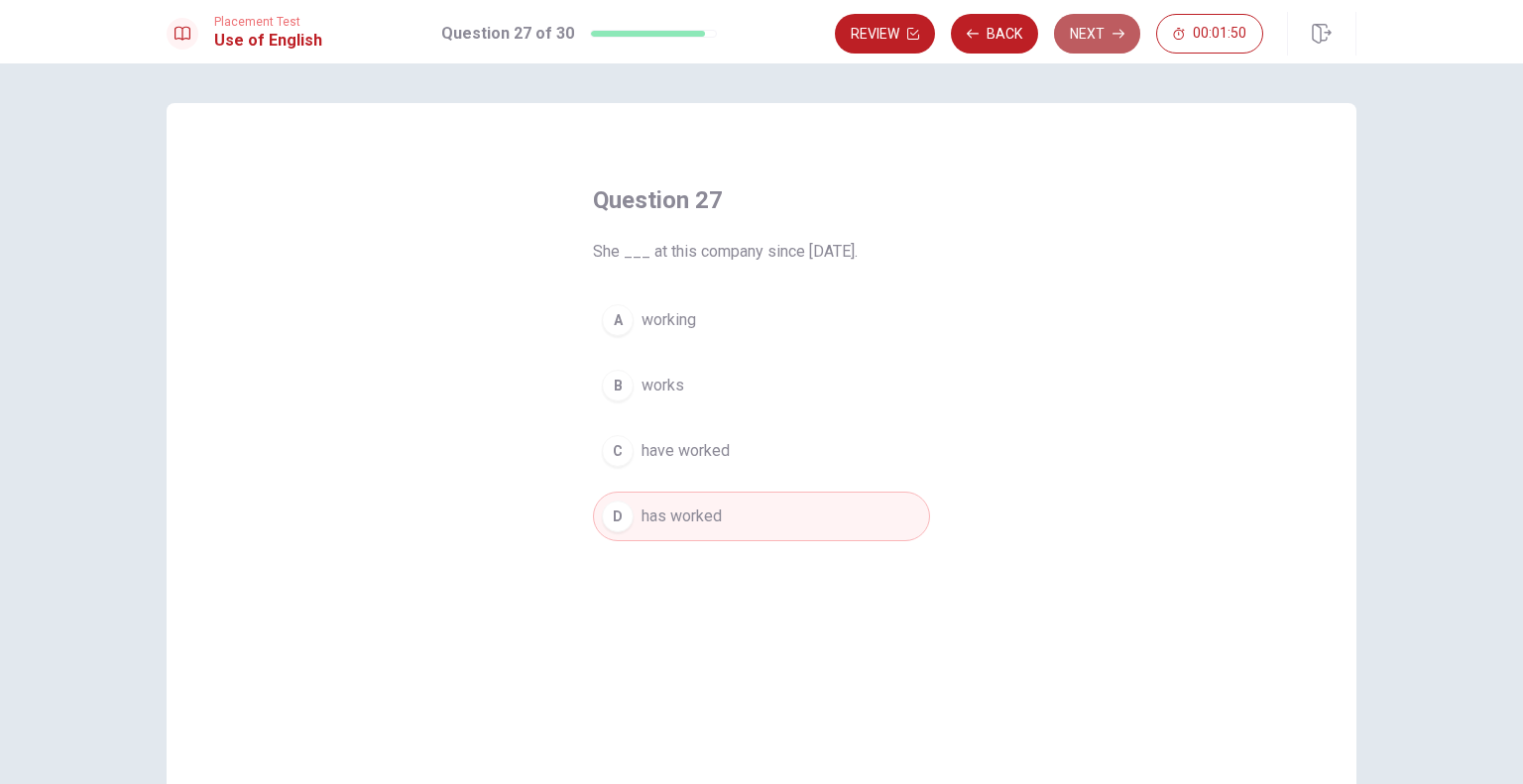 click on "Next" at bounding box center (1097, 34) 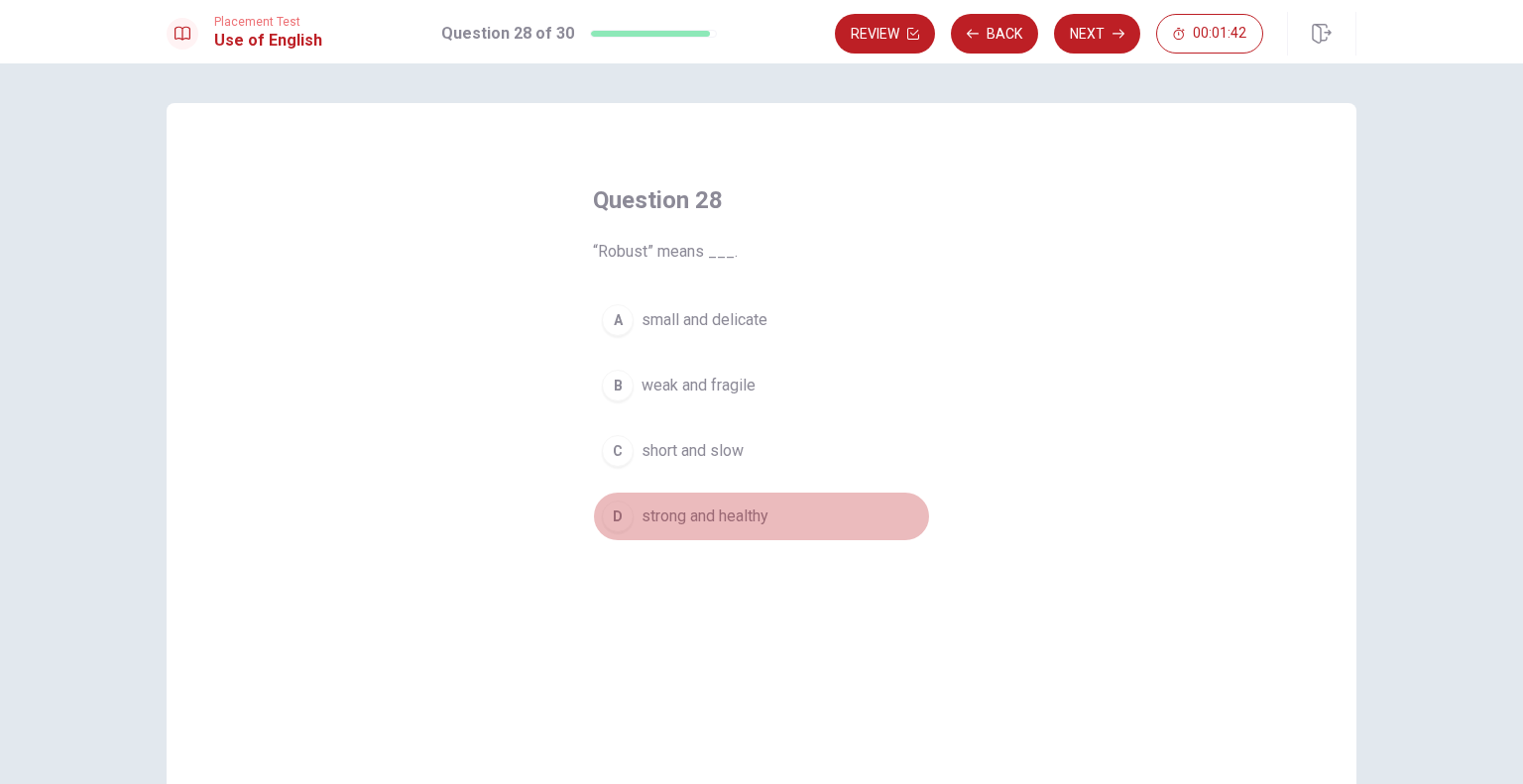 click on "D" at bounding box center (618, 516) 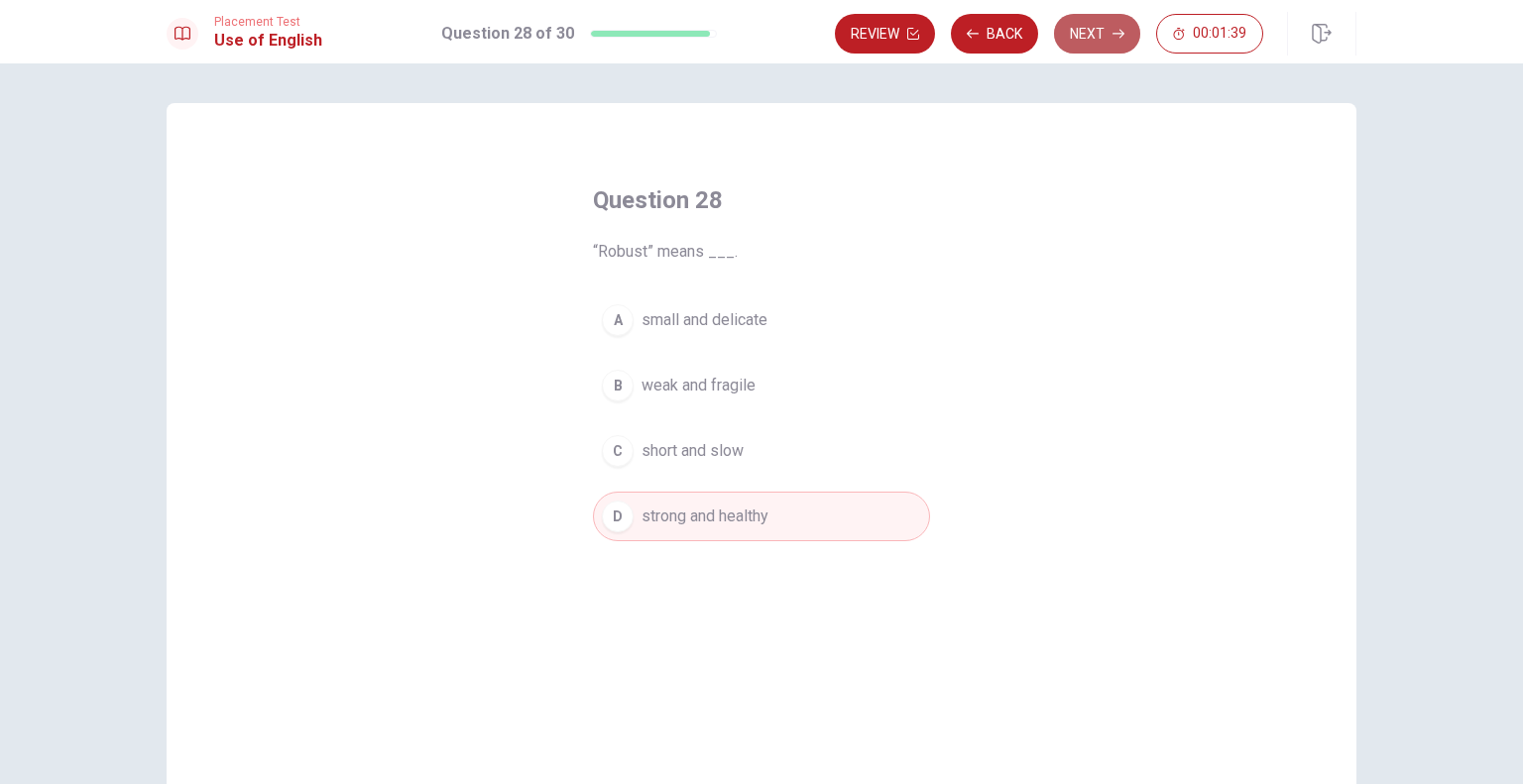 click on "Next" at bounding box center (1097, 34) 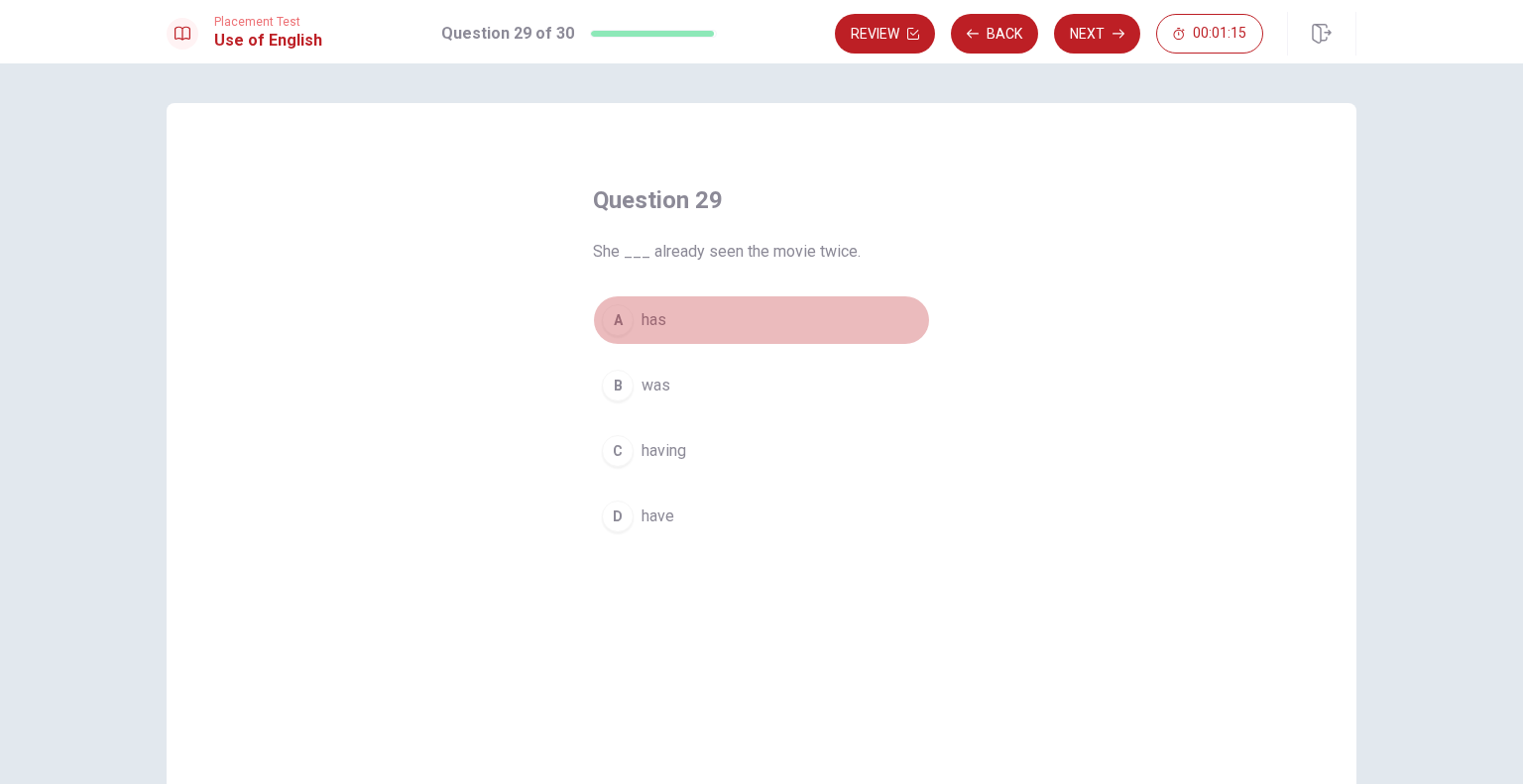 click on "has" at bounding box center (653, 320) 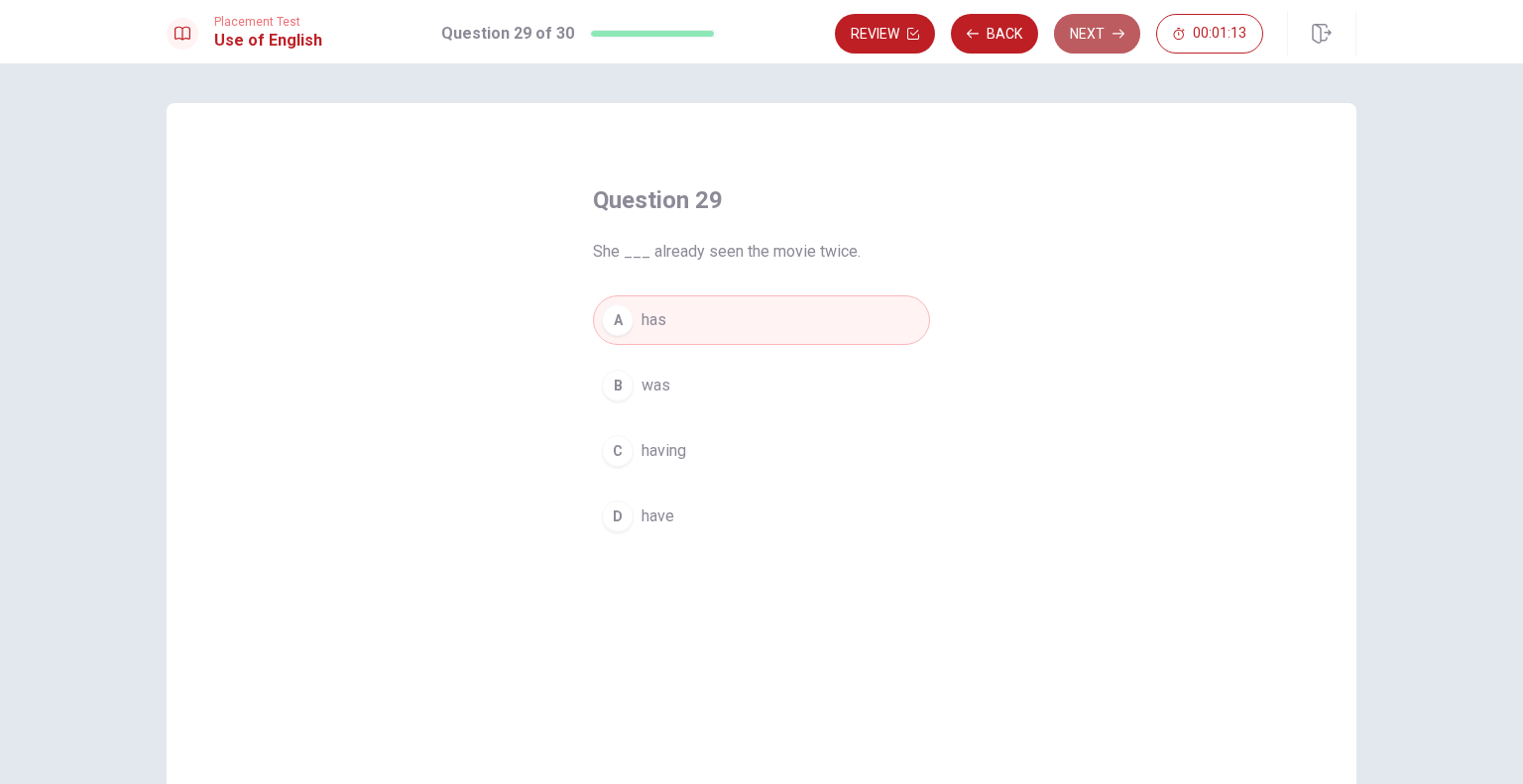 click on "Next" at bounding box center (1097, 34) 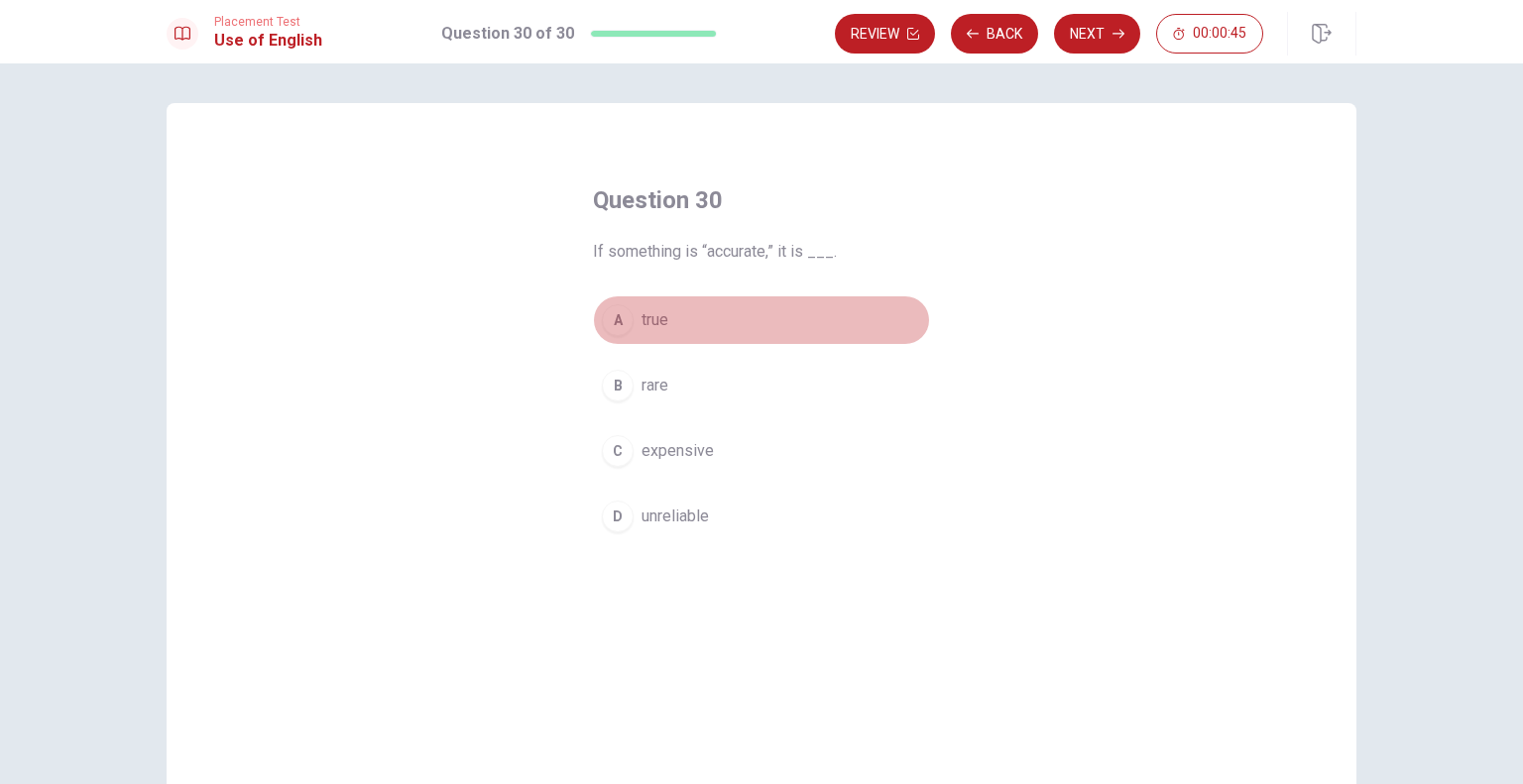 click on "true" at bounding box center (654, 320) 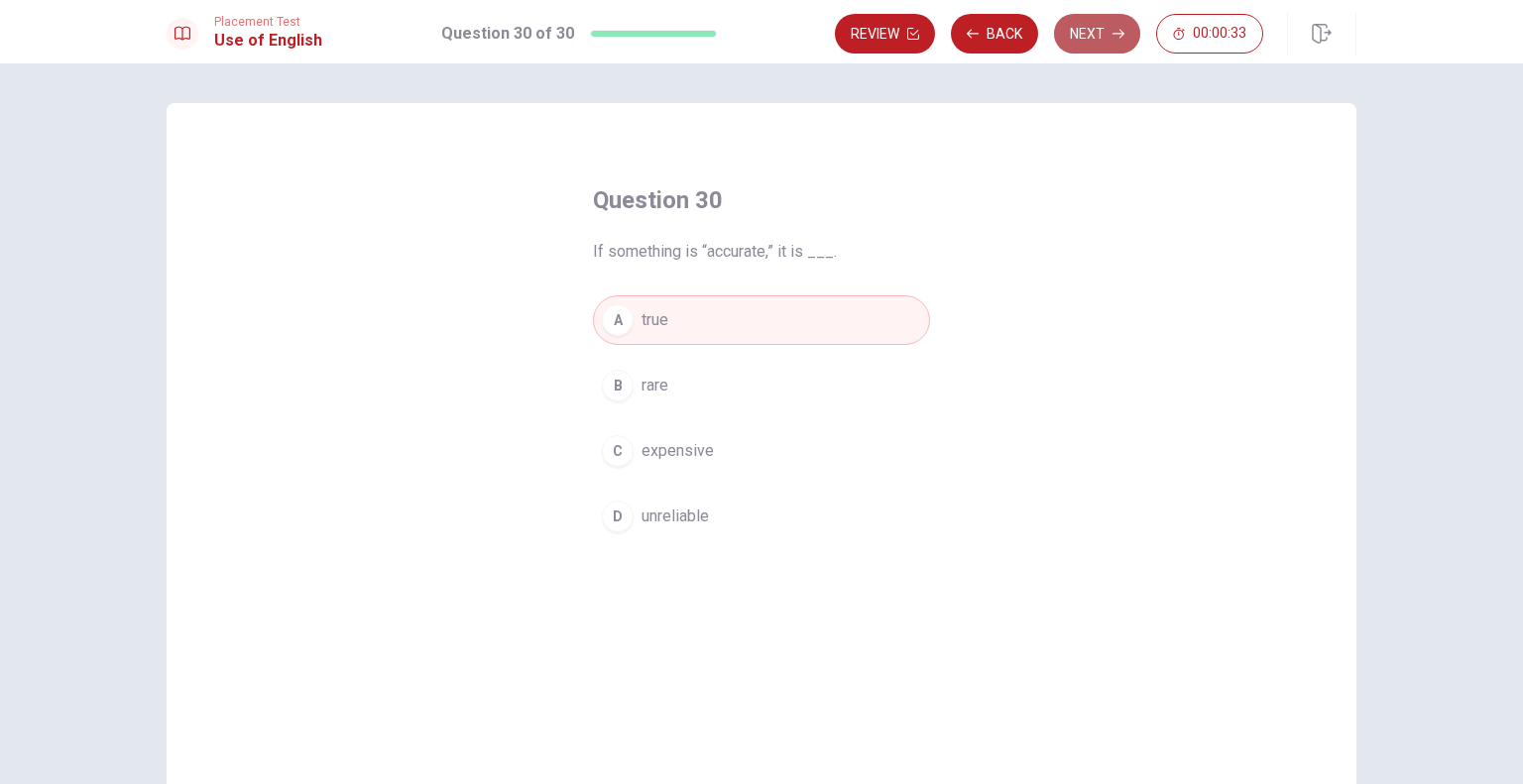 click on "Next" at bounding box center (1097, 34) 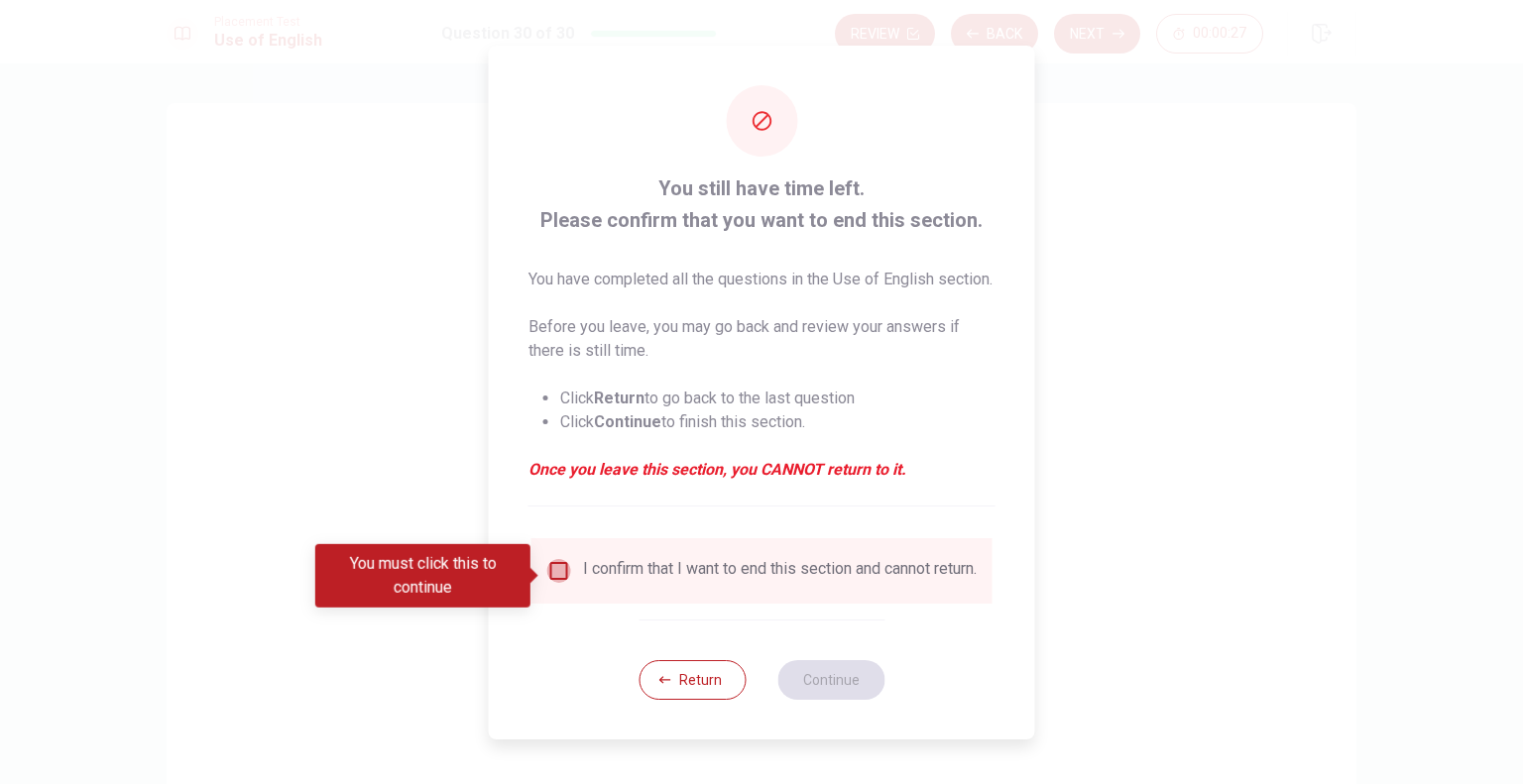 click at bounding box center [559, 571] 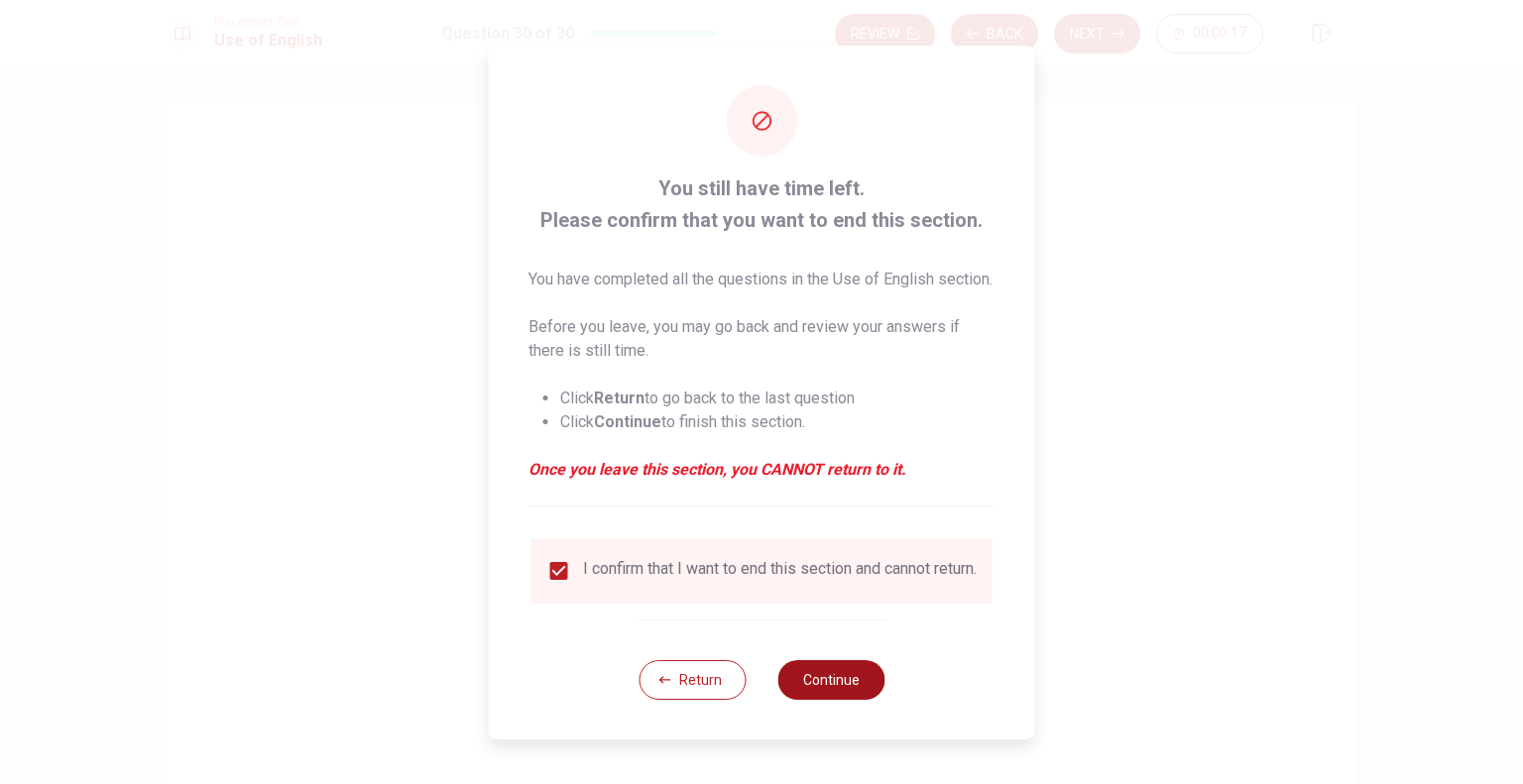 click on "Continue" at bounding box center (831, 680) 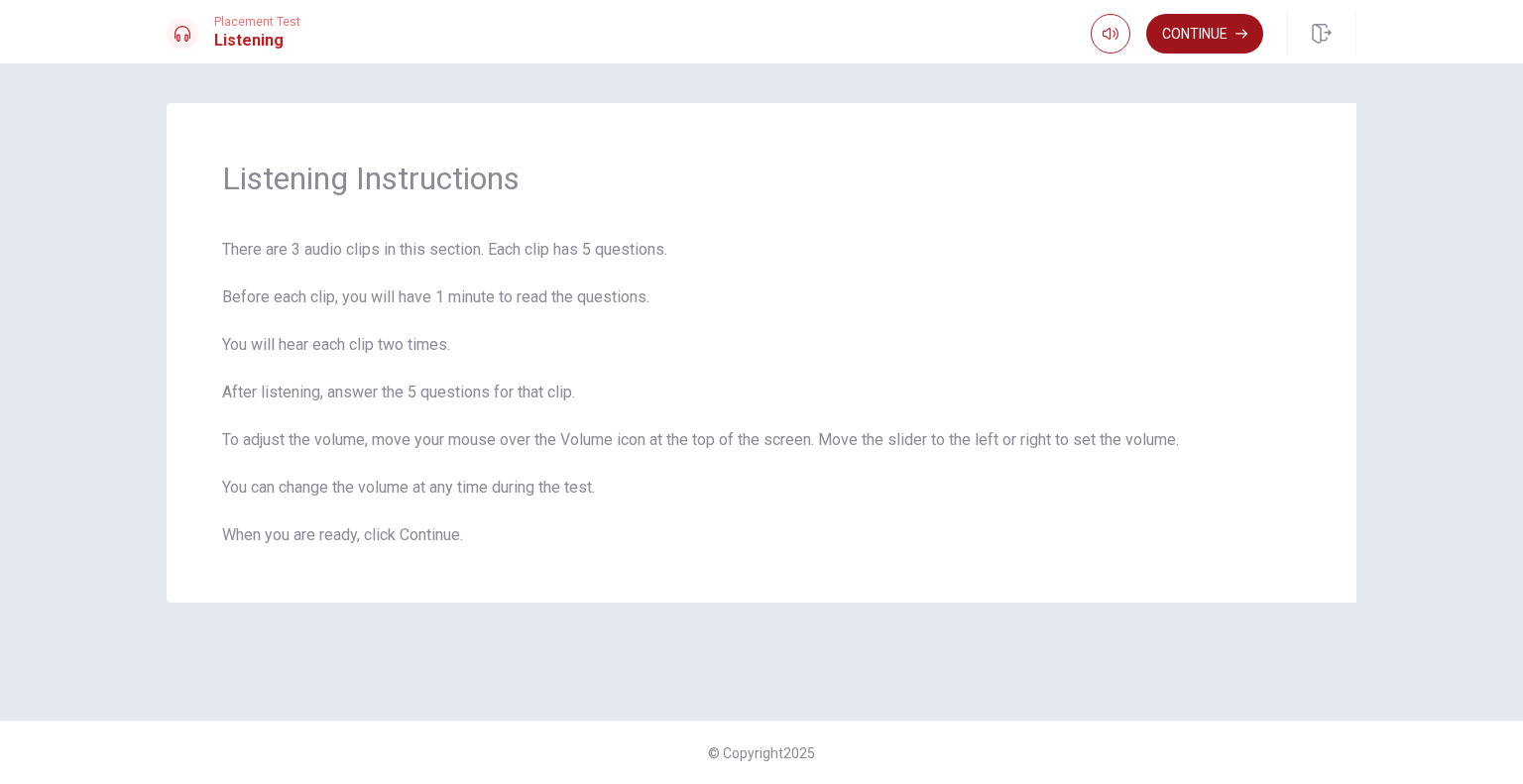 click on "Continue" at bounding box center (1205, 34) 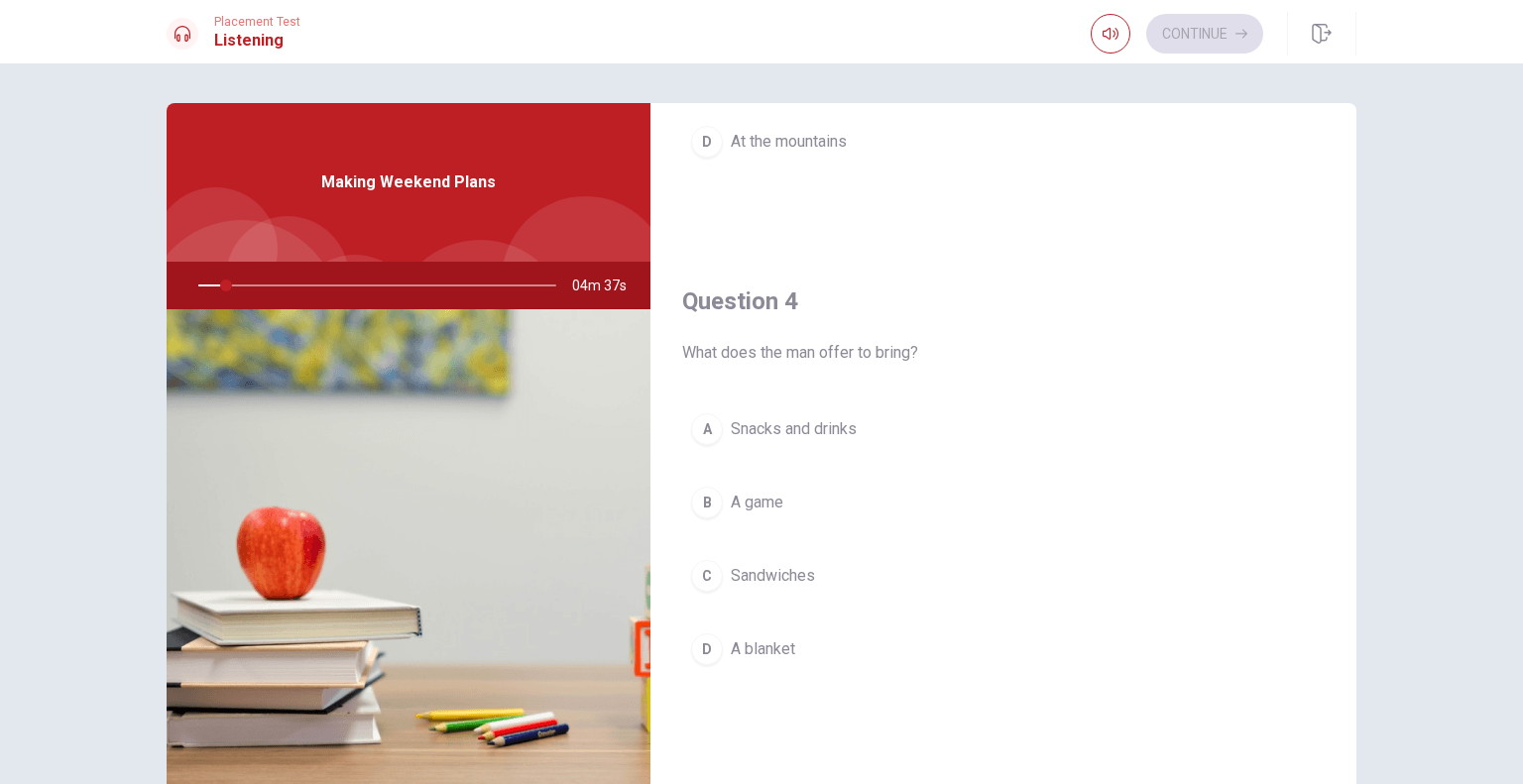 scroll, scrollTop: 1373, scrollLeft: 0, axis: vertical 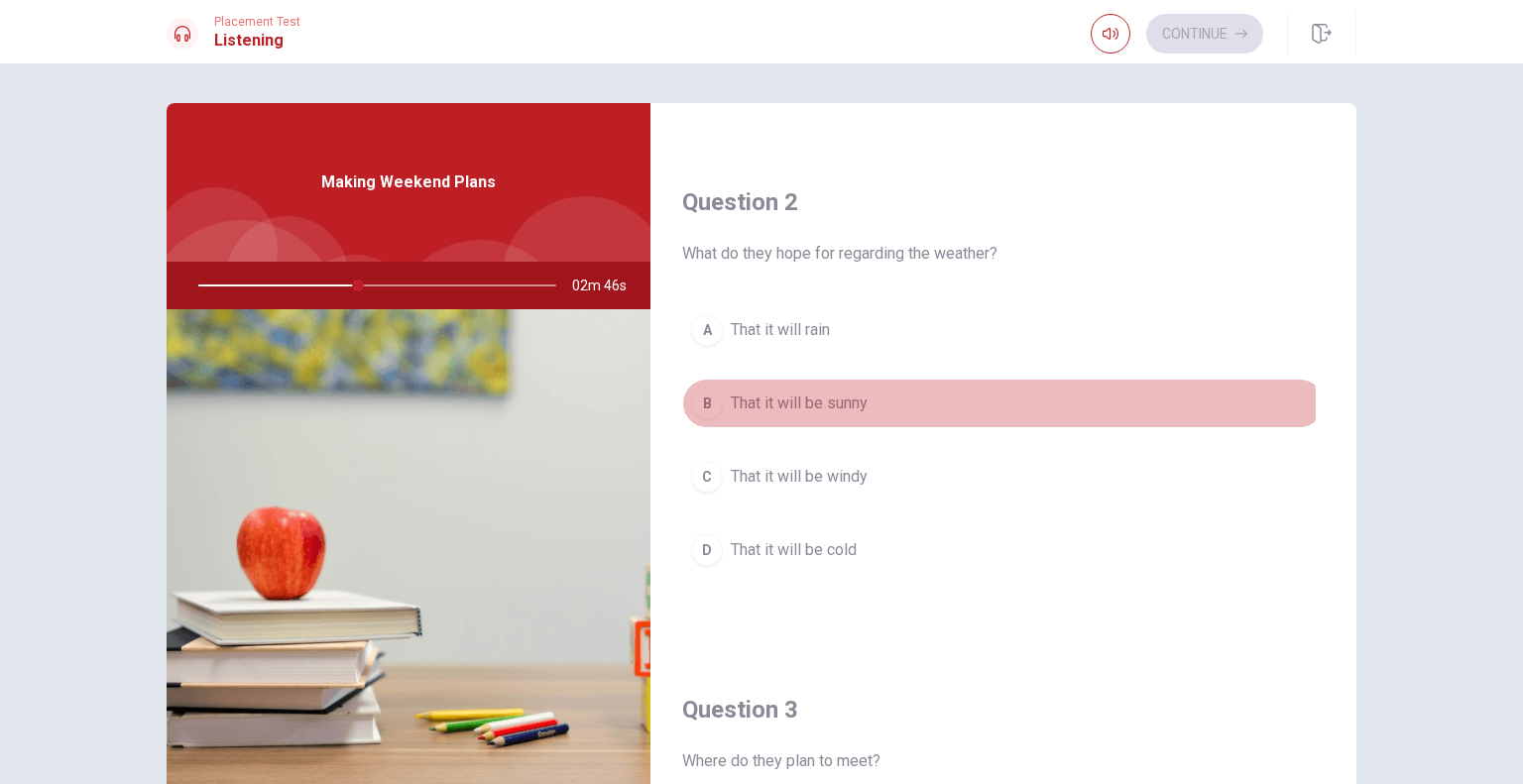 click on "B" at bounding box center [707, 403] 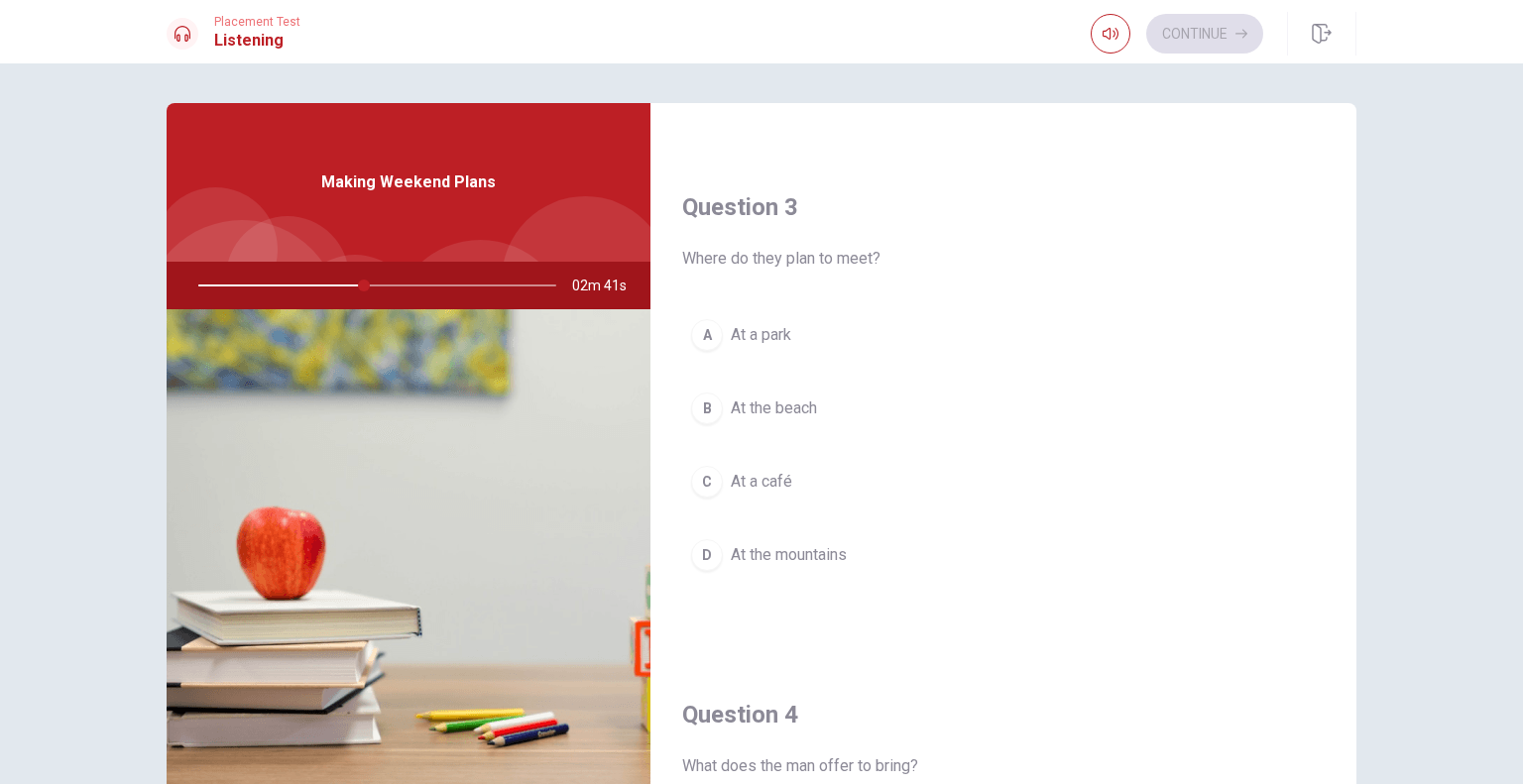 scroll, scrollTop: 978, scrollLeft: 0, axis: vertical 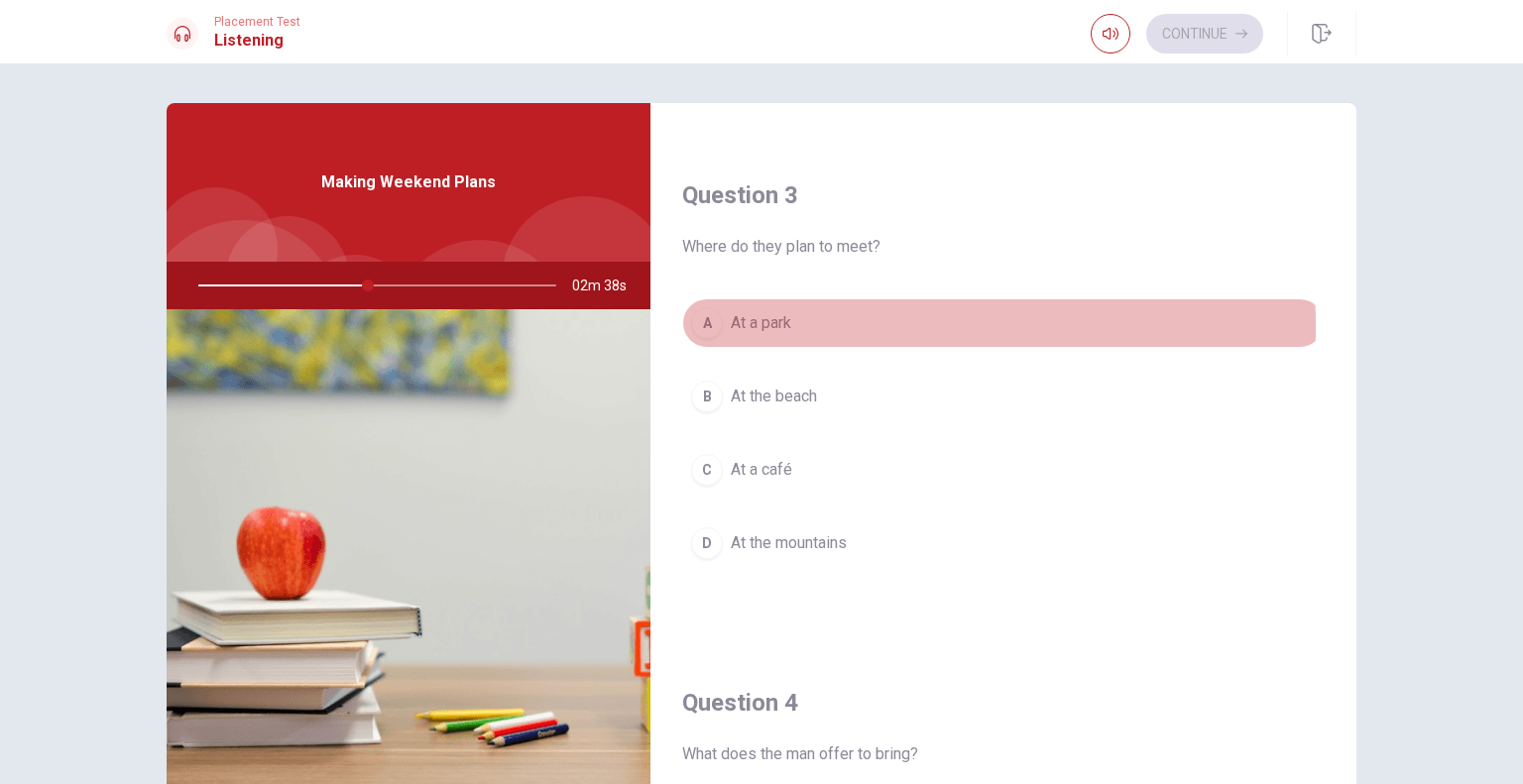 click on "A At a park" at bounding box center [1003, 323] 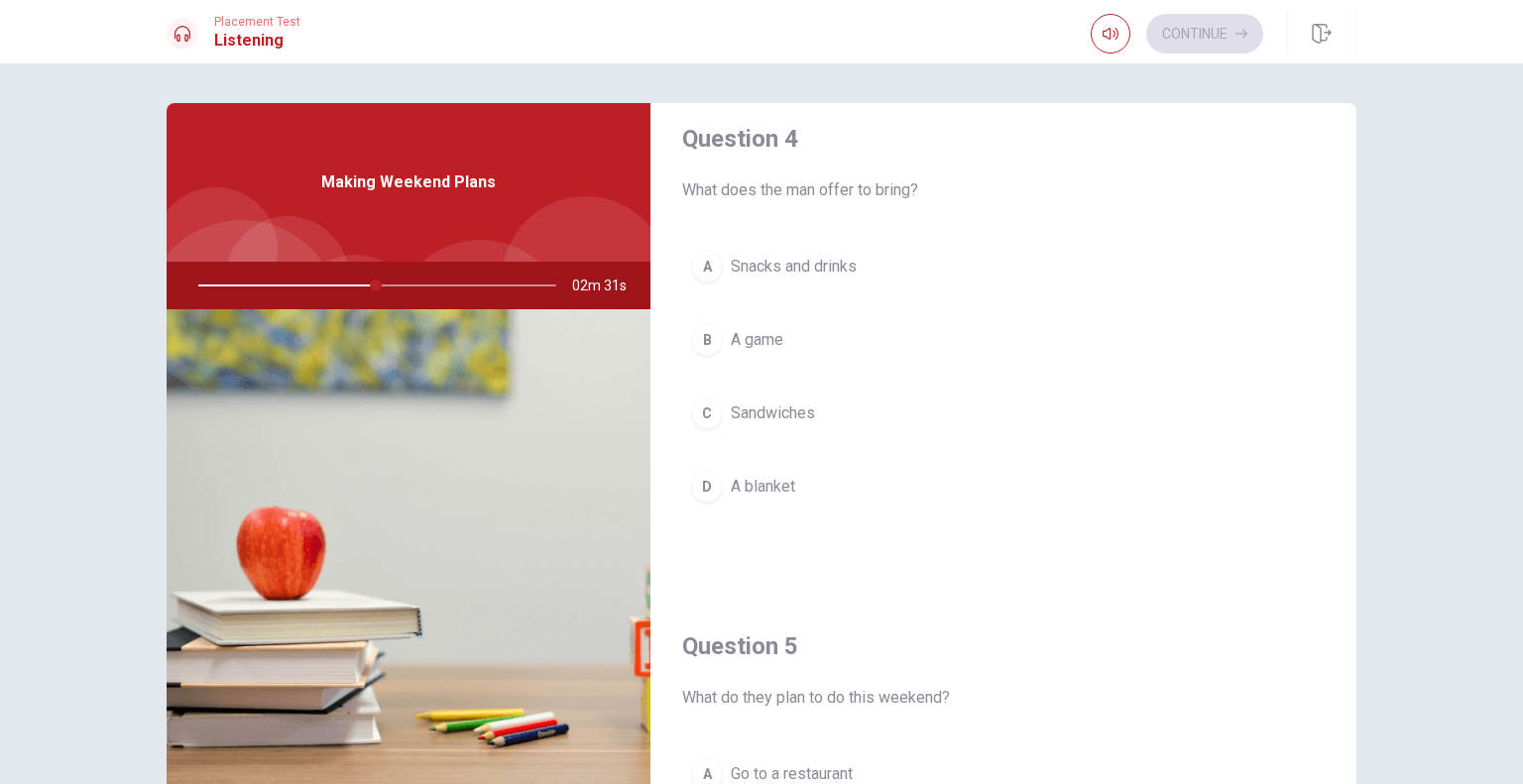 scroll, scrollTop: 1549, scrollLeft: 0, axis: vertical 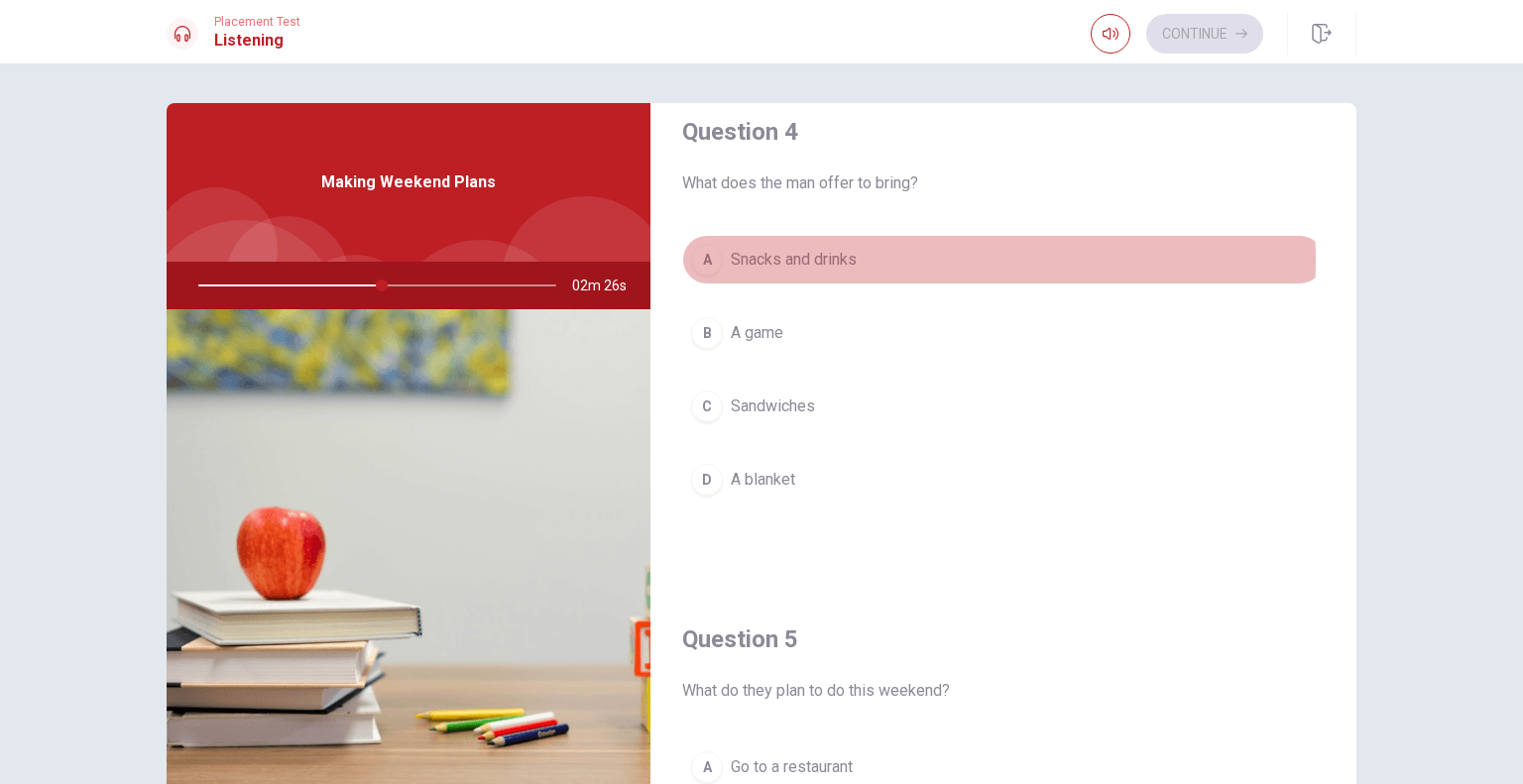click on "Snacks and drinks" at bounding box center (793, 260) 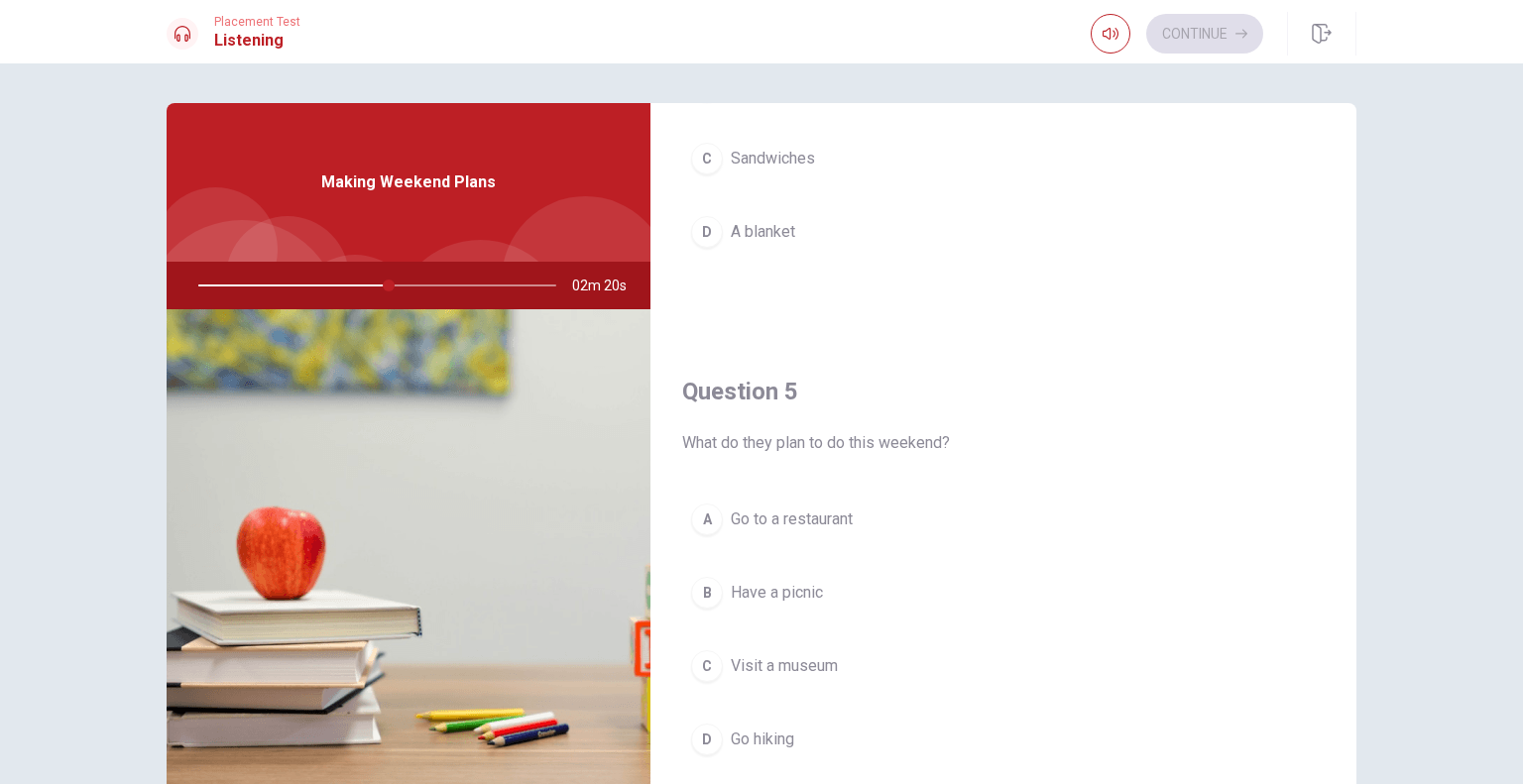 scroll, scrollTop: 1840, scrollLeft: 0, axis: vertical 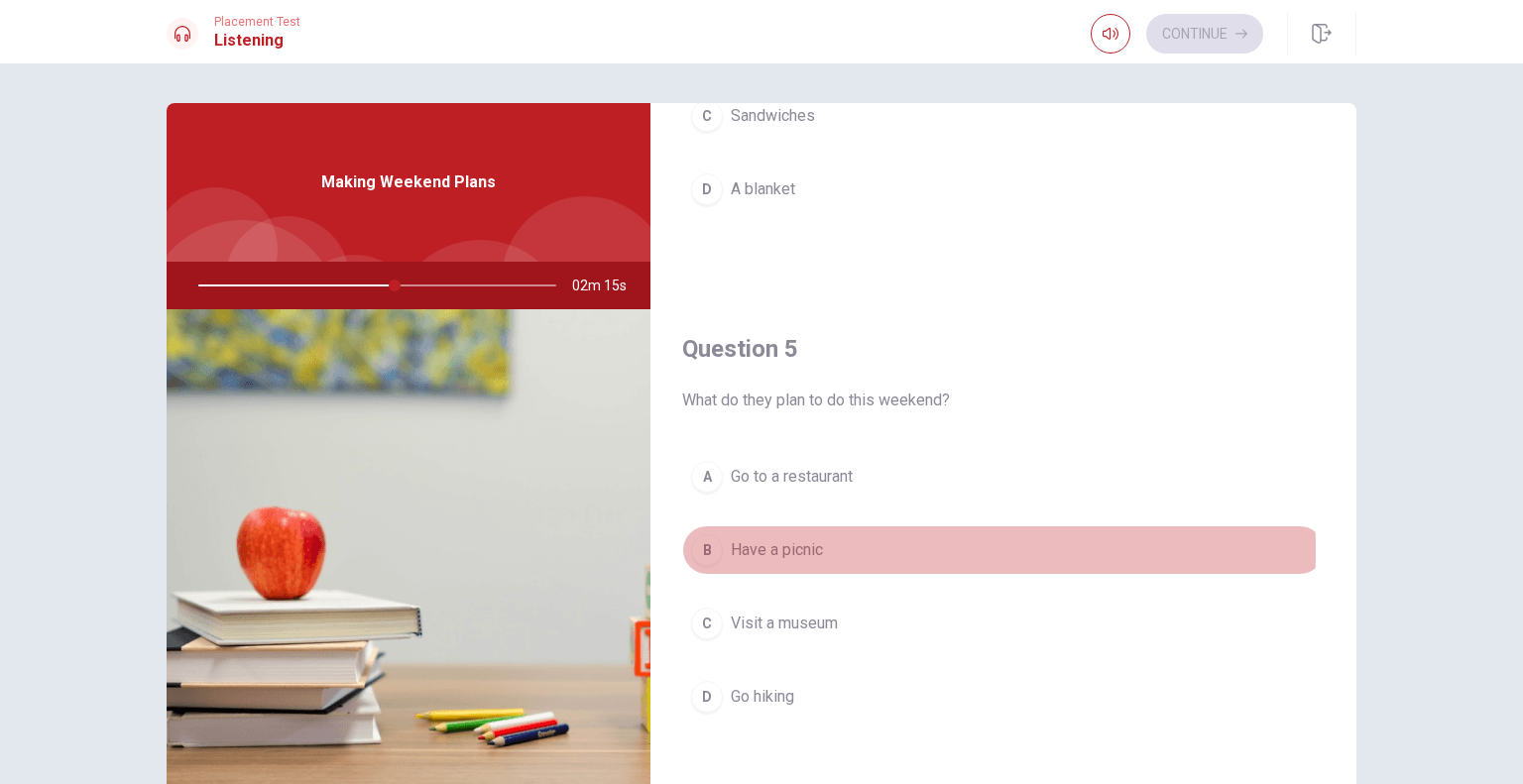 click on "B Have a picnic" at bounding box center (1003, 550) 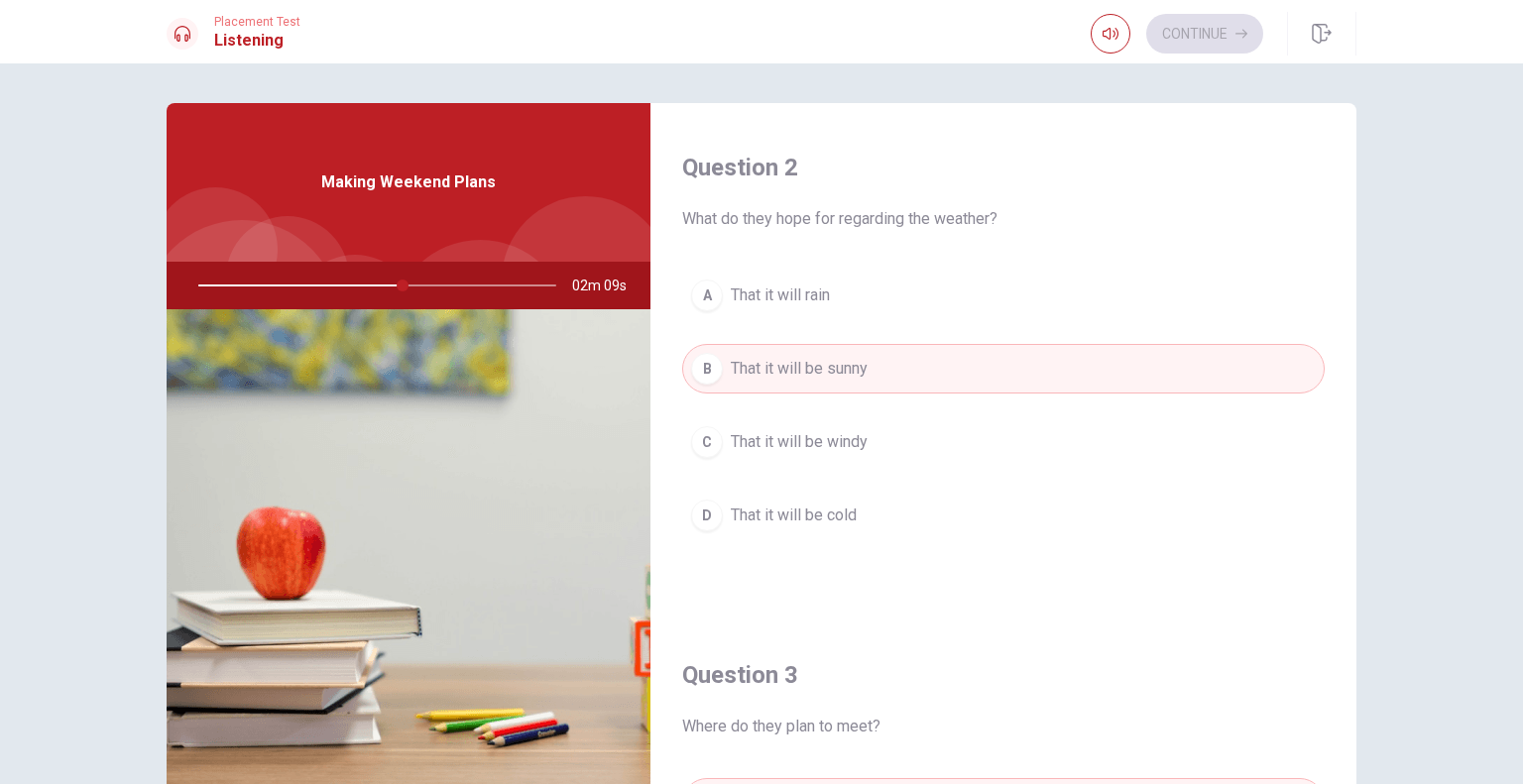 scroll, scrollTop: 496, scrollLeft: 0, axis: vertical 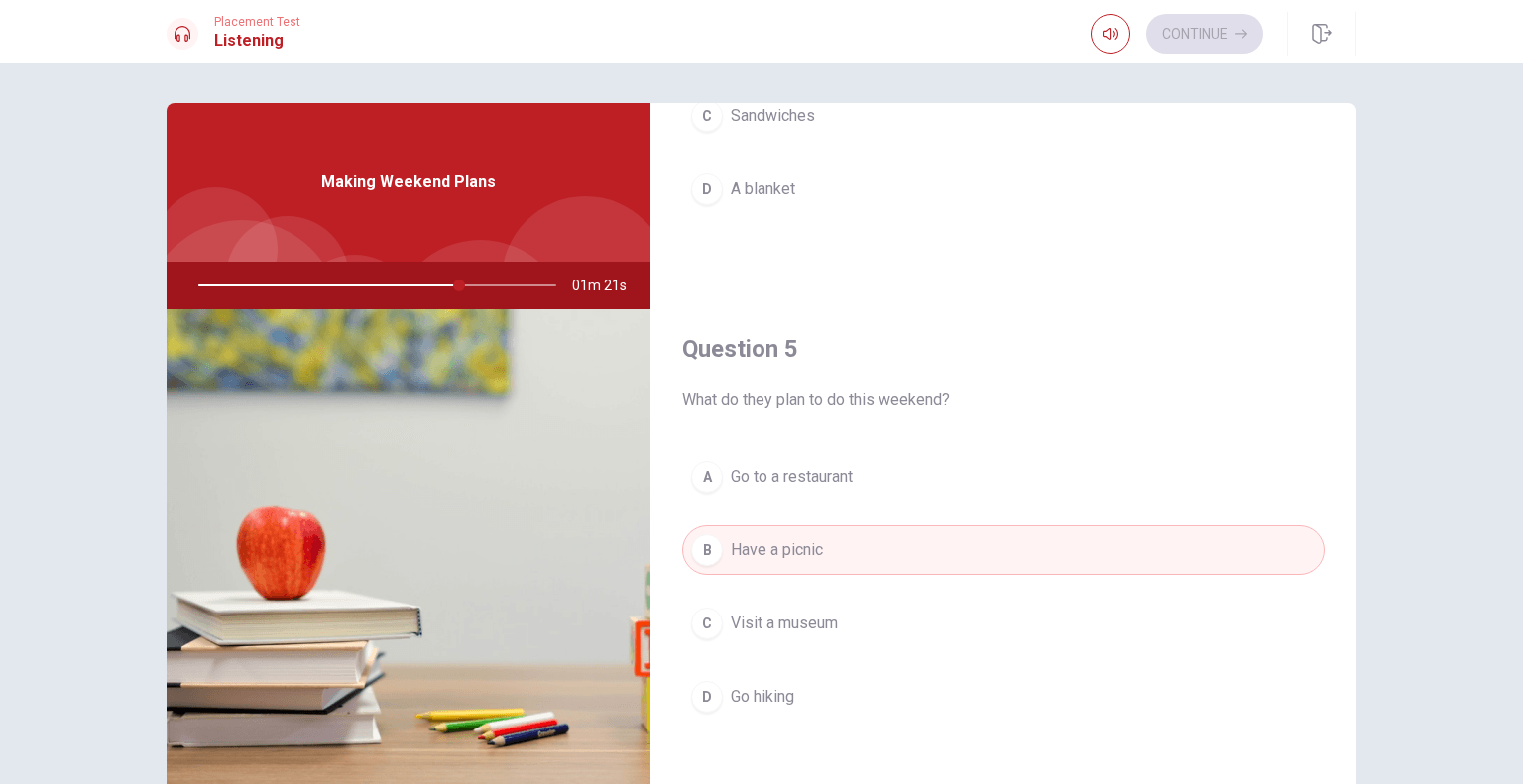 click on "Continue" at bounding box center [1177, 34] 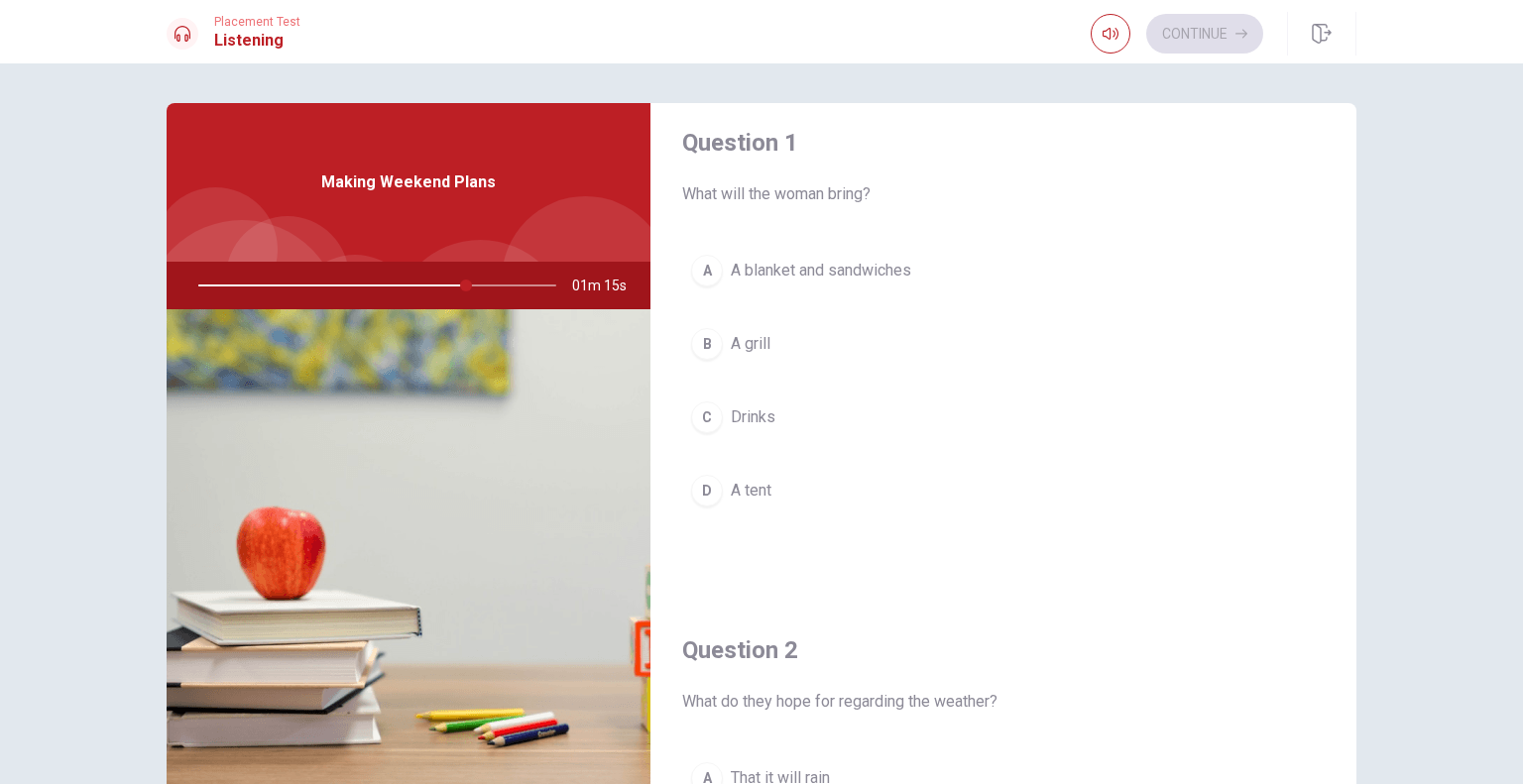 scroll, scrollTop: 0, scrollLeft: 0, axis: both 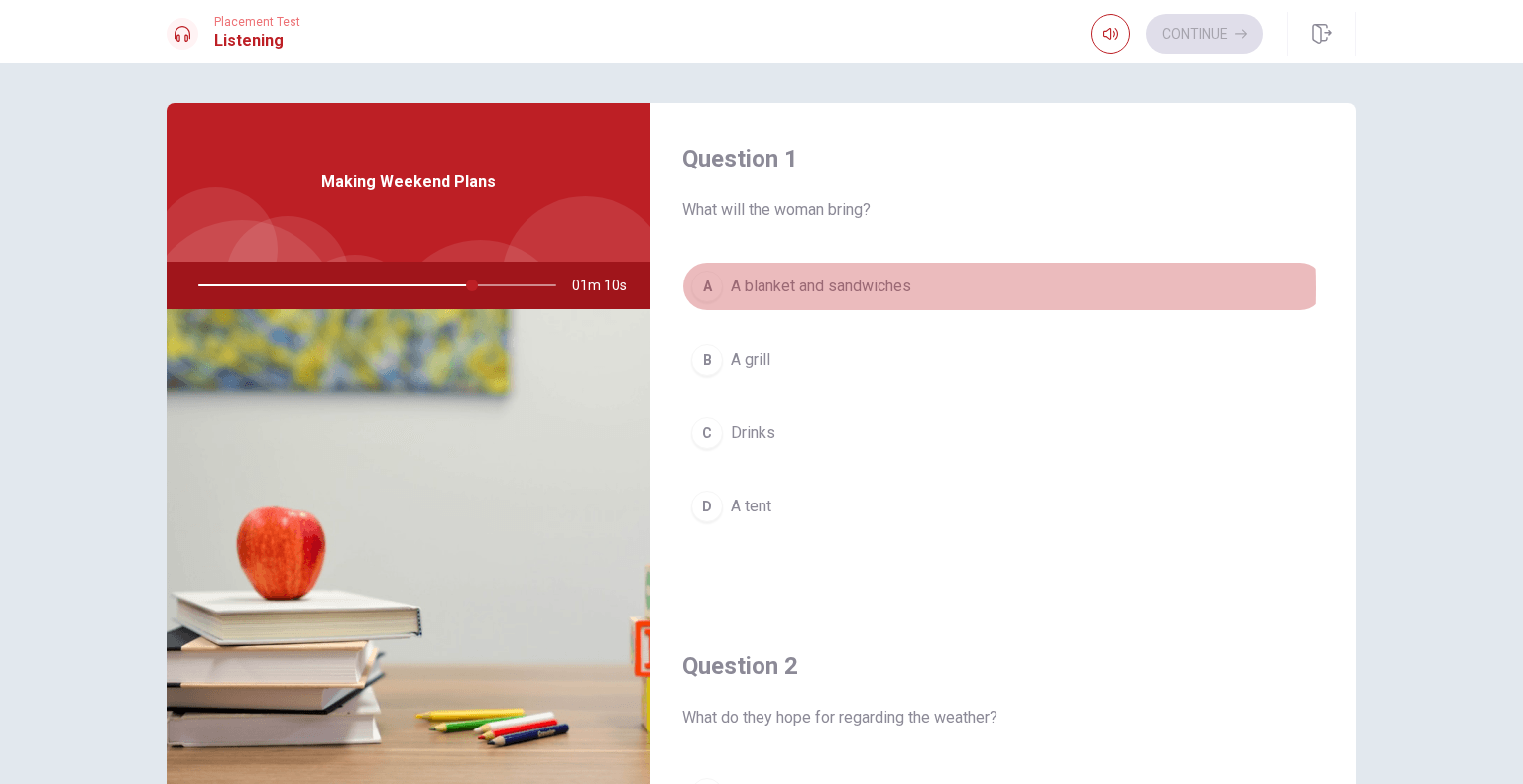 click on "A blanket and sandwiches" at bounding box center [821, 286] 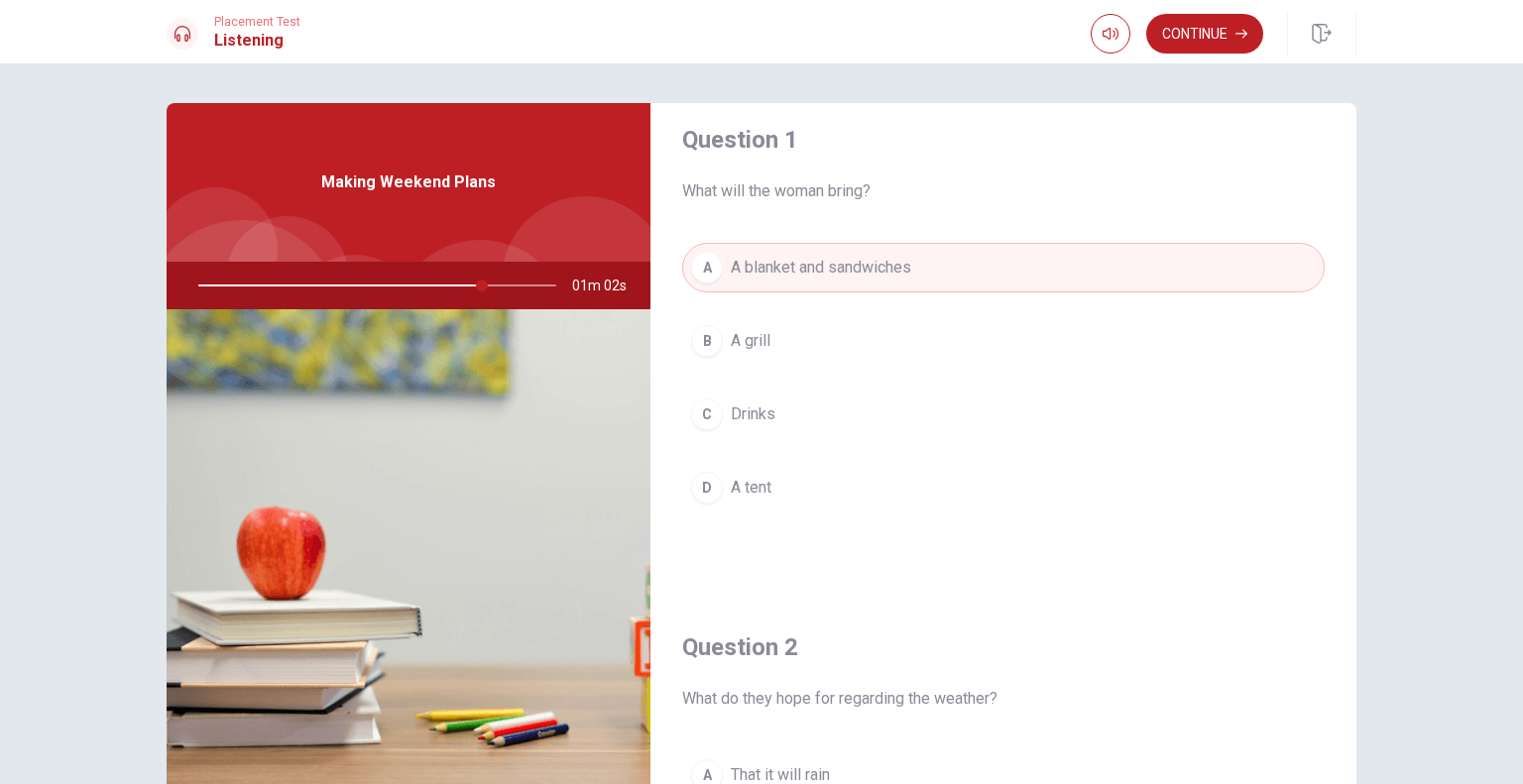 scroll, scrollTop: 0, scrollLeft: 0, axis: both 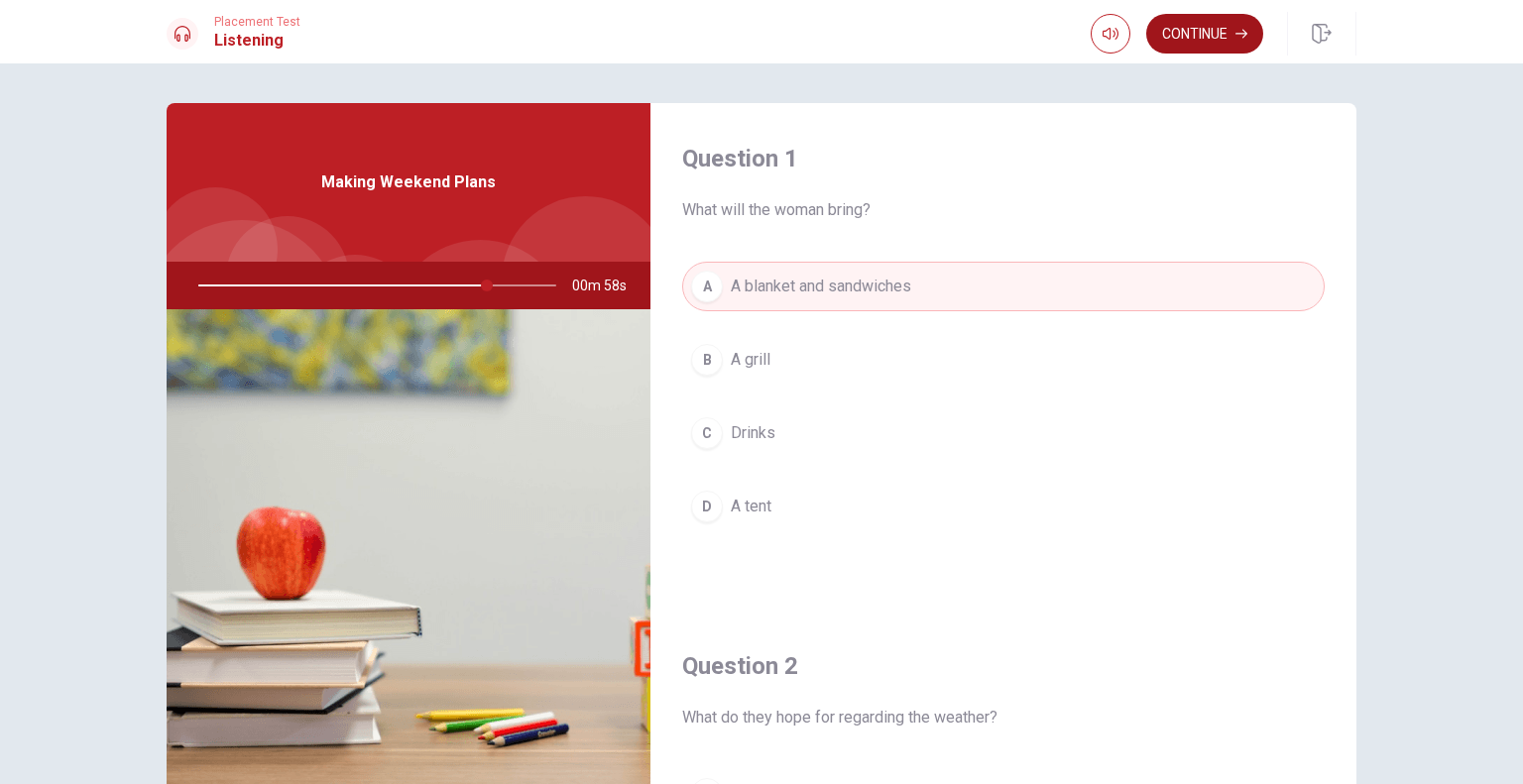 click on "Continue" at bounding box center [1205, 34] 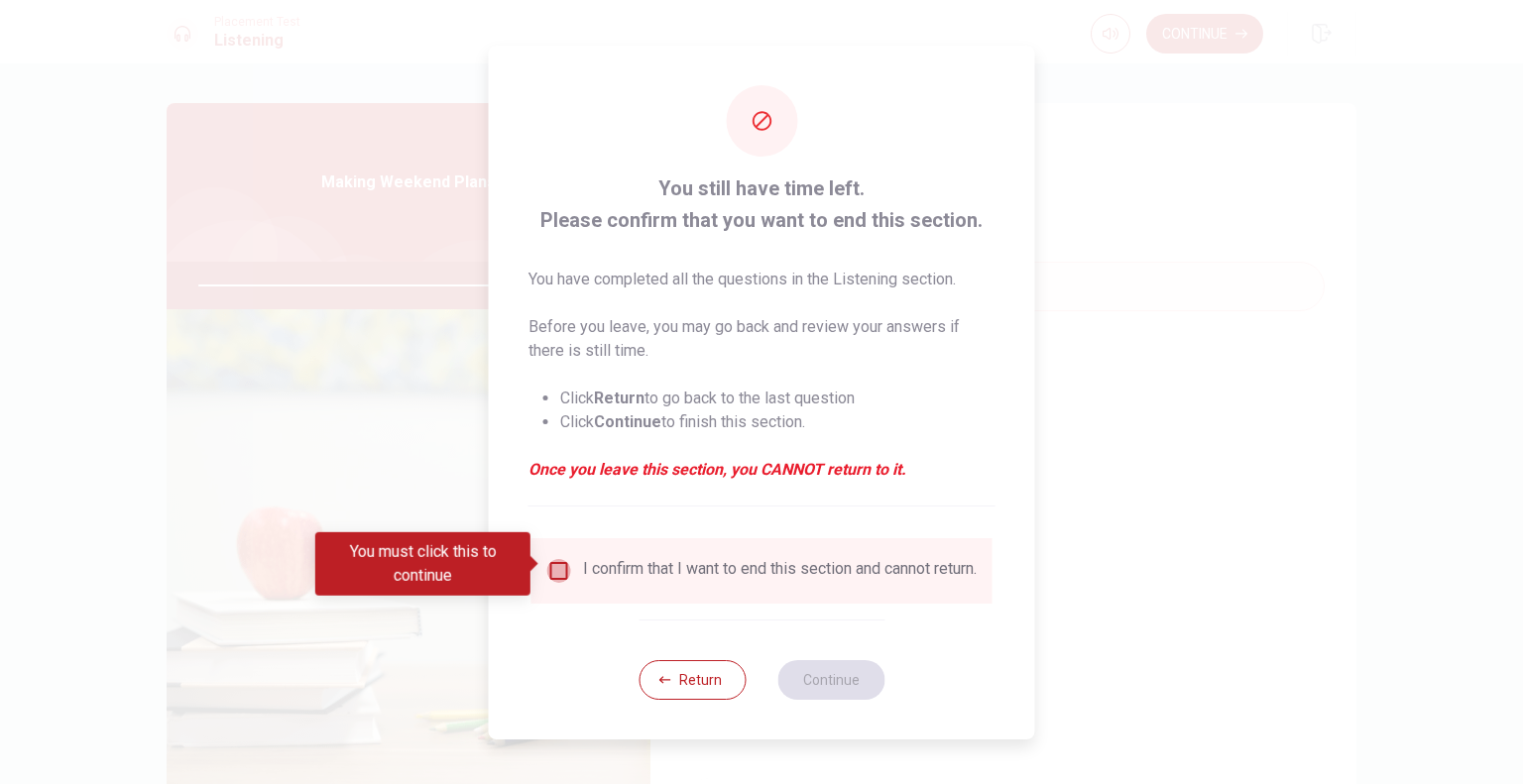 click at bounding box center [559, 571] 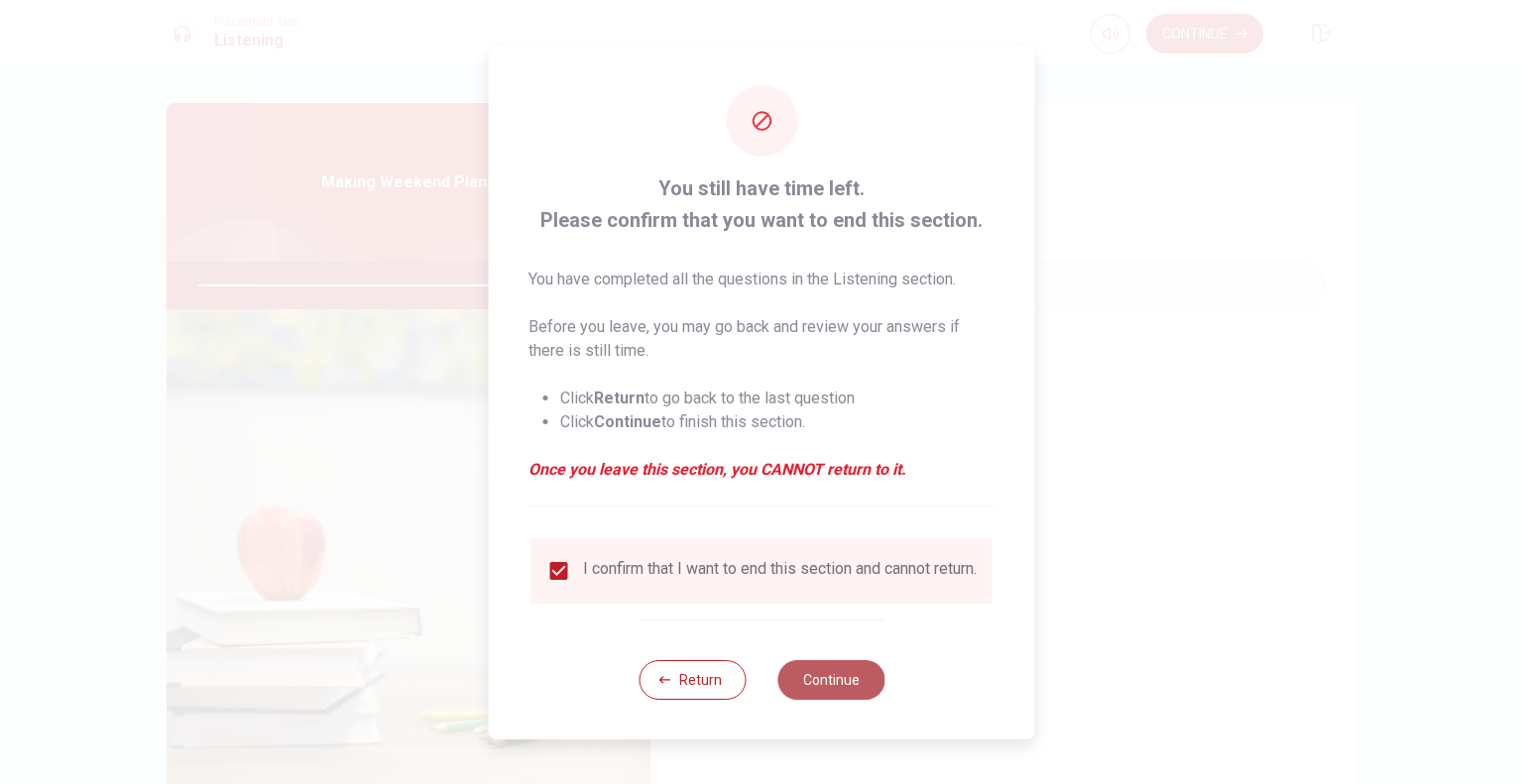 click on "Continue" at bounding box center [831, 680] 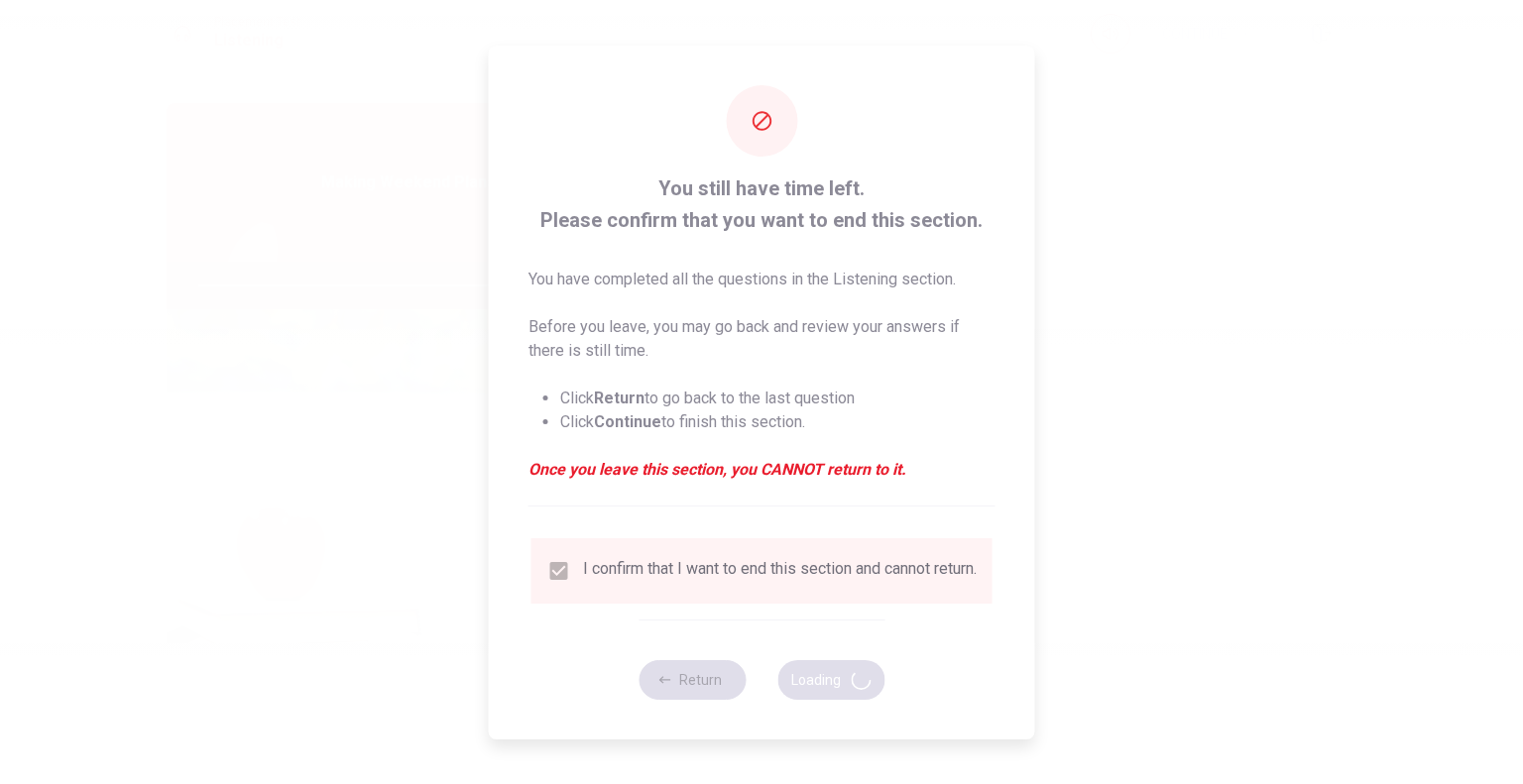 type on "84" 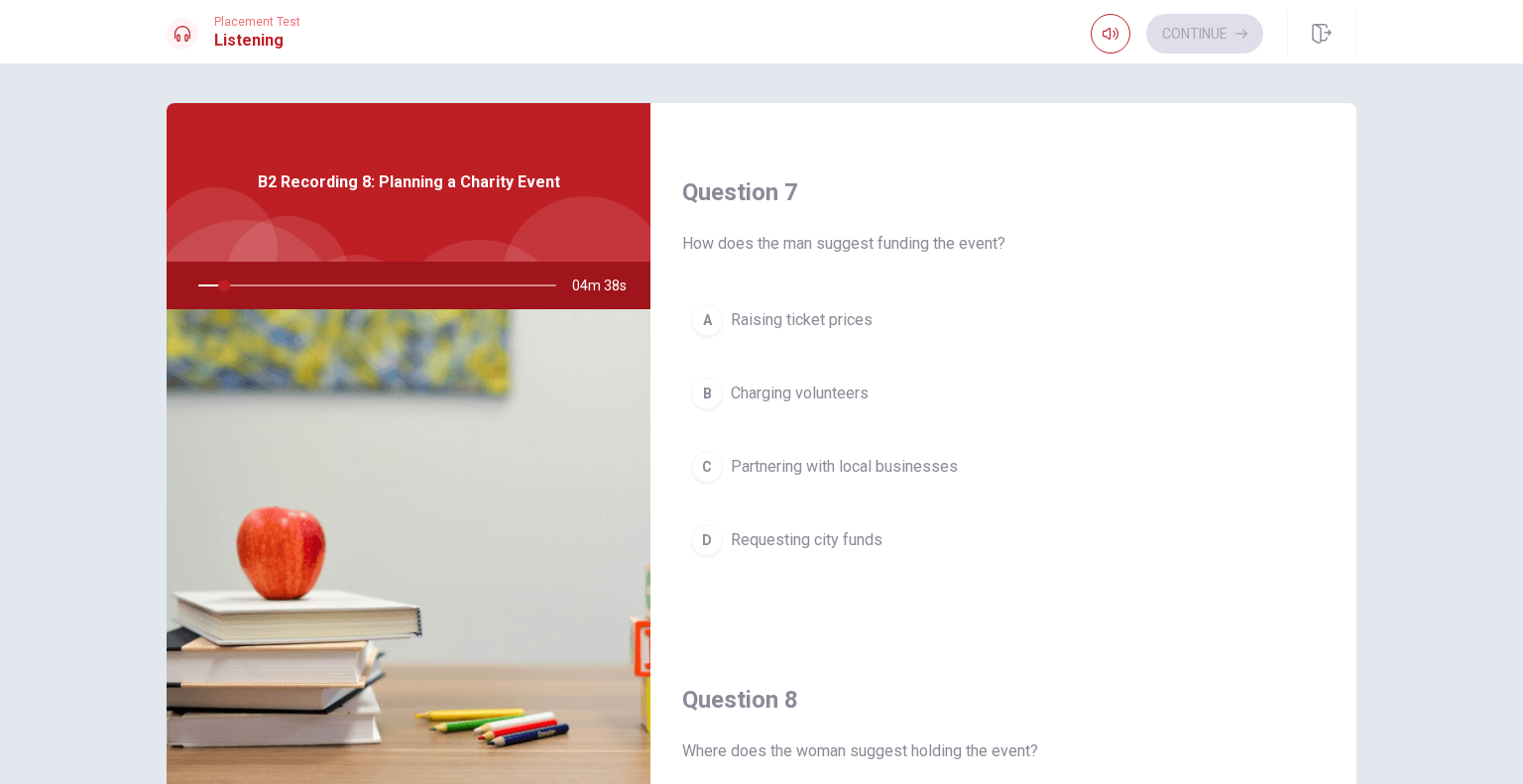 scroll, scrollTop: 522, scrollLeft: 0, axis: vertical 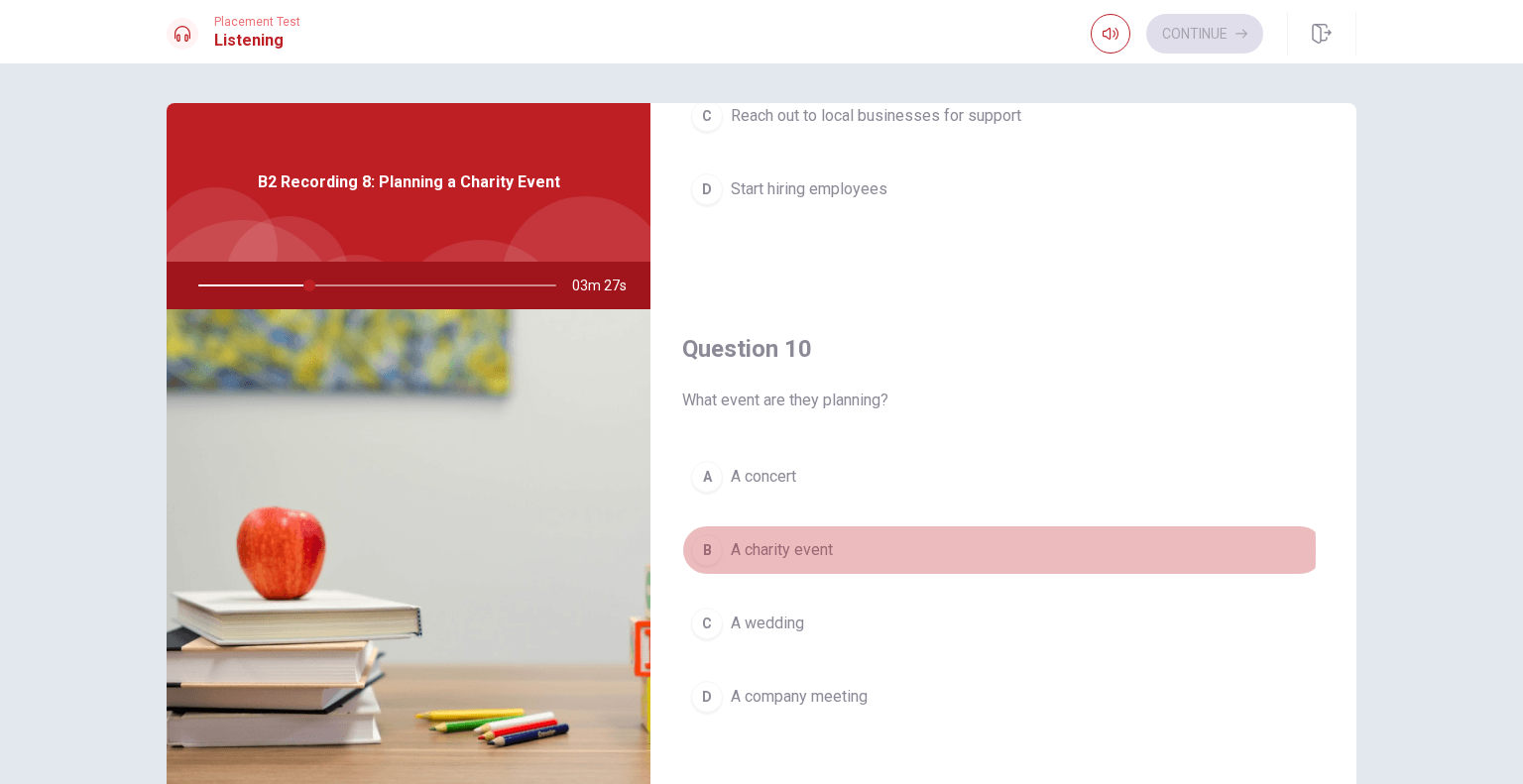 click on "A charity event" at bounding box center [781, 550] 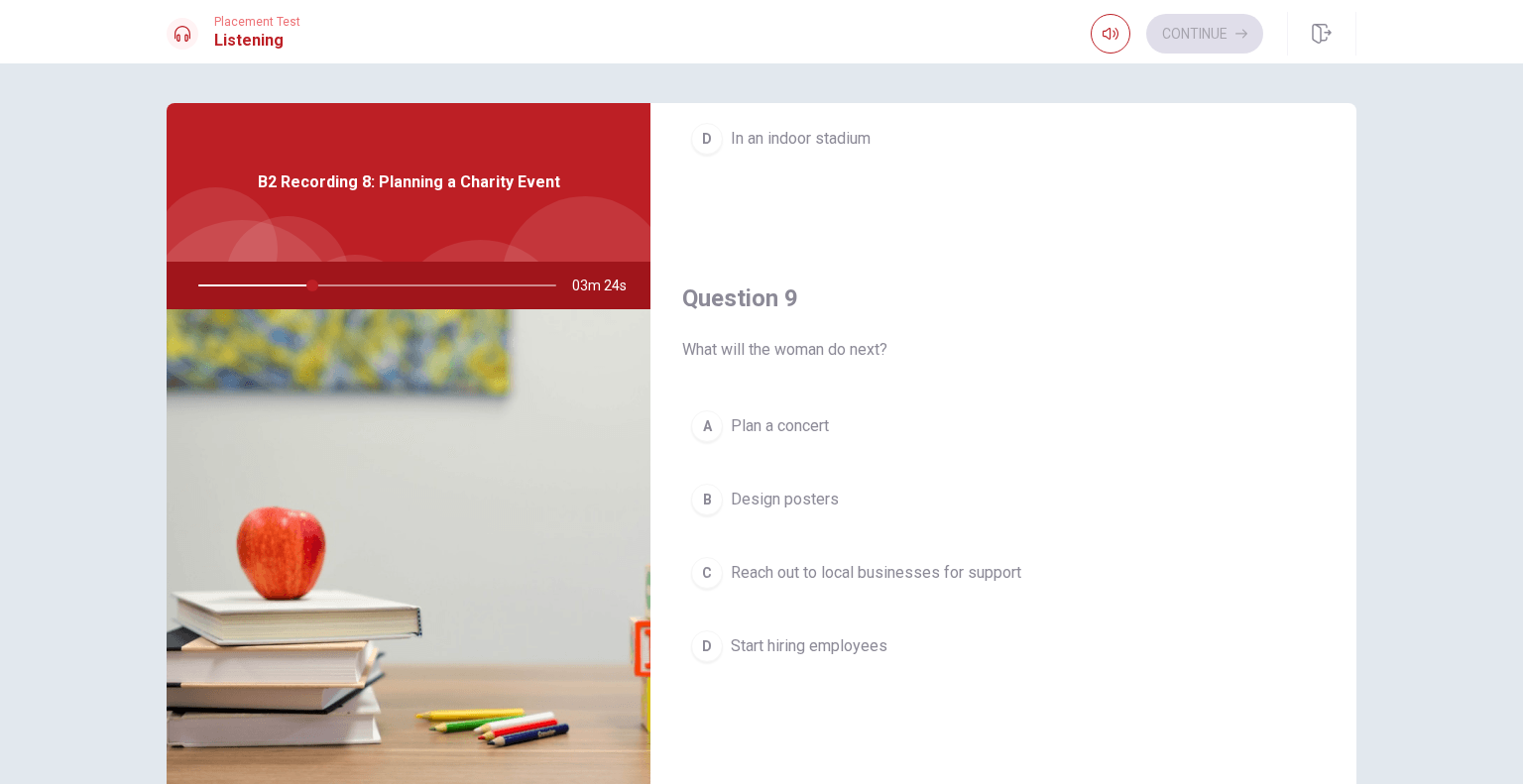 scroll, scrollTop: 1358, scrollLeft: 0, axis: vertical 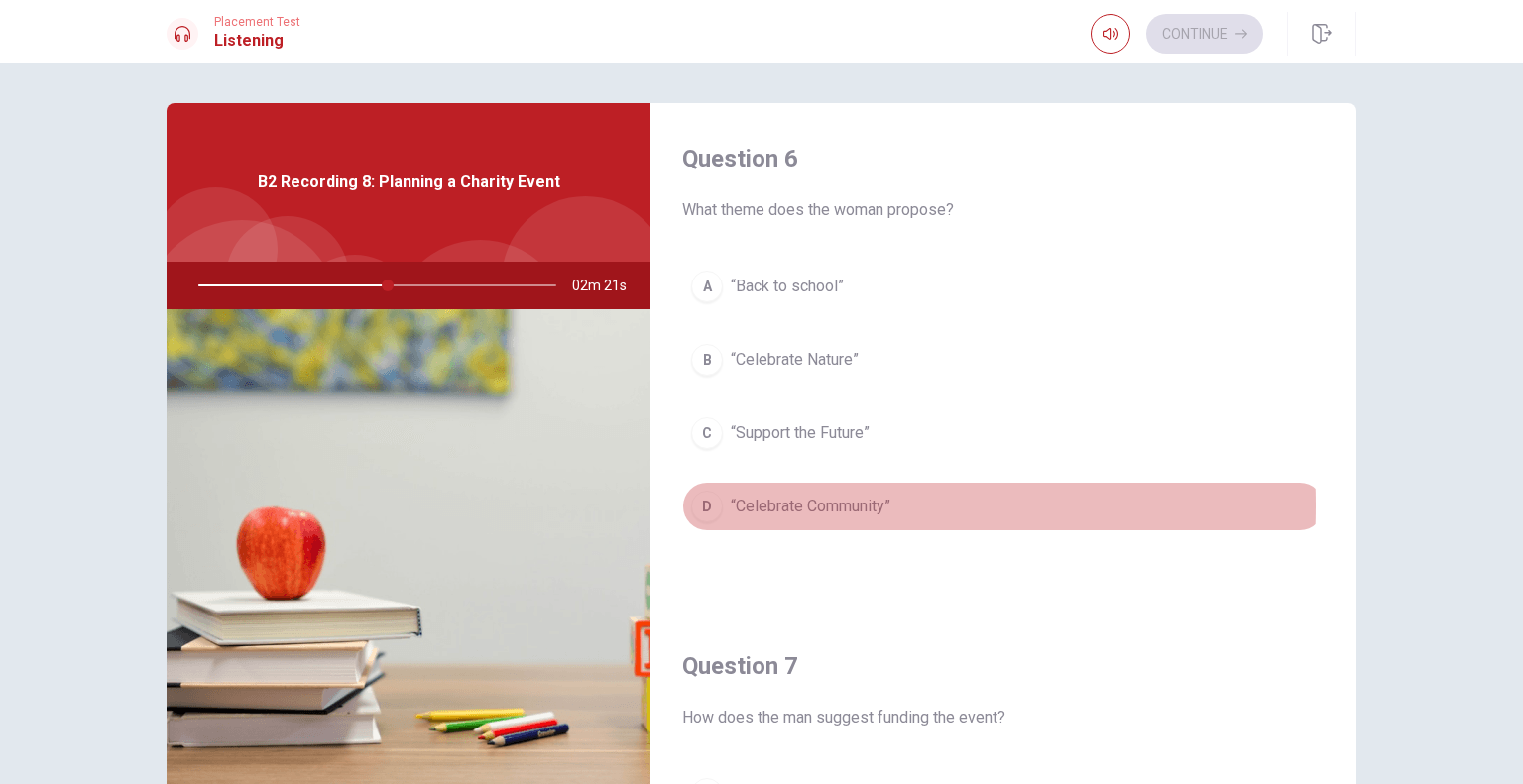 click on "D" at bounding box center (707, 506) 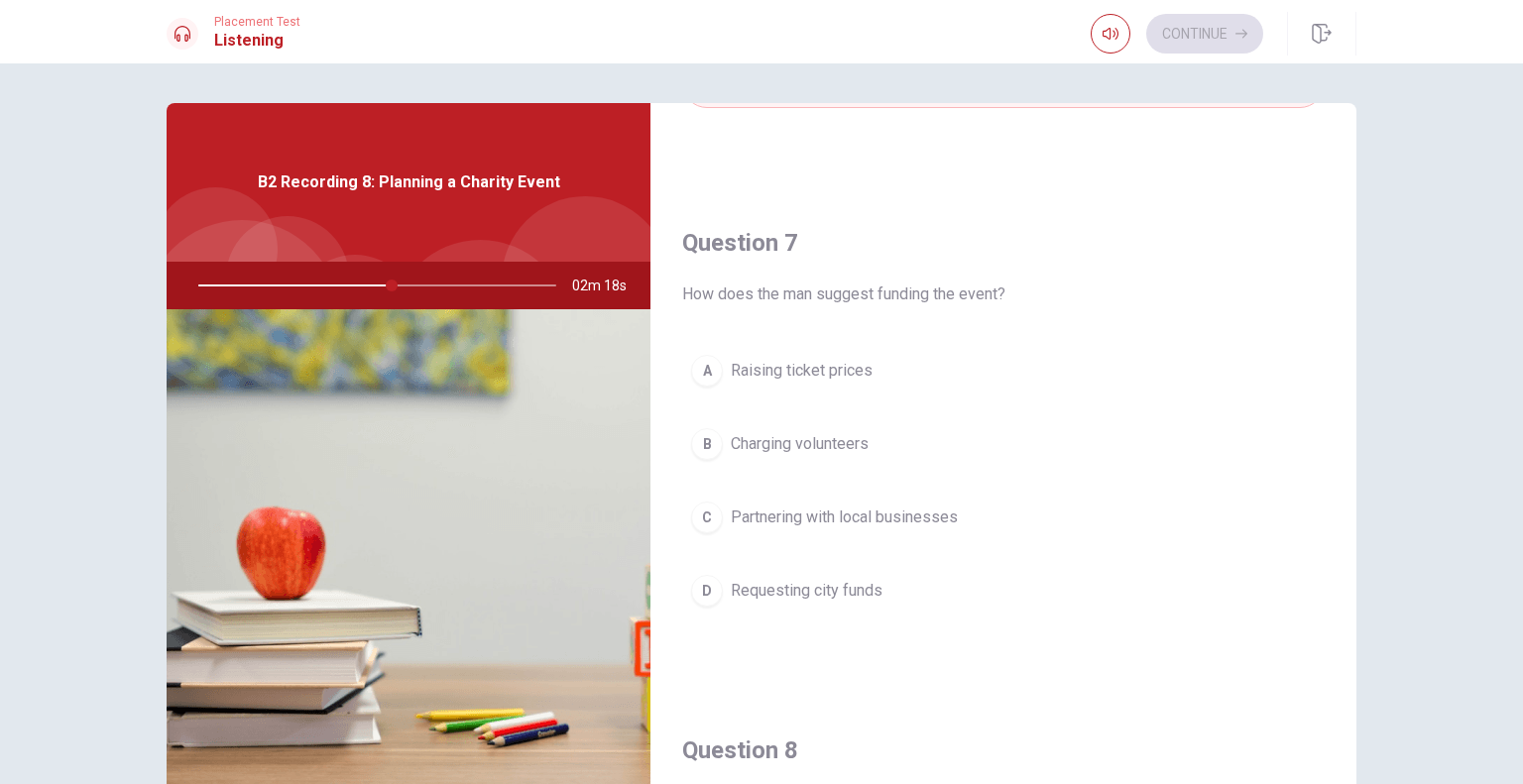 scroll, scrollTop: 450, scrollLeft: 0, axis: vertical 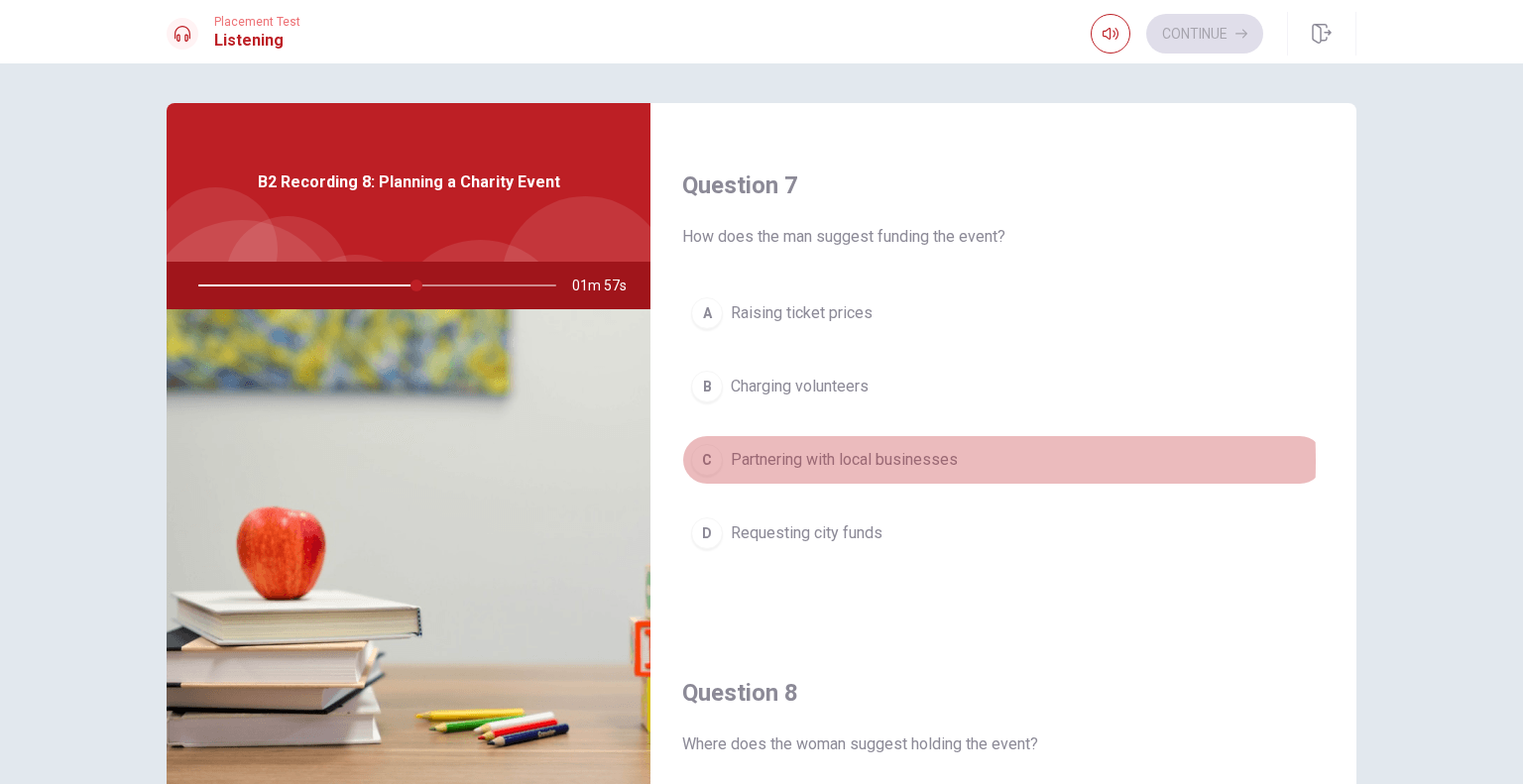 click on "Partnering with local businesses" at bounding box center [844, 460] 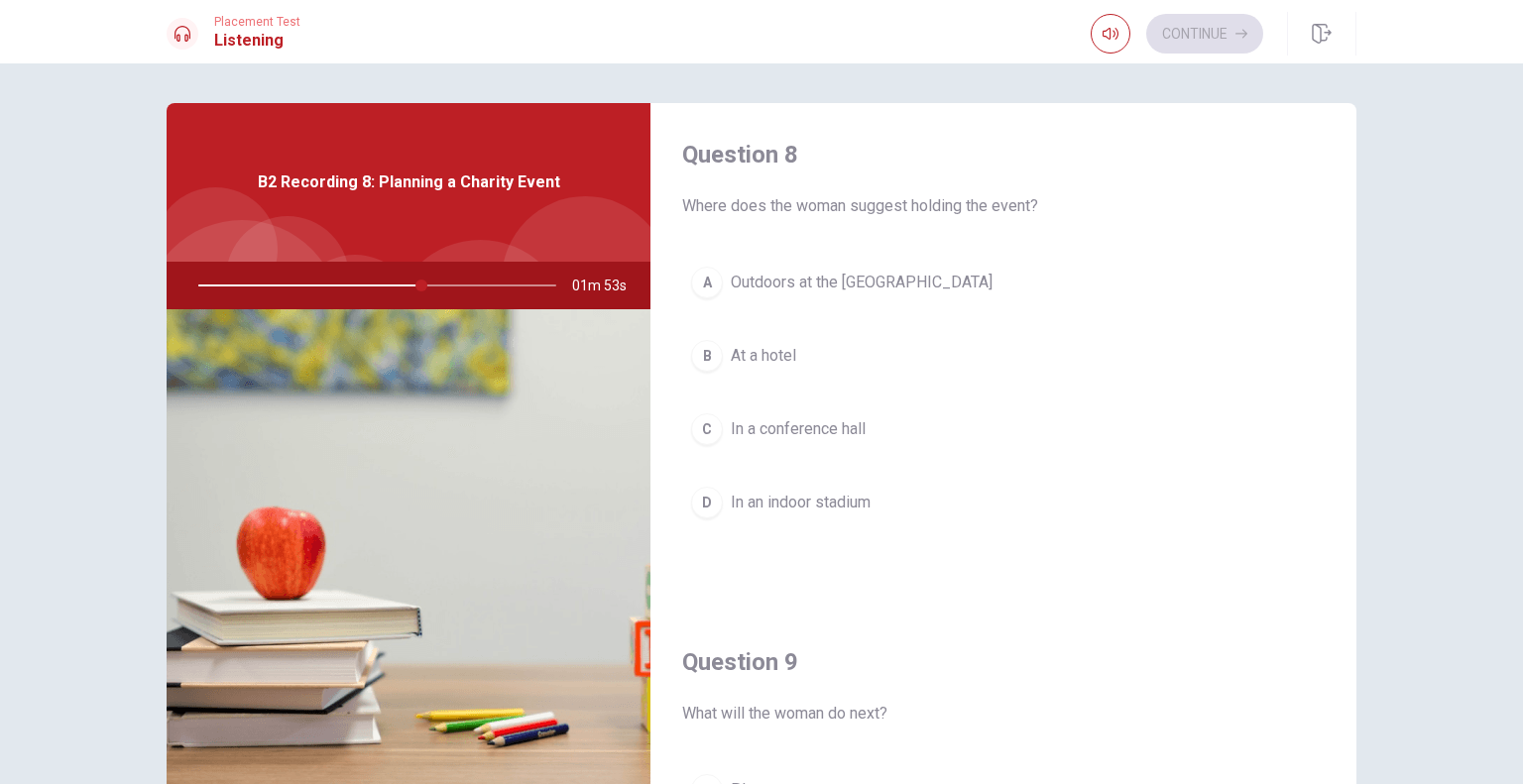 scroll, scrollTop: 1003, scrollLeft: 0, axis: vertical 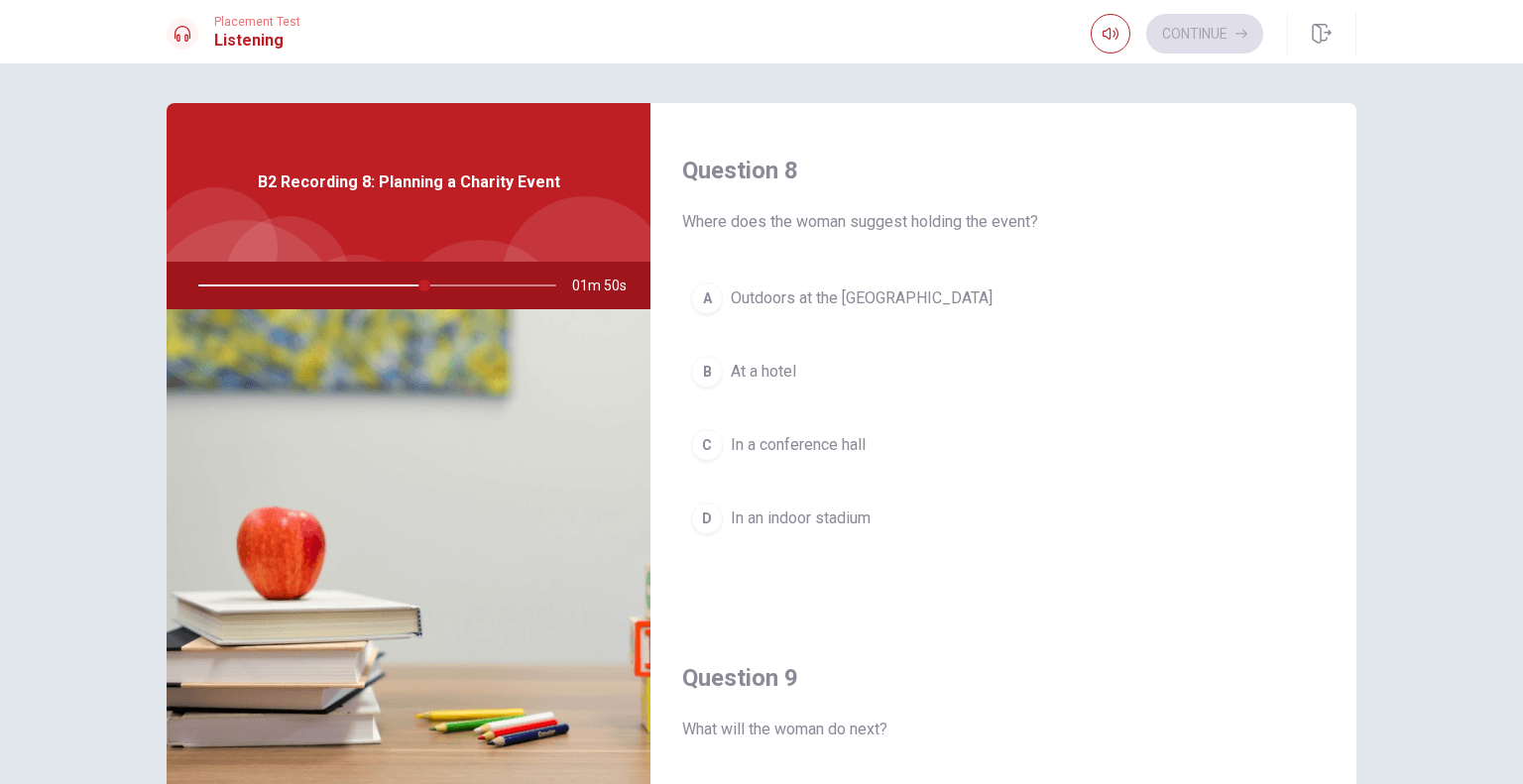 click on "Outdoors at the [GEOGRAPHIC_DATA]" at bounding box center [862, 298] 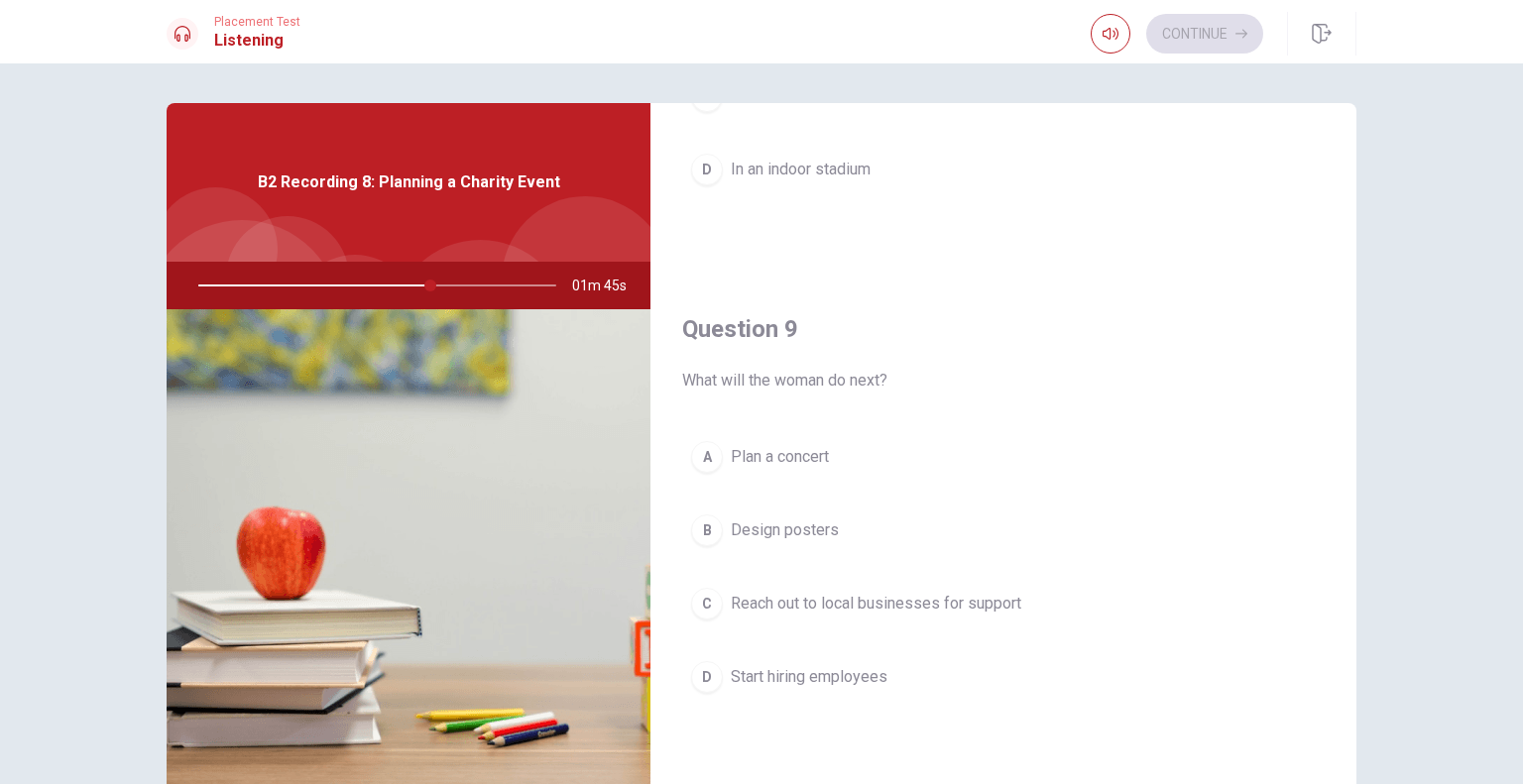 scroll, scrollTop: 1372, scrollLeft: 0, axis: vertical 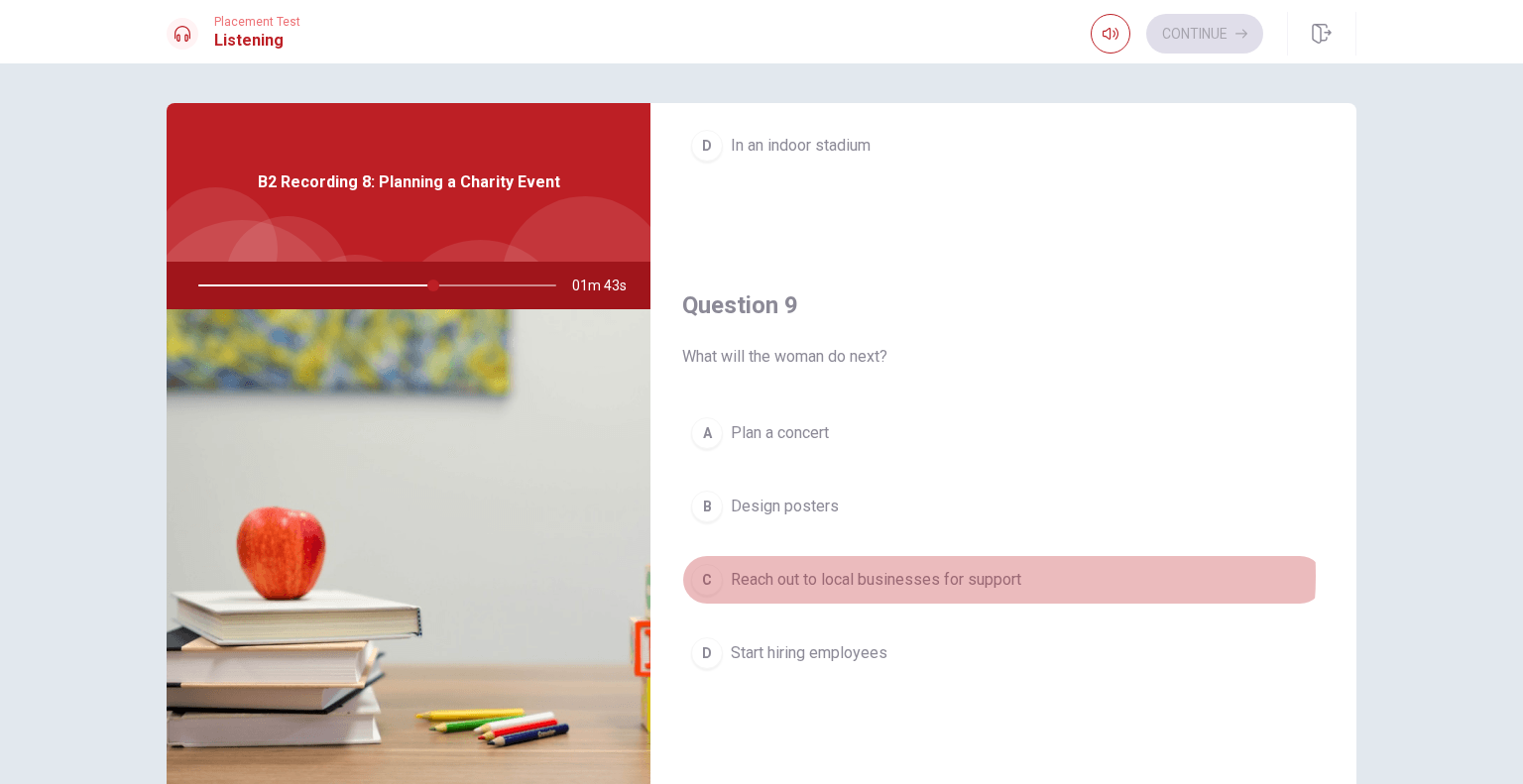 click on "Reach out to local businesses for support" at bounding box center (876, 580) 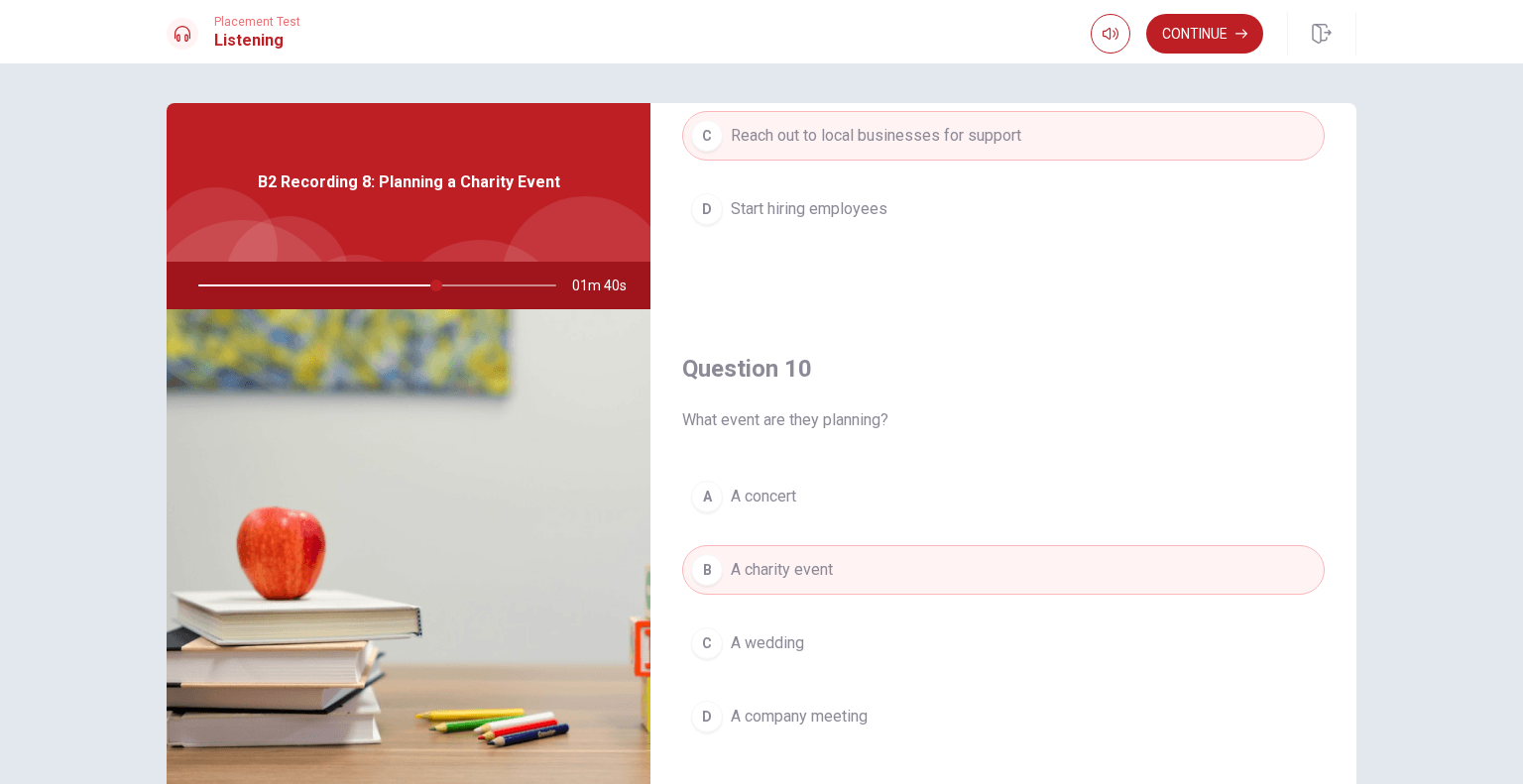 scroll, scrollTop: 1840, scrollLeft: 0, axis: vertical 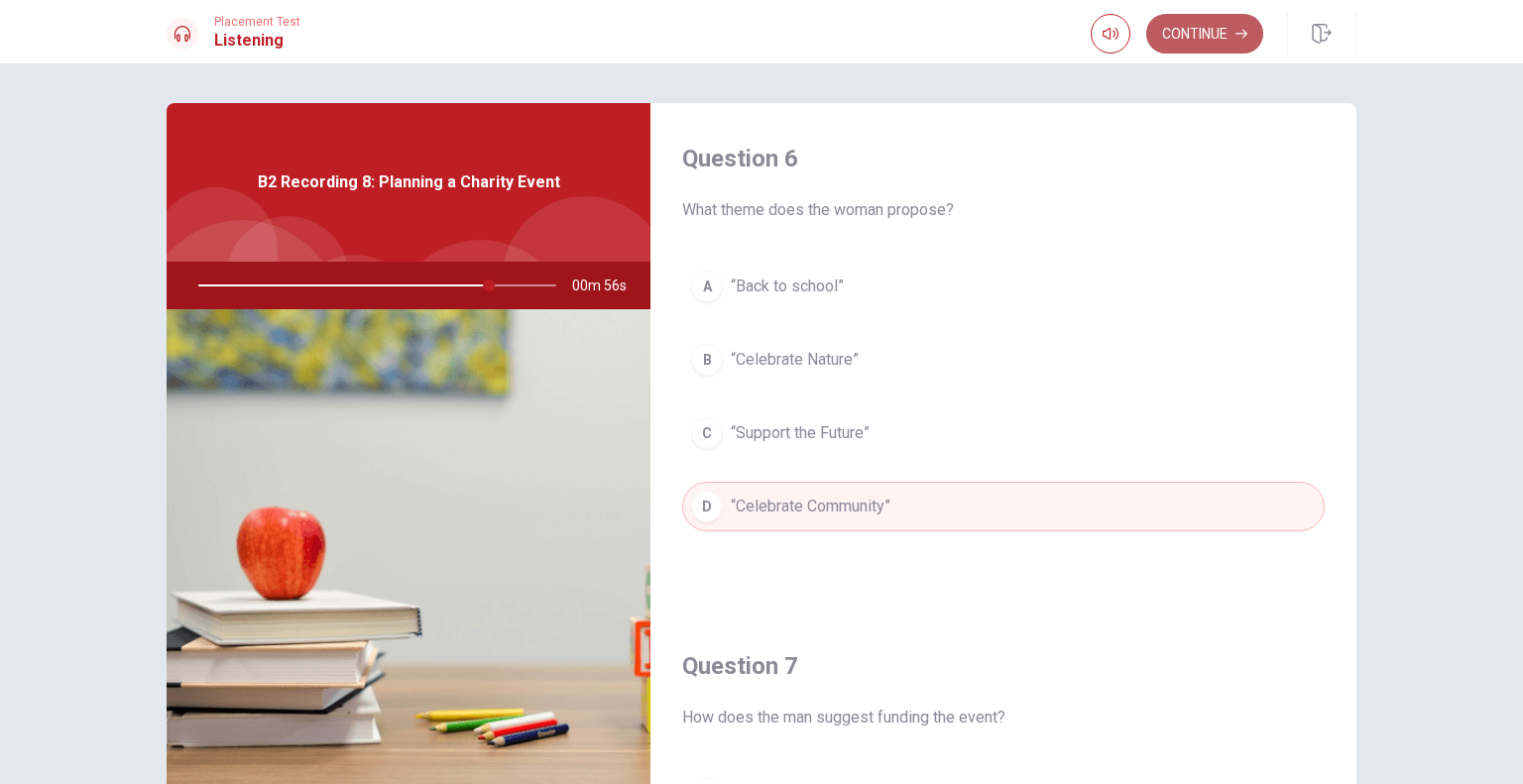 click on "Continue" at bounding box center [1205, 34] 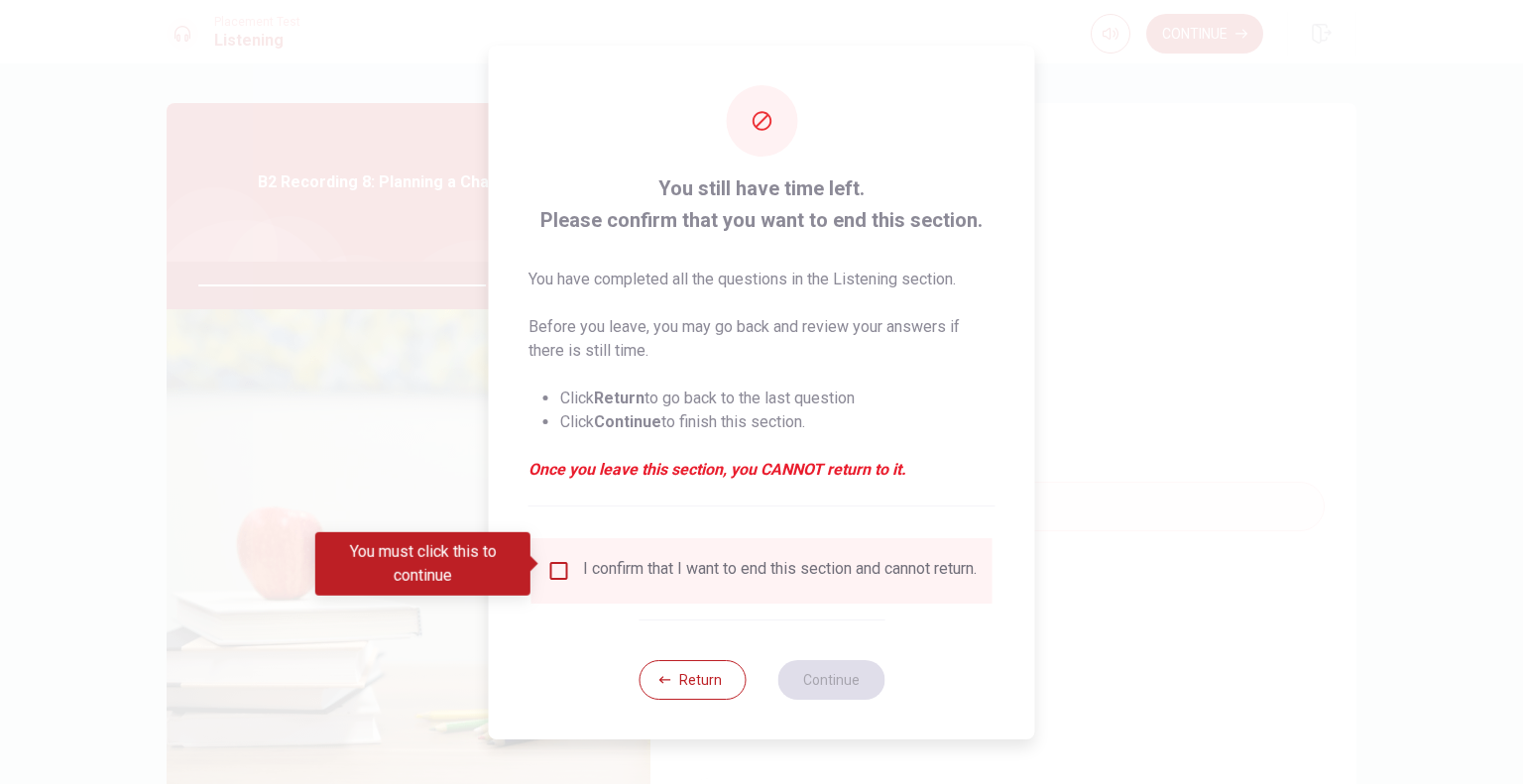 click on "I confirm that I want to end this section and cannot return." at bounding box center [779, 571] 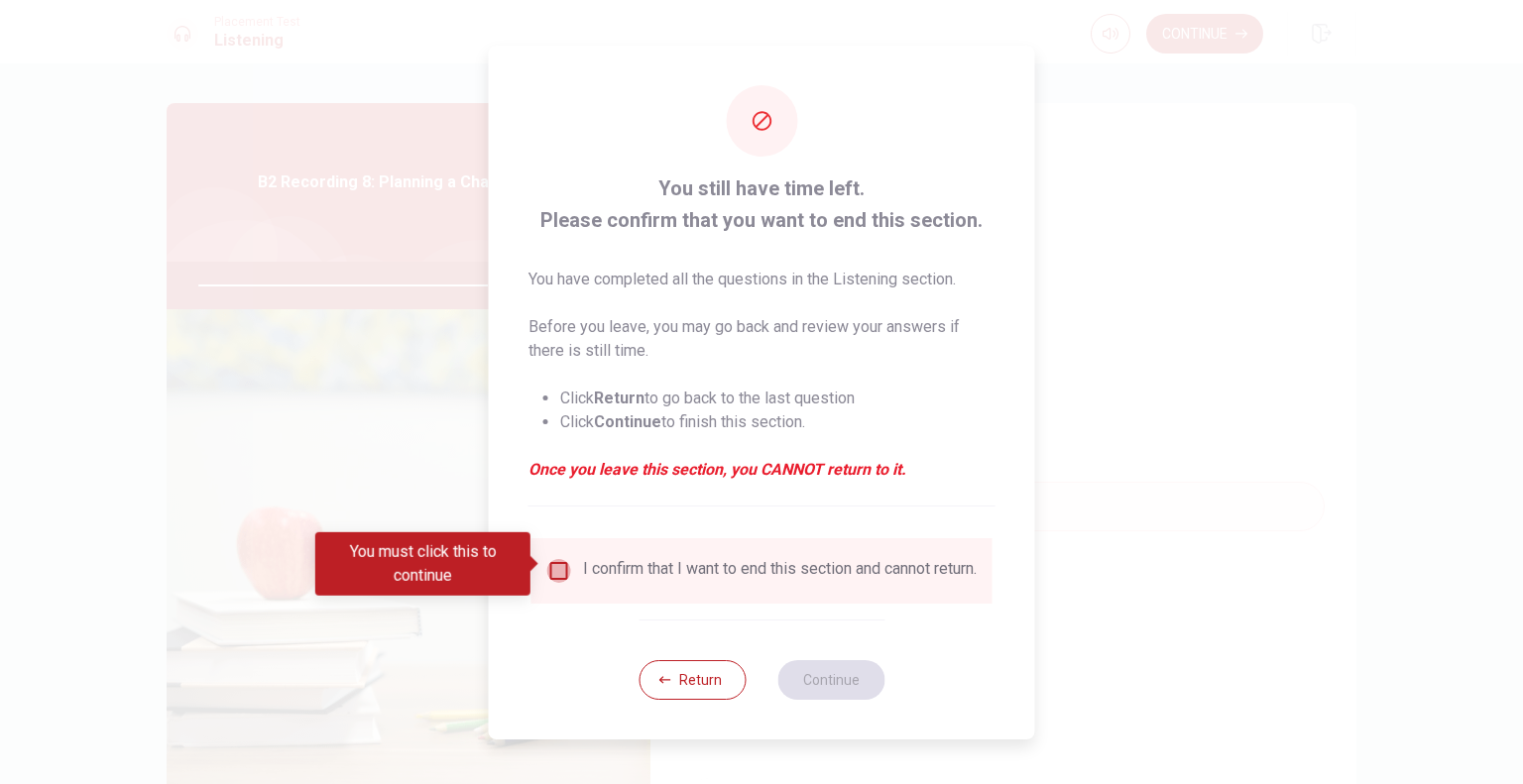 click at bounding box center [559, 571] 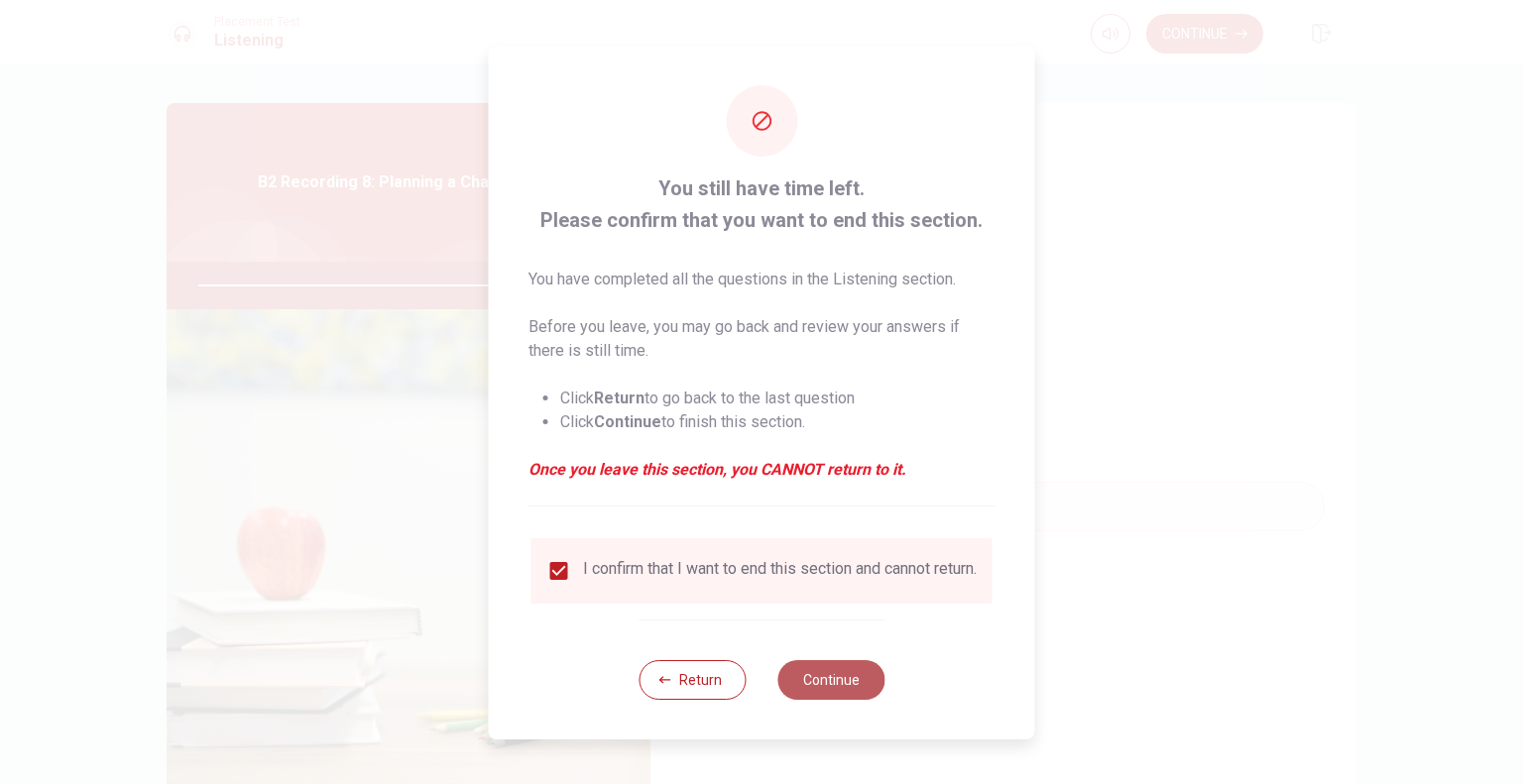 click on "Continue" at bounding box center [831, 680] 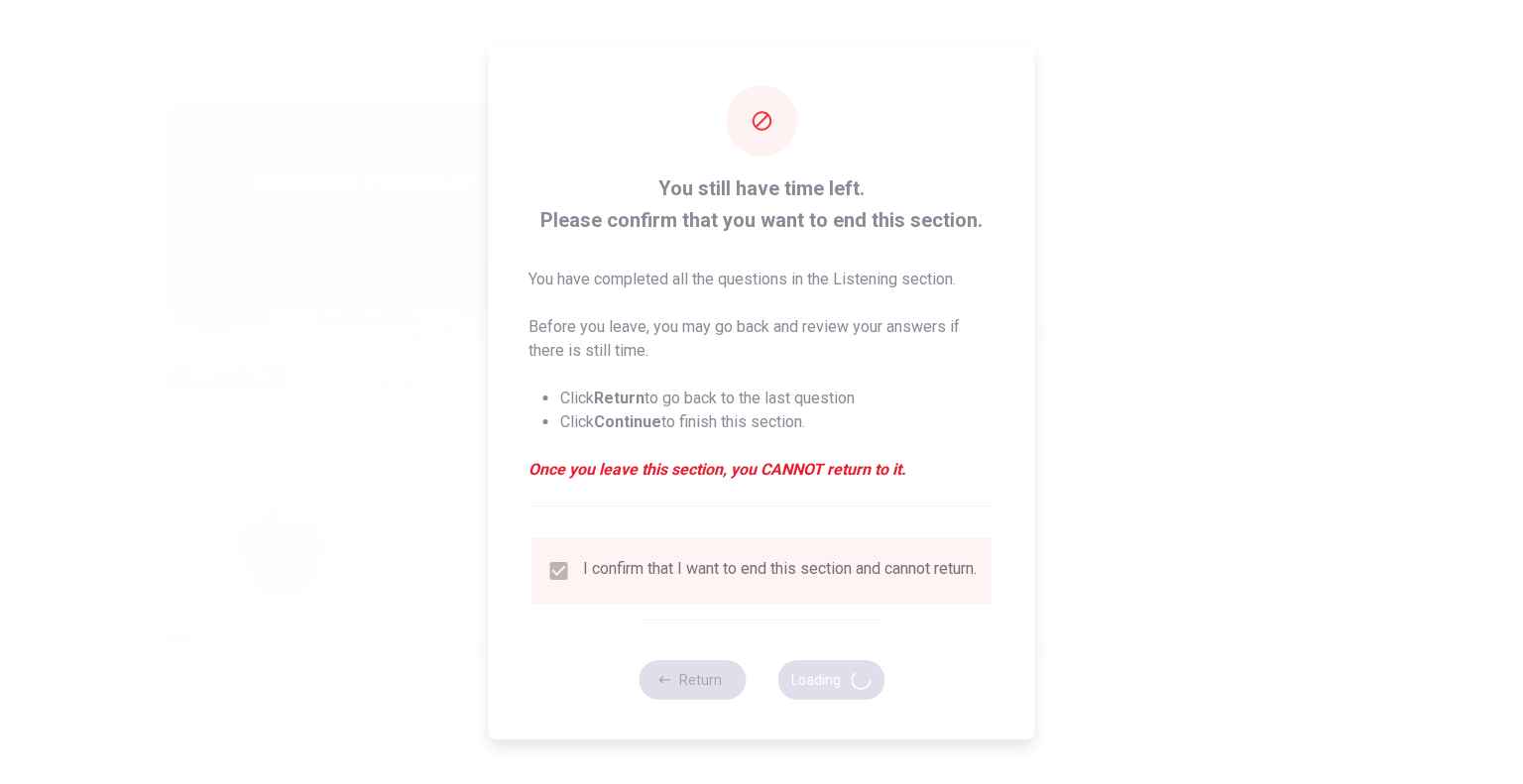 type on "84" 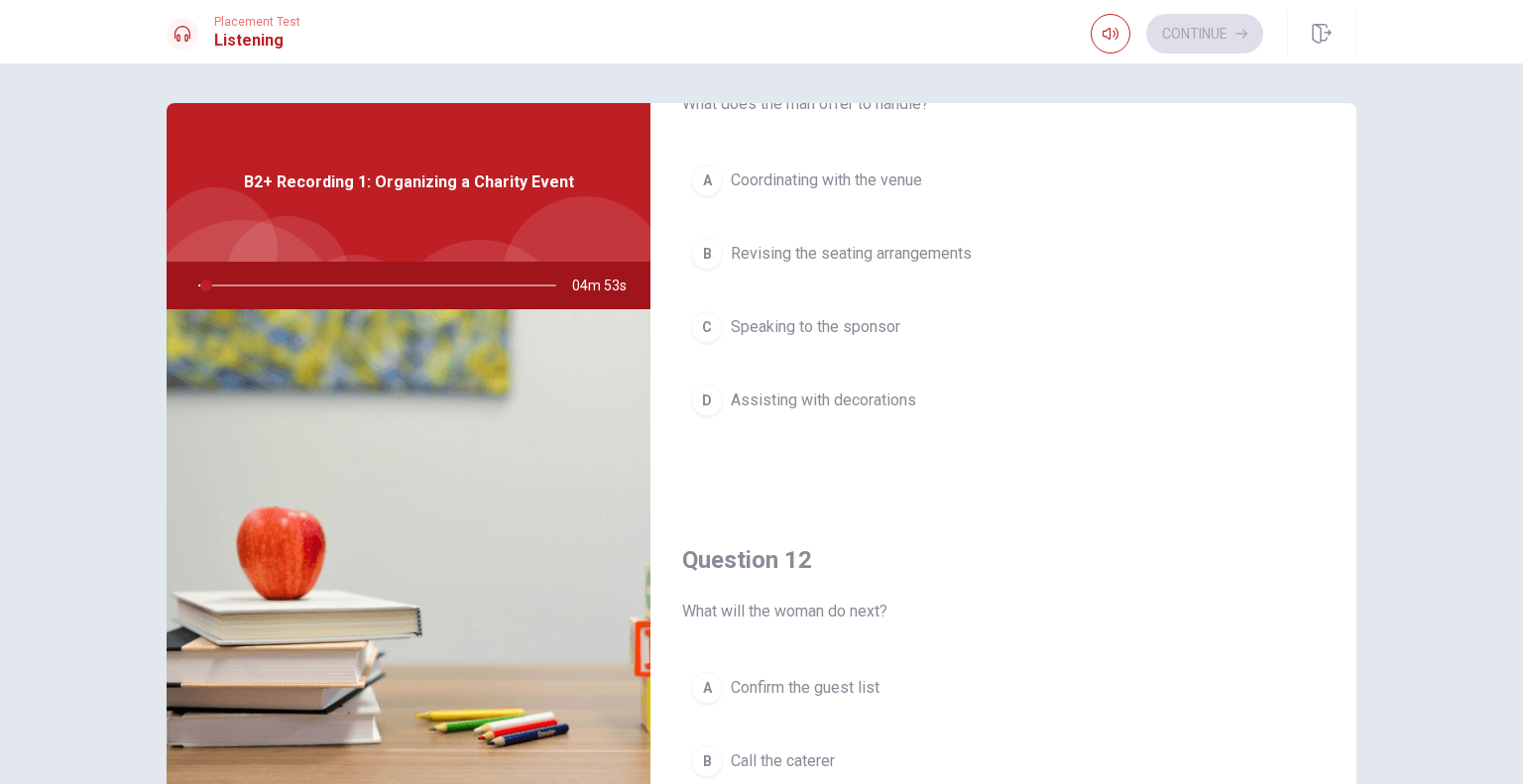 scroll, scrollTop: 0, scrollLeft: 0, axis: both 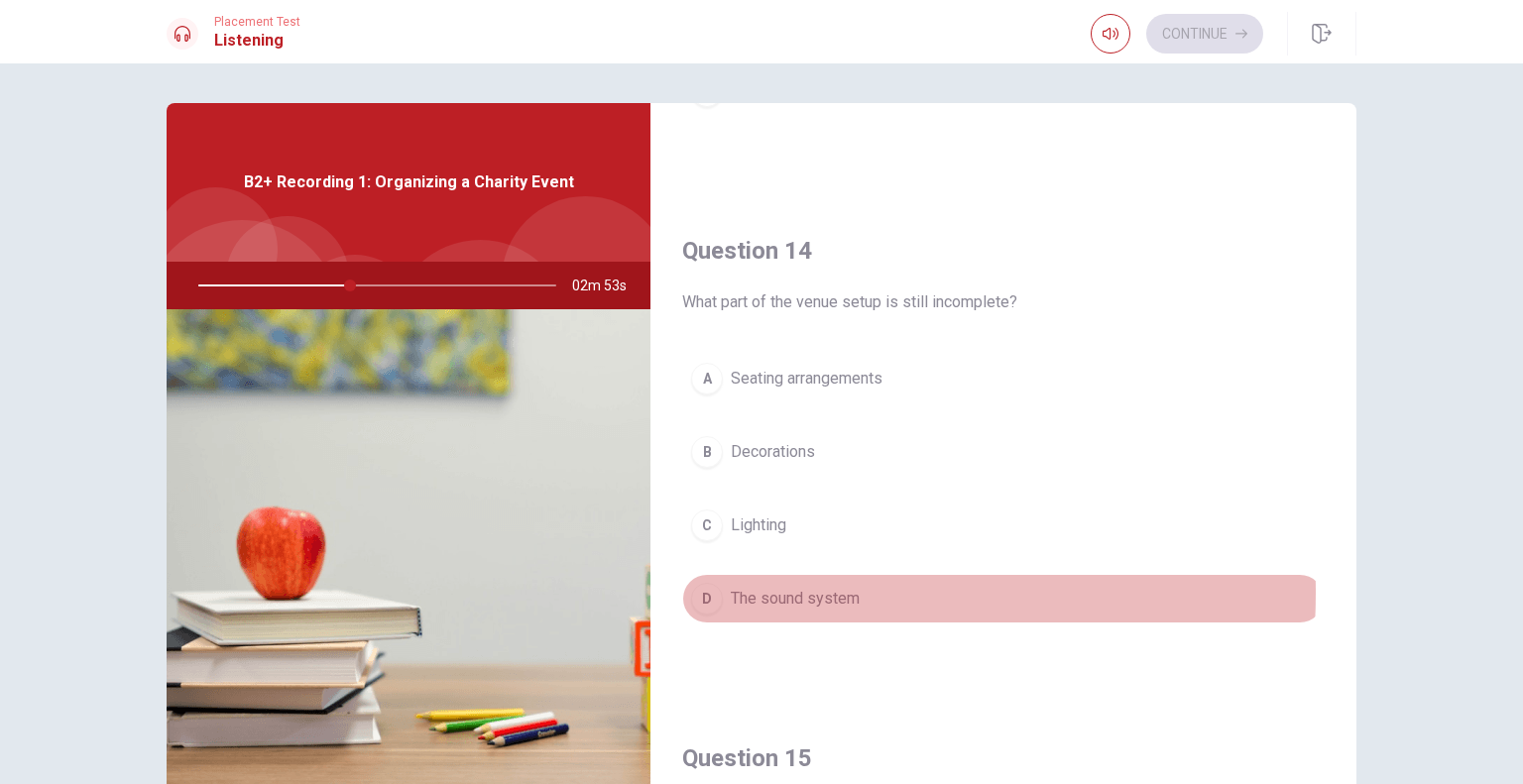 click on "D" at bounding box center [707, 599] 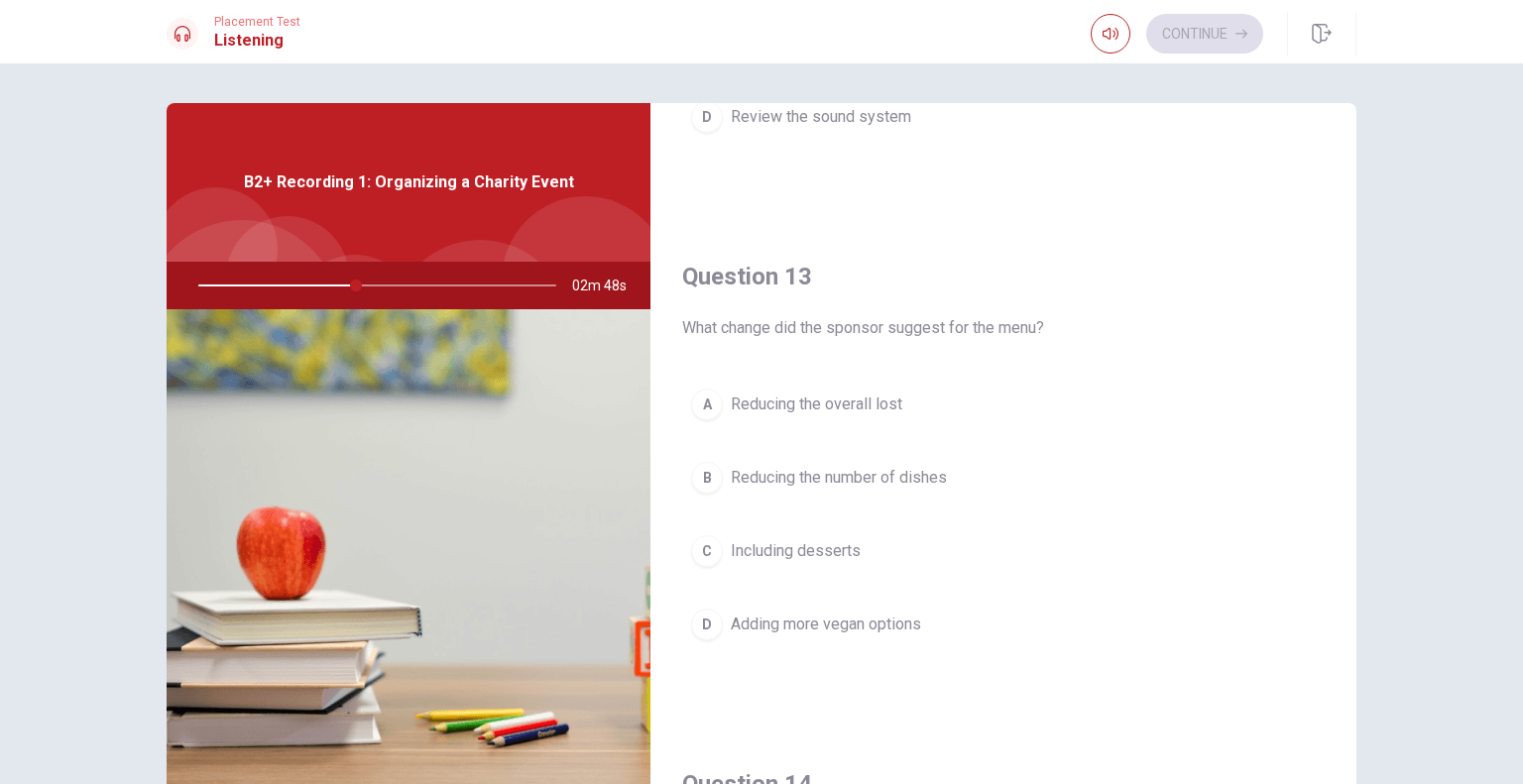 scroll, scrollTop: 894, scrollLeft: 0, axis: vertical 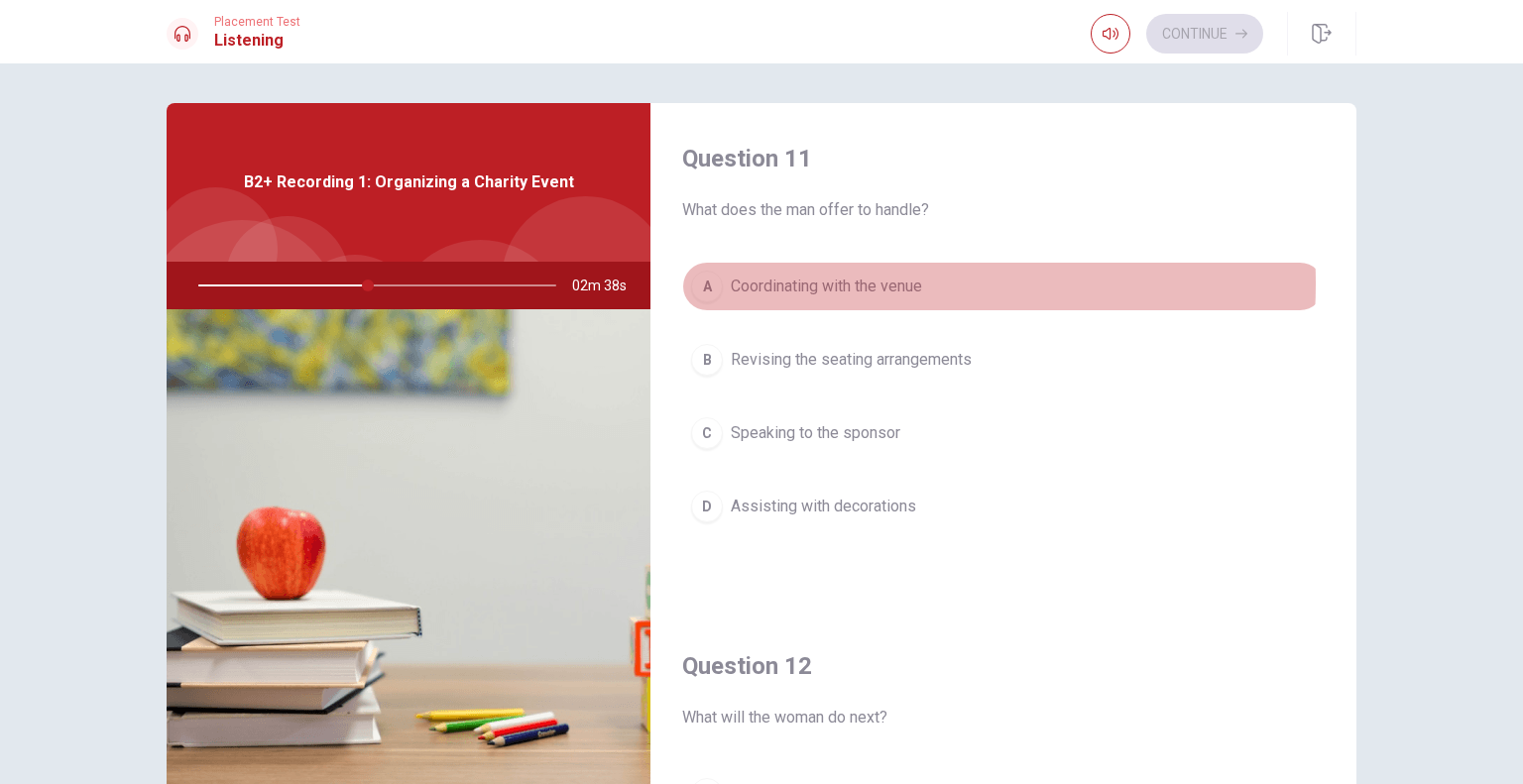 click on "Coordinating with the venue" at bounding box center [826, 286] 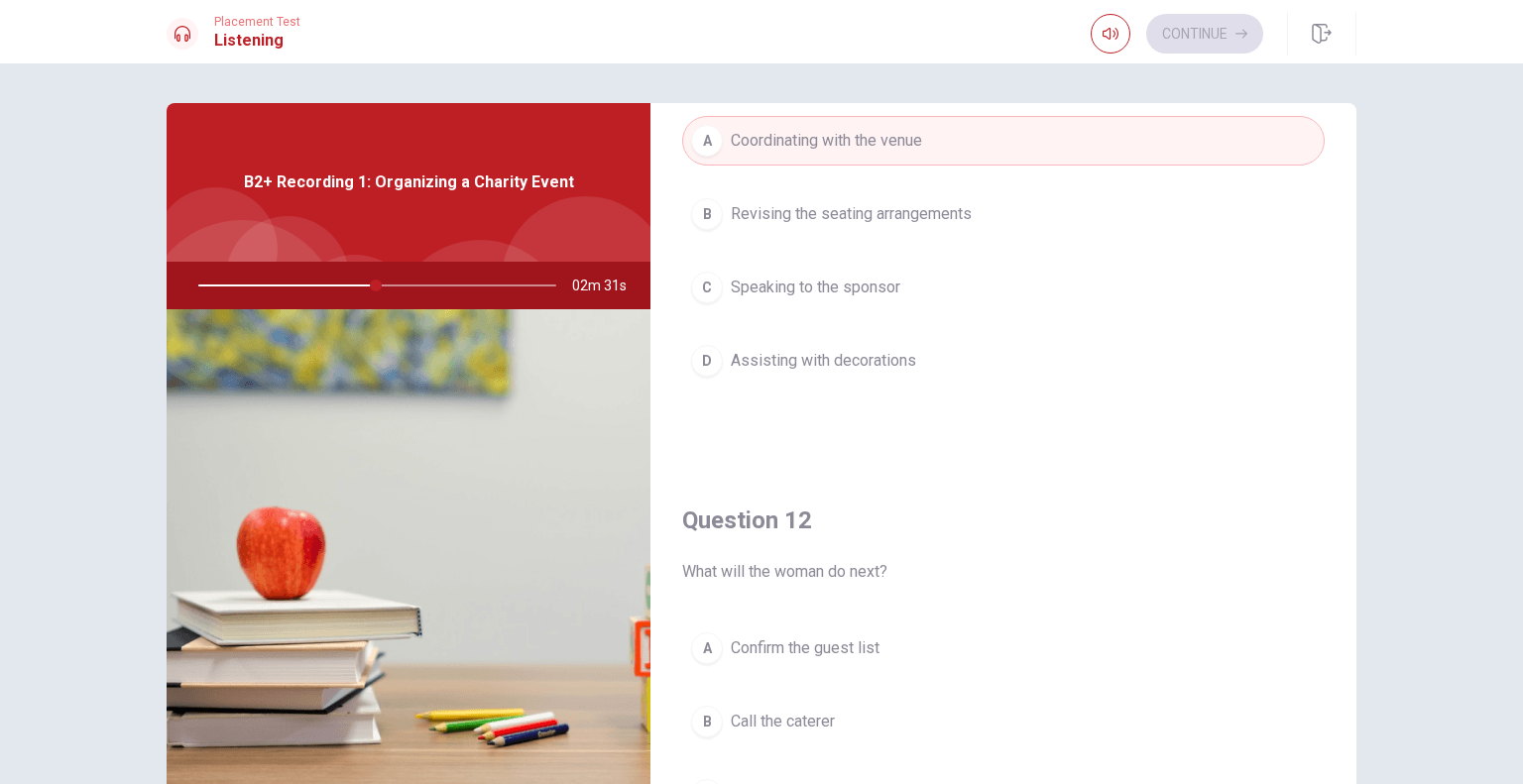 scroll, scrollTop: 151, scrollLeft: 0, axis: vertical 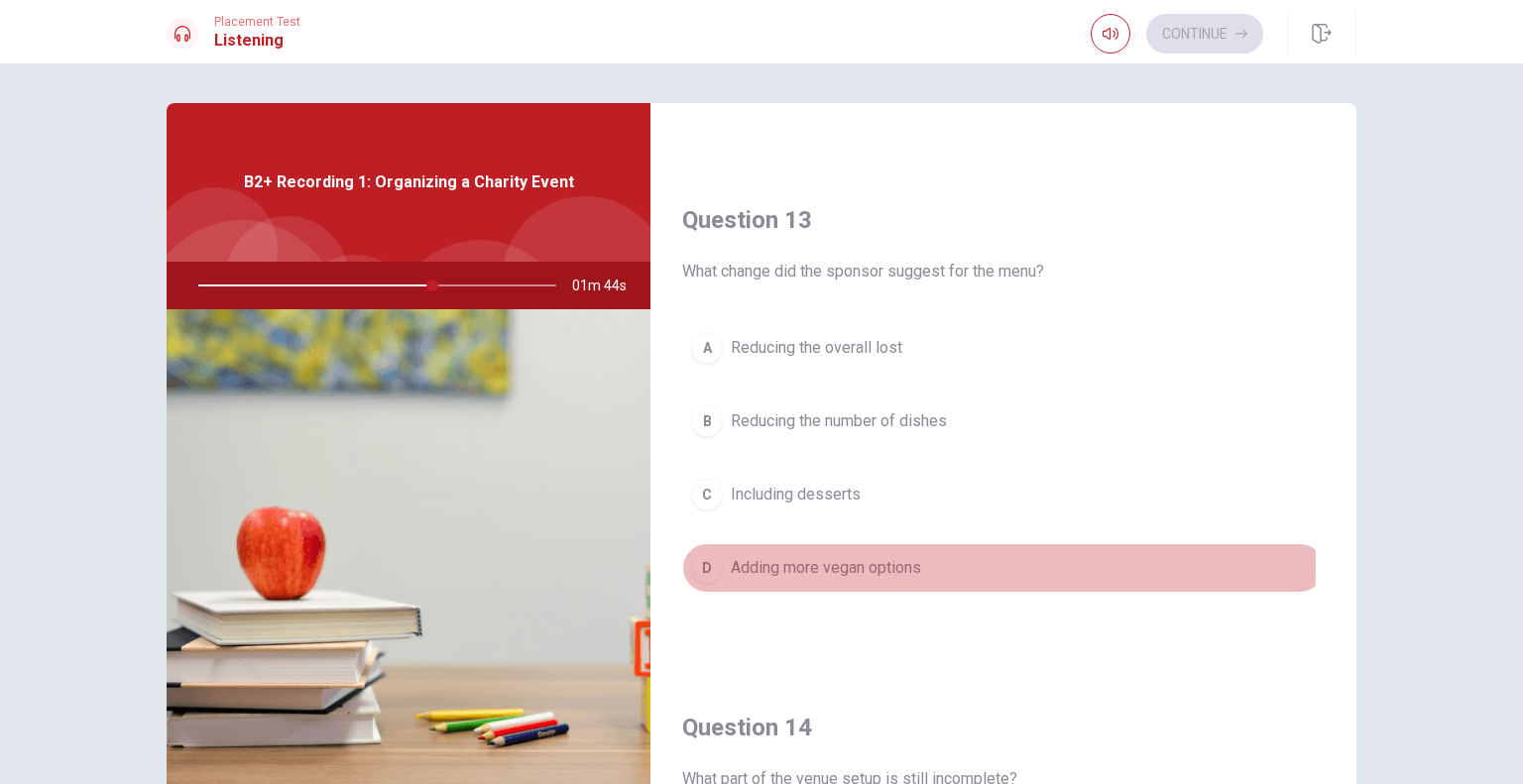 click on "D" at bounding box center (707, 568) 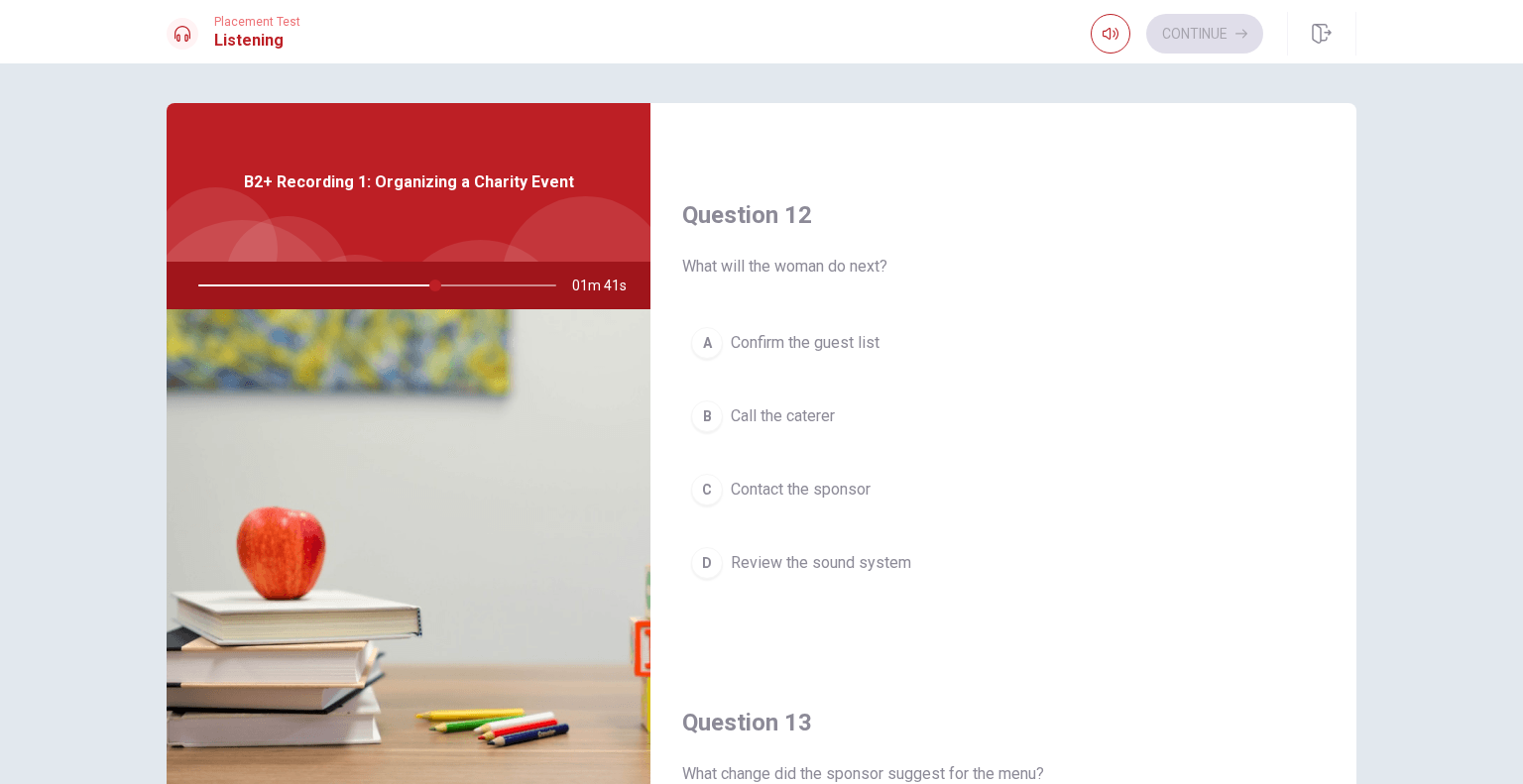 scroll, scrollTop: 448, scrollLeft: 0, axis: vertical 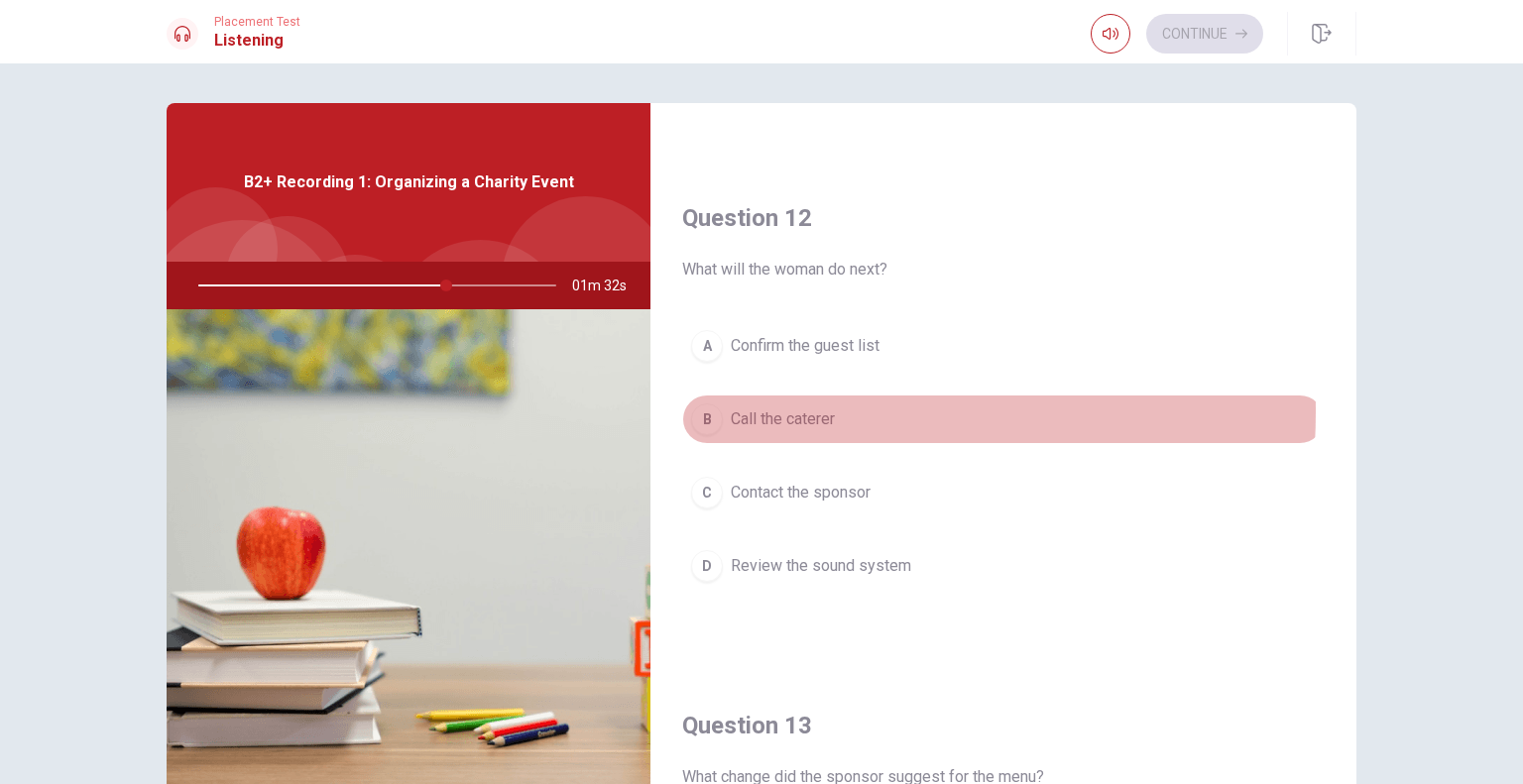 click on "B" at bounding box center (707, 419) 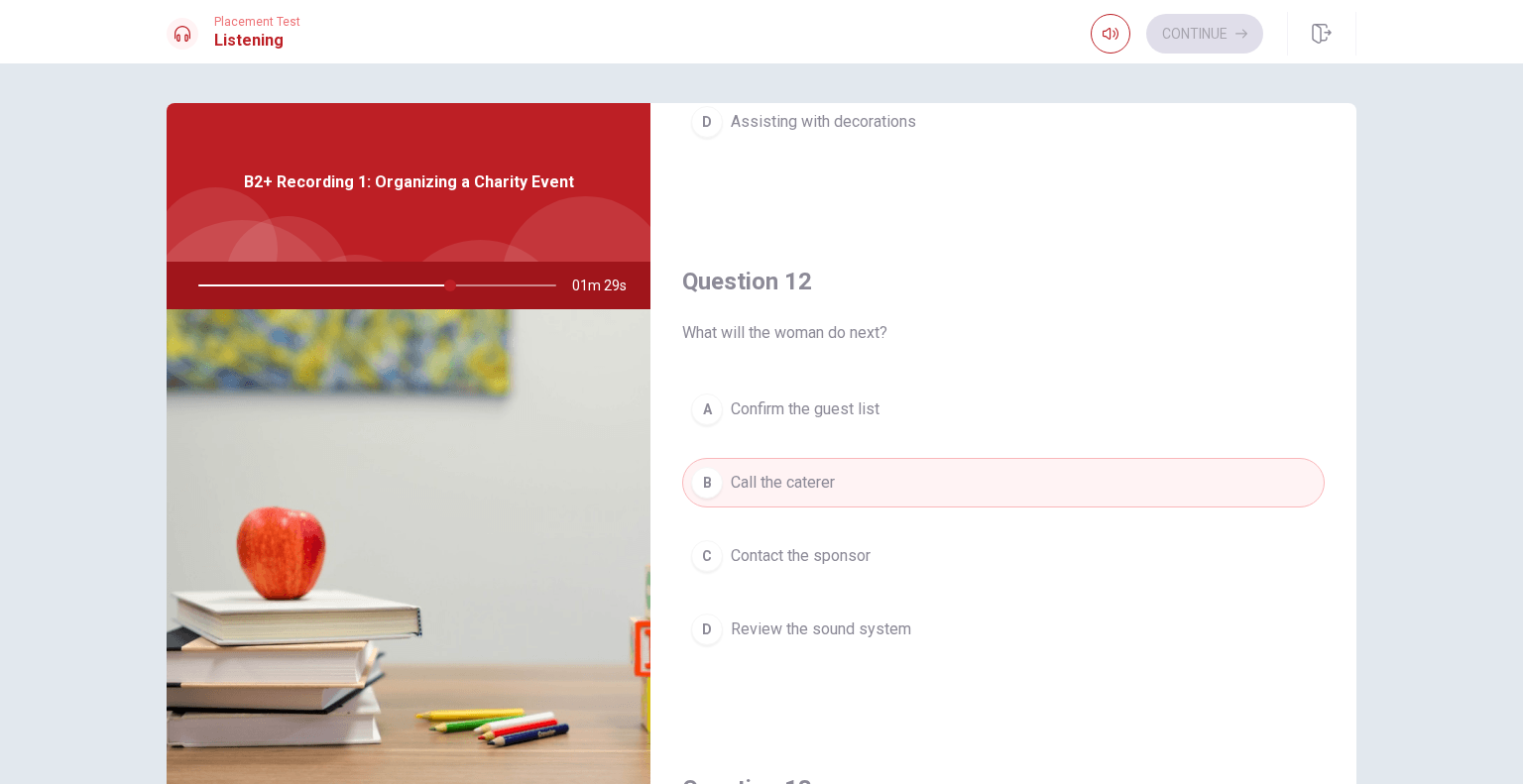 scroll, scrollTop: 382, scrollLeft: 0, axis: vertical 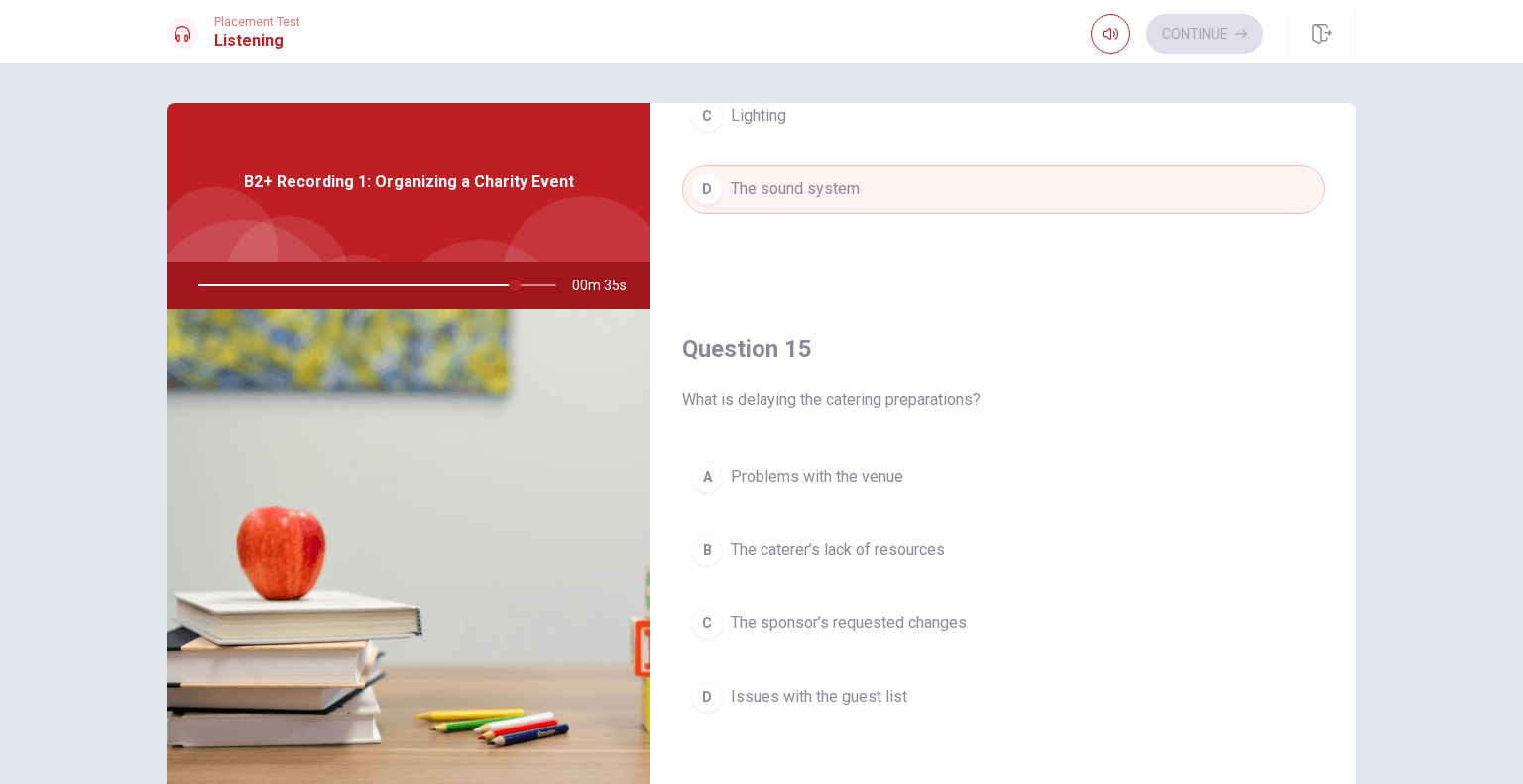 click on "C" at bounding box center [707, 623] 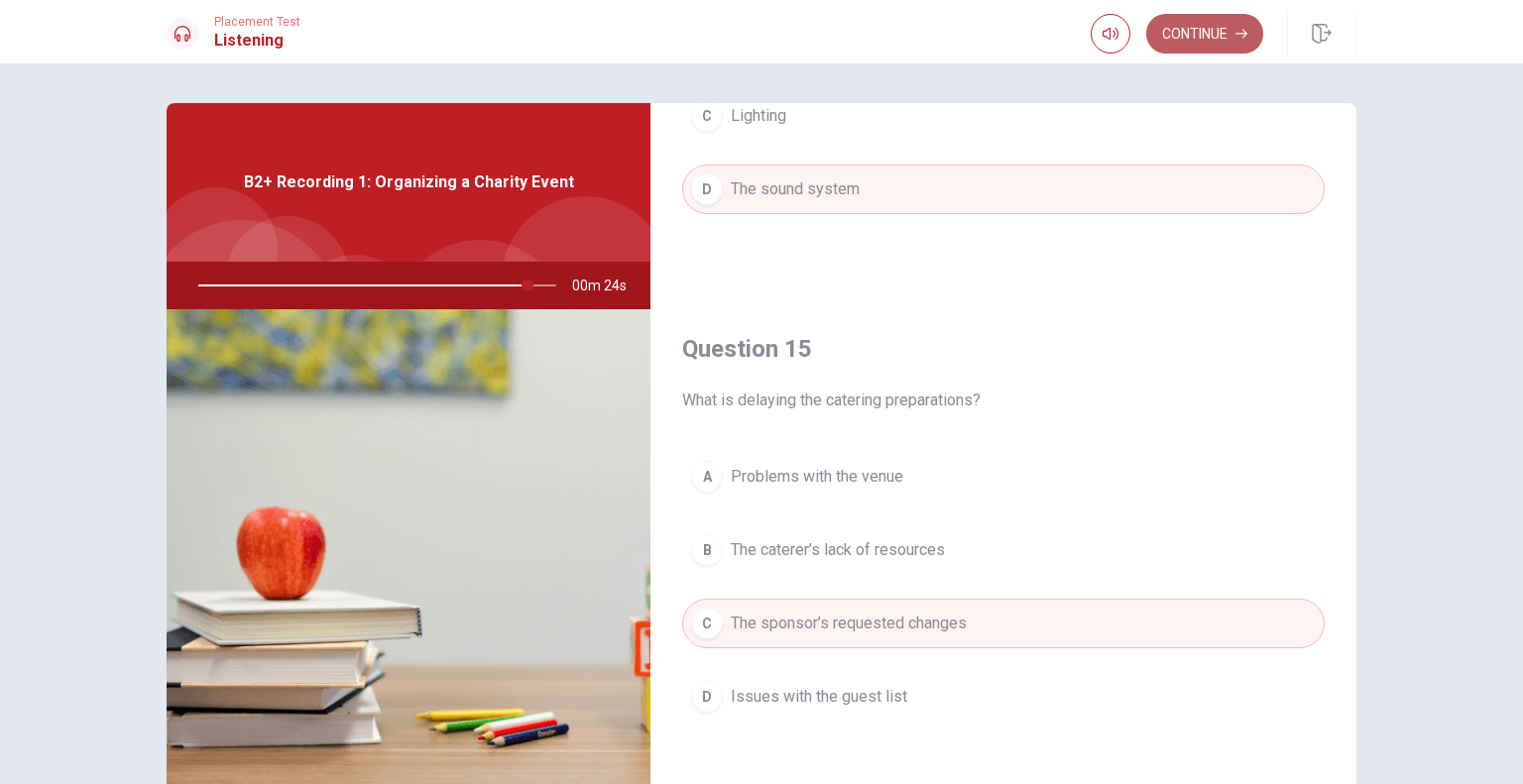 click on "Continue" at bounding box center (1205, 34) 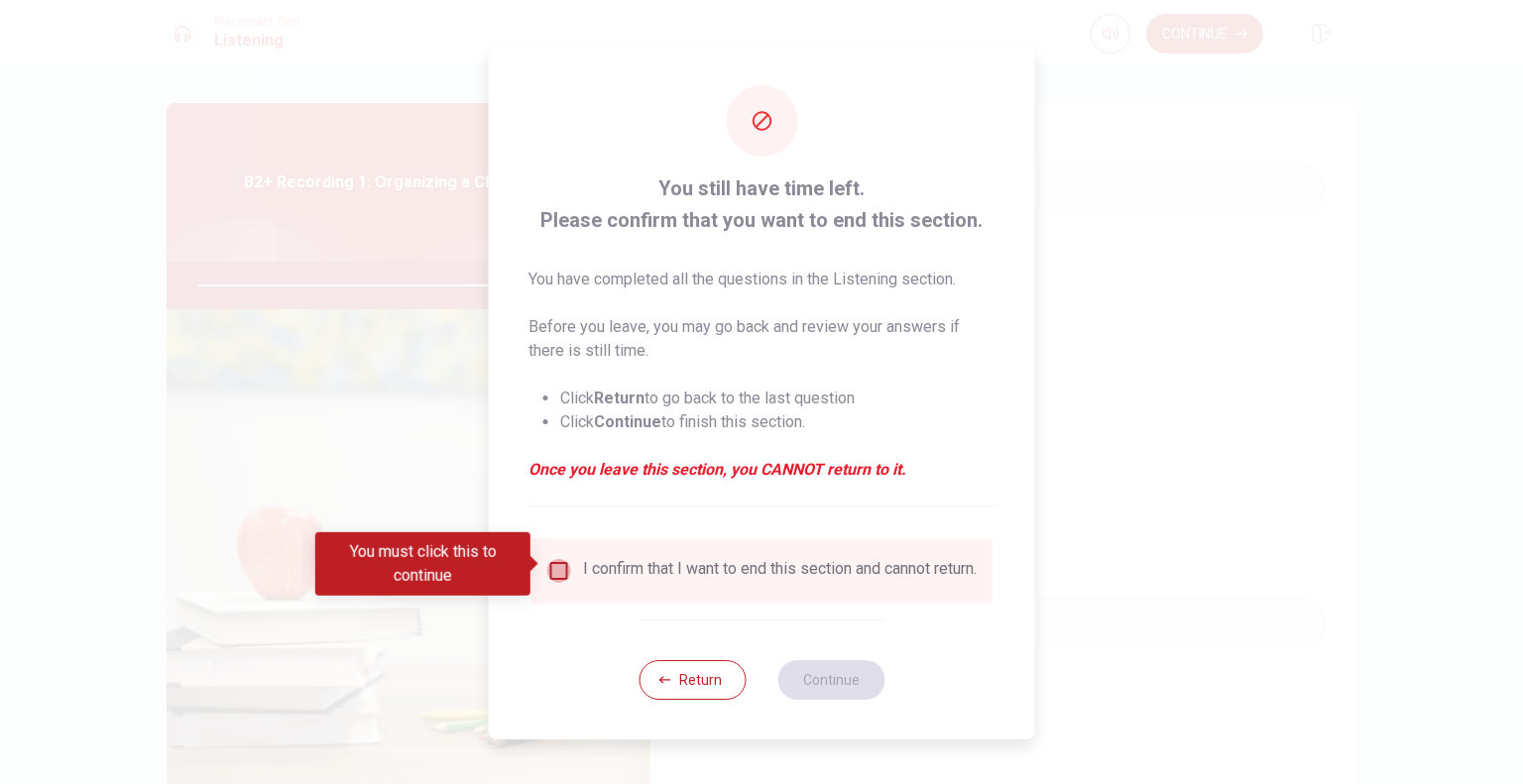 click at bounding box center (559, 571) 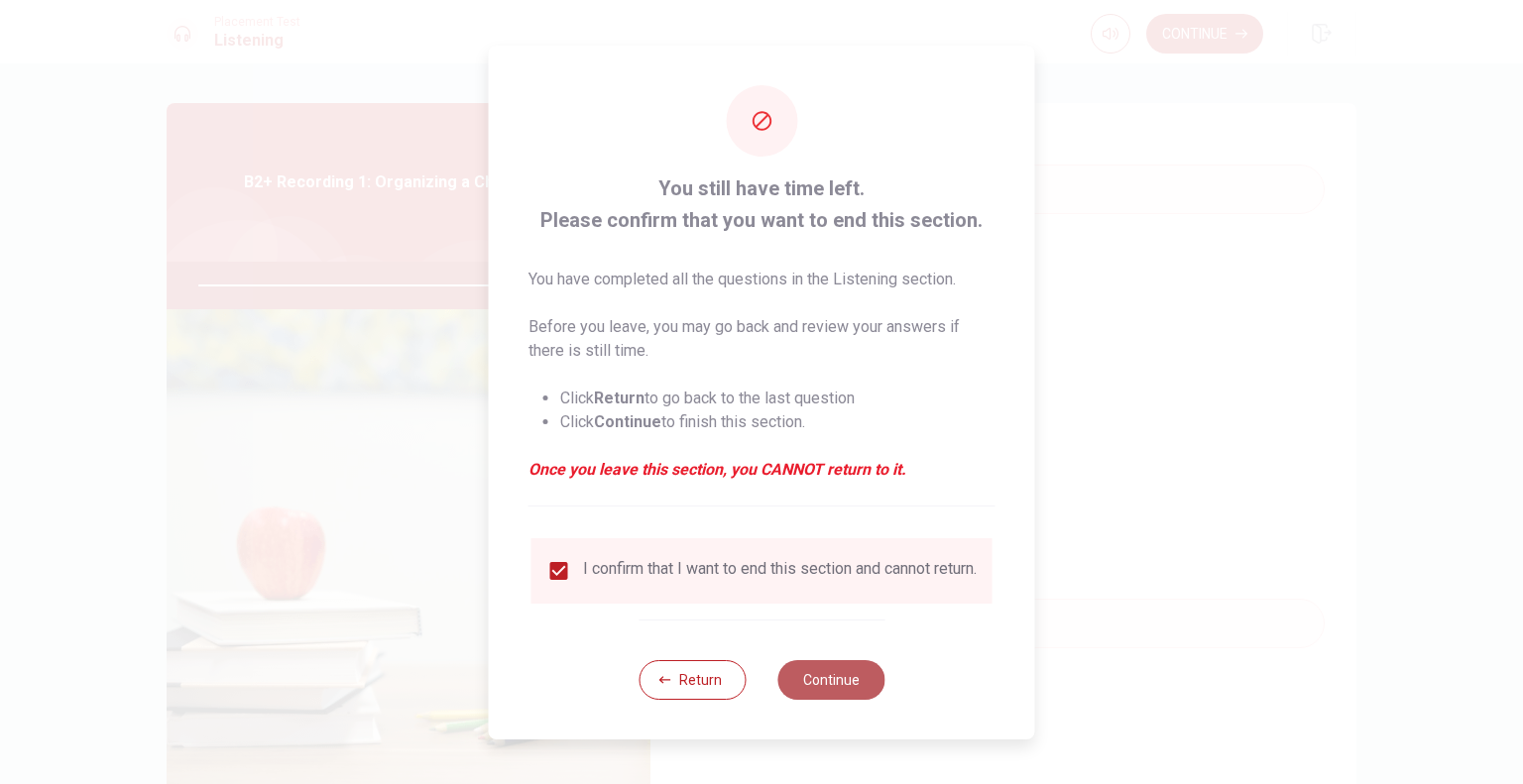 click on "Continue" at bounding box center [831, 680] 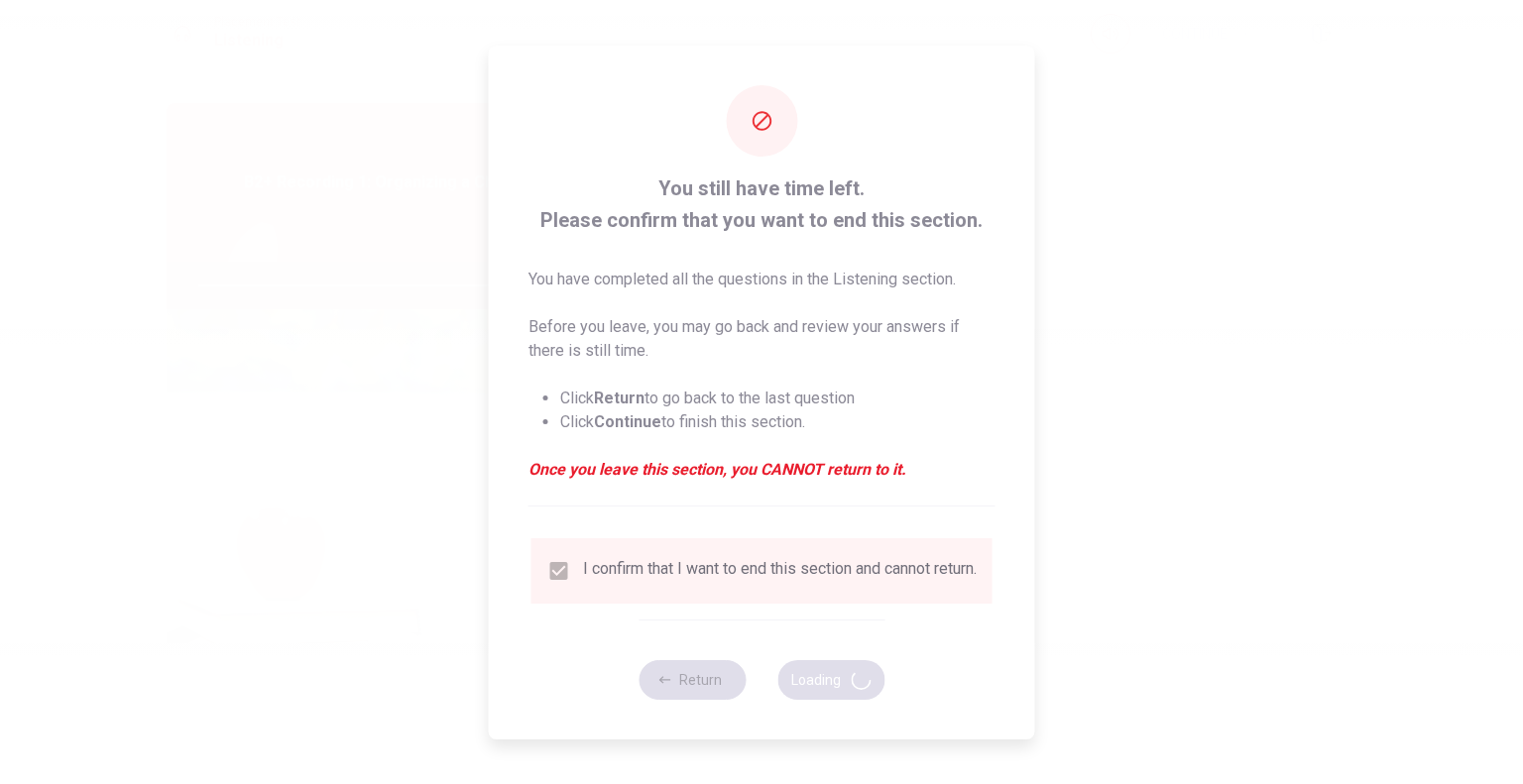 type on "95" 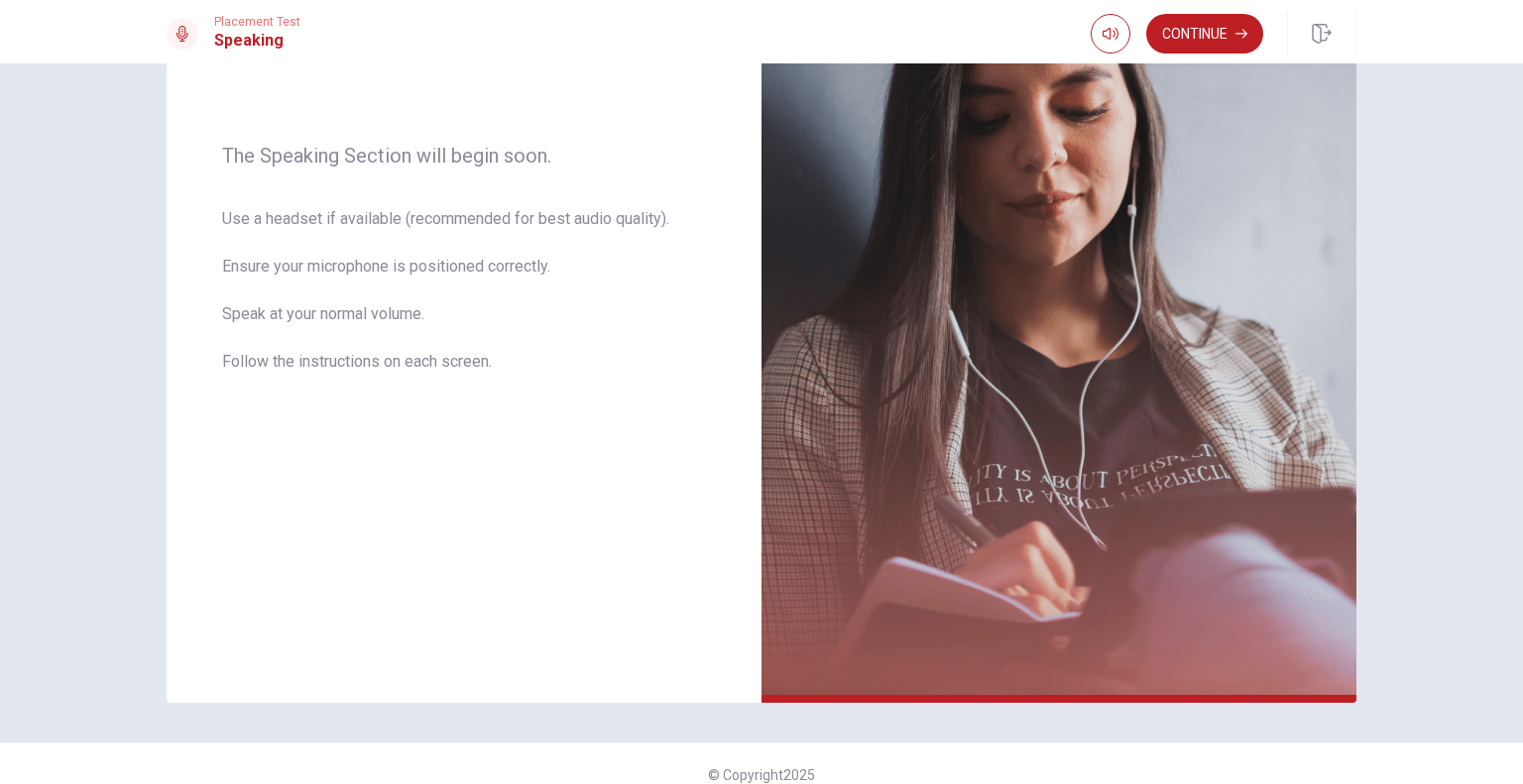 scroll, scrollTop: 268, scrollLeft: 0, axis: vertical 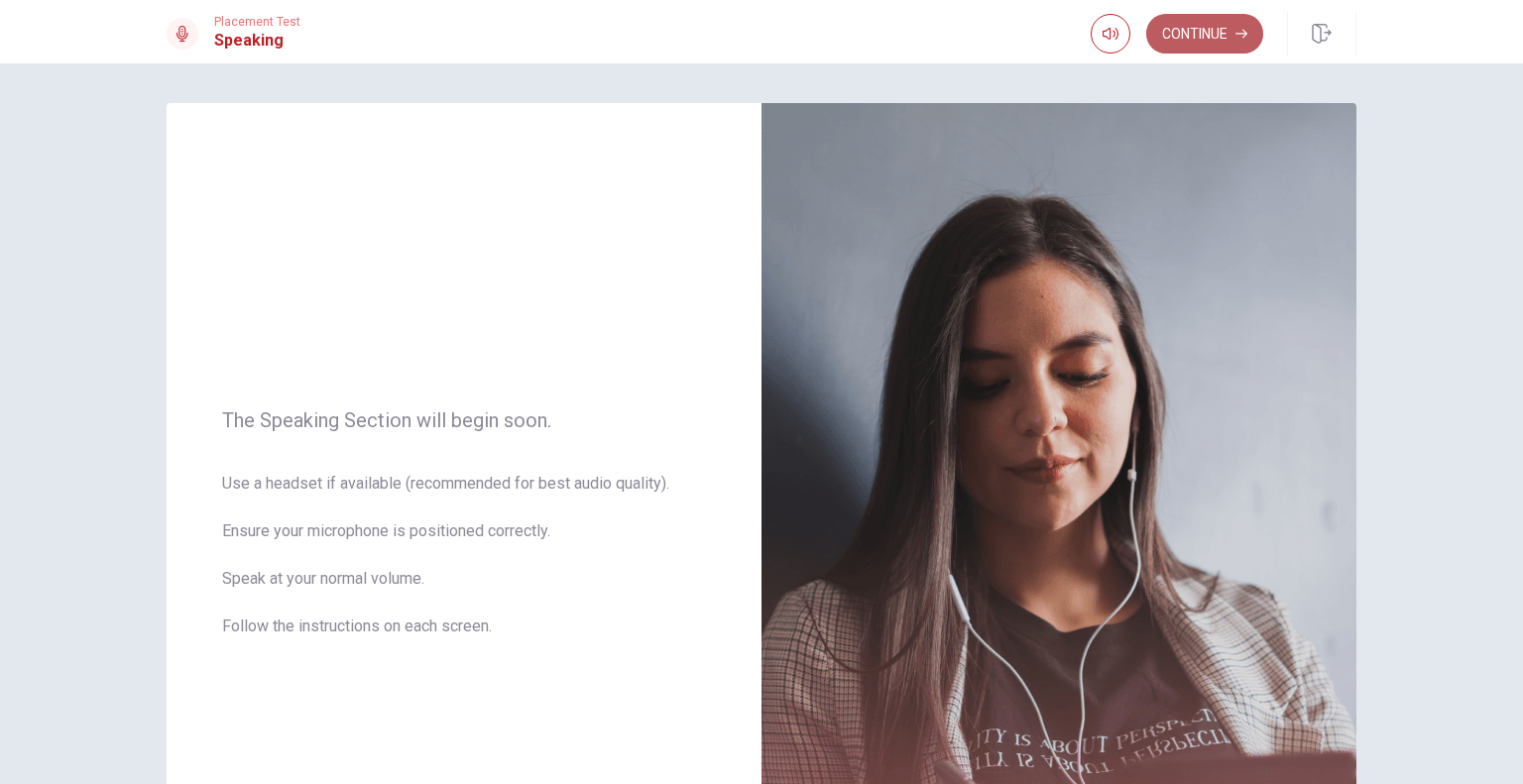 click on "Continue" at bounding box center (1205, 34) 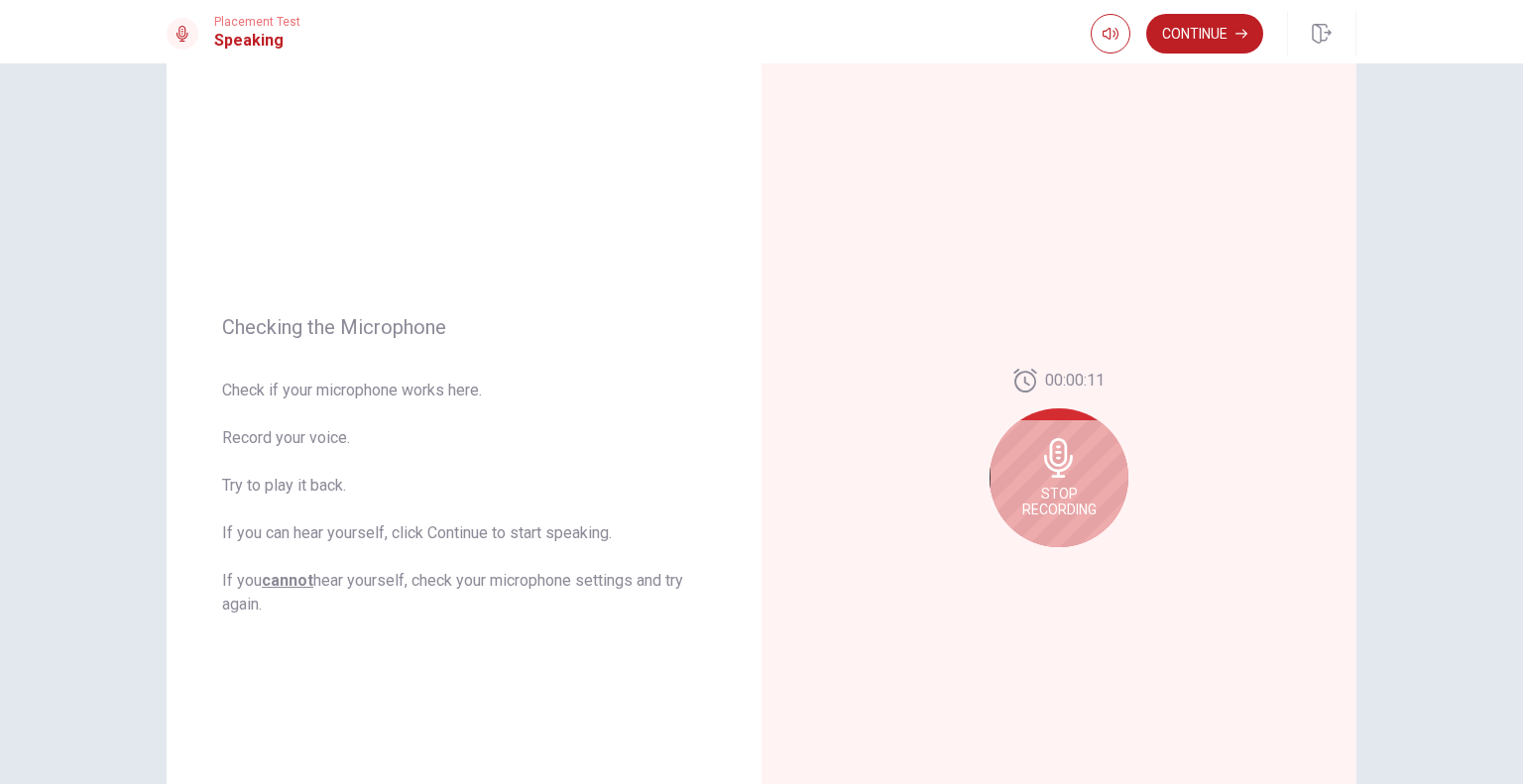 scroll, scrollTop: 119, scrollLeft: 0, axis: vertical 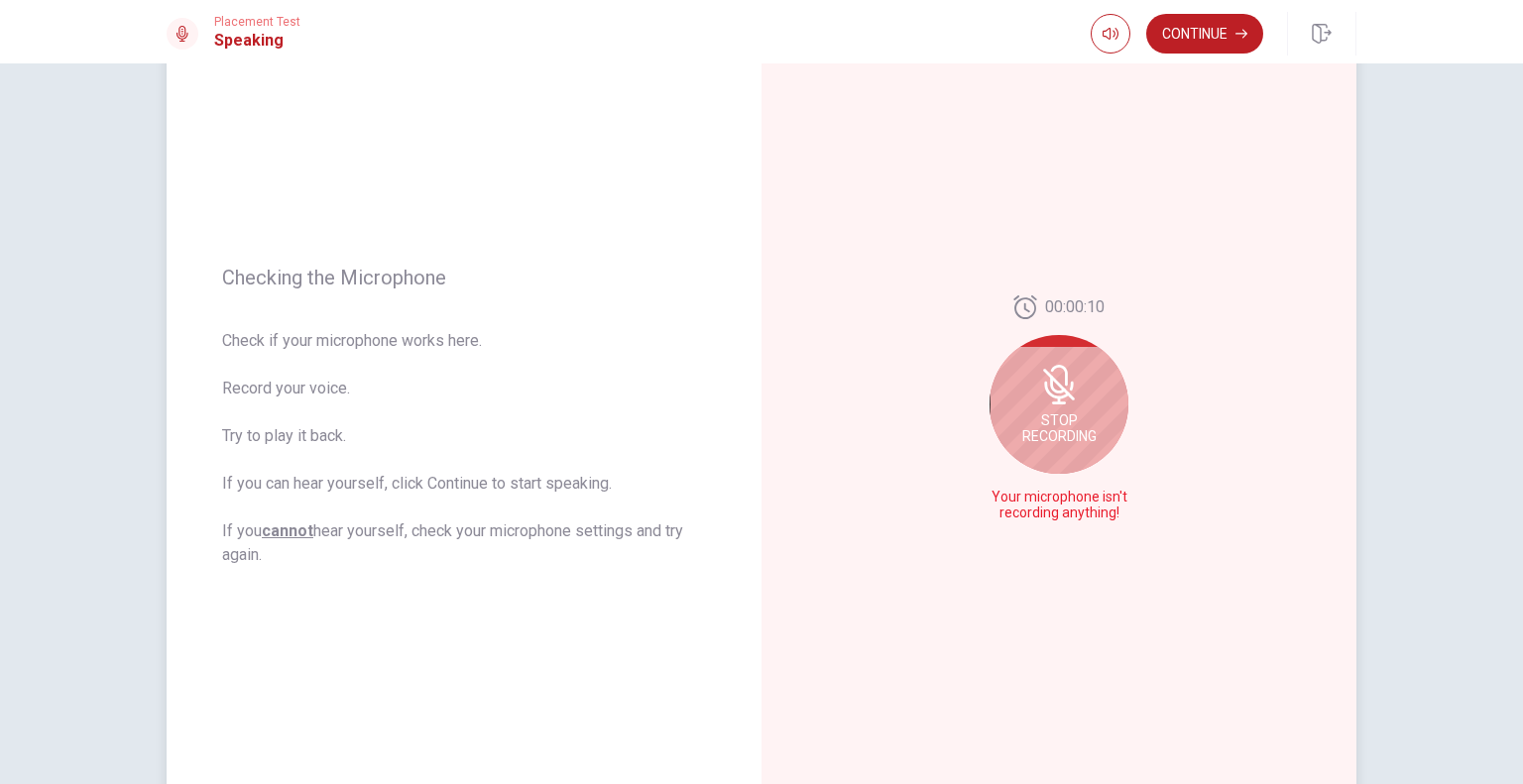 click on "Stop   Recording" at bounding box center [1059, 404] 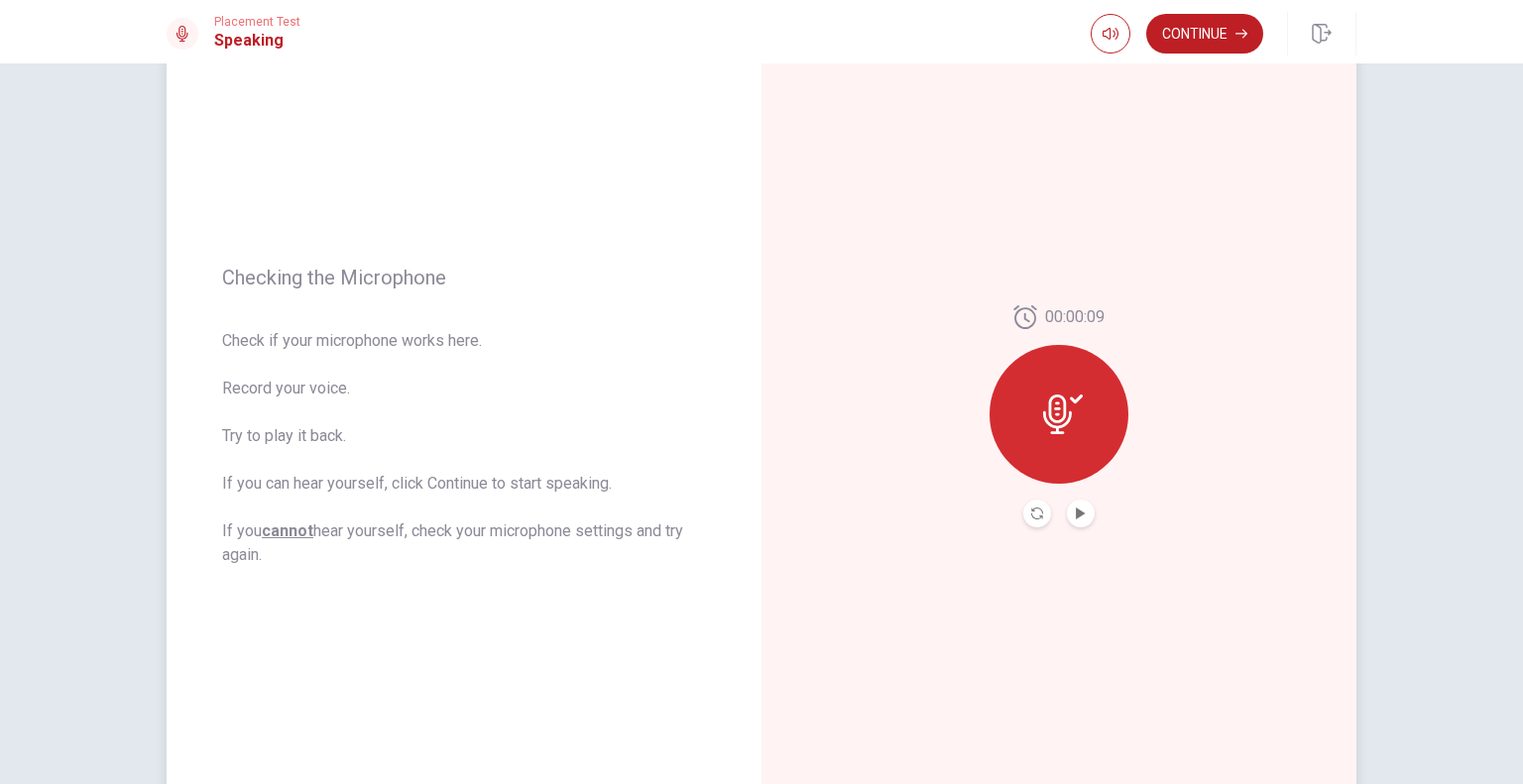 click at bounding box center (1059, 414) 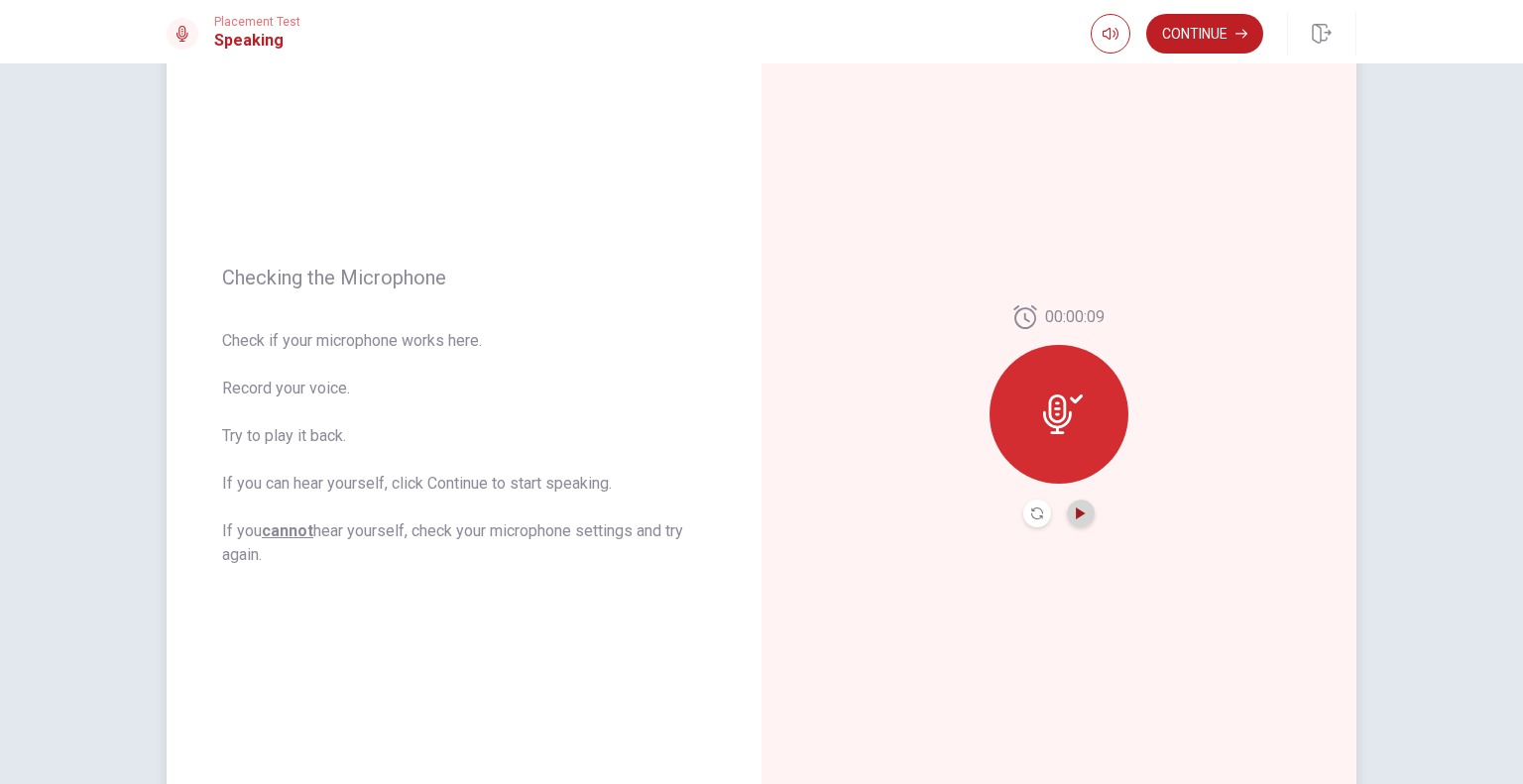 click 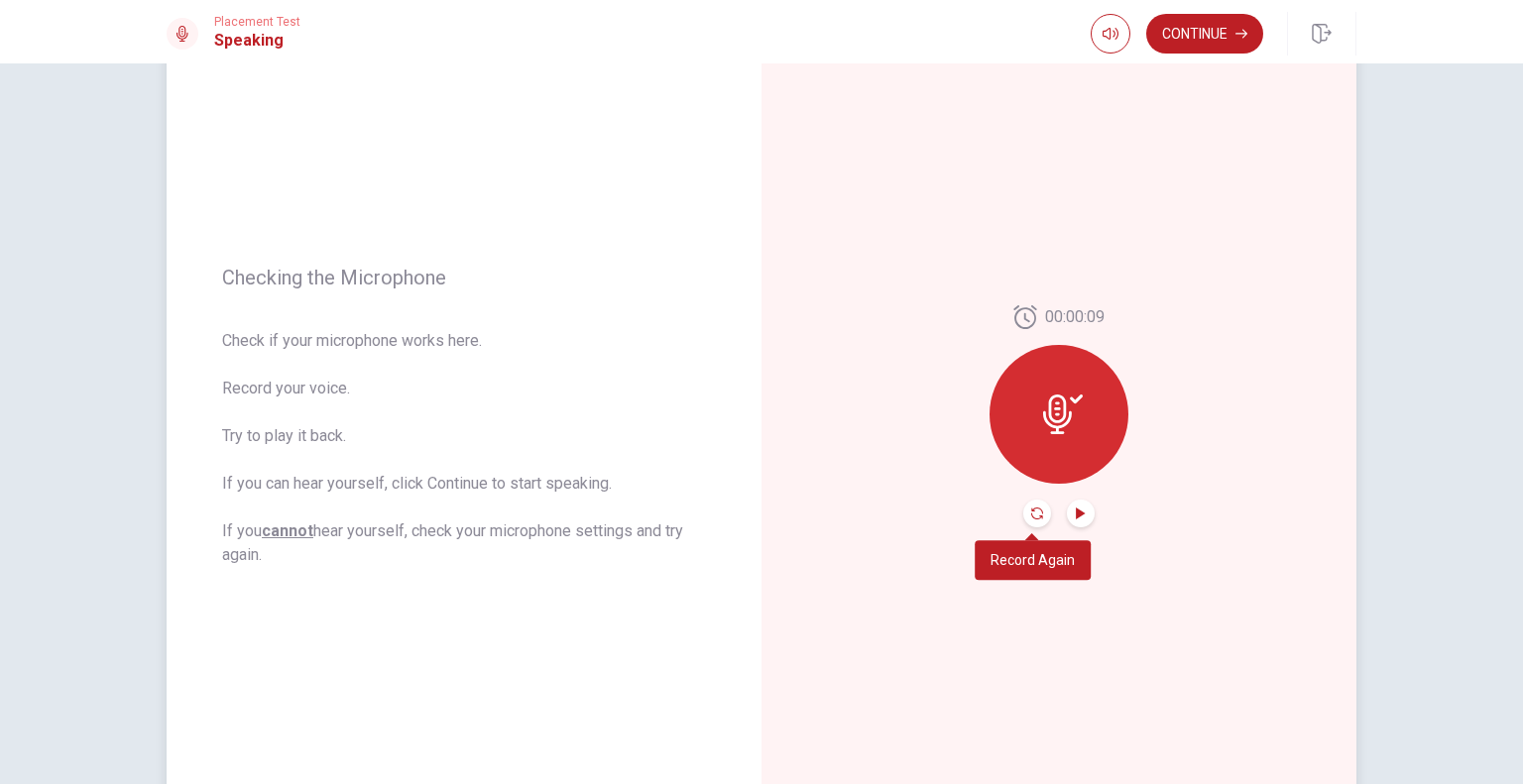 click 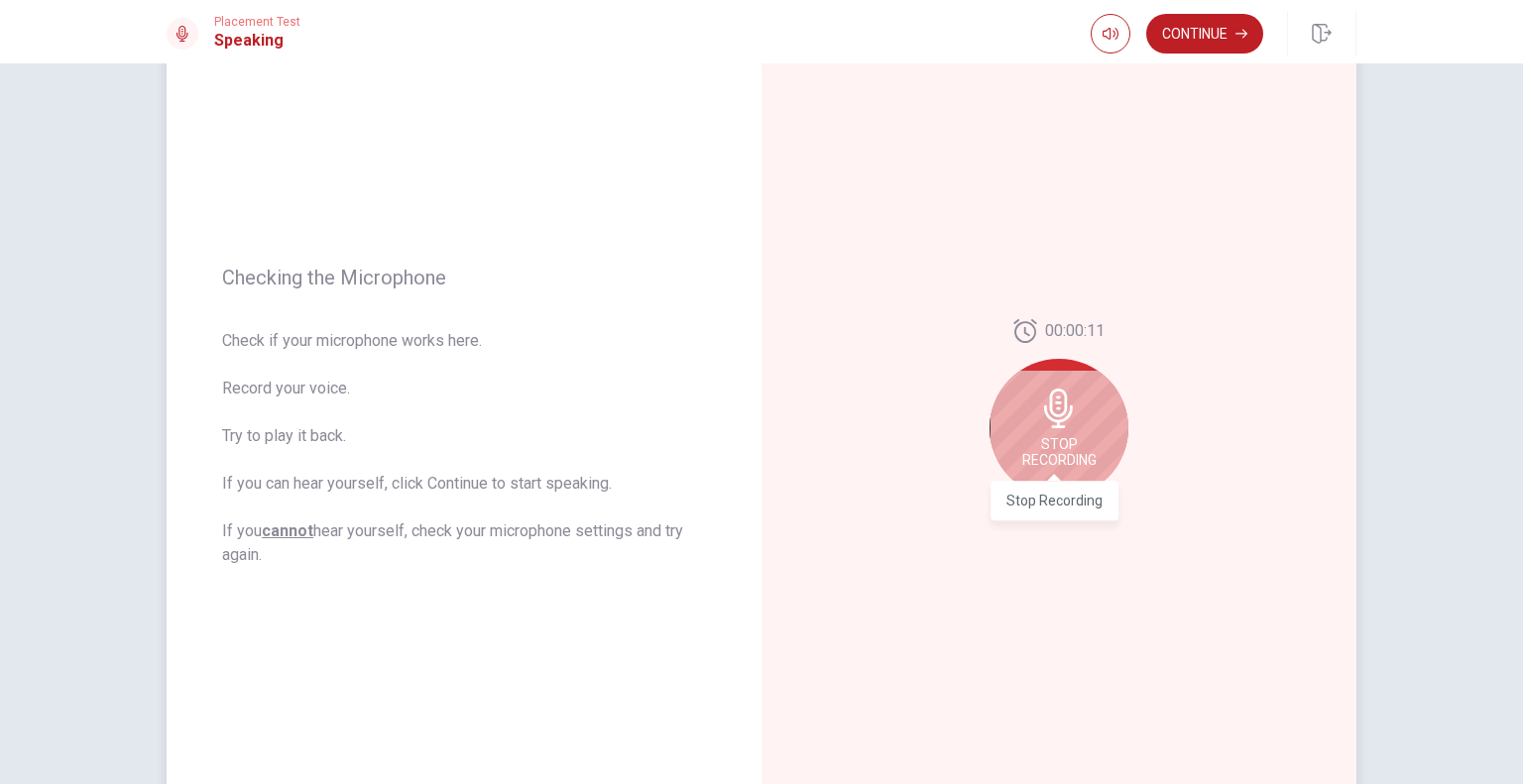 click on "Stop   Recording" at bounding box center [1059, 452] 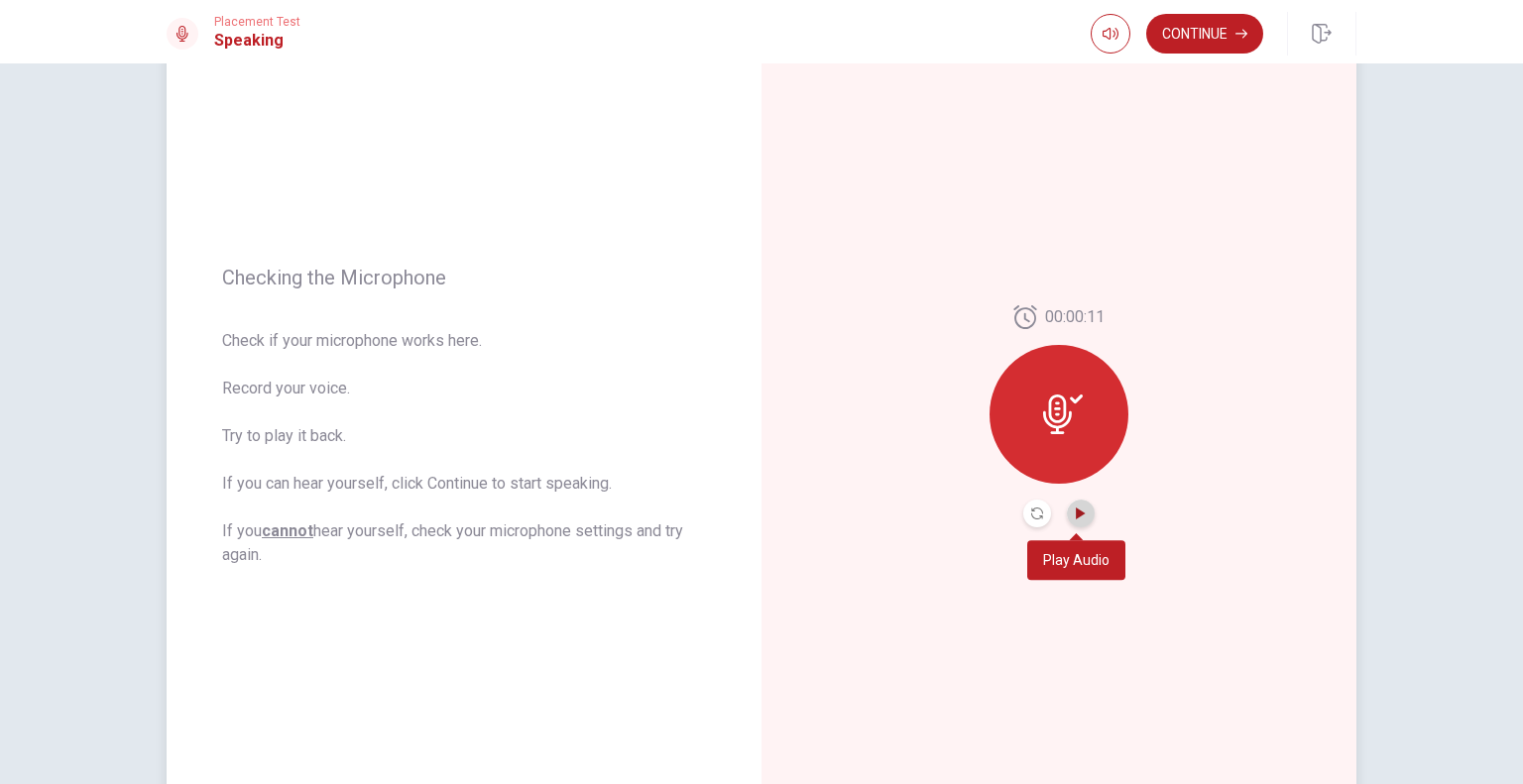 click 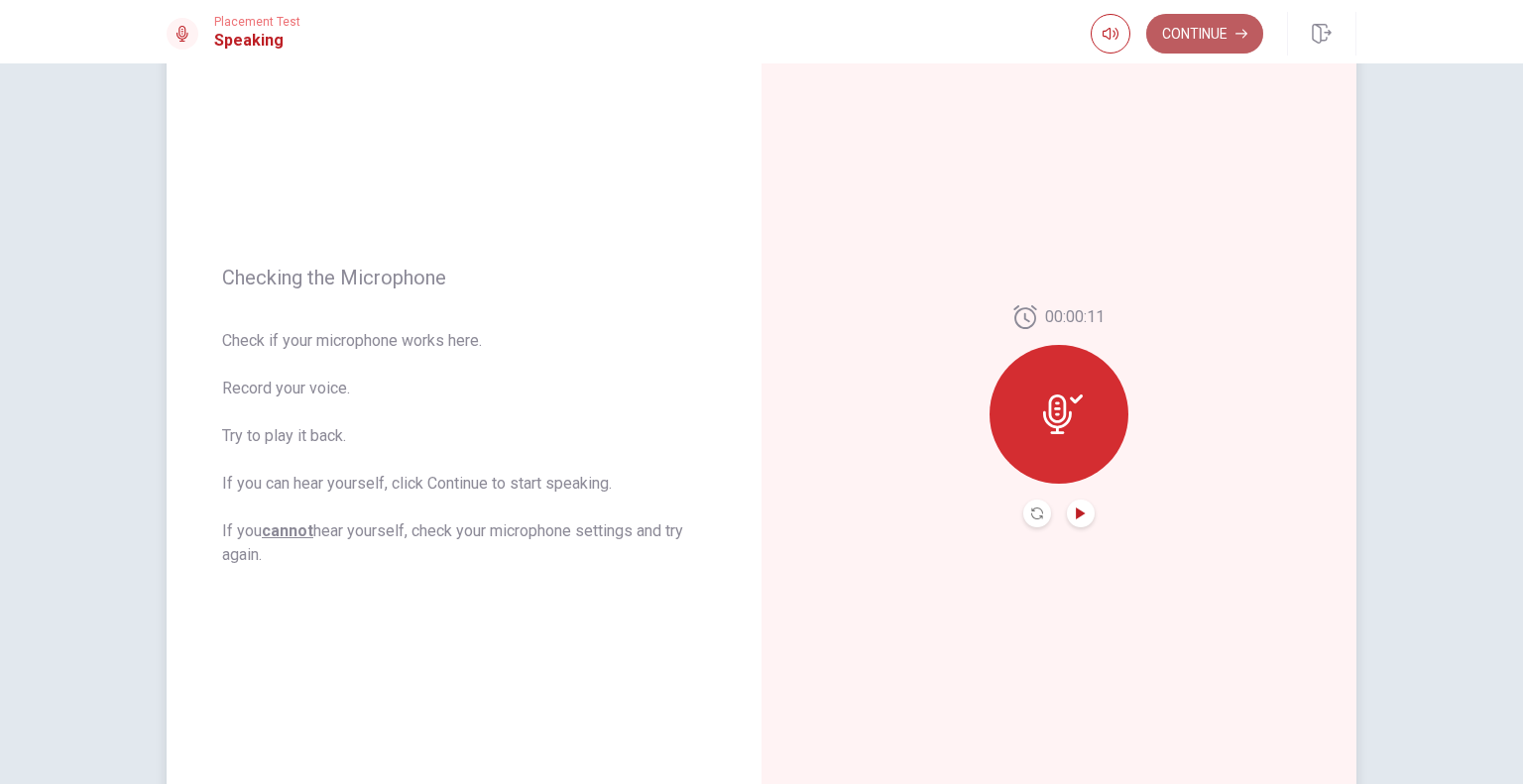 click on "Continue" at bounding box center (1205, 34) 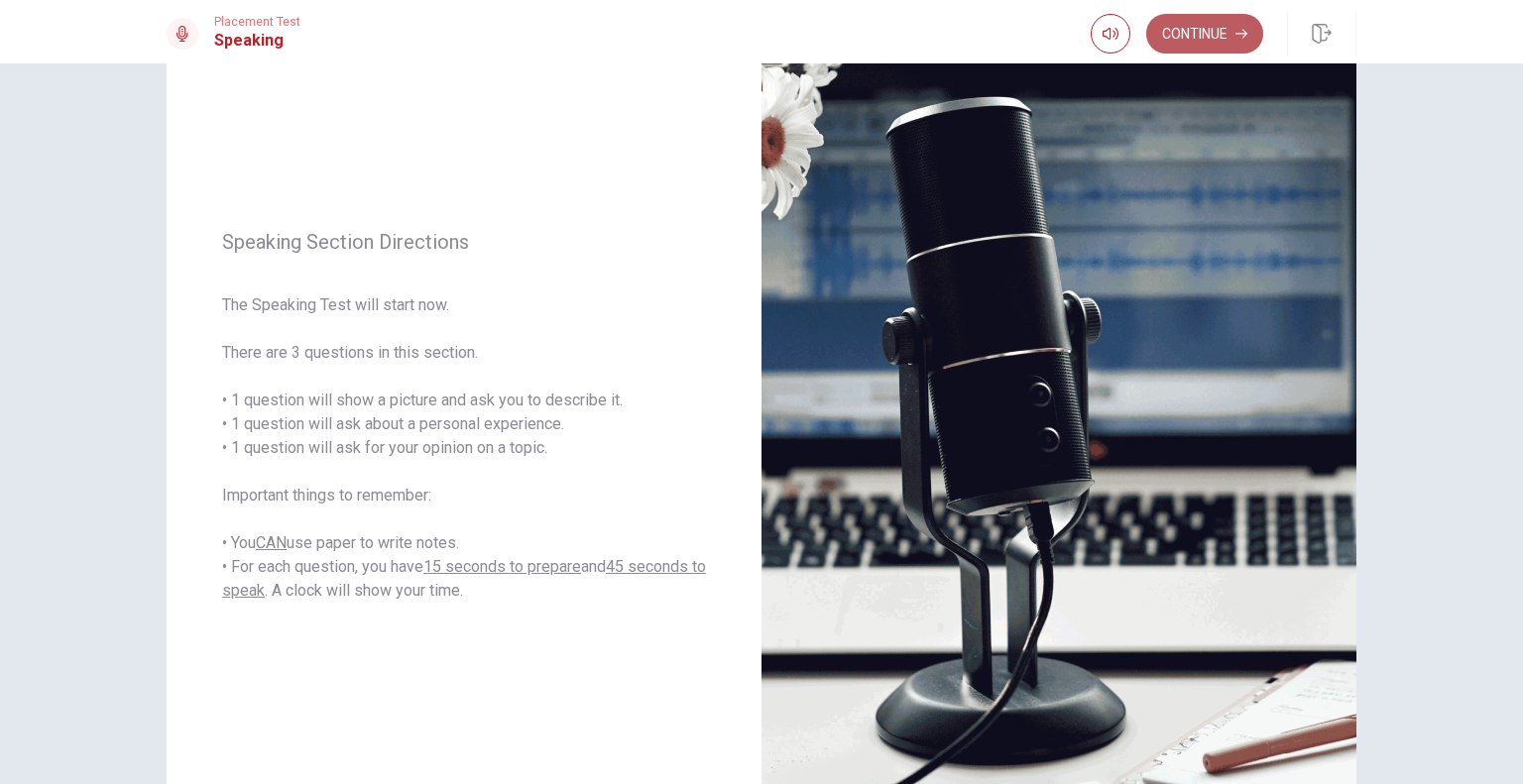 click on "Continue" at bounding box center (1205, 34) 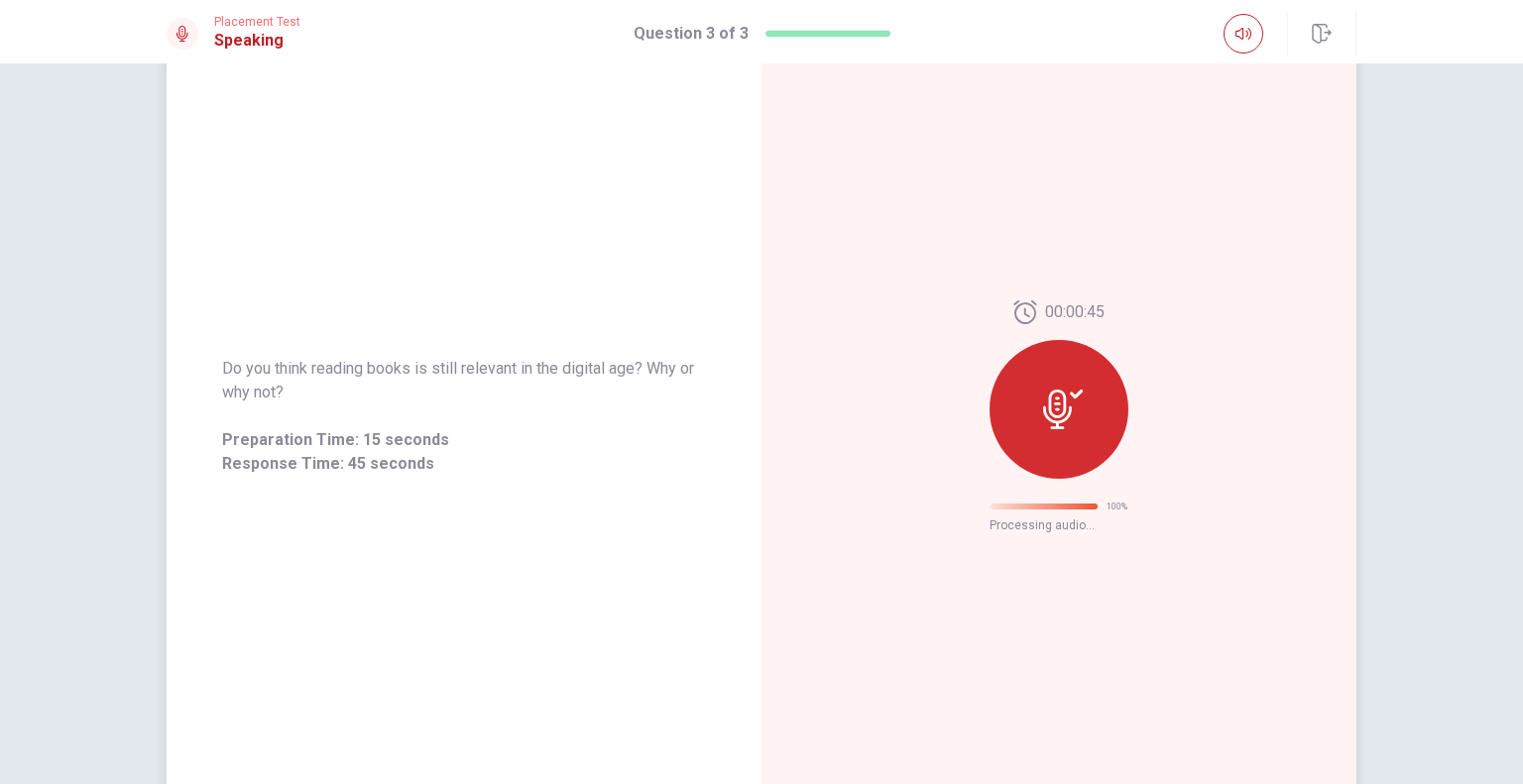 scroll, scrollTop: 0, scrollLeft: 0, axis: both 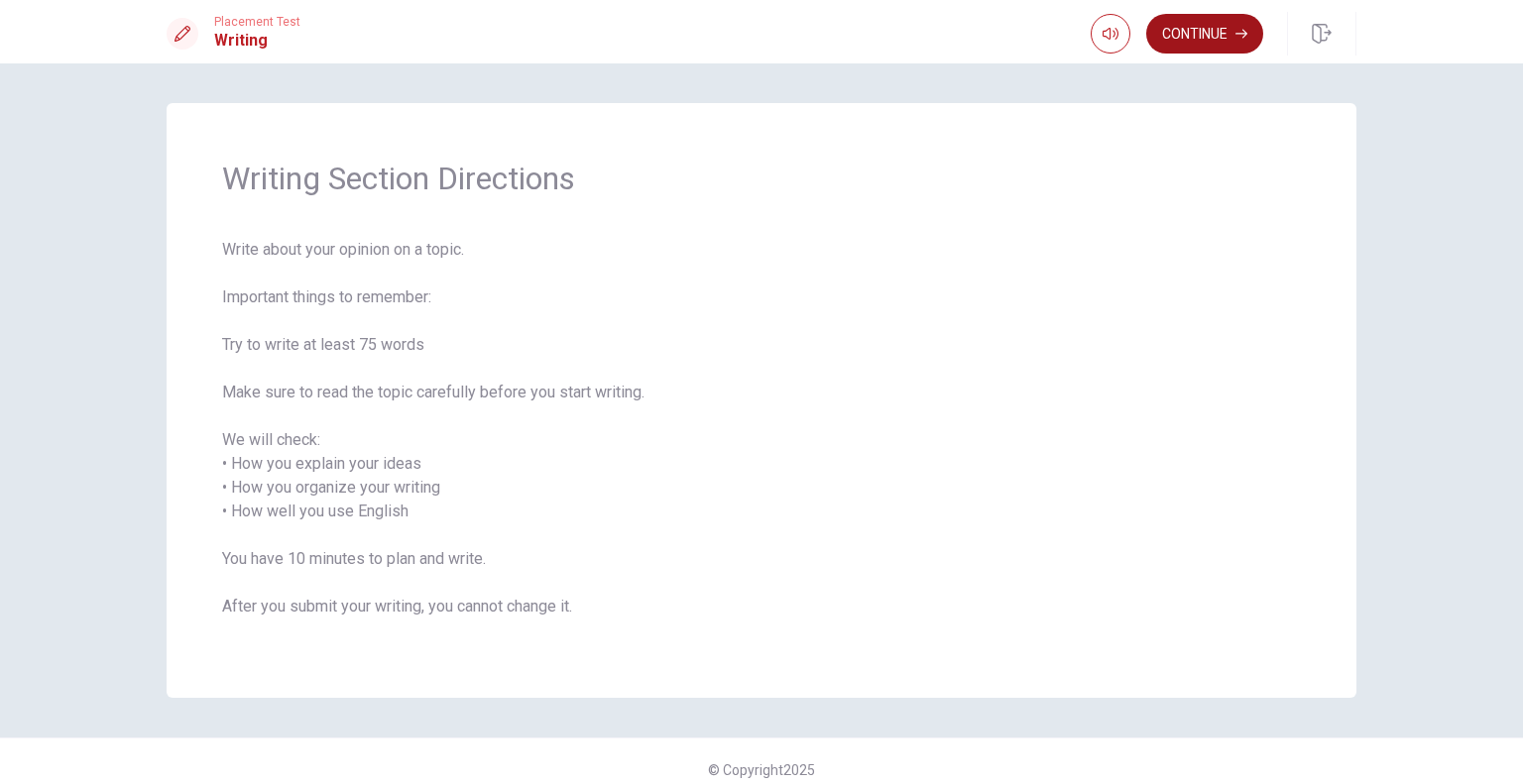 click on "Continue" at bounding box center [1205, 34] 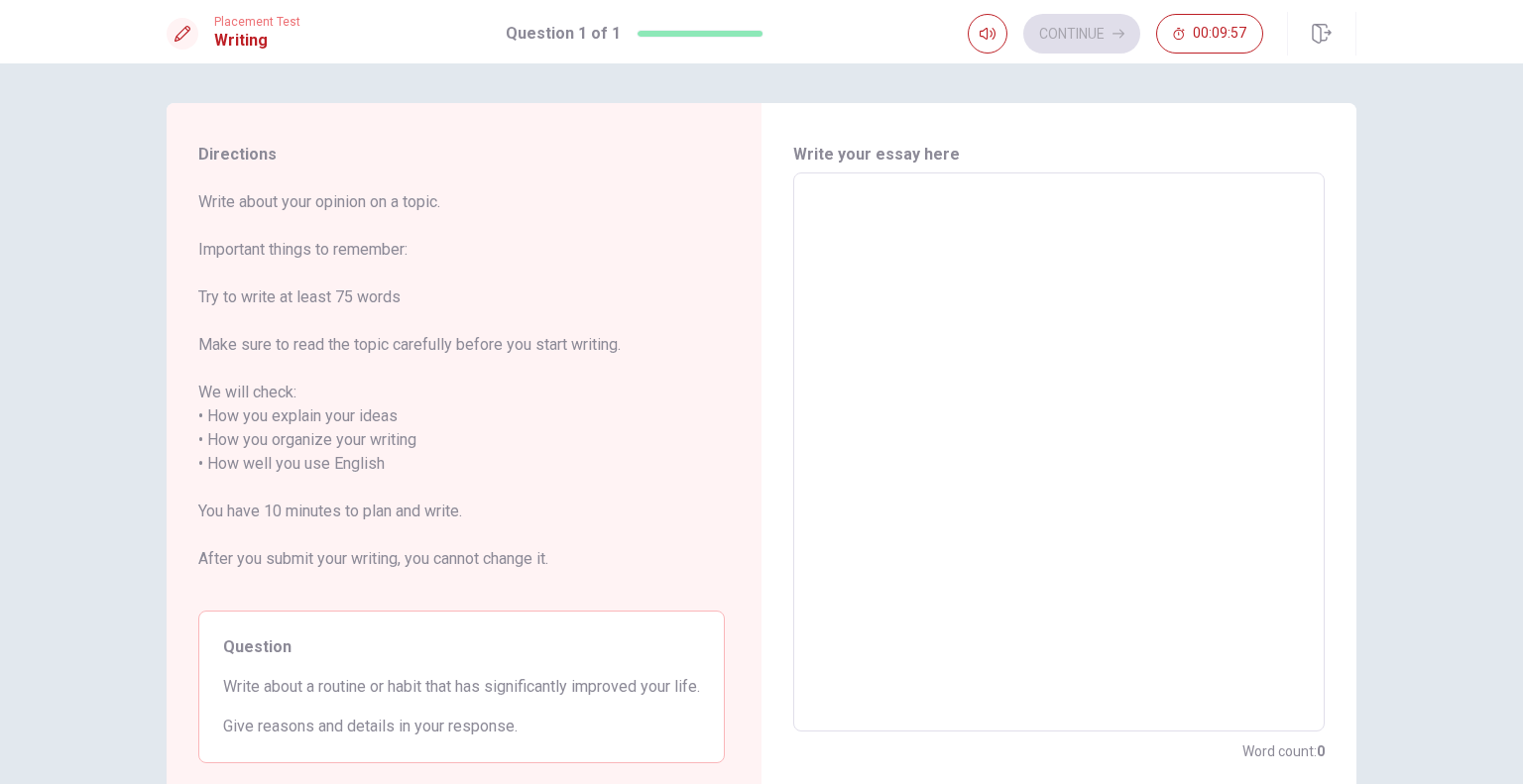 click at bounding box center (1059, 452) 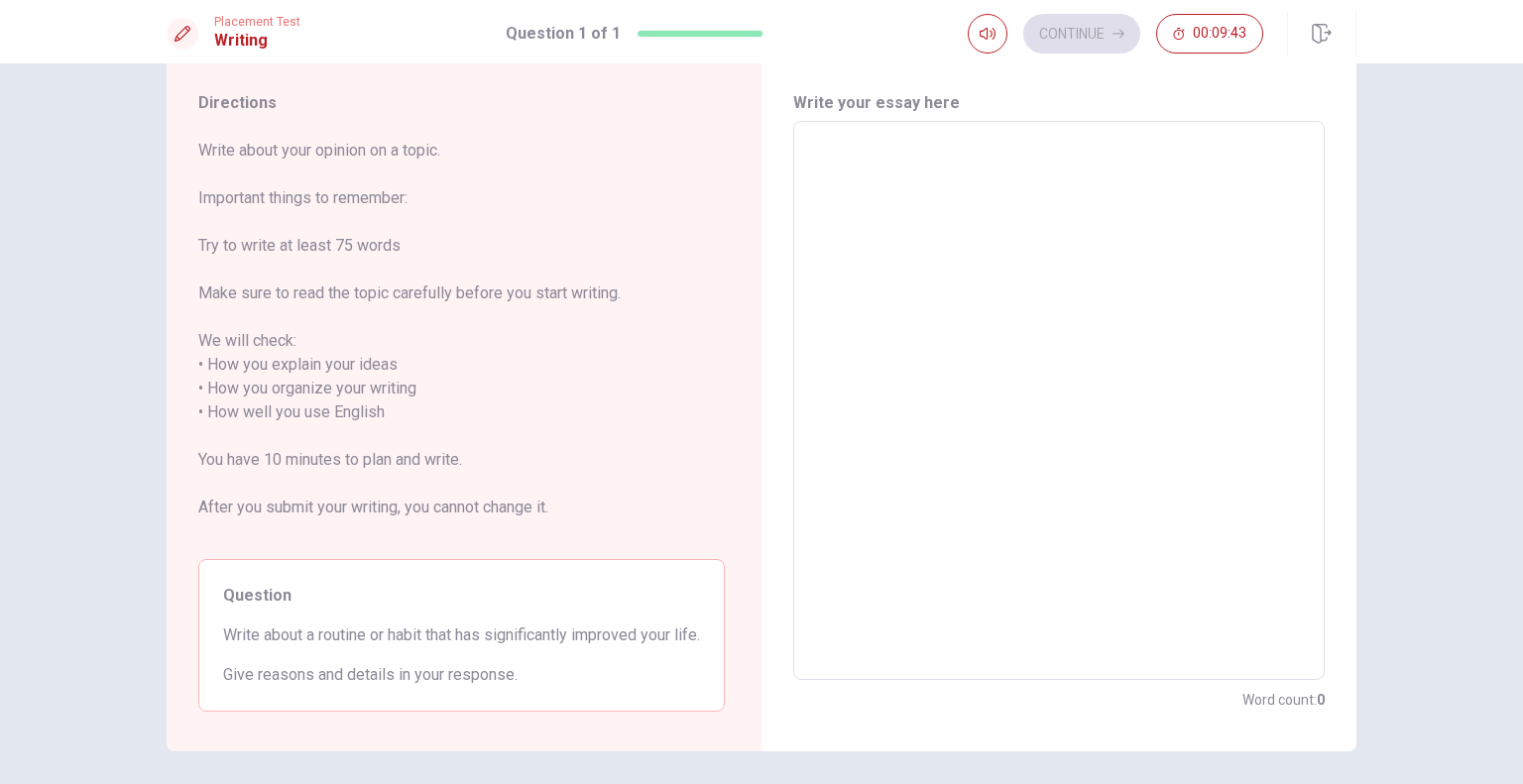 scroll, scrollTop: 51, scrollLeft: 0, axis: vertical 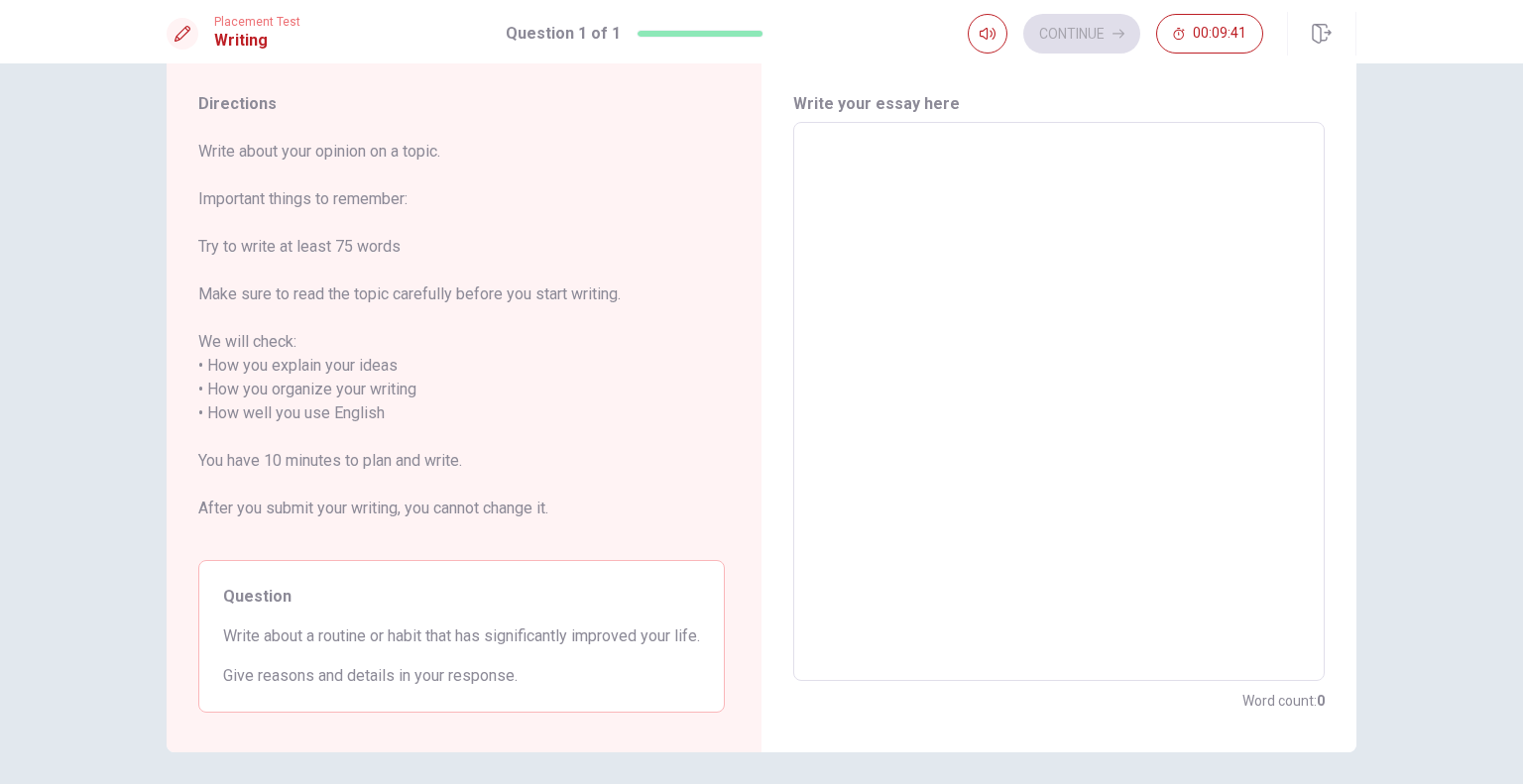 click at bounding box center (1059, 401) 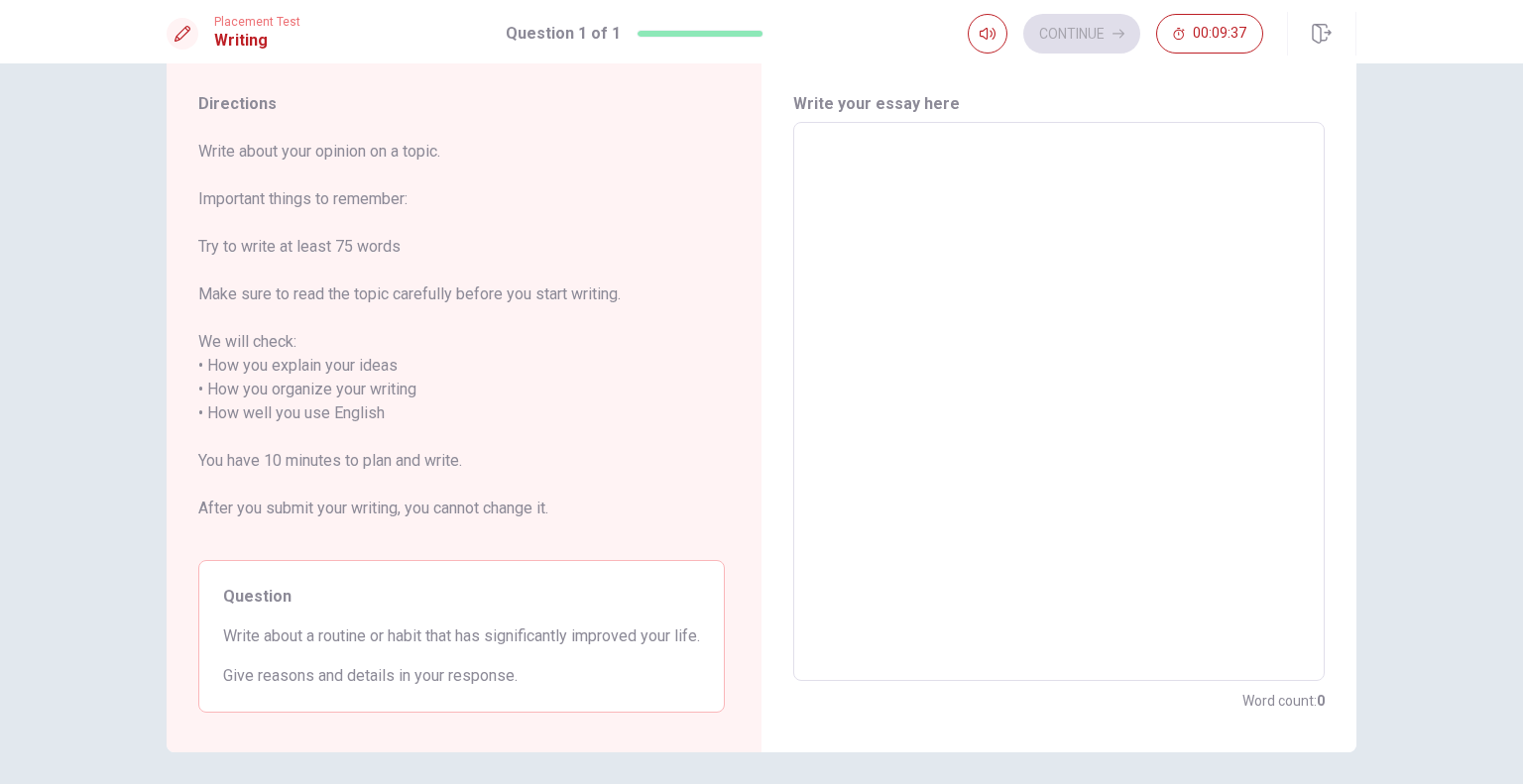 type on "P" 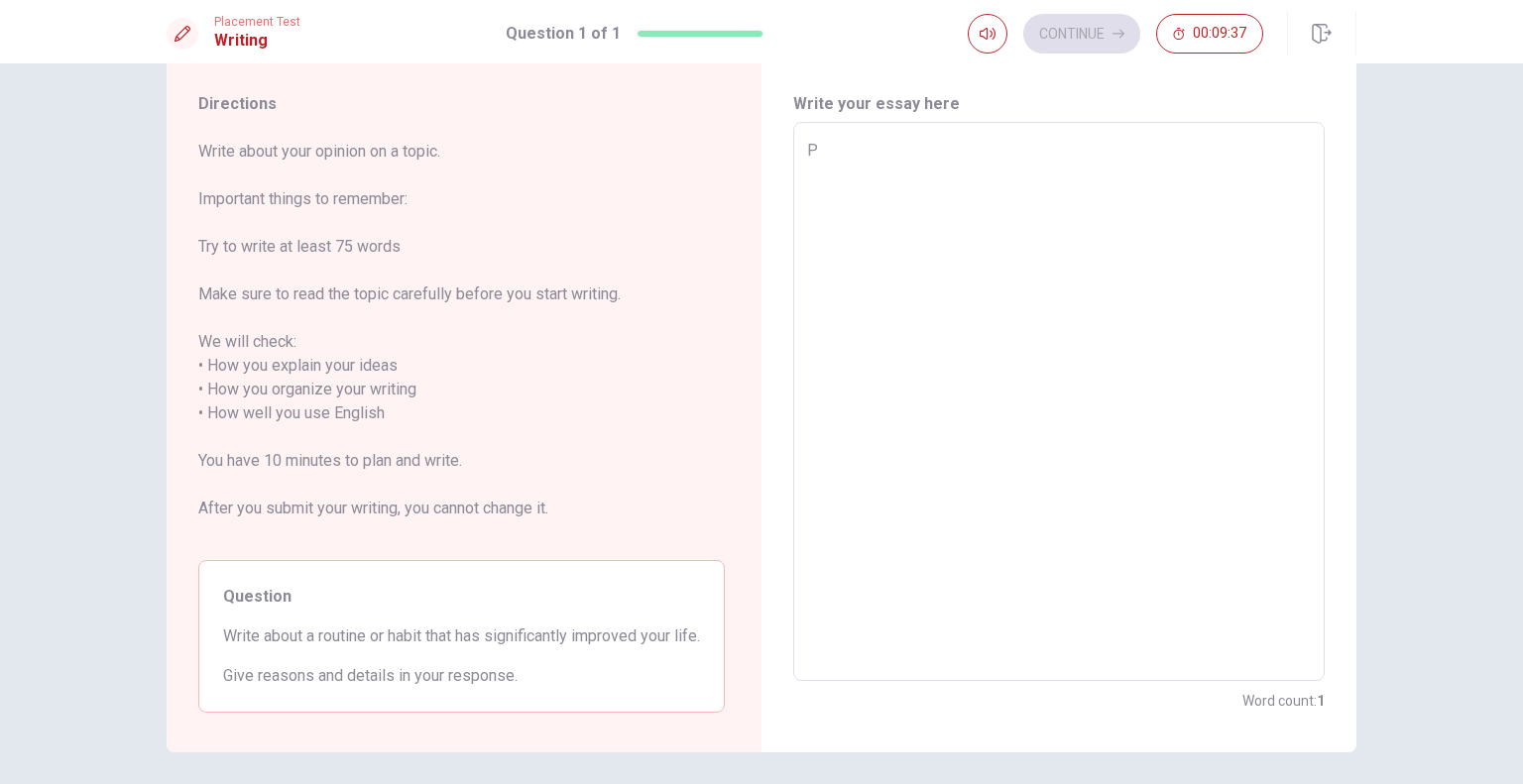 type on "x" 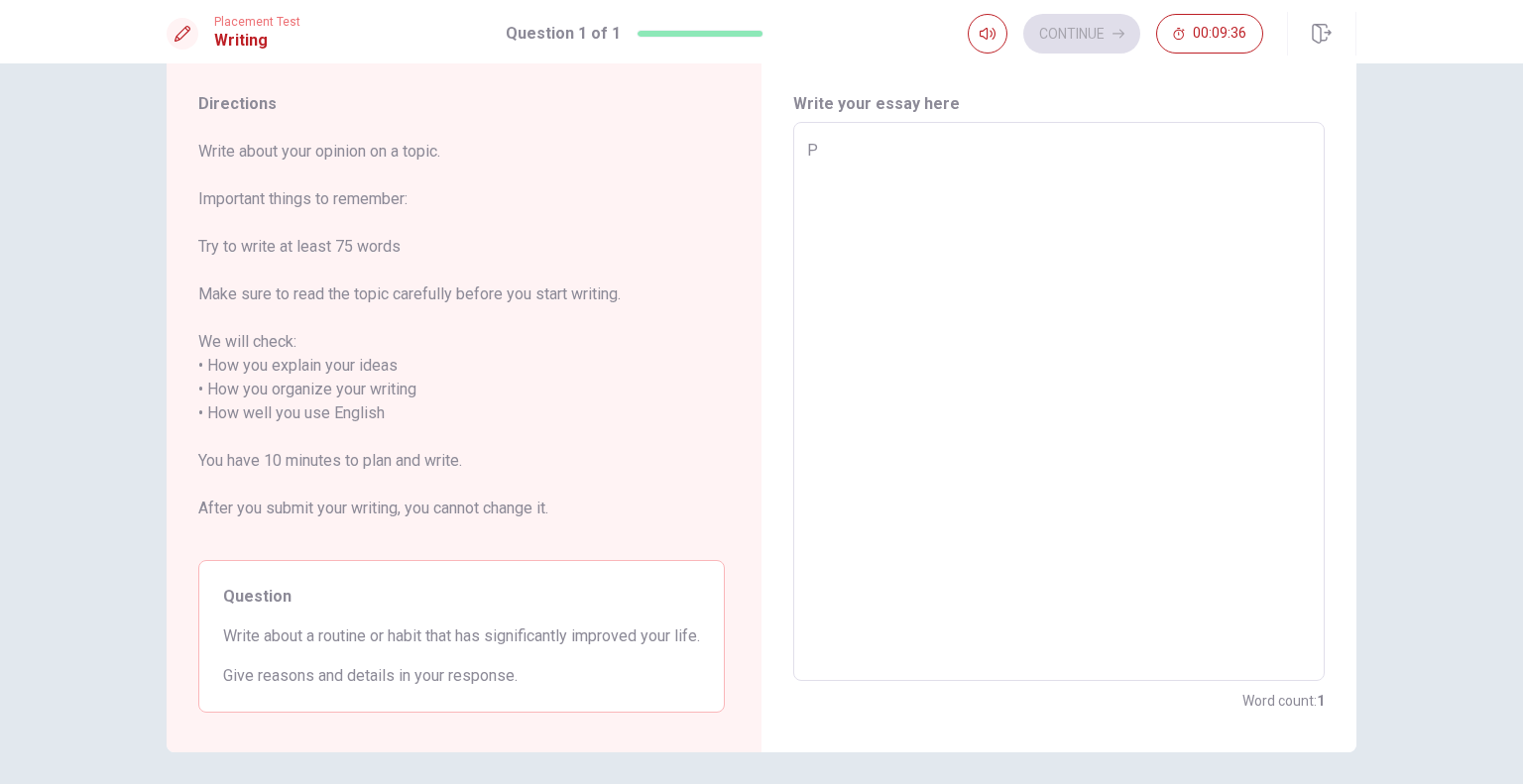 type on "Pr" 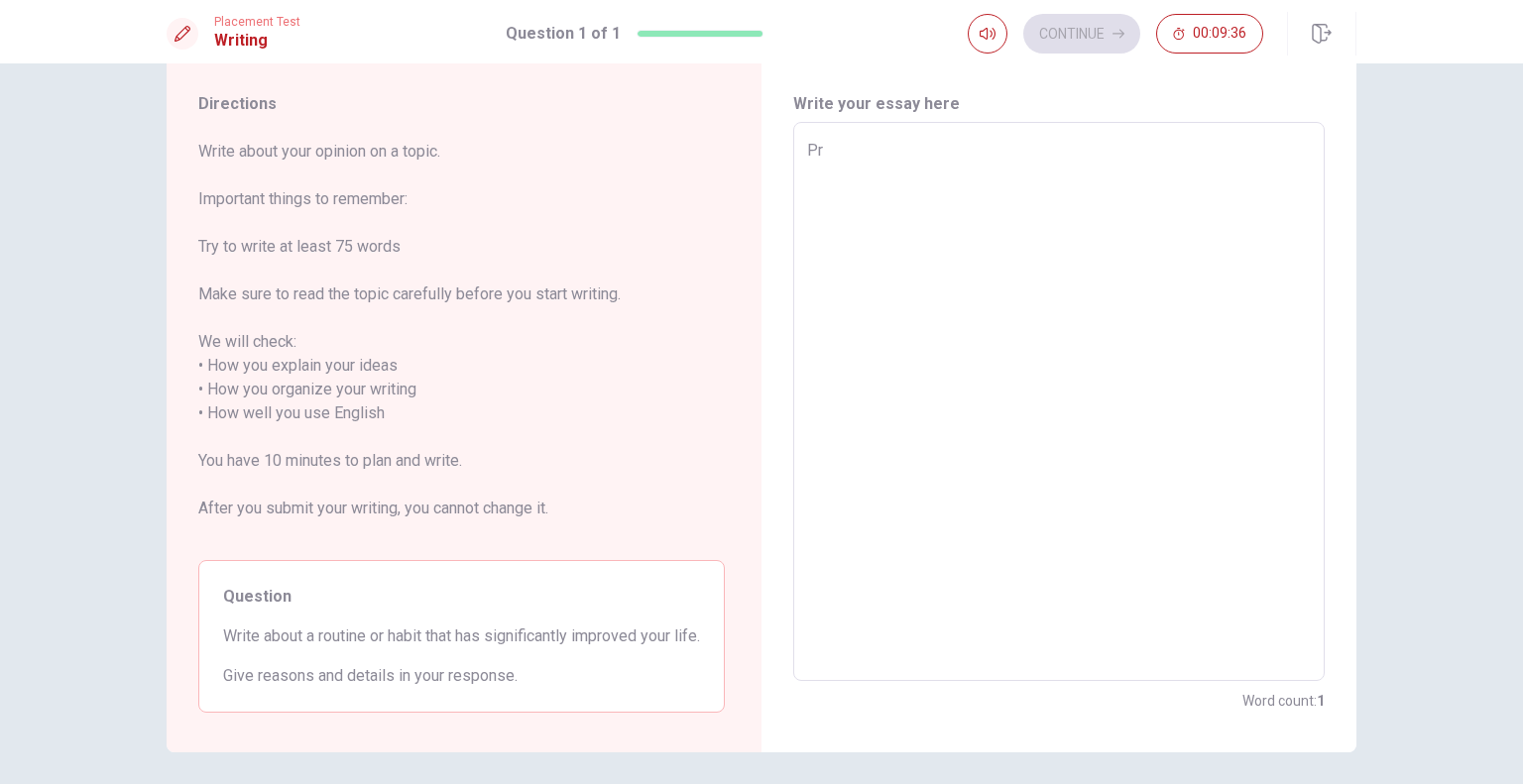 type on "x" 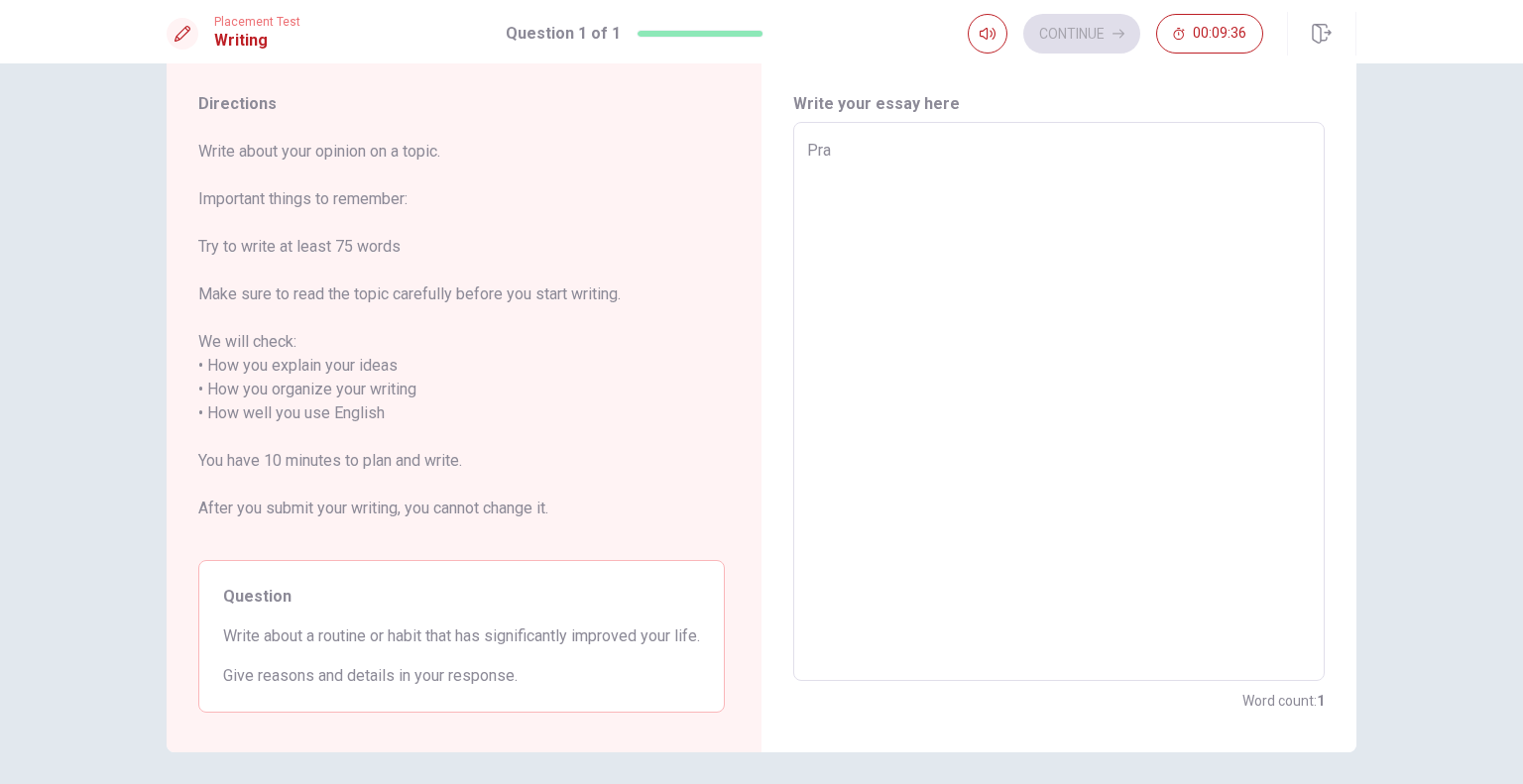 type on "x" 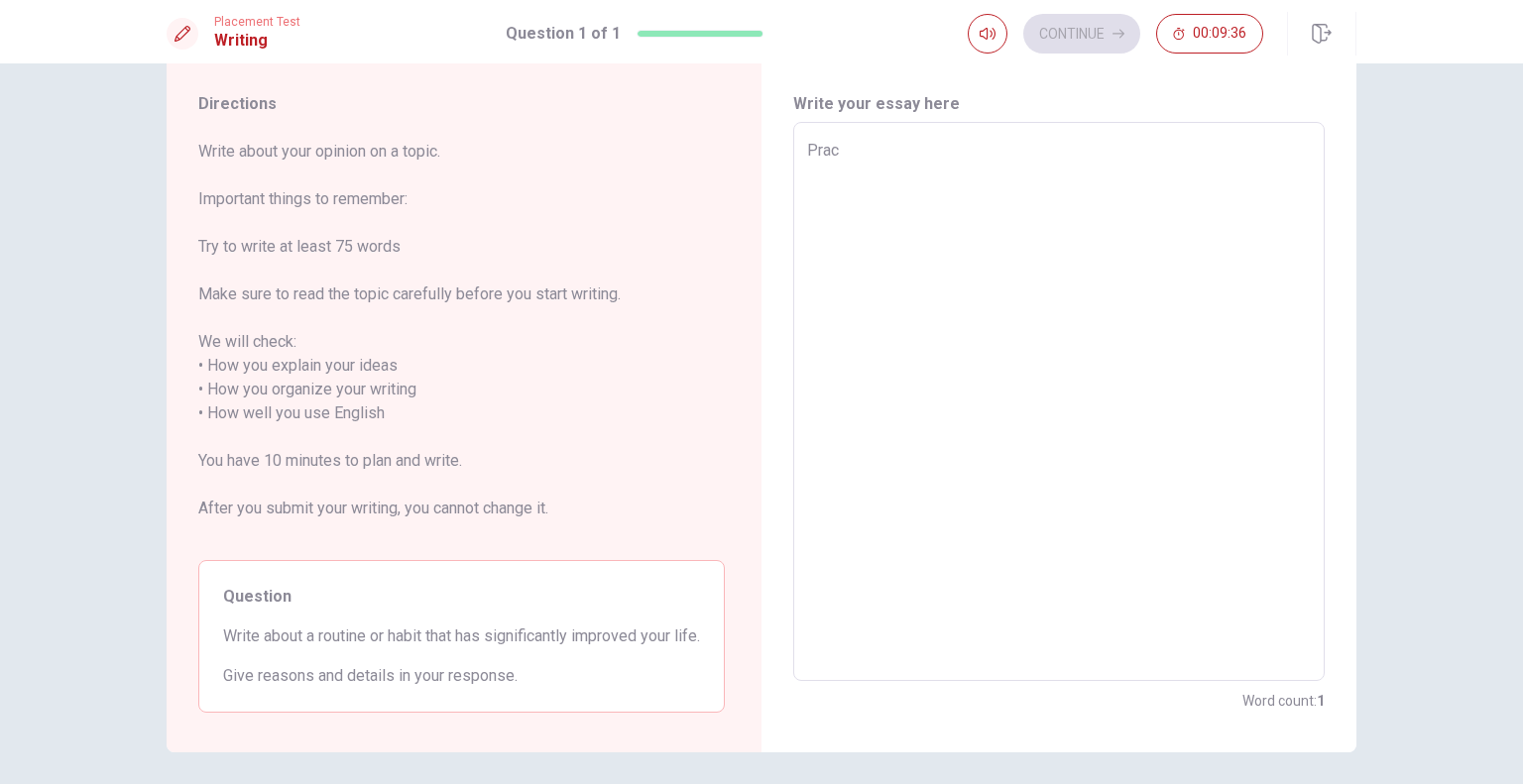 type on "x" 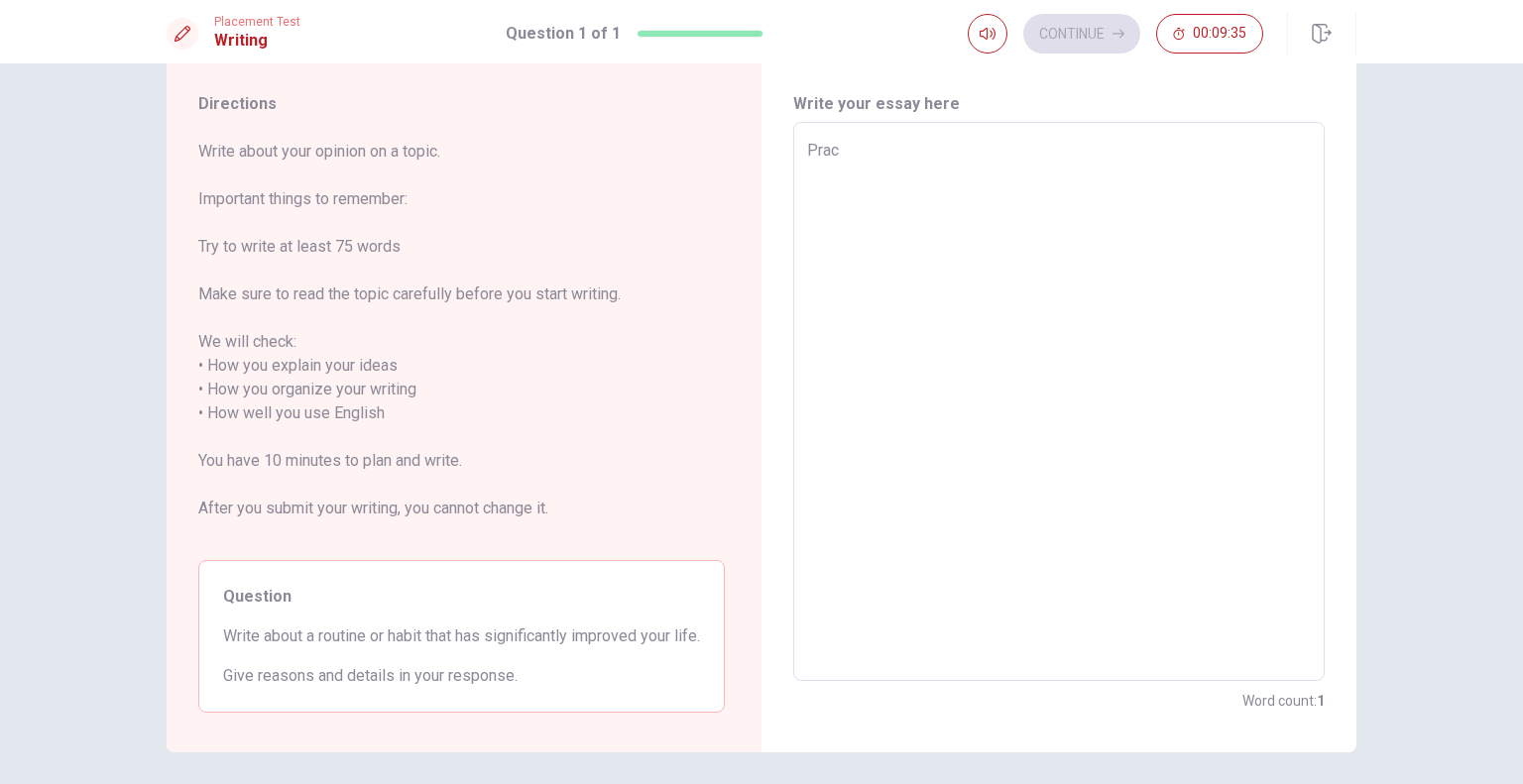 type on "Pract" 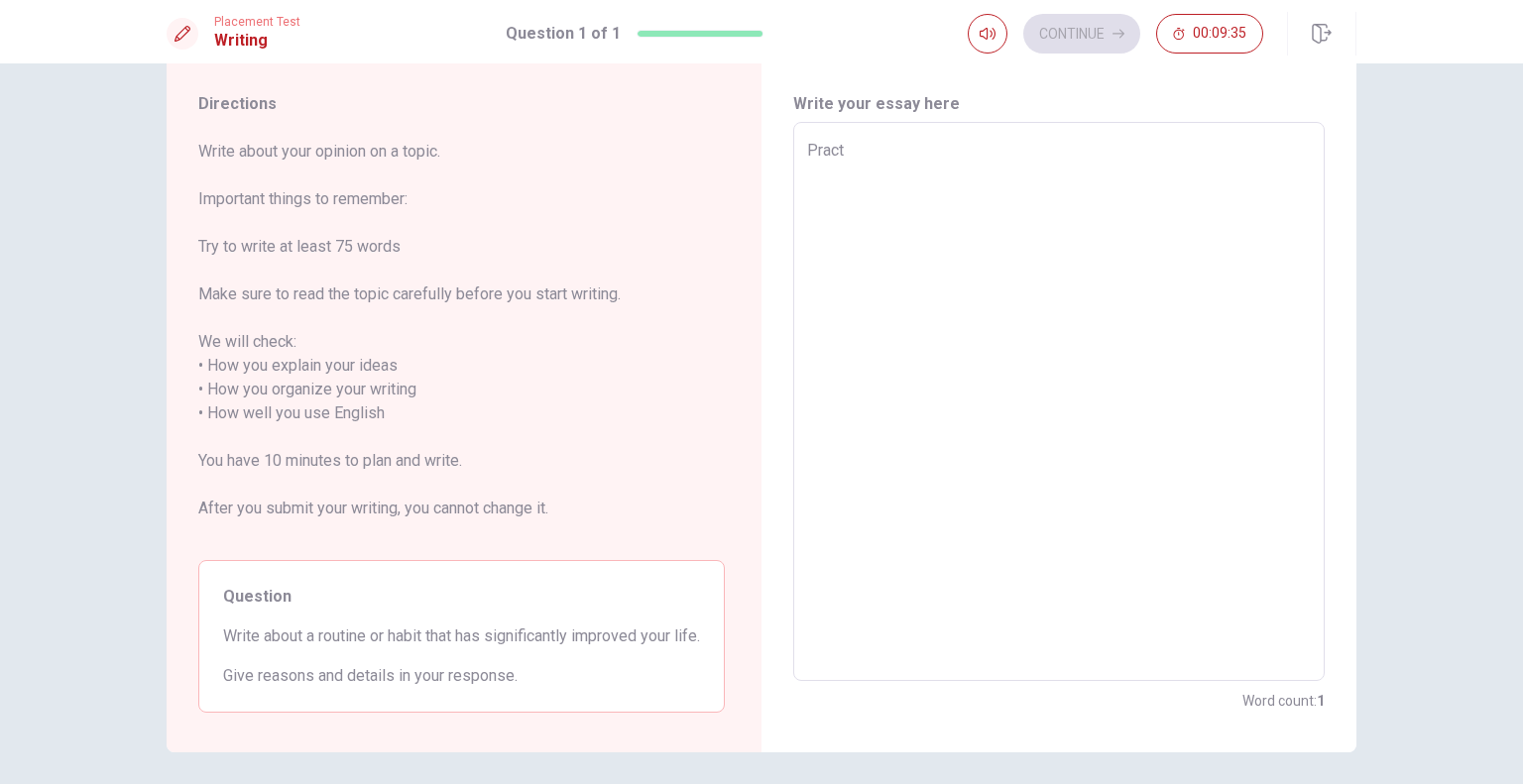 type on "x" 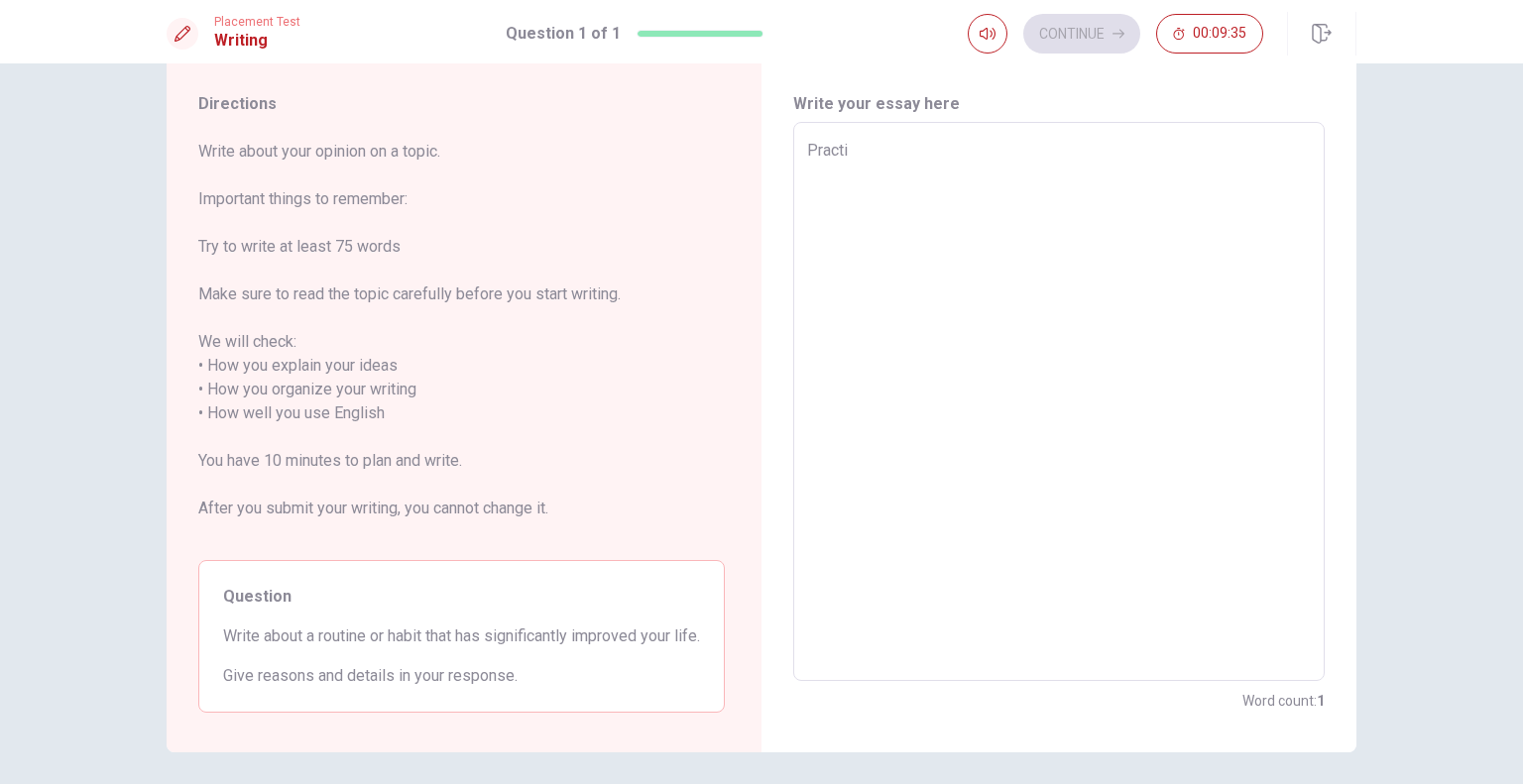 type on "x" 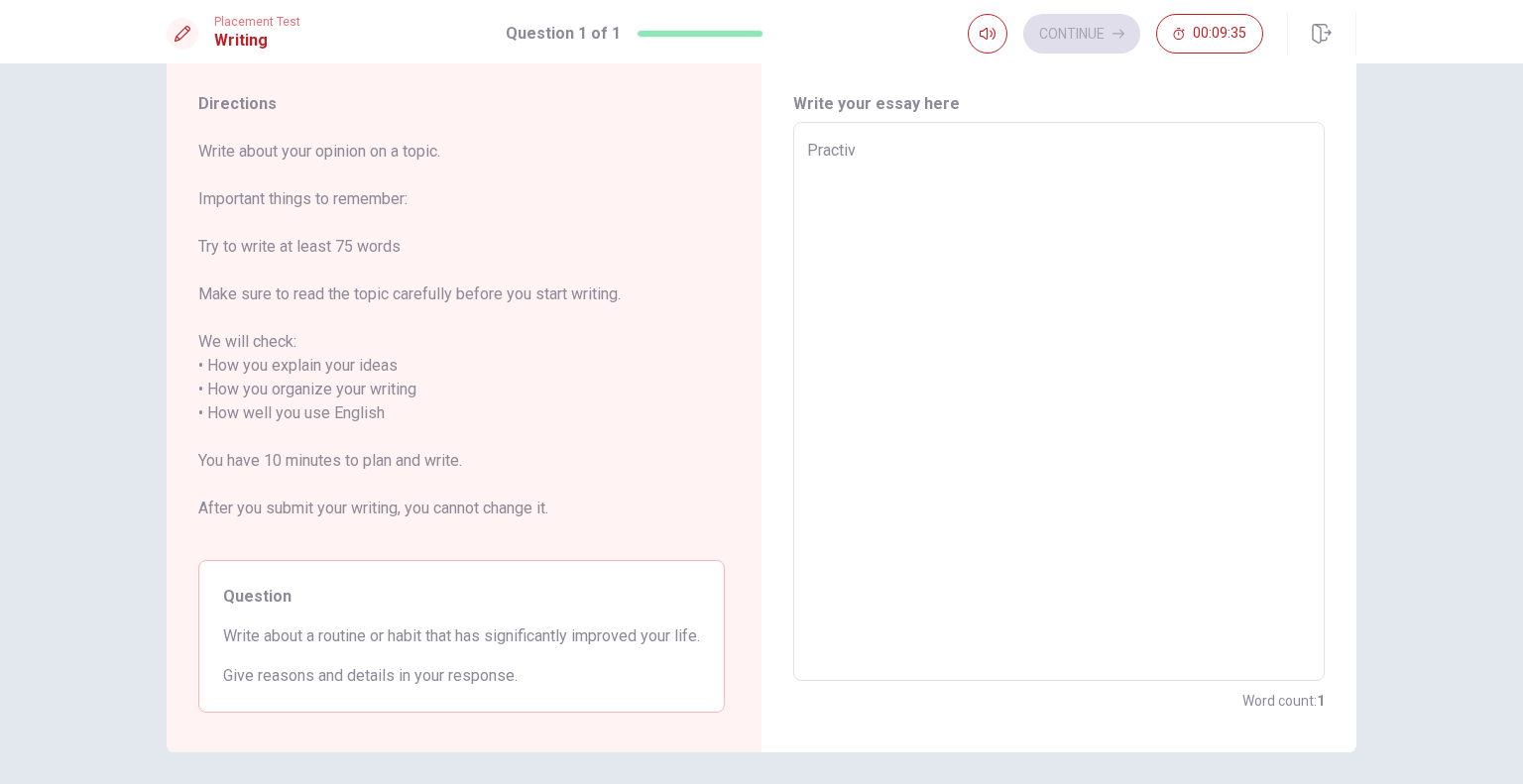 type on "x" 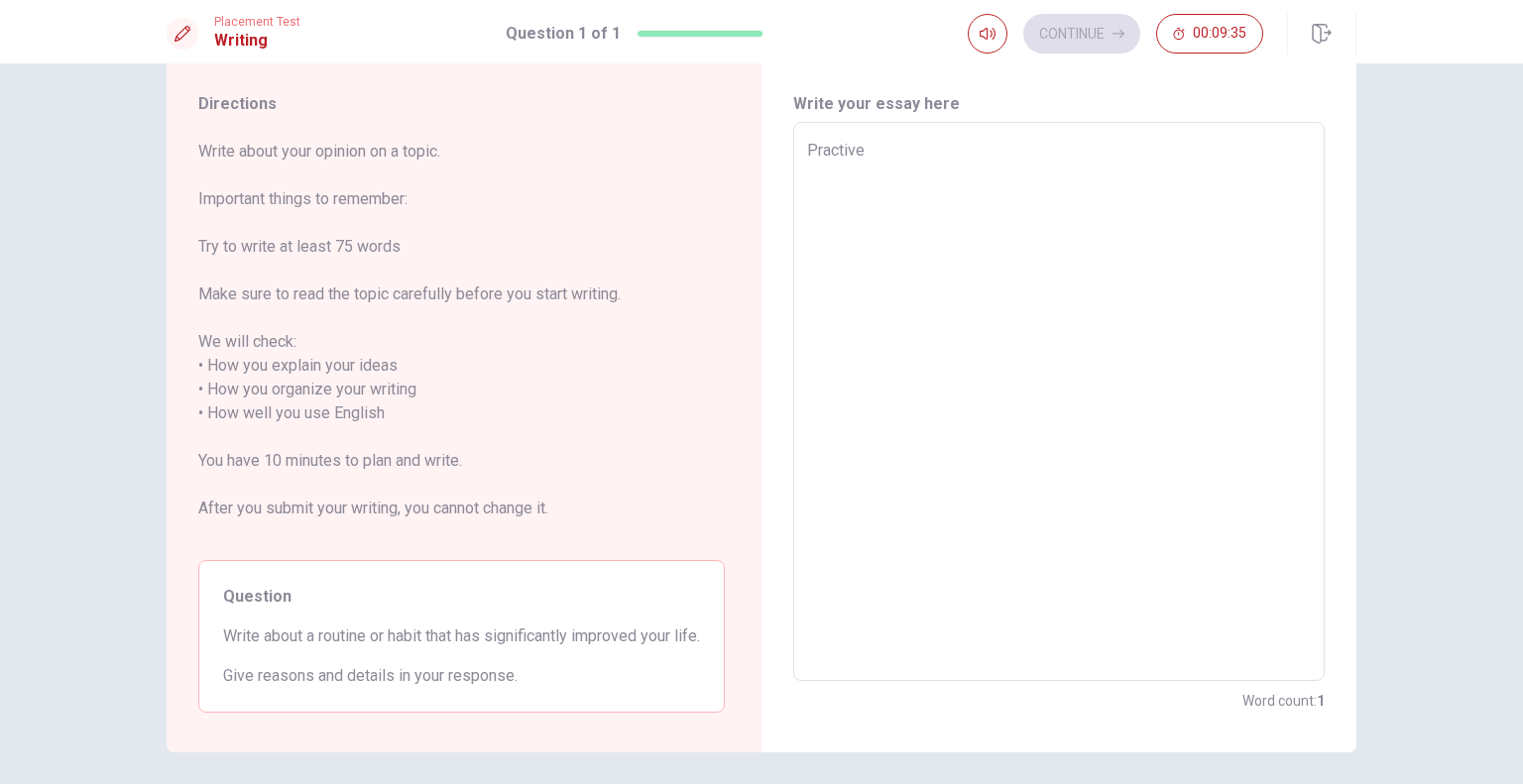 type on "x" 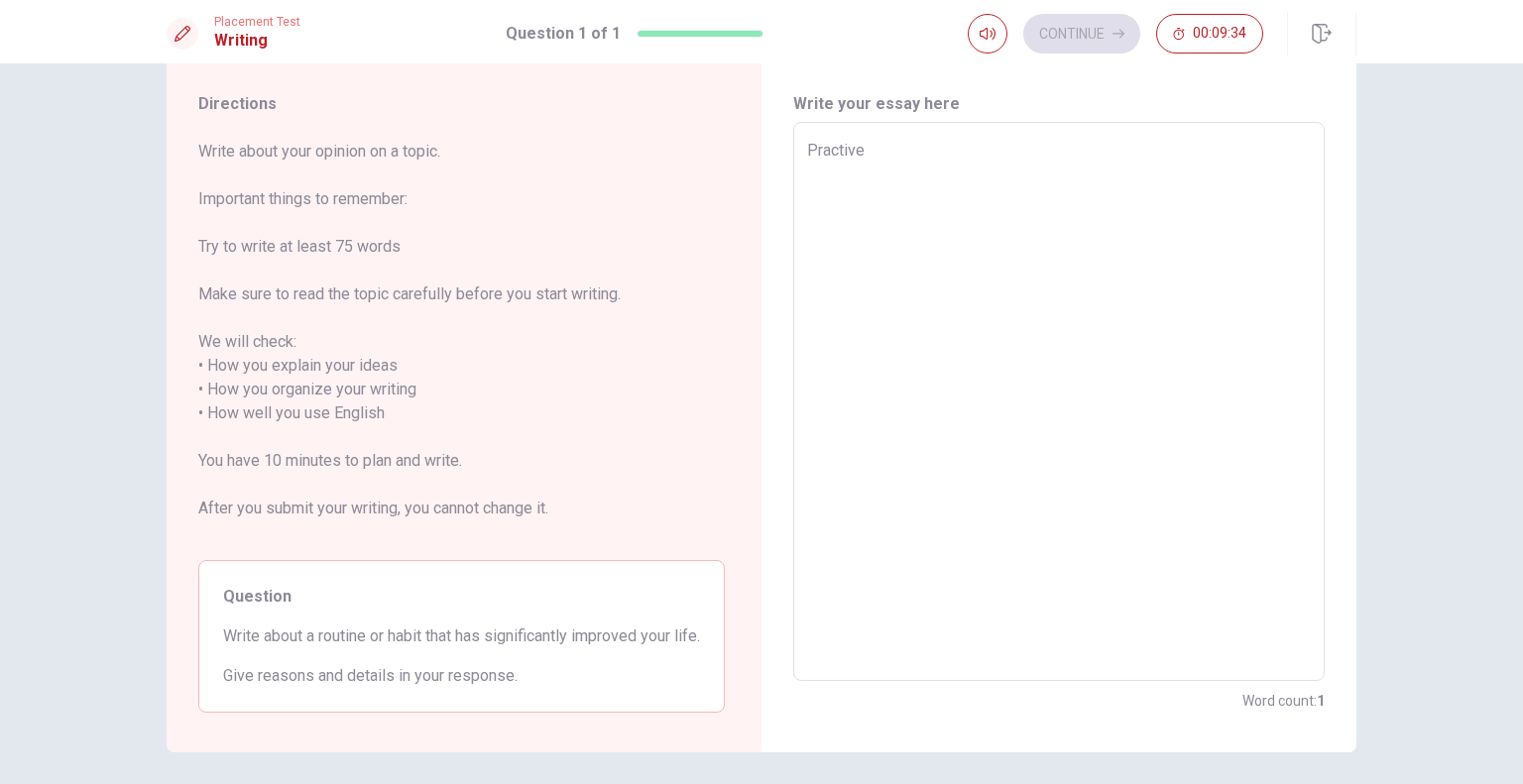type on "Practiv" 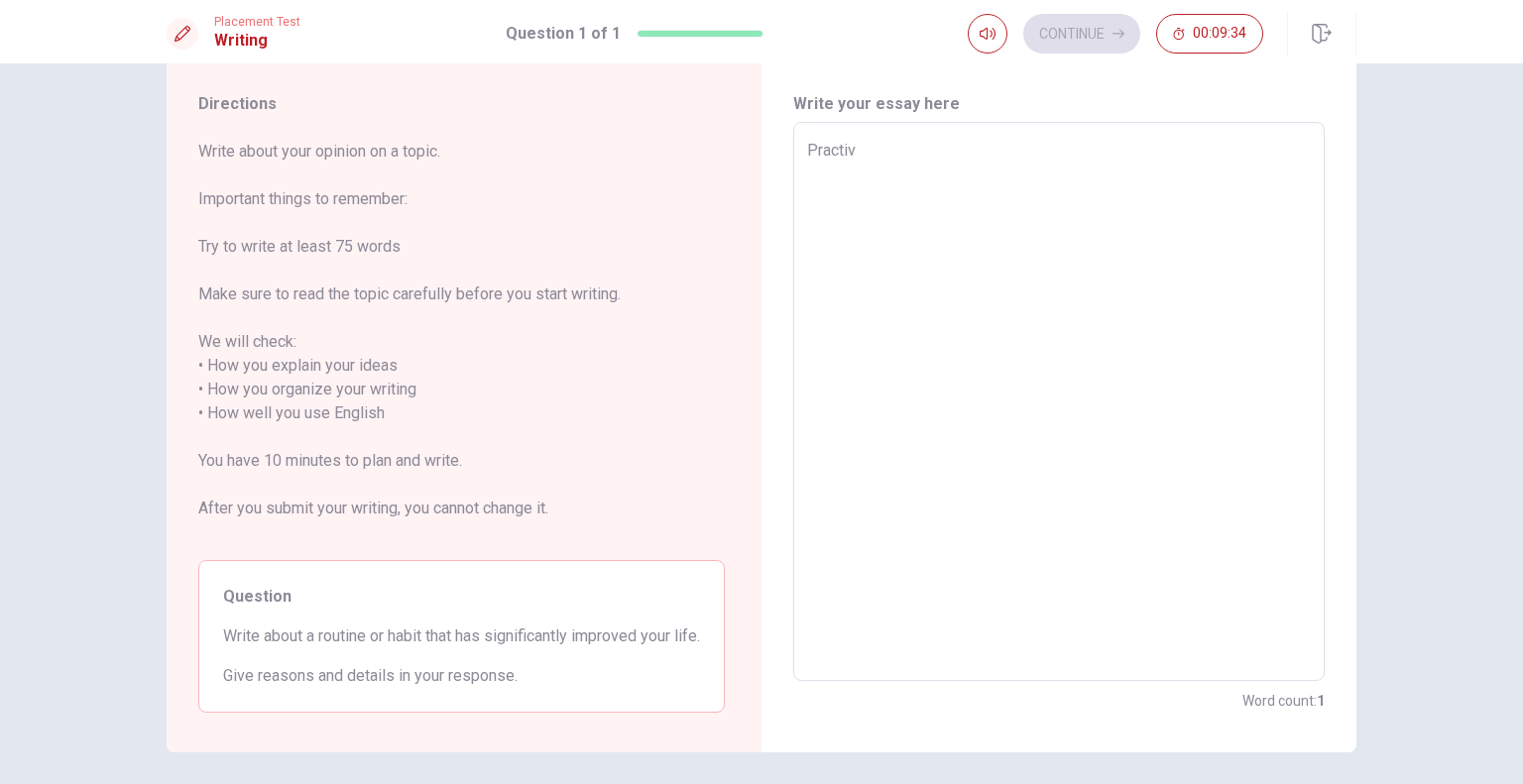 type on "x" 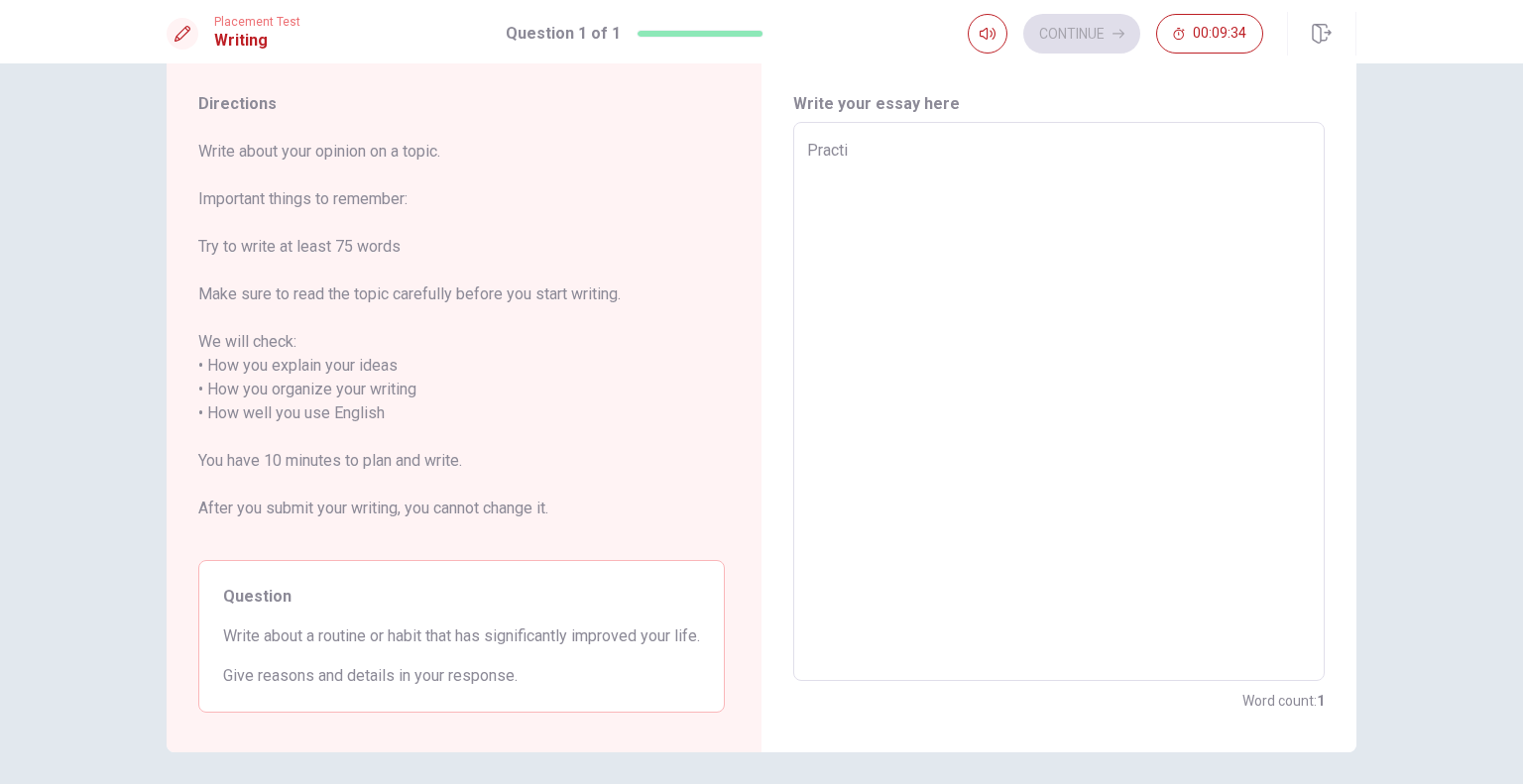 type on "x" 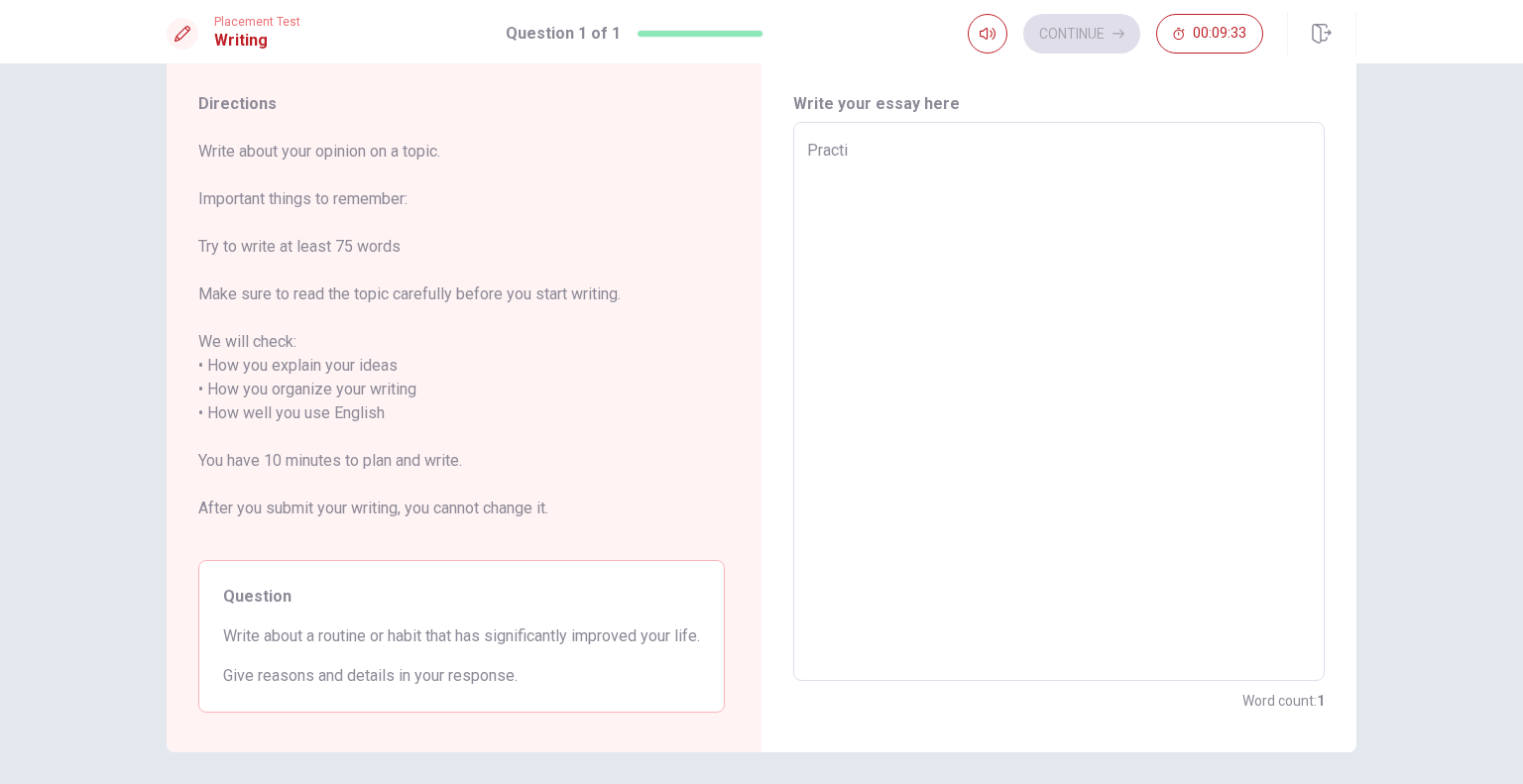 type on "Practic" 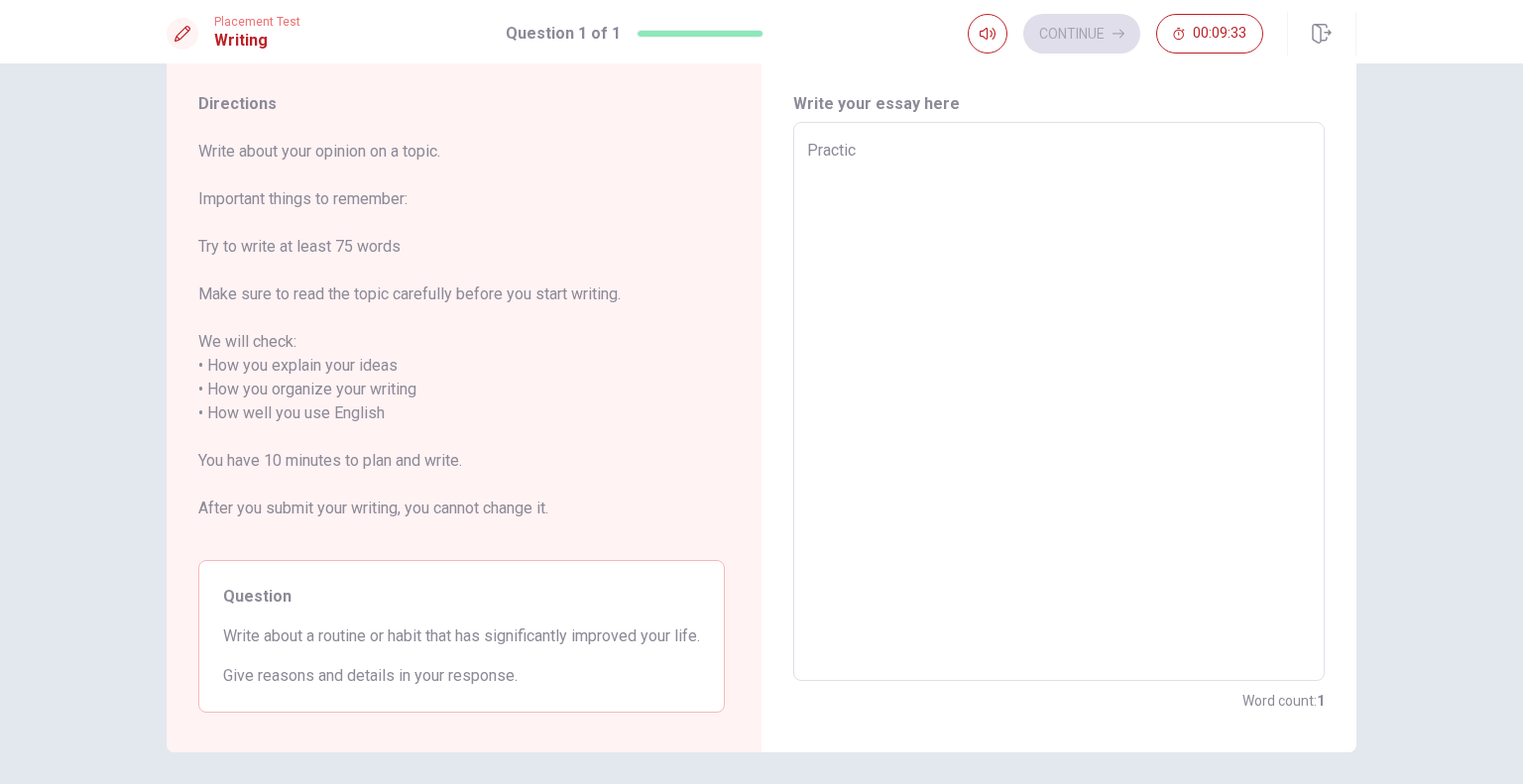 type on "x" 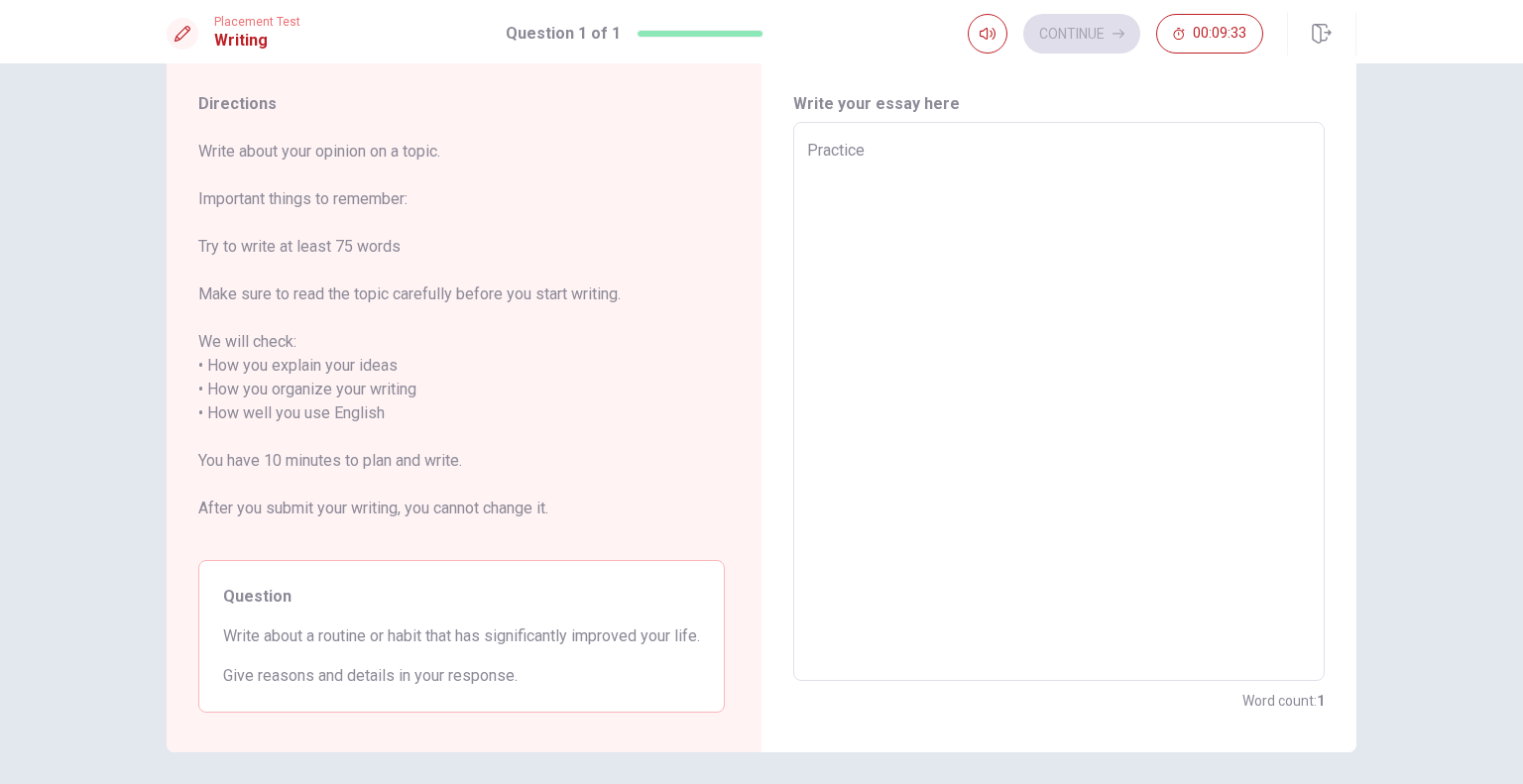 type on "x" 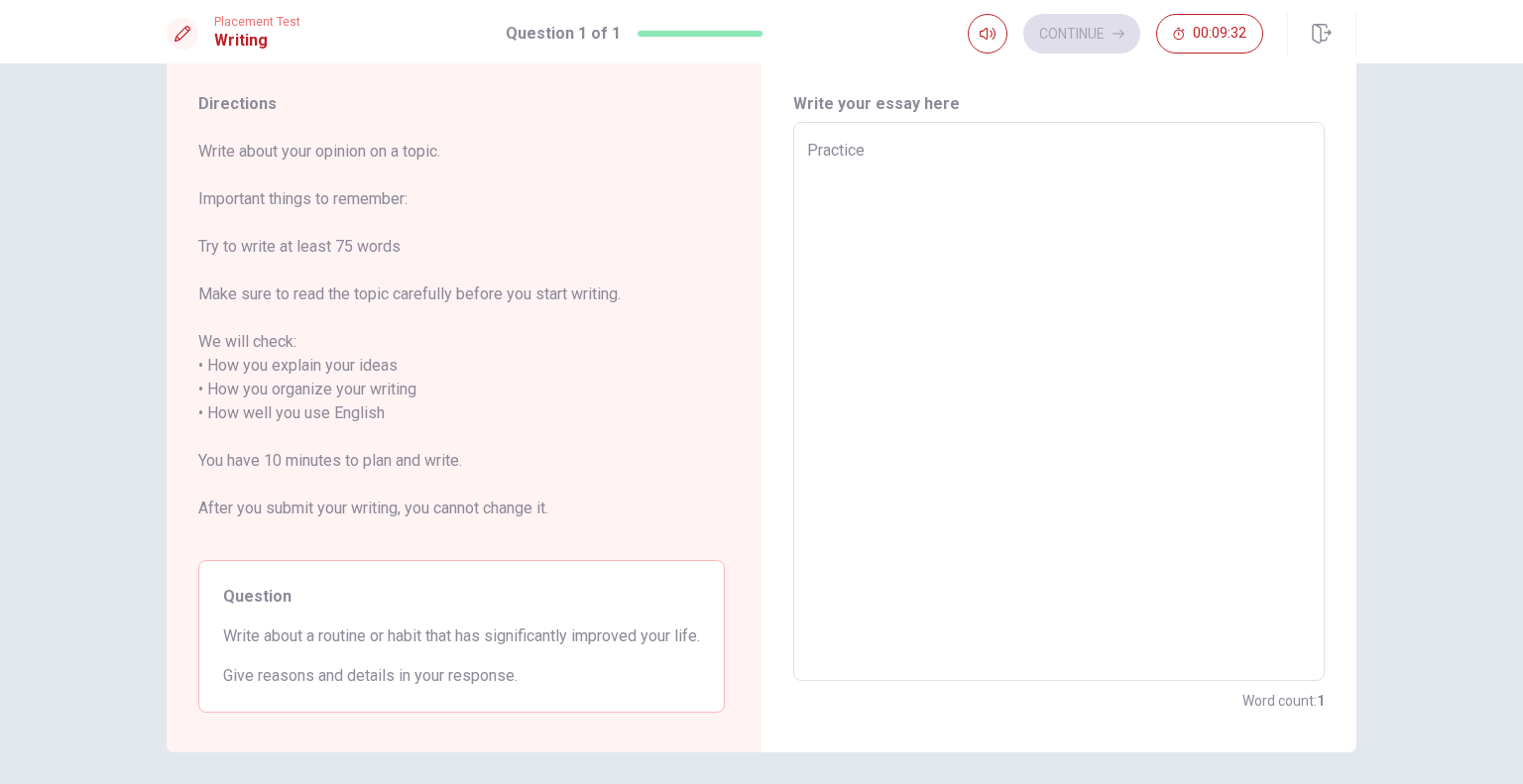 type on "Practice s" 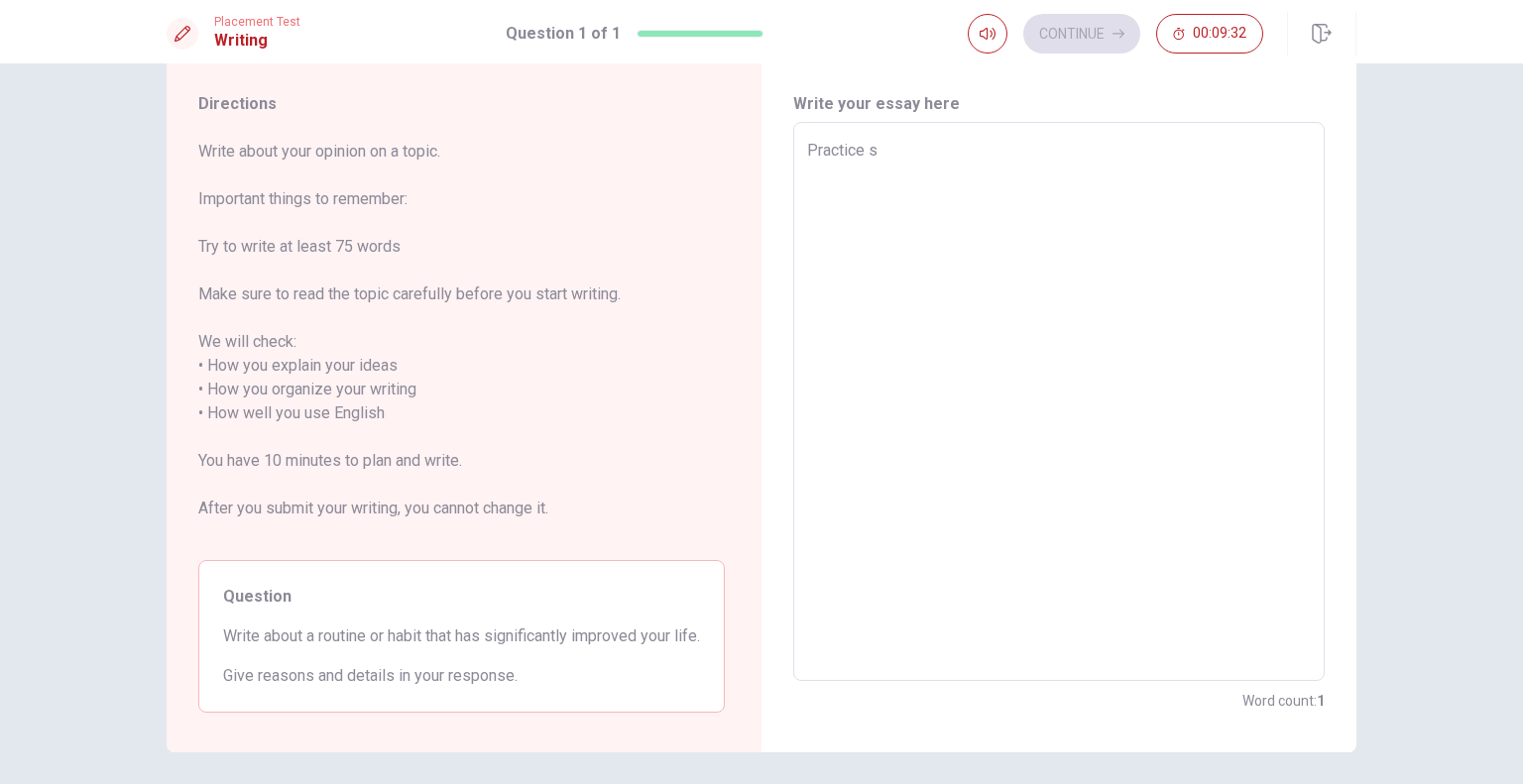 type on "x" 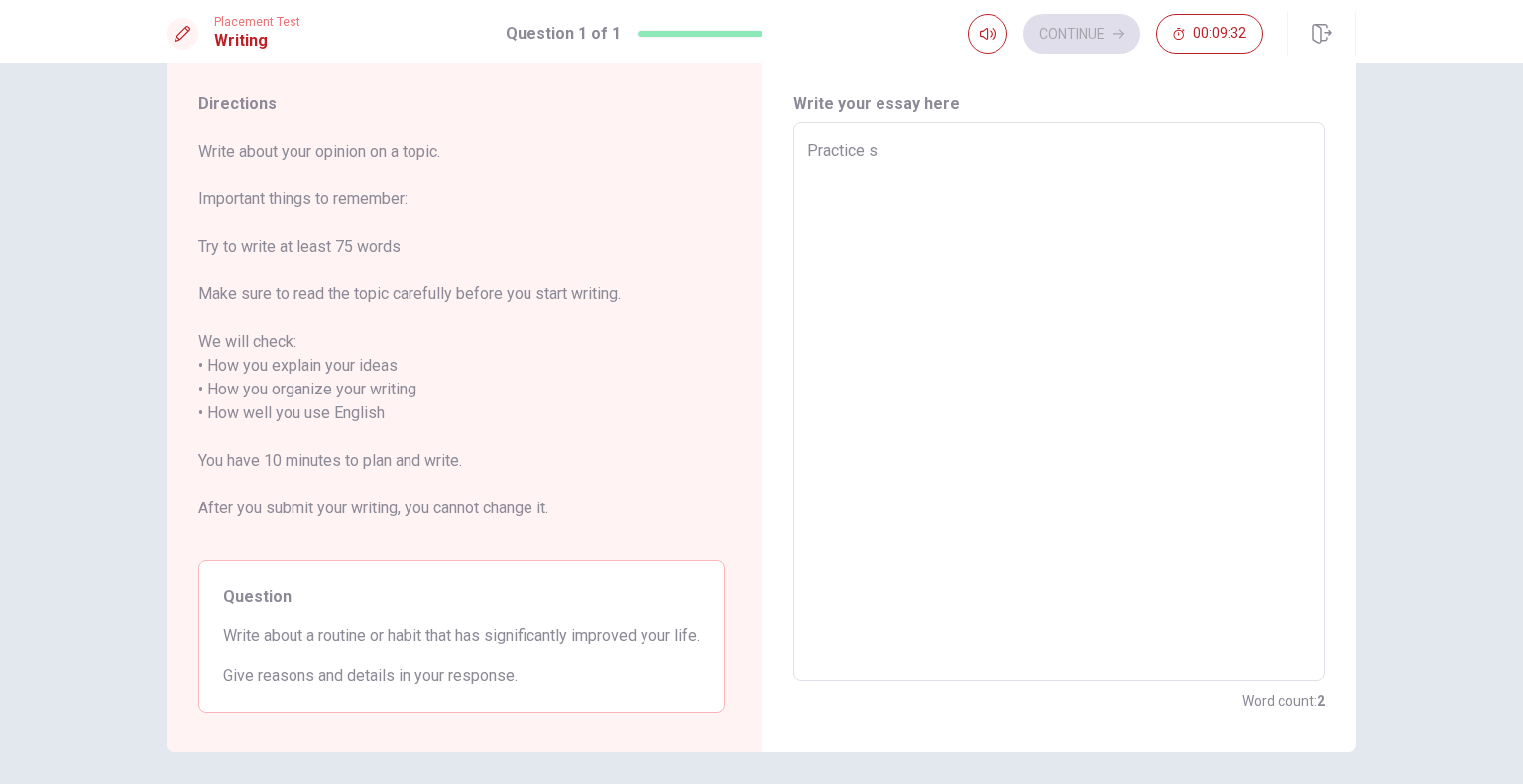 type on "Practice sp" 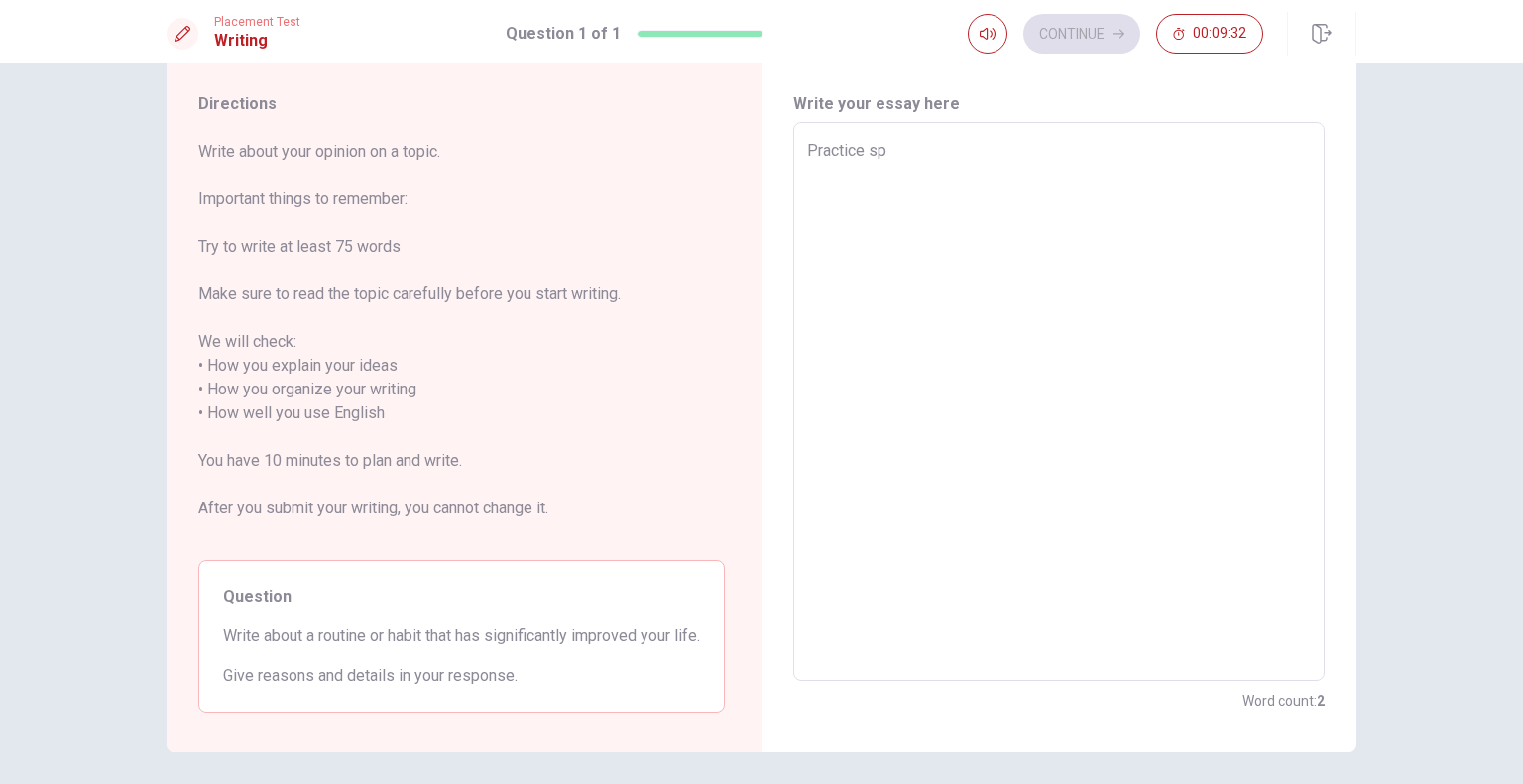 type on "x" 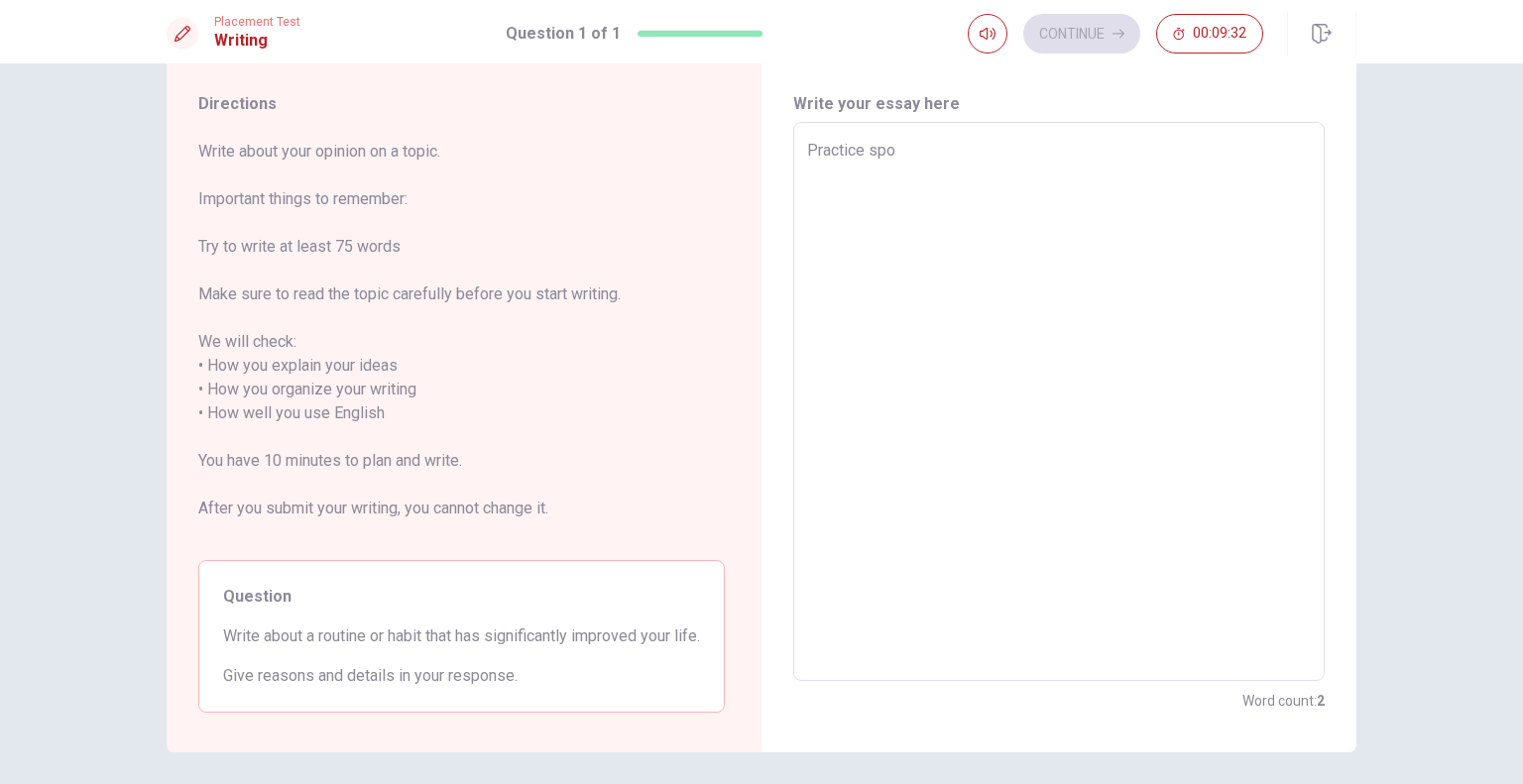 type on "x" 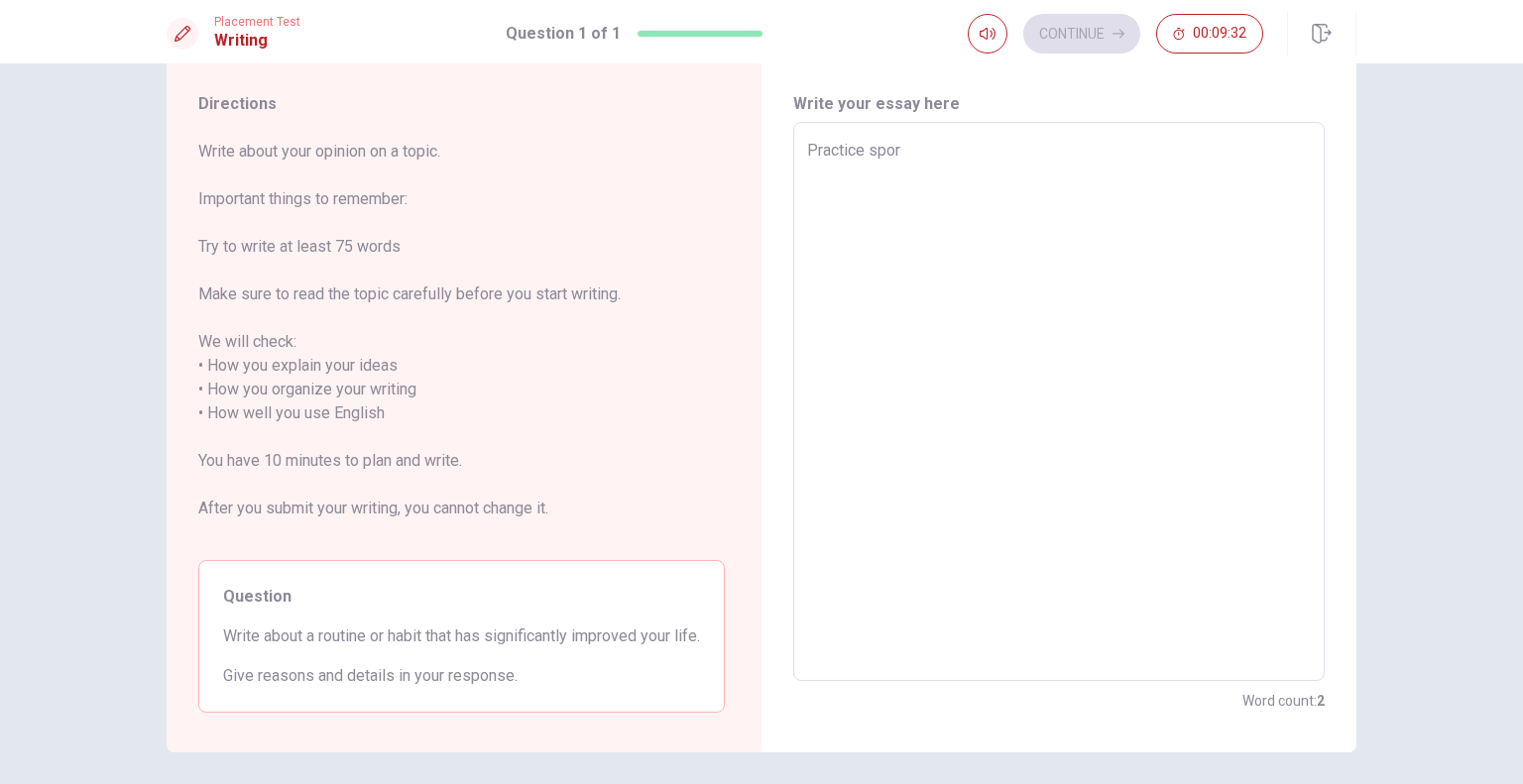 type on "x" 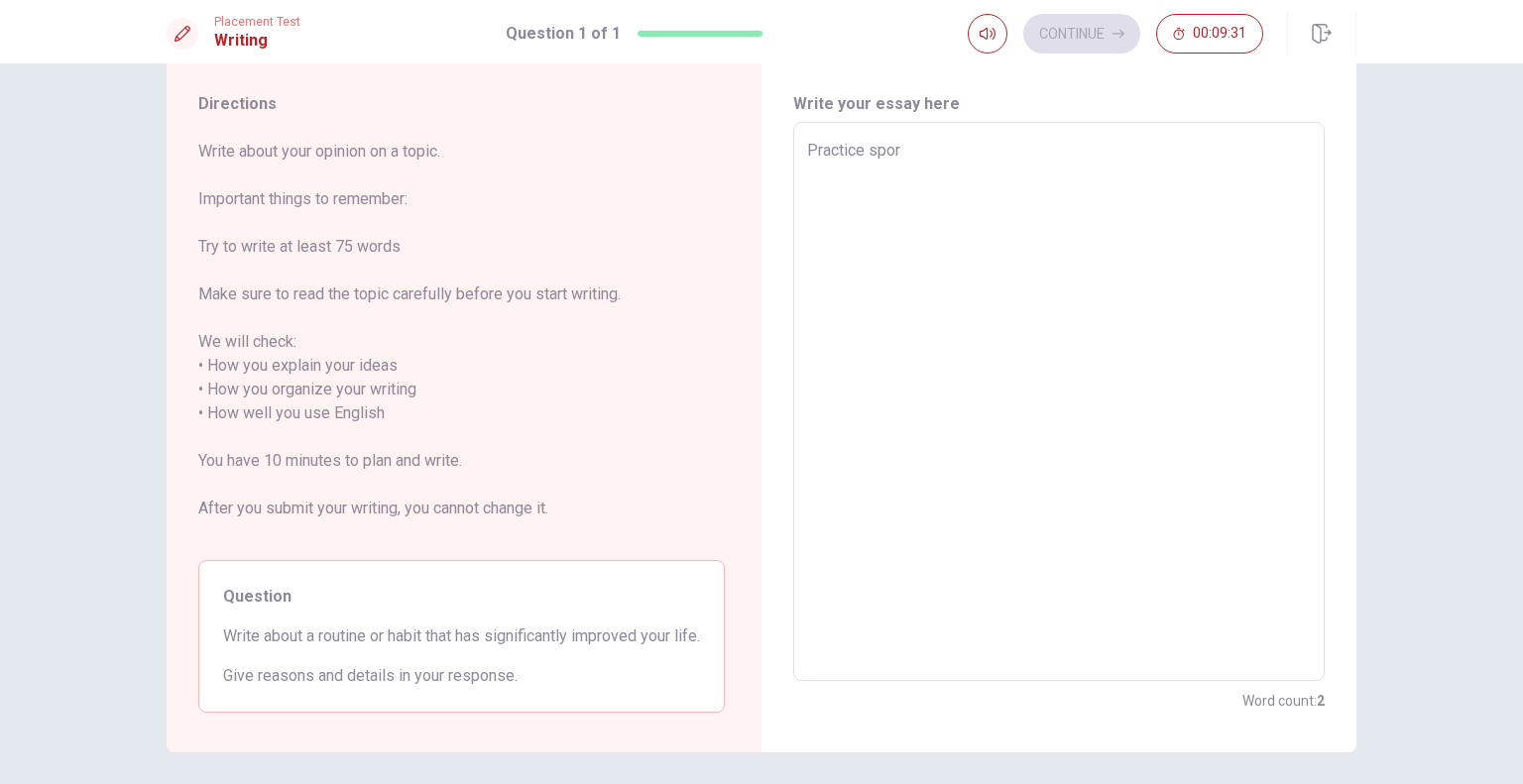 type on "Practice sport" 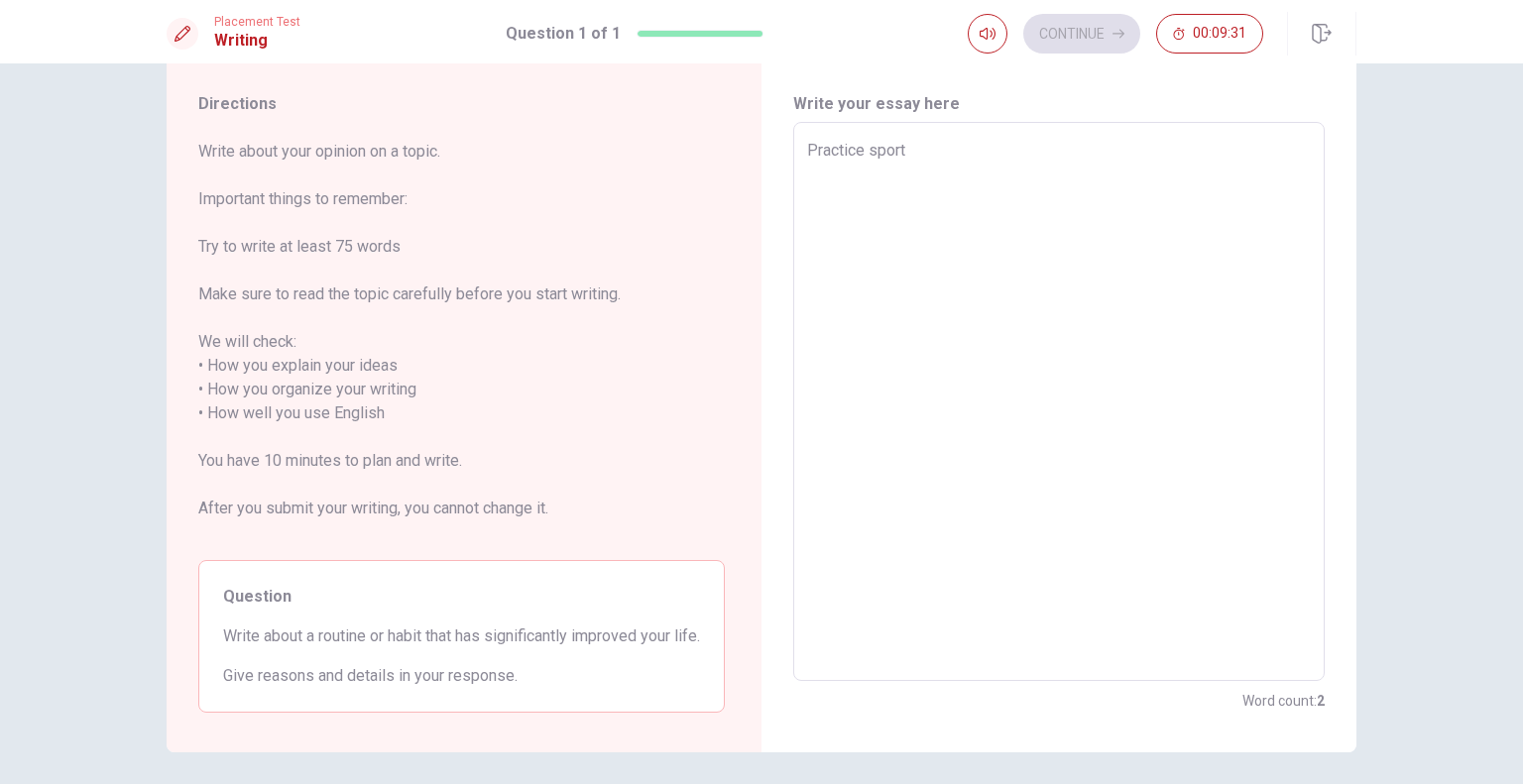 type on "x" 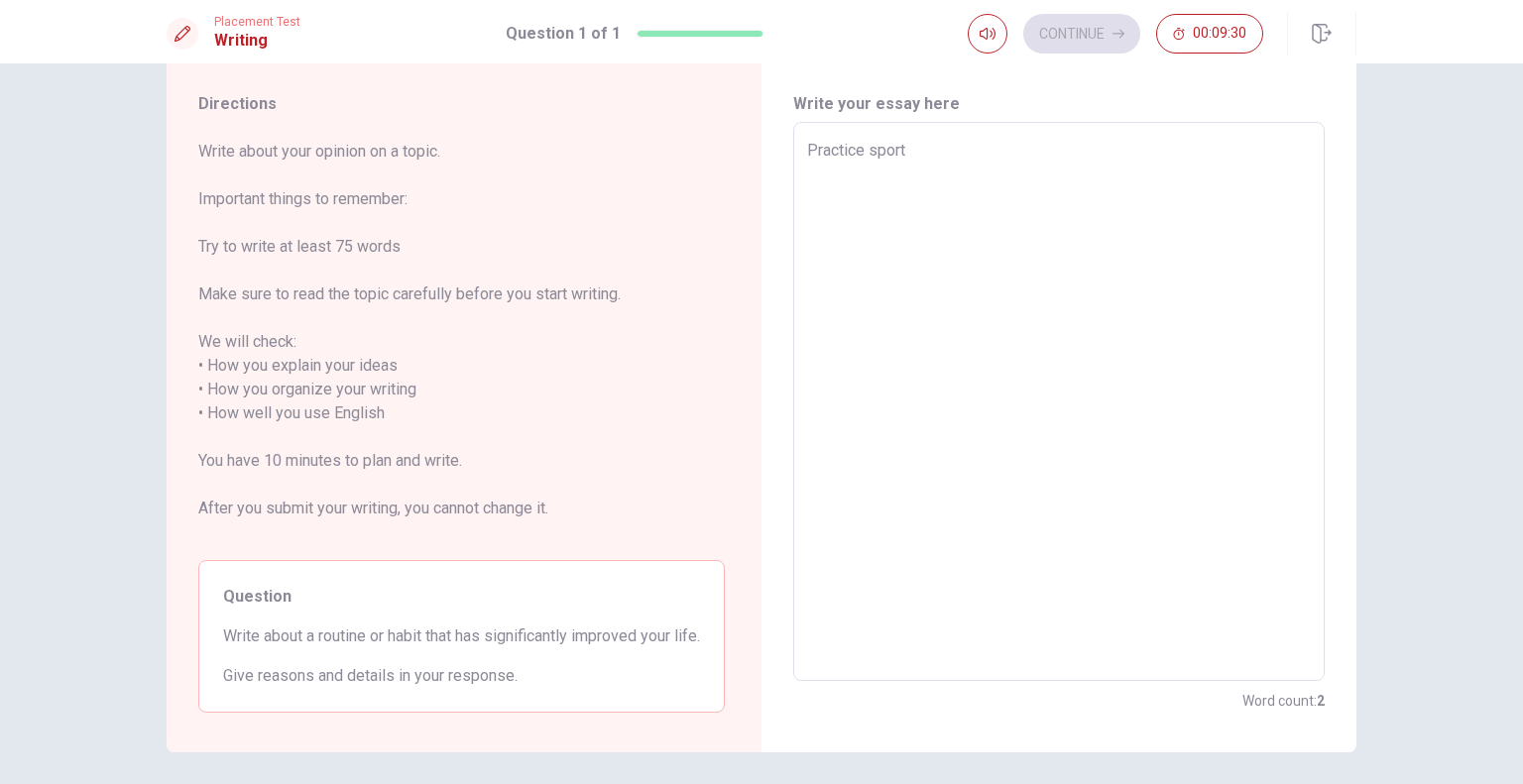type on "Practice sport." 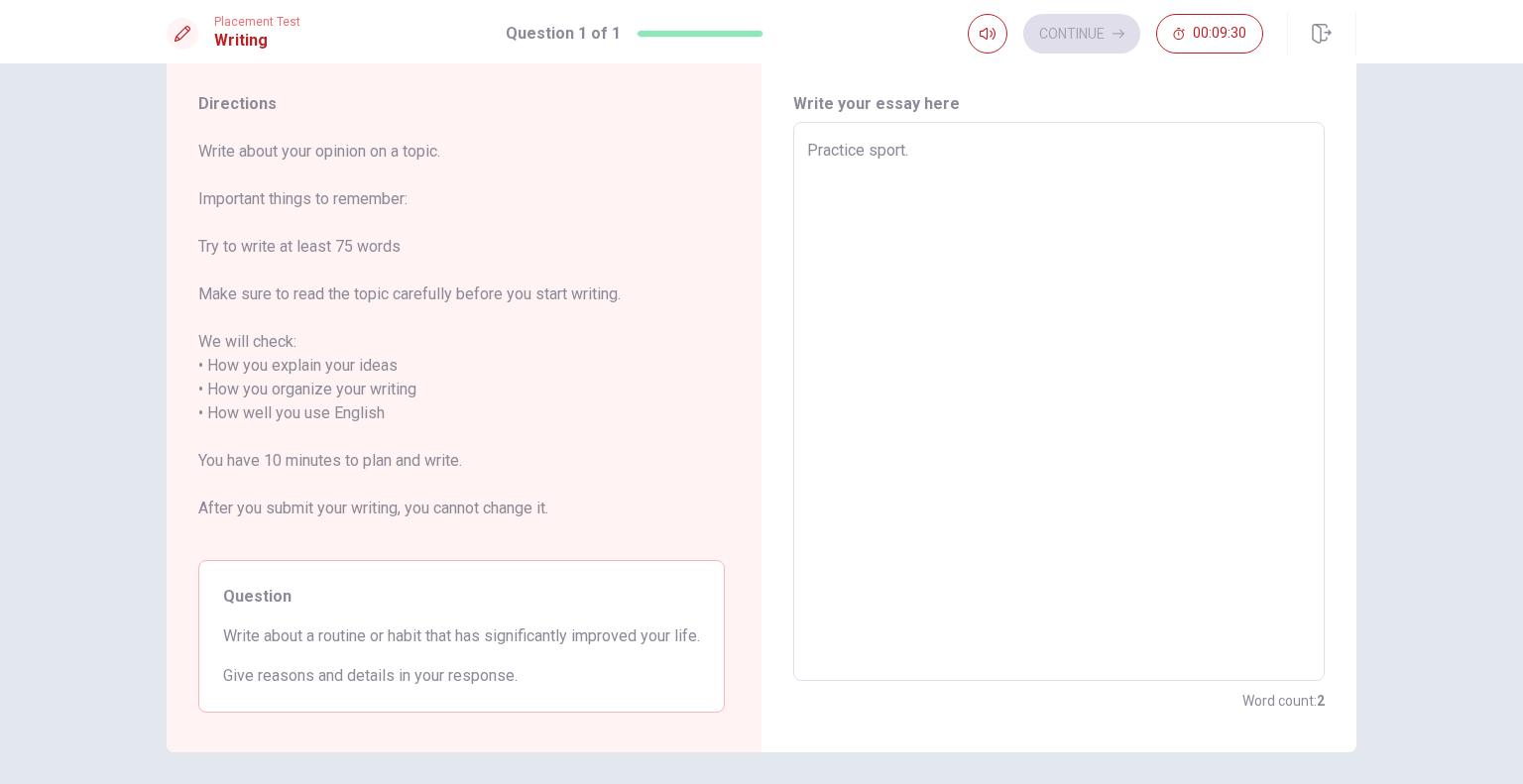 type on "x" 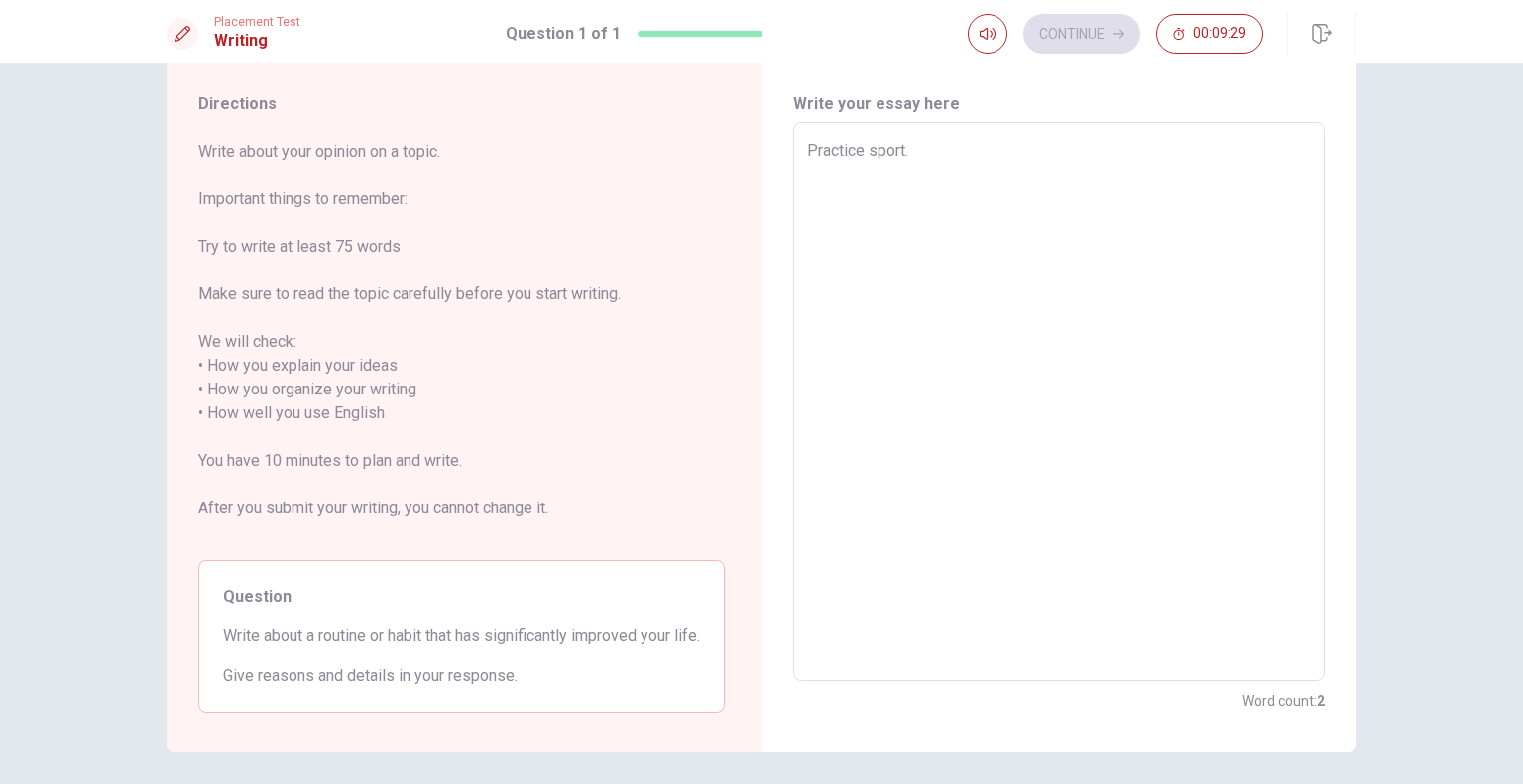 type on "Practice sport" 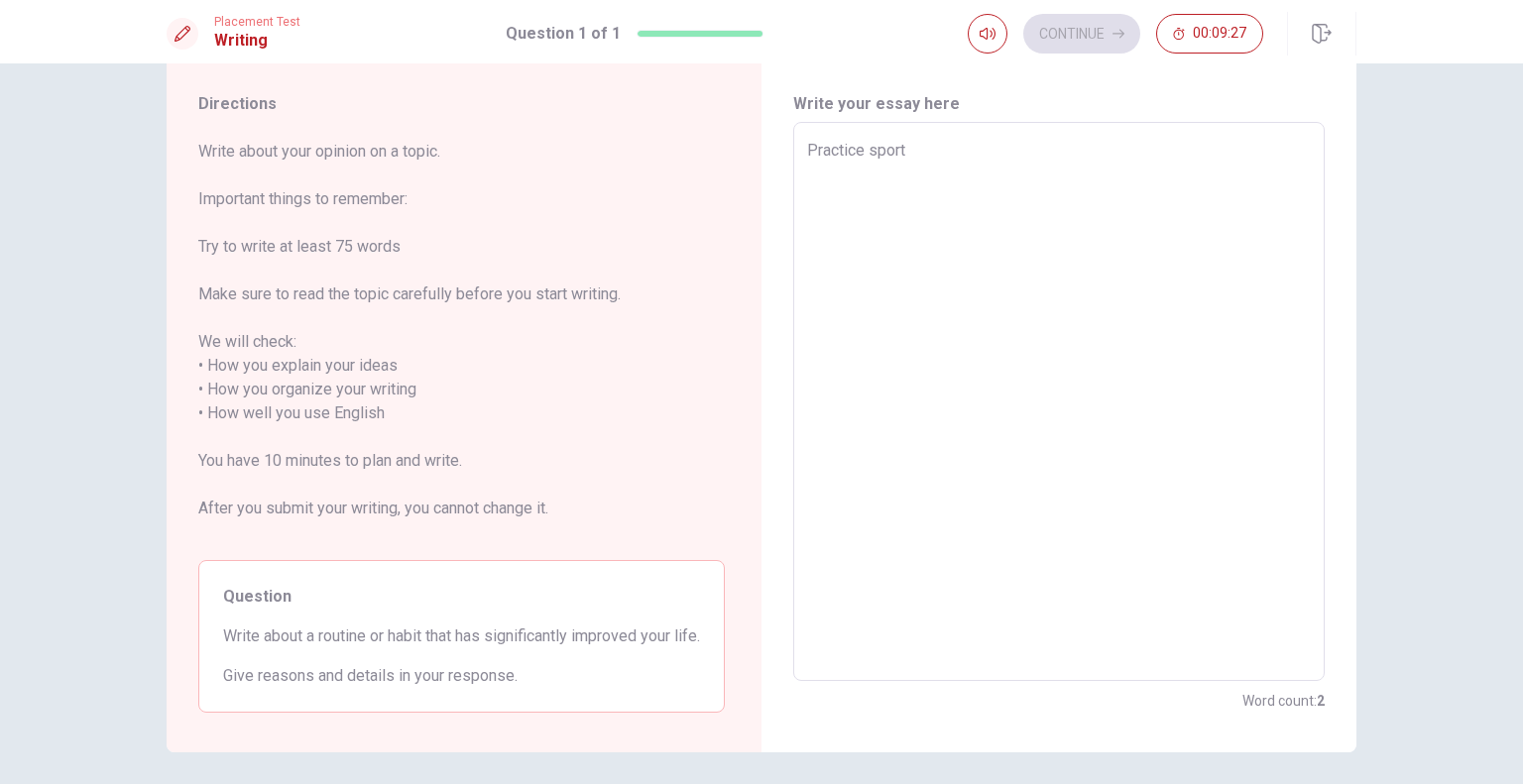 type on "x" 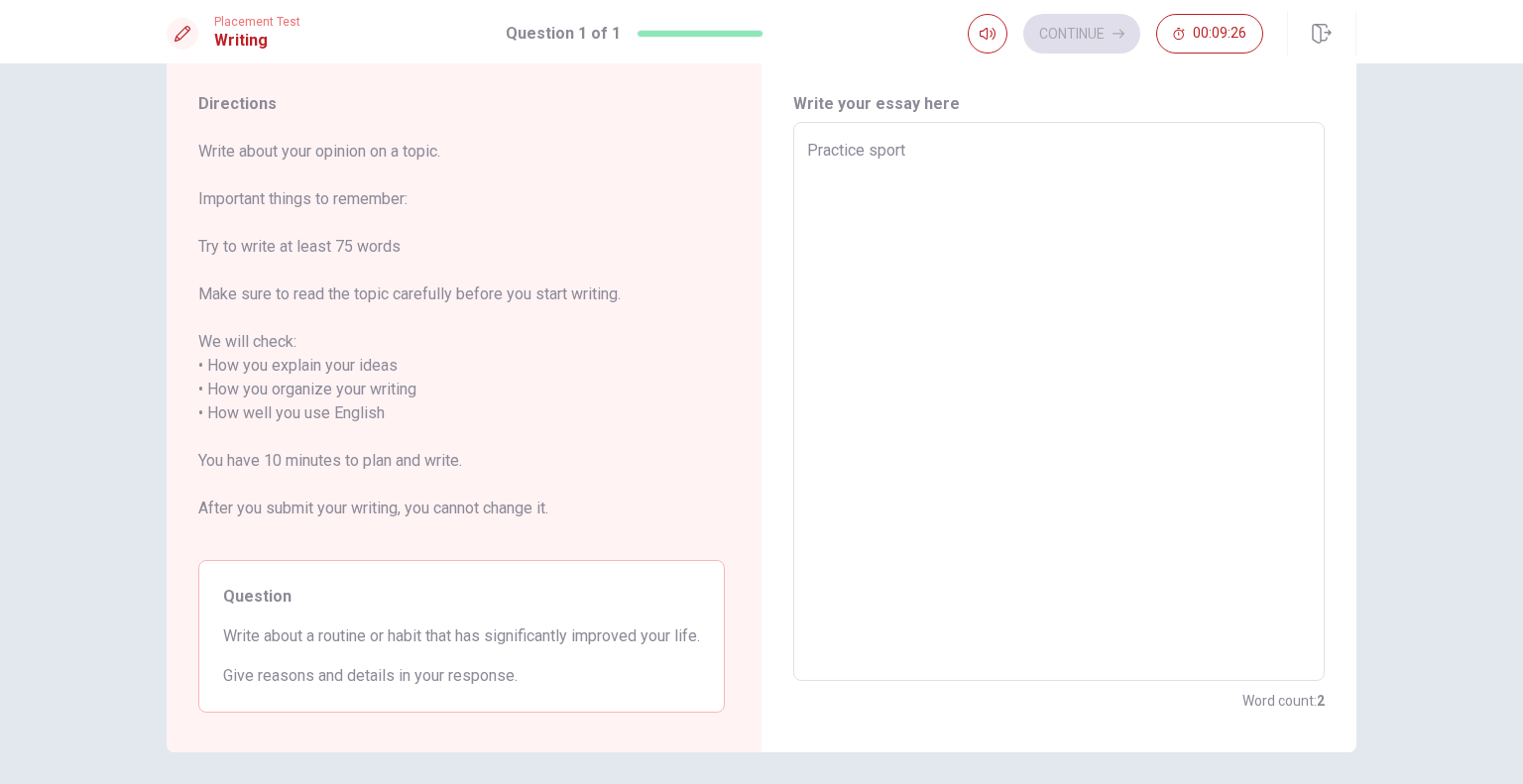 type on "Practice sport" 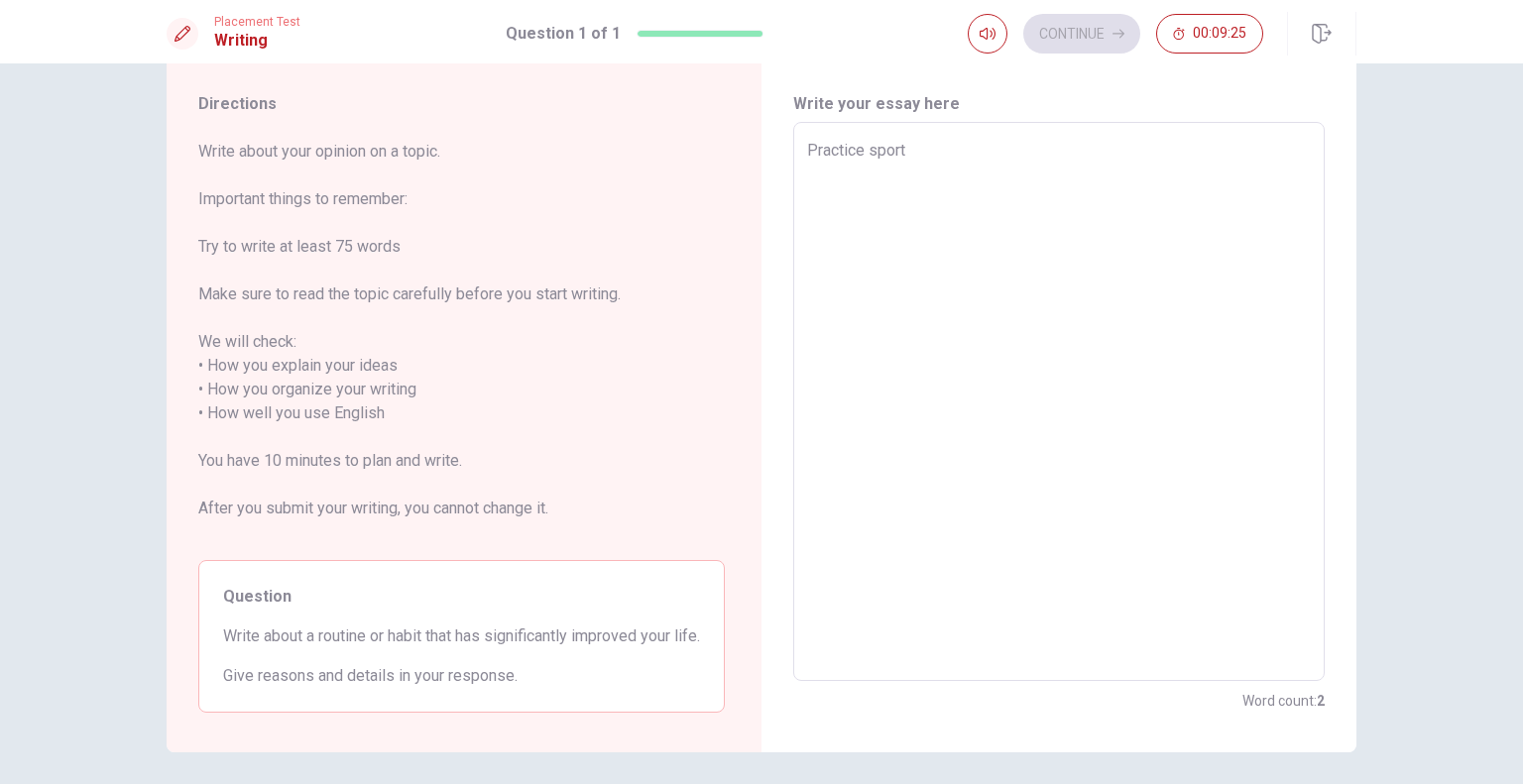 type on "x" 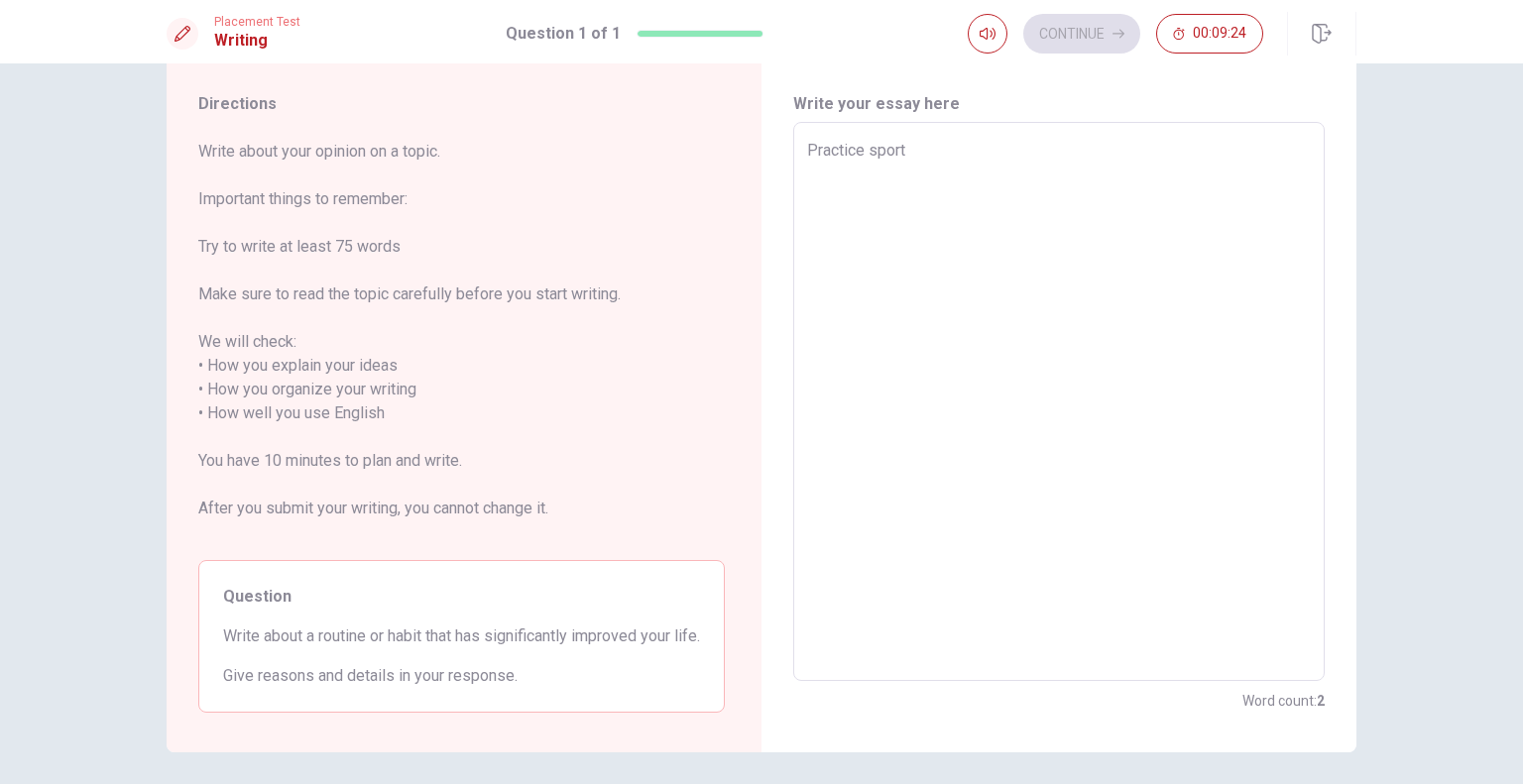 type on "Practice sports" 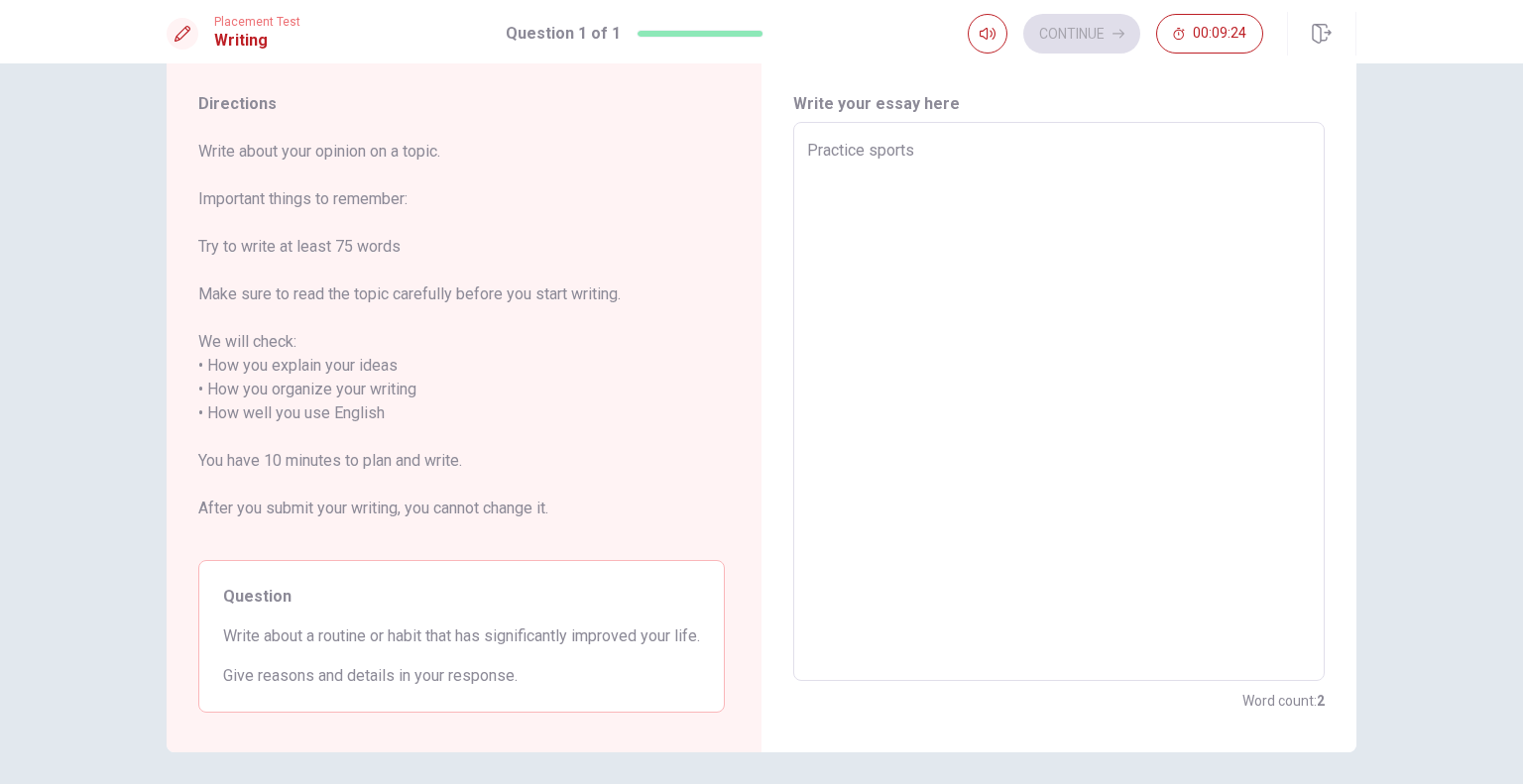type on "x" 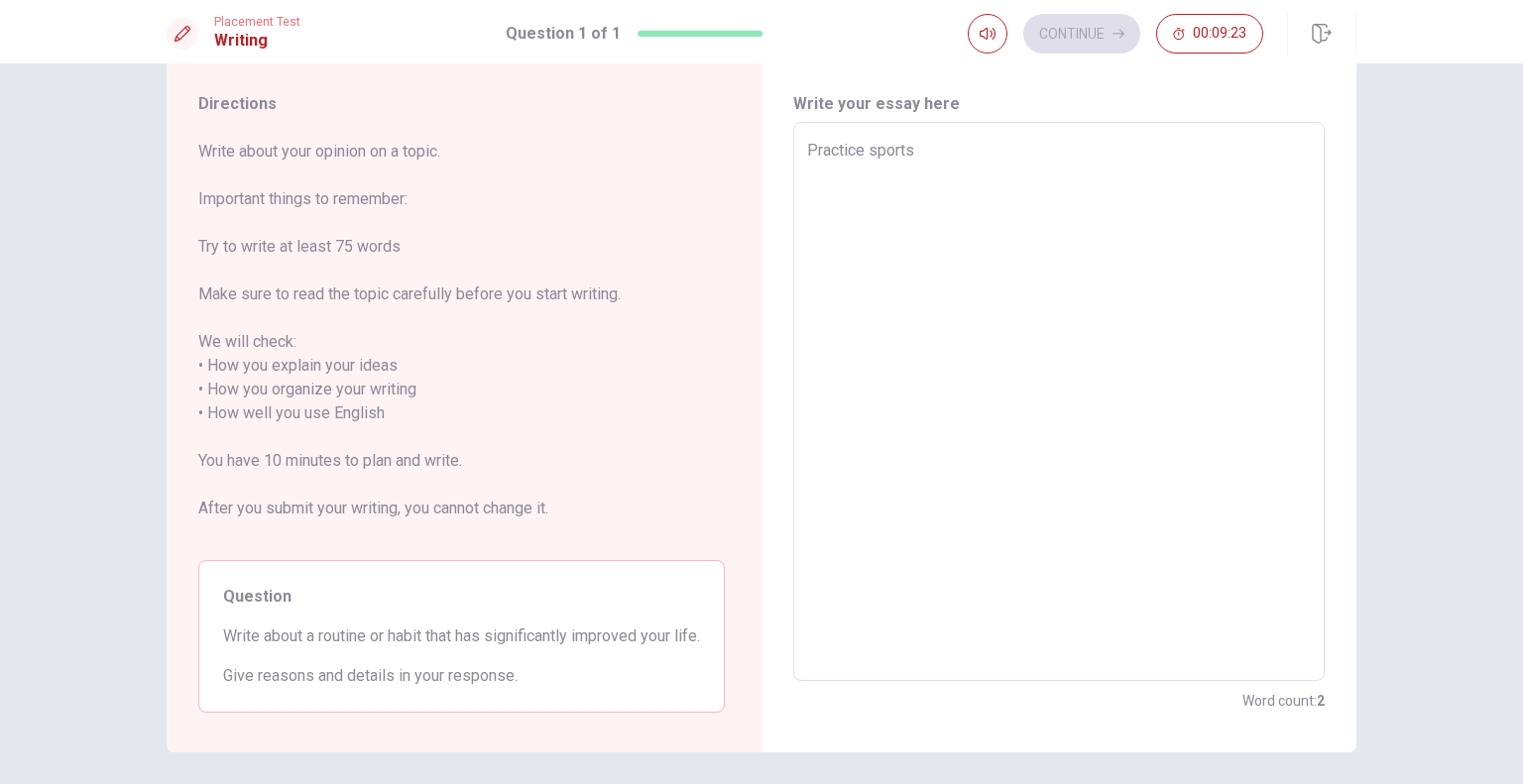 type on "Practice sports" 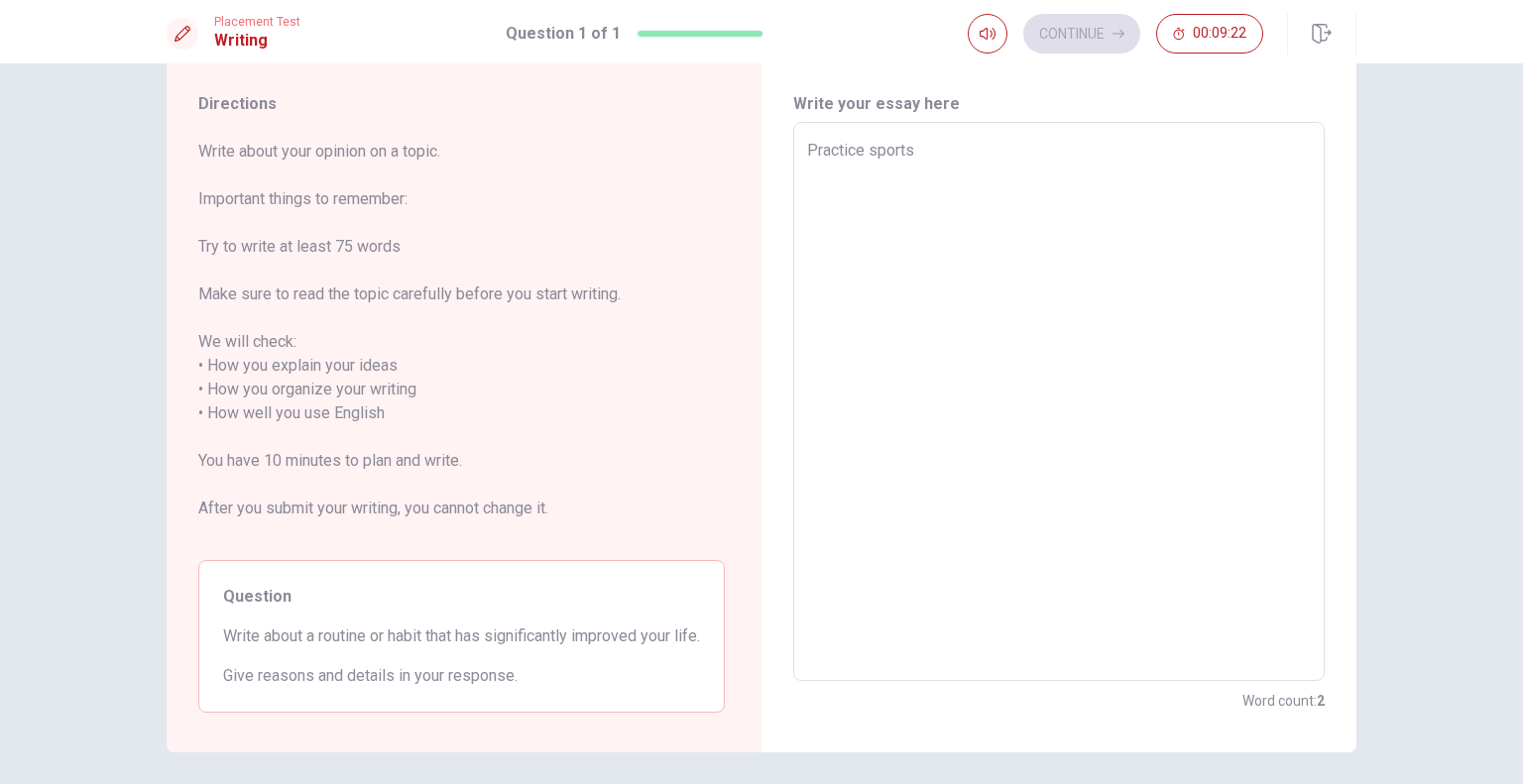 type on "x" 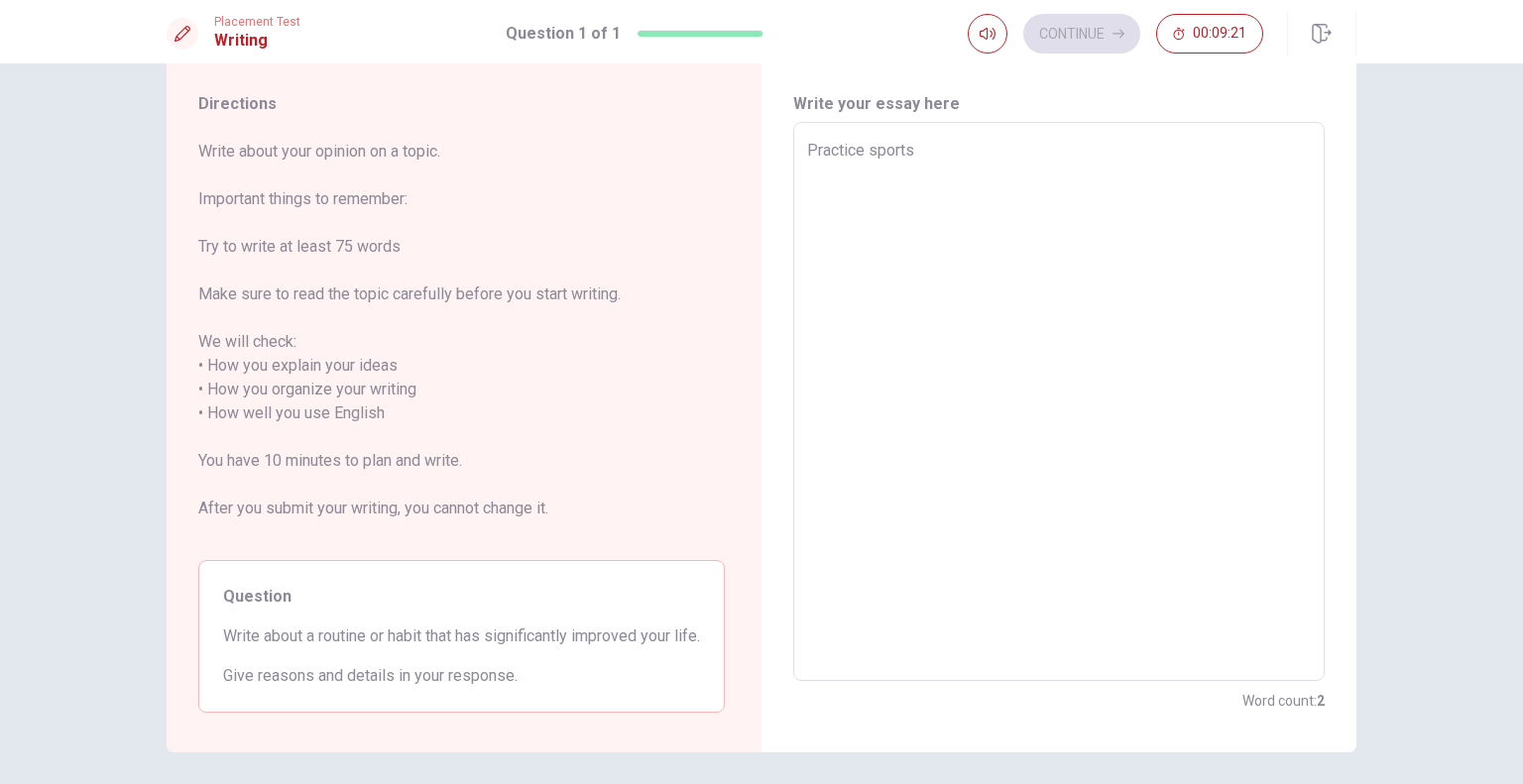 type on "Practice sports
O" 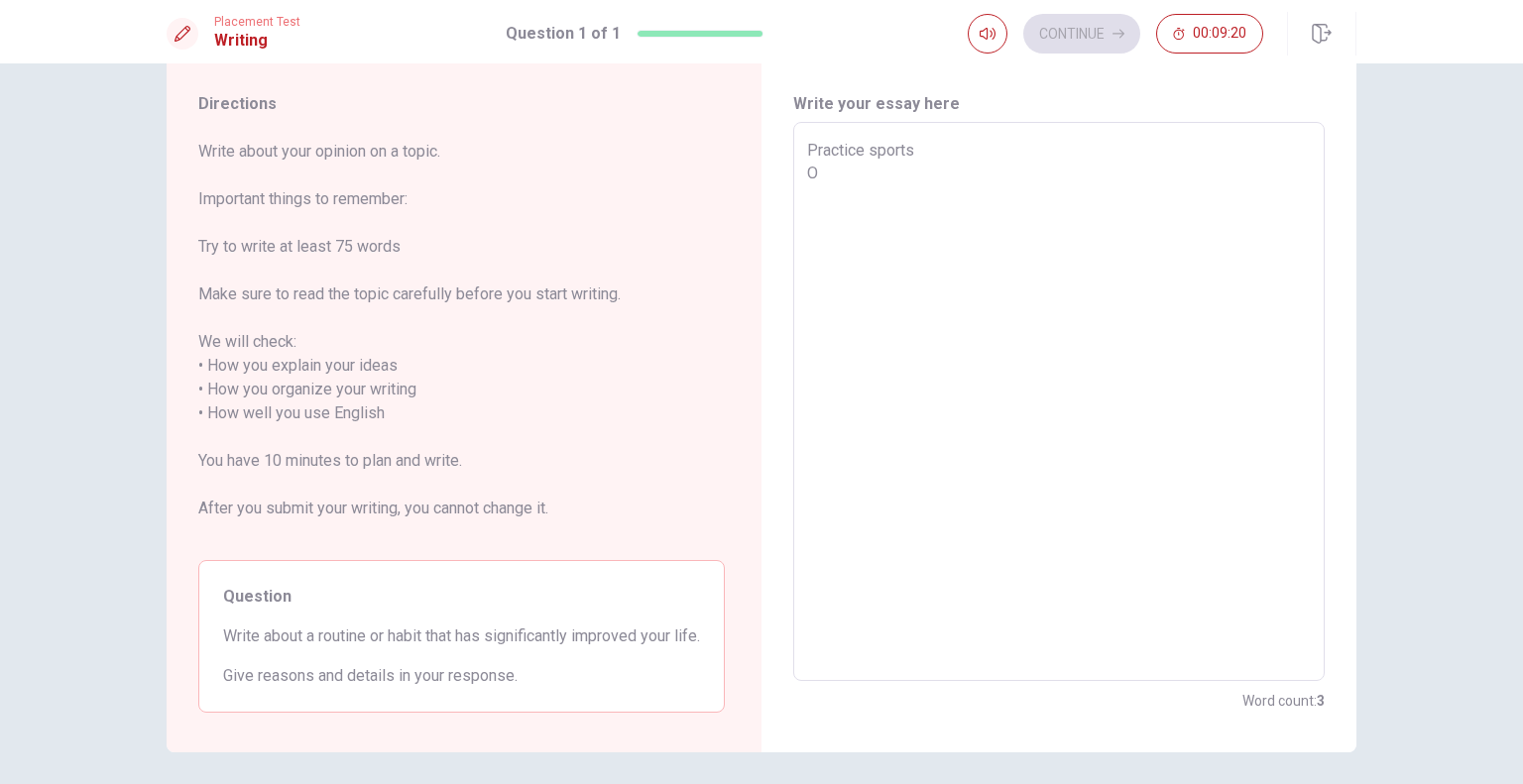 type on "x" 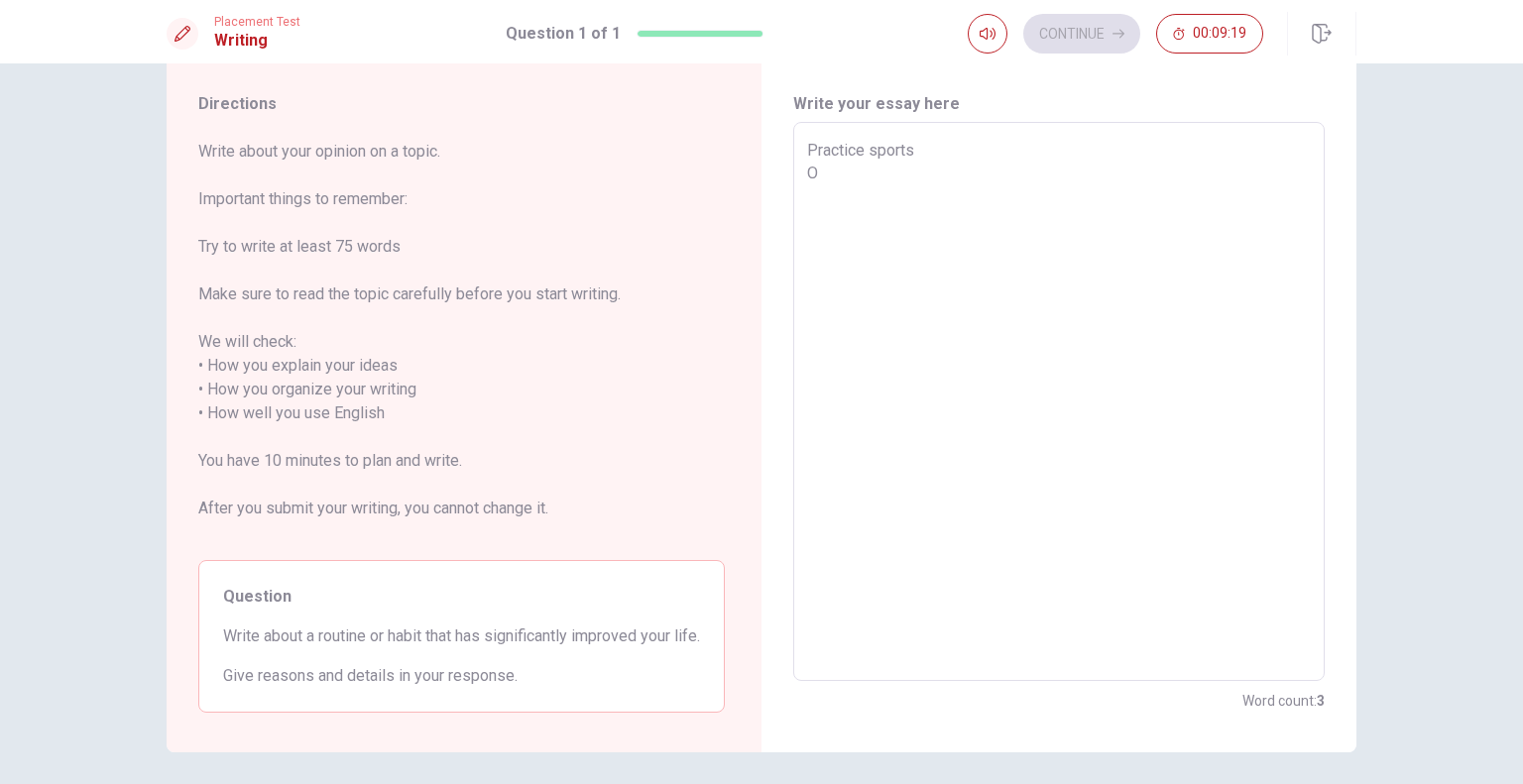 type on "Practice sports" 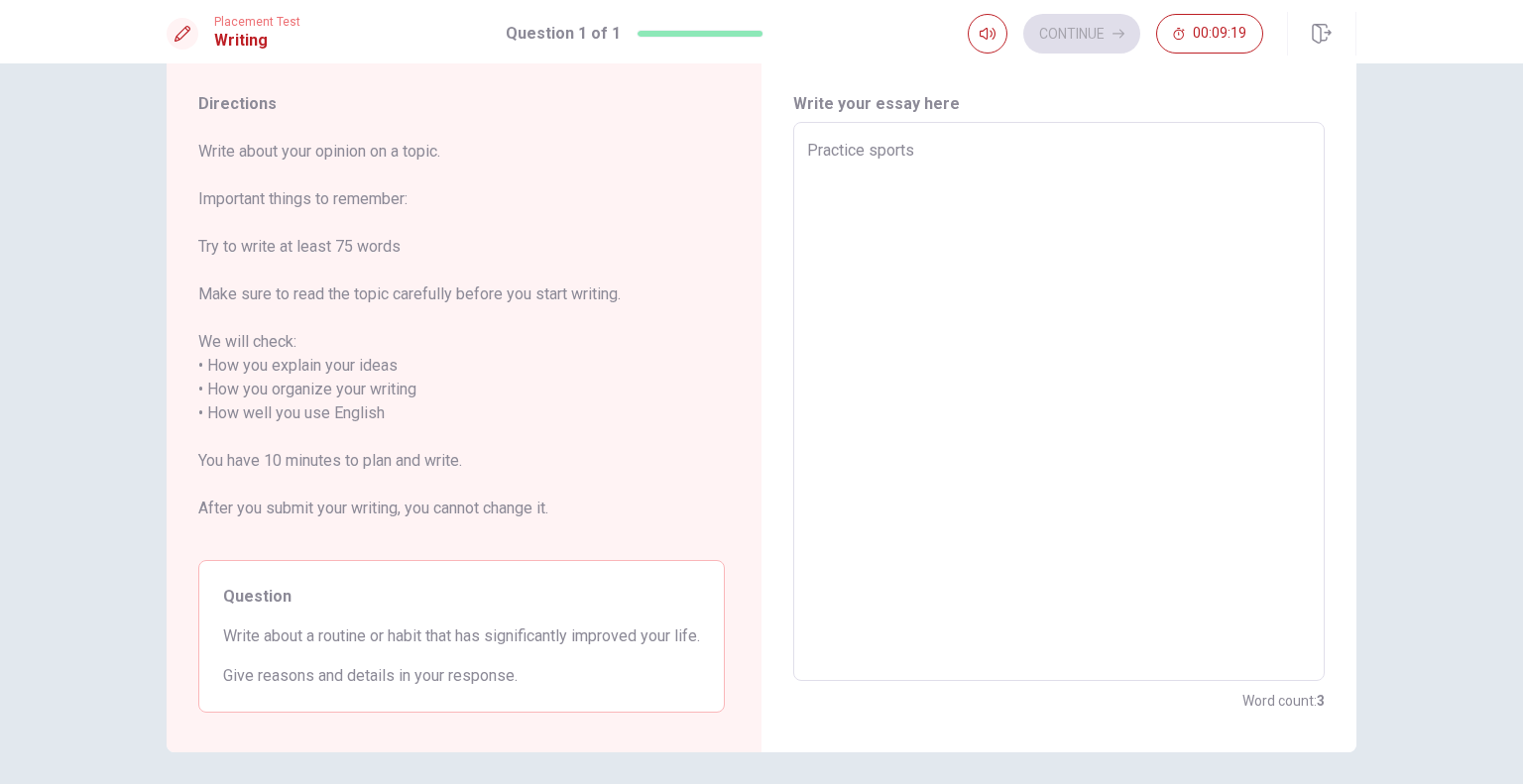 type on "x" 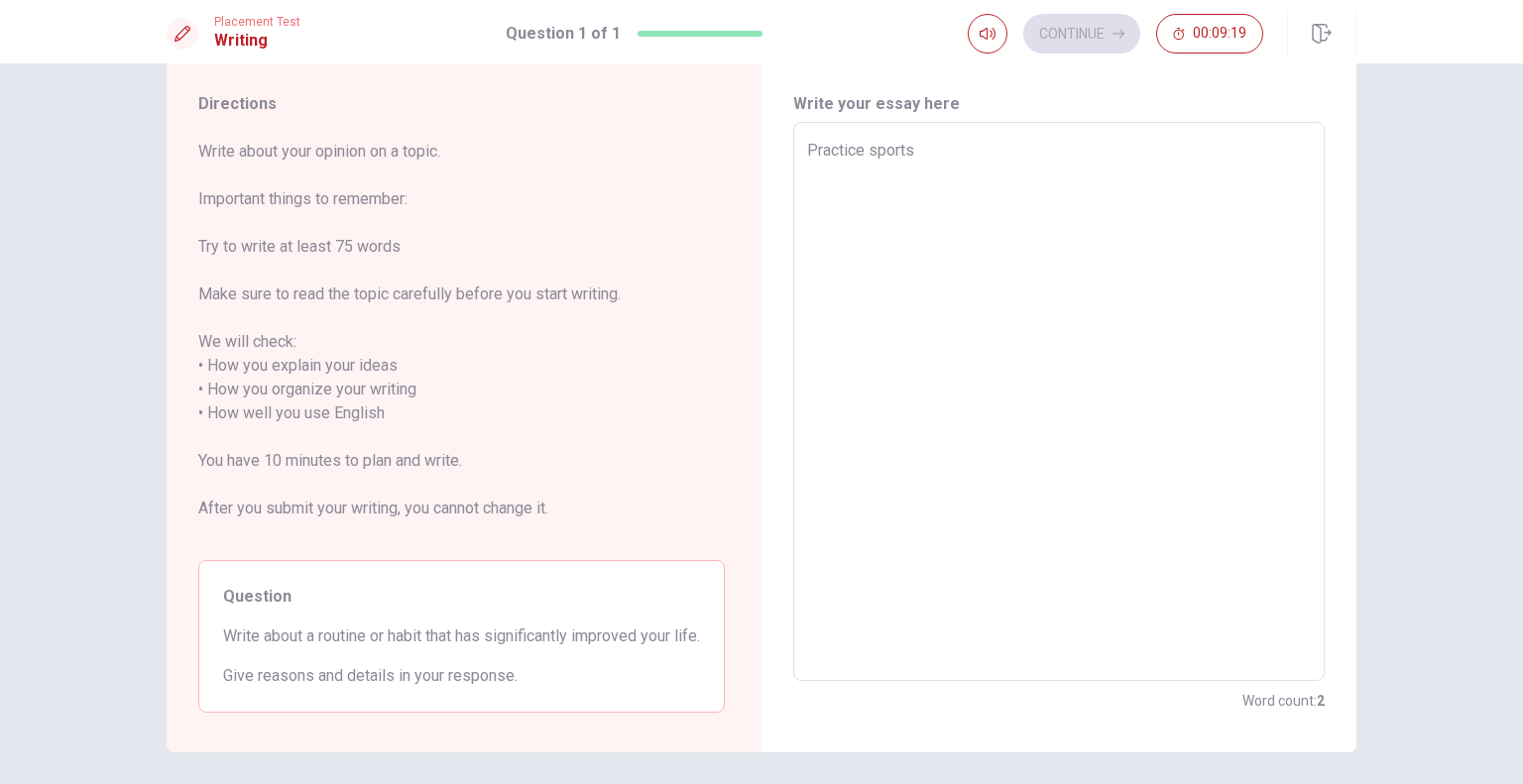 type on "Practice sports
o" 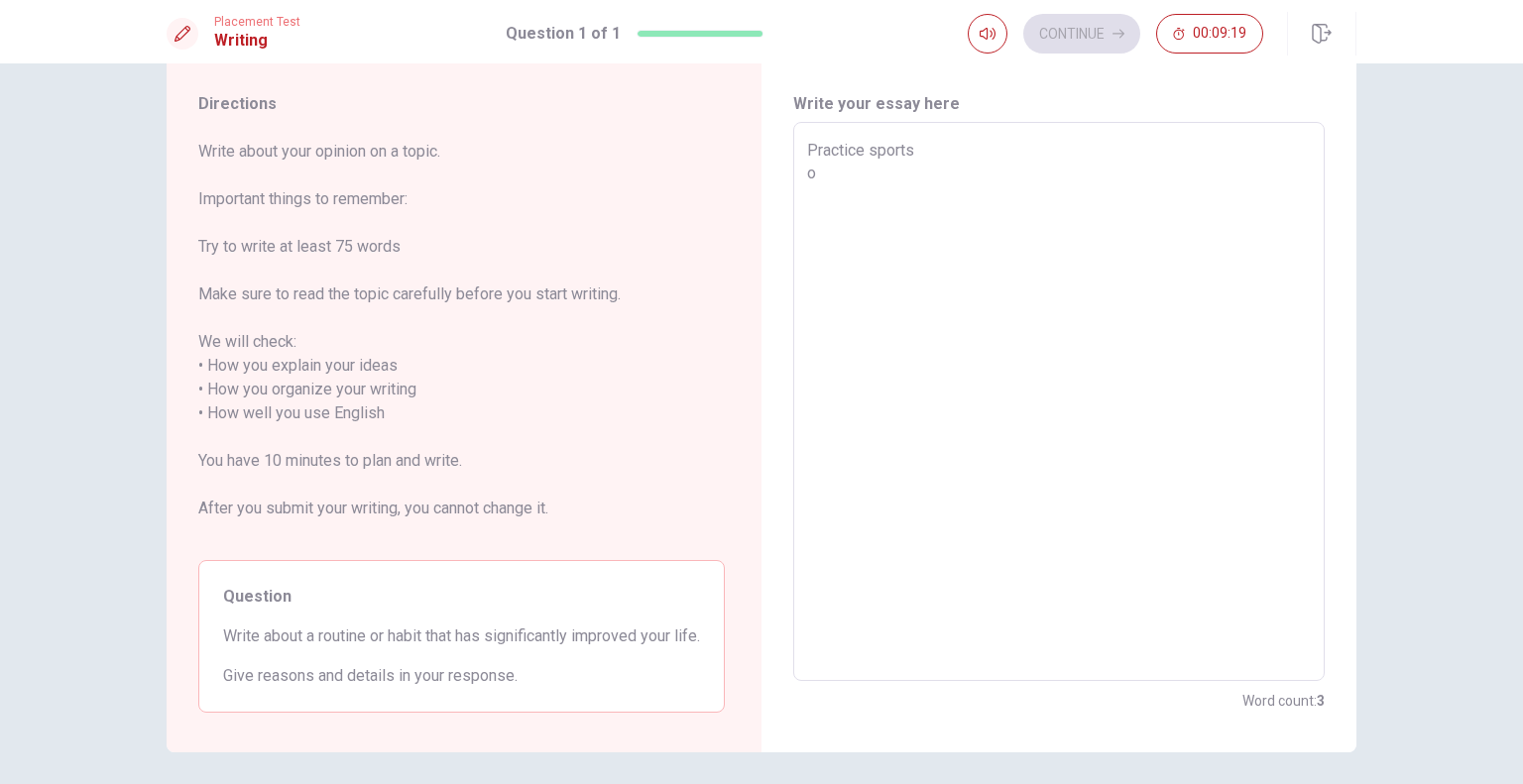 type on "x" 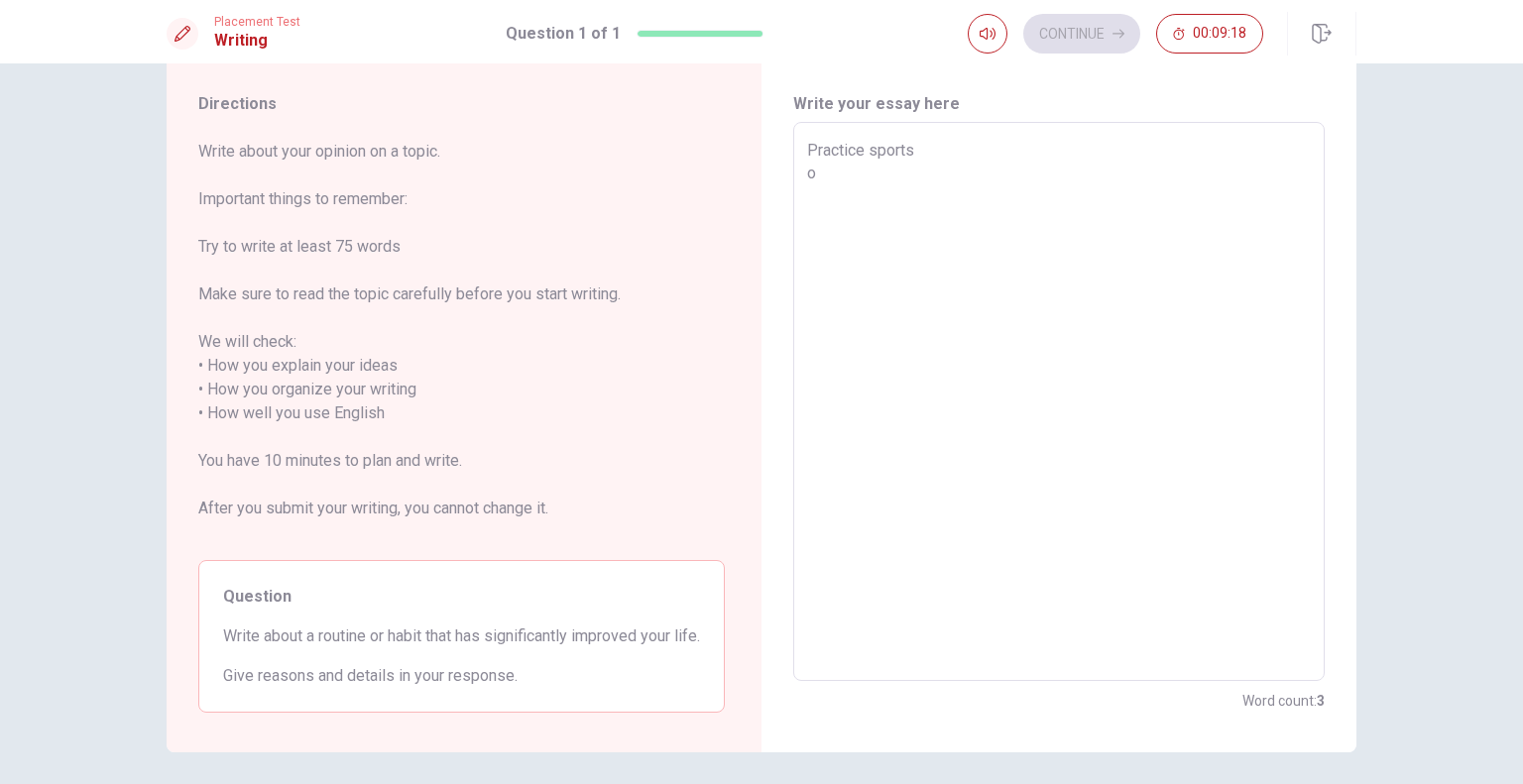 type on "Practice sports" 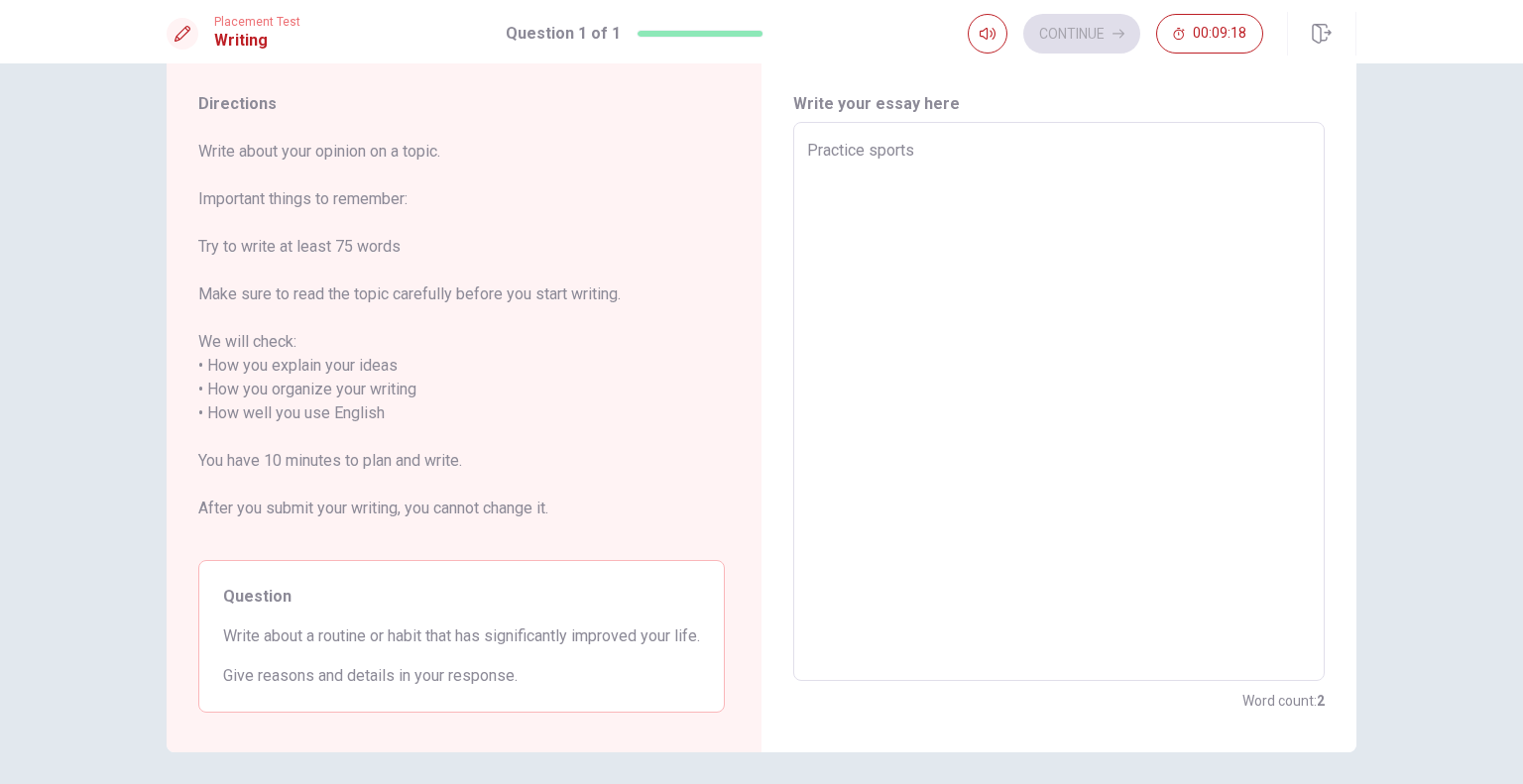 type on "x" 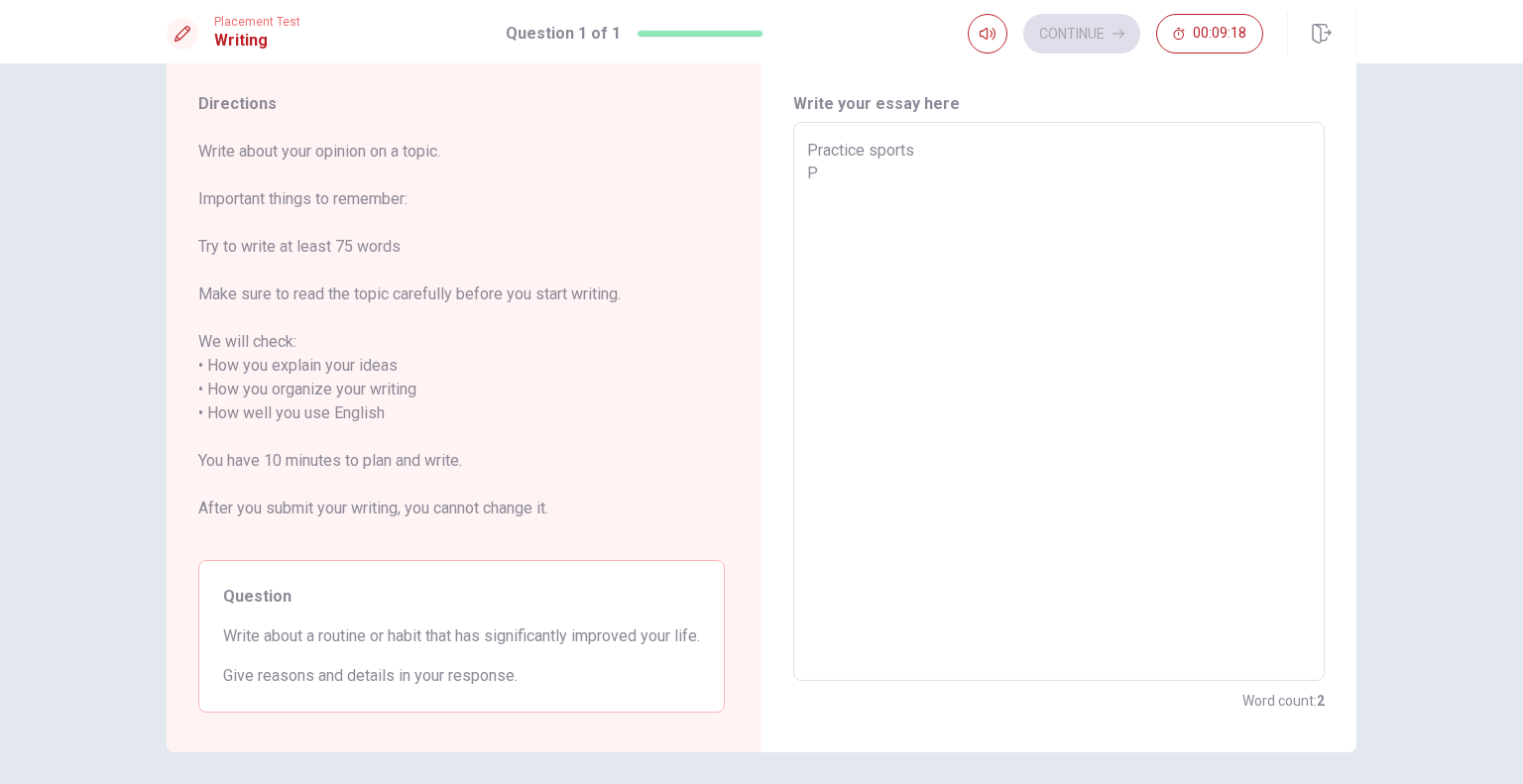 type on "x" 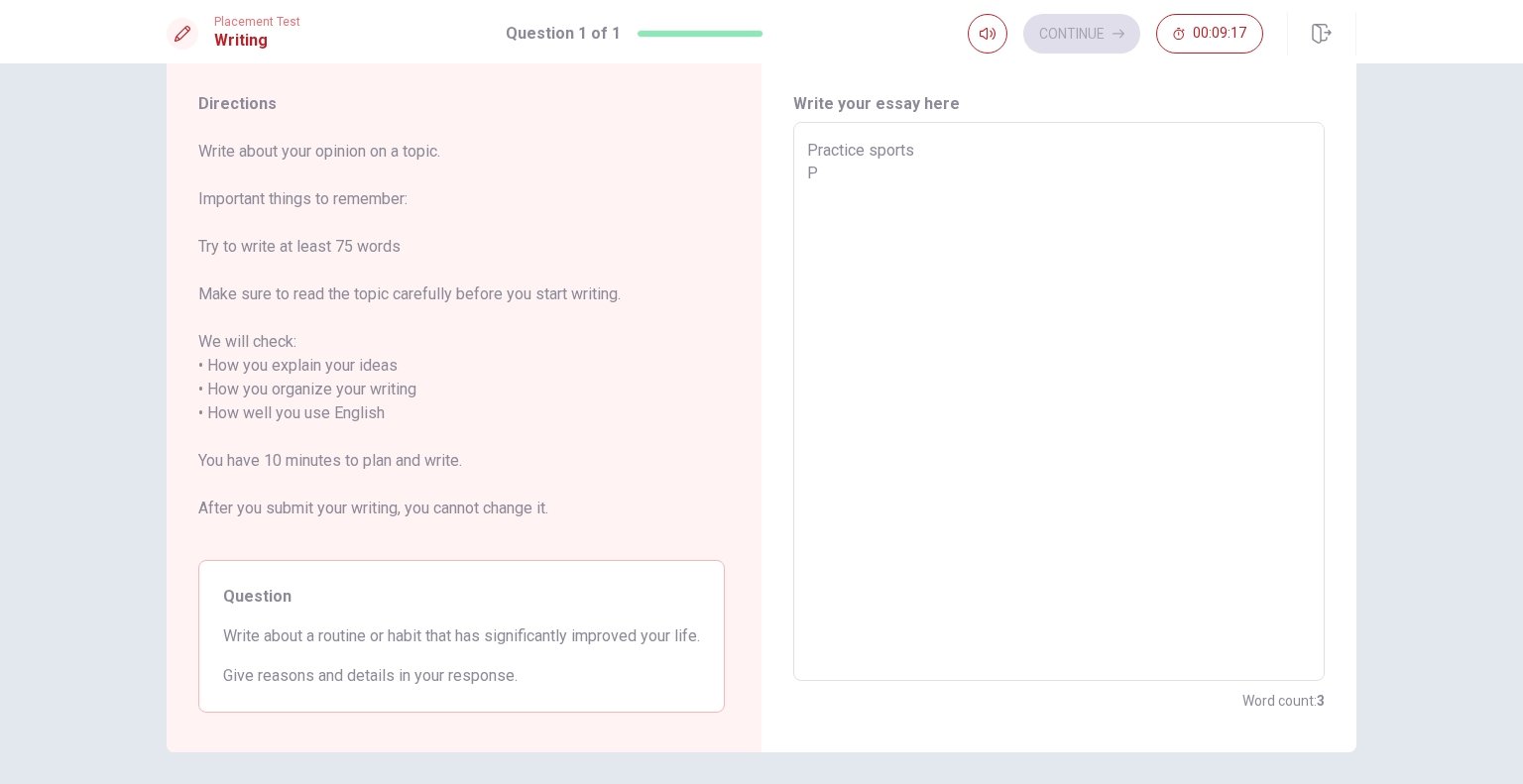 type on "Practice sports" 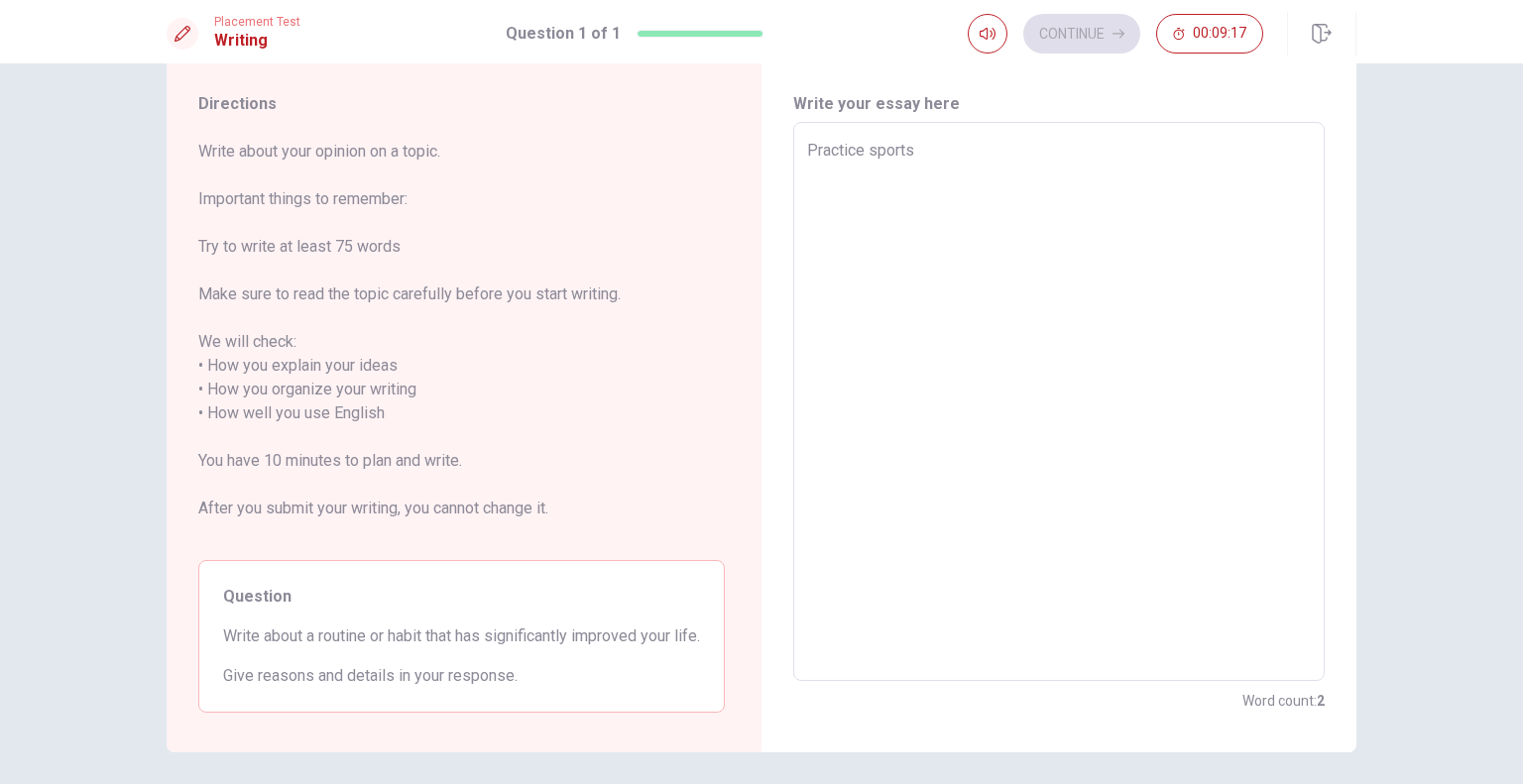 type on "x" 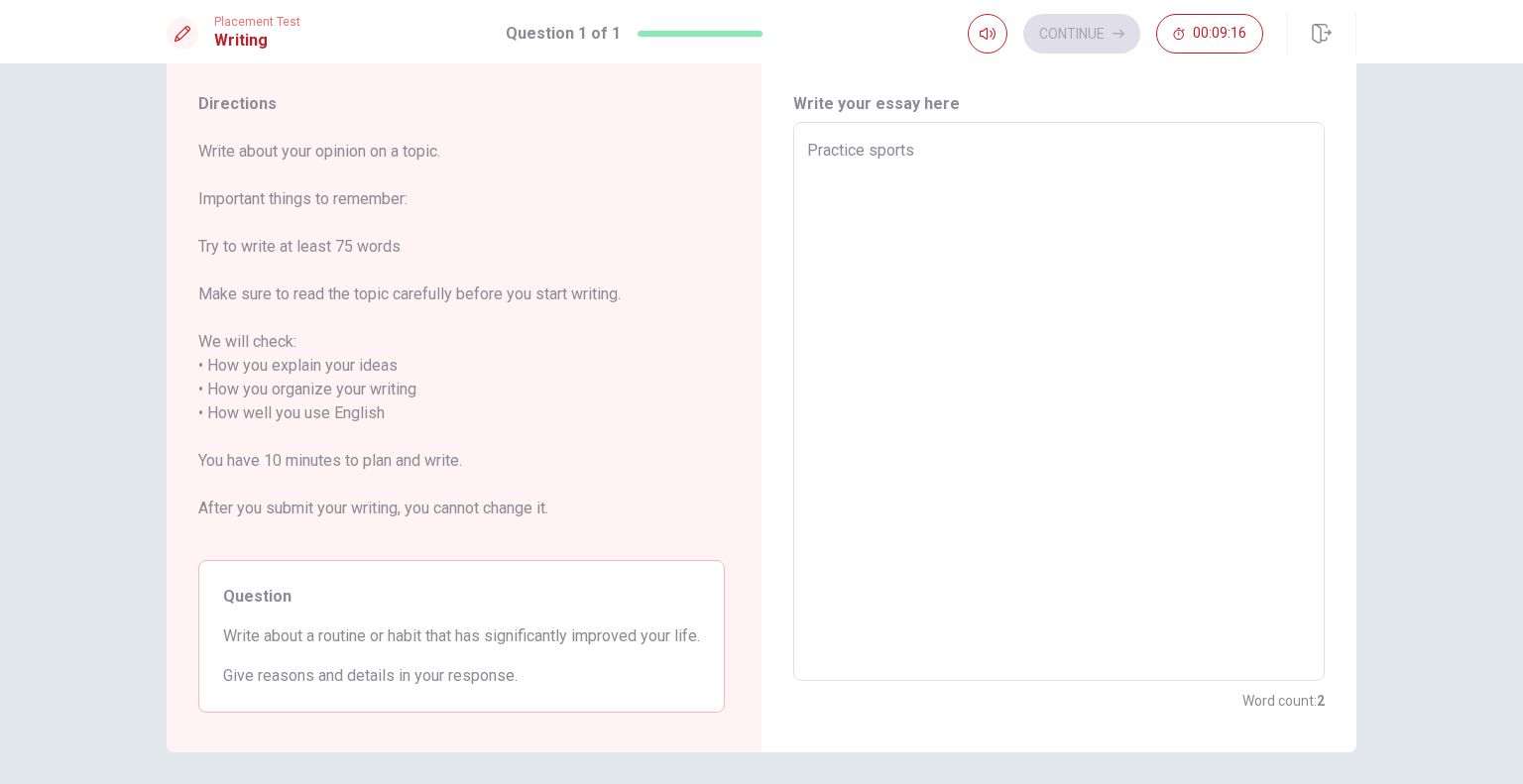 type on "Practice sports
O" 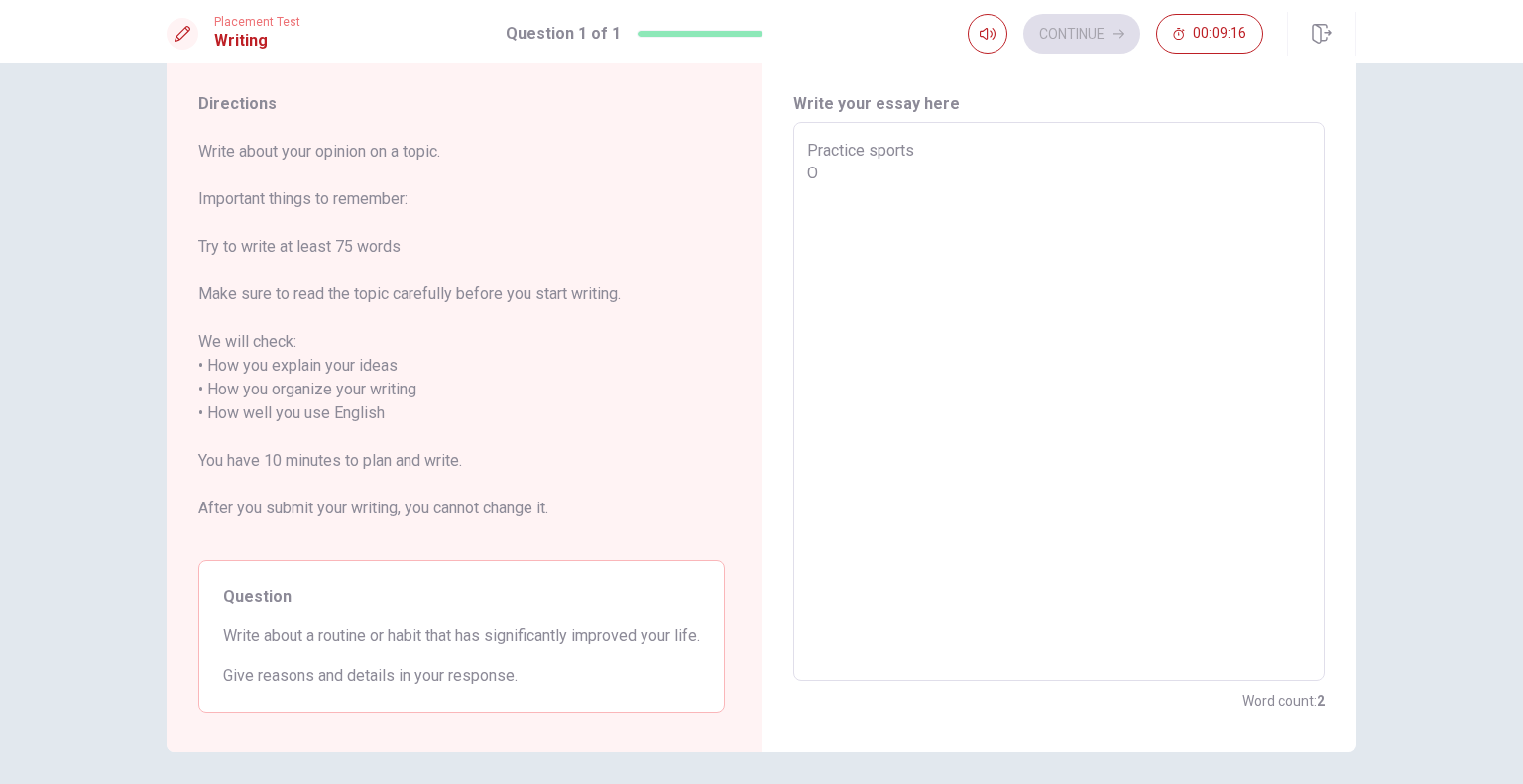 type on "x" 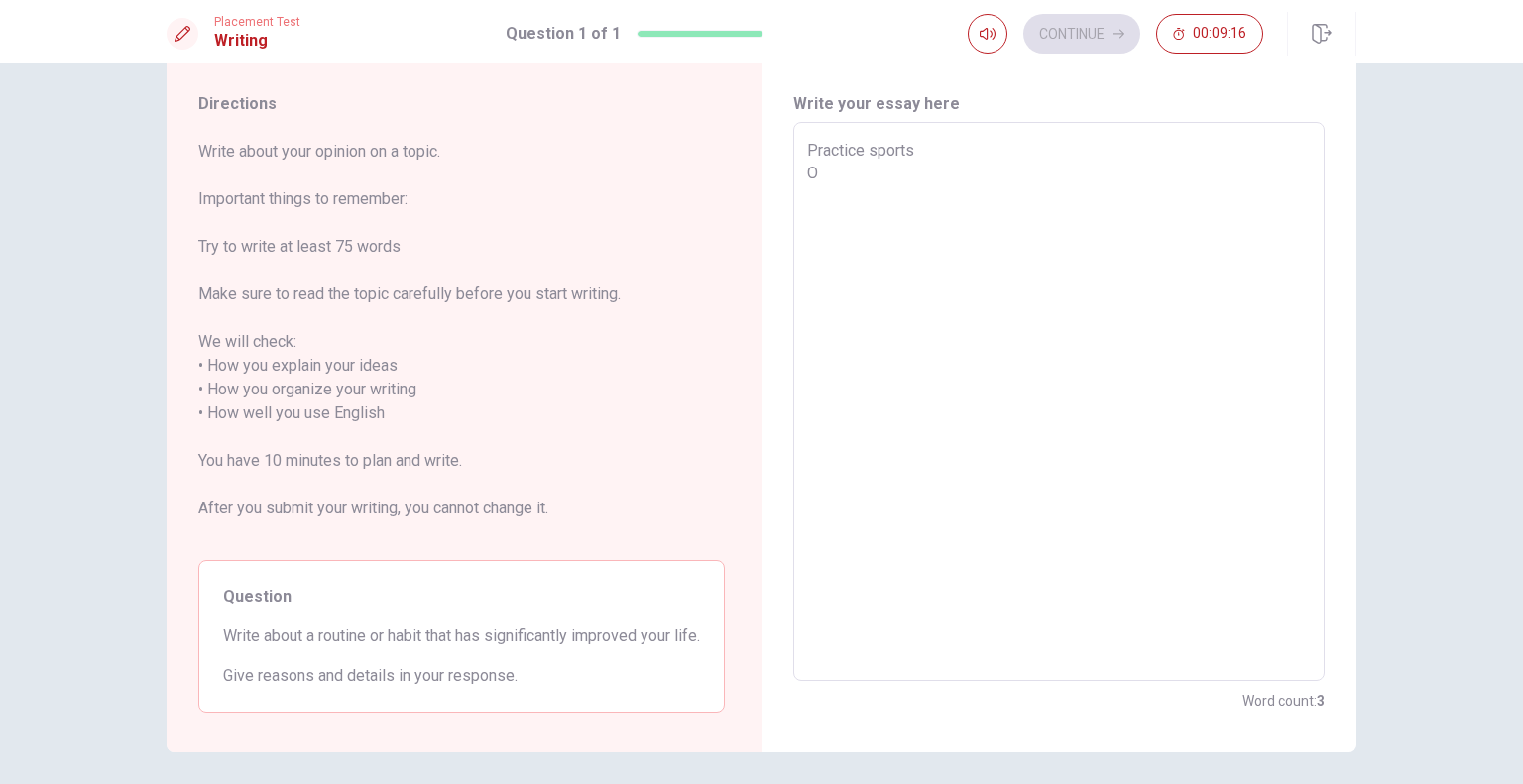 type on "Practice sports
Of" 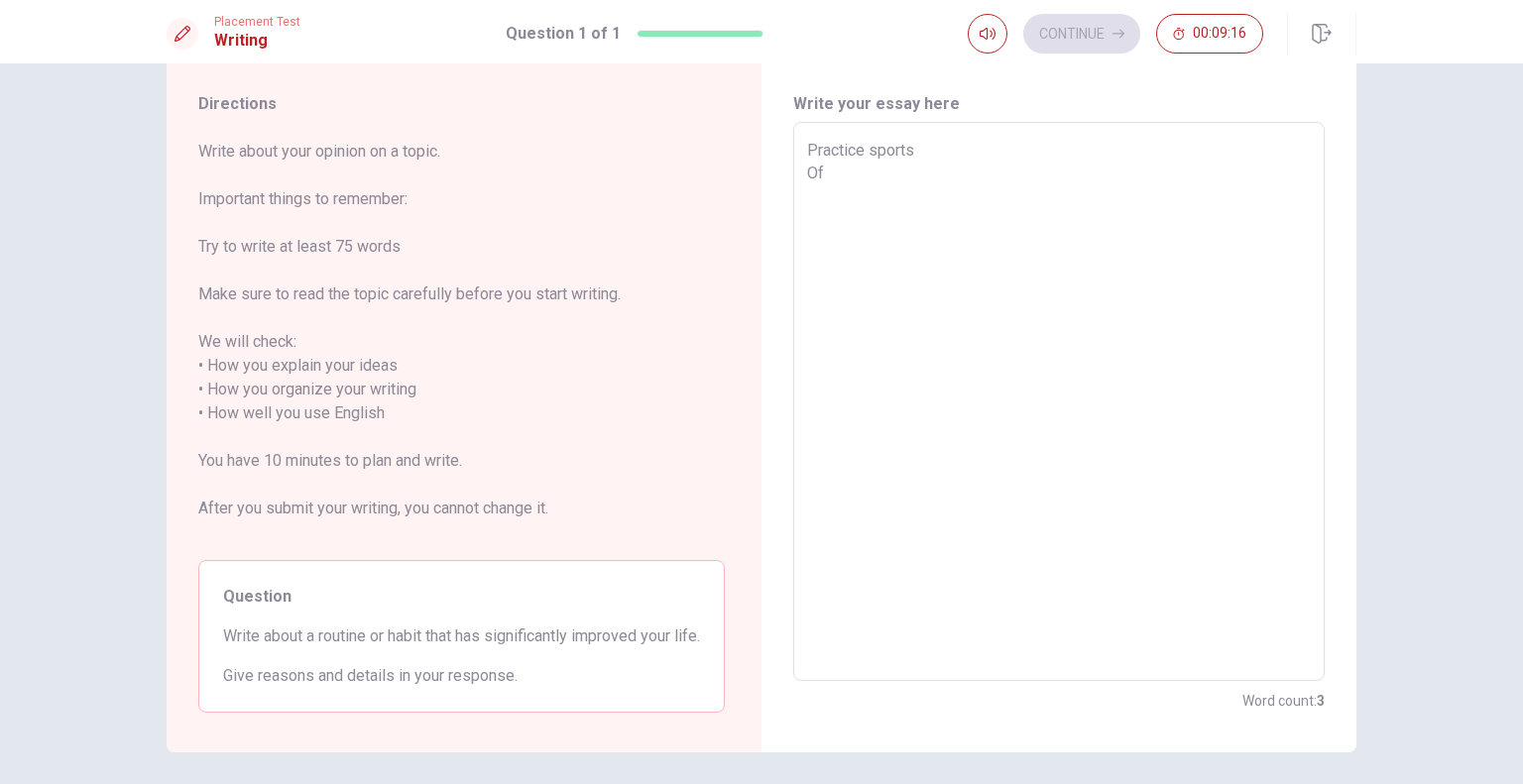type on "x" 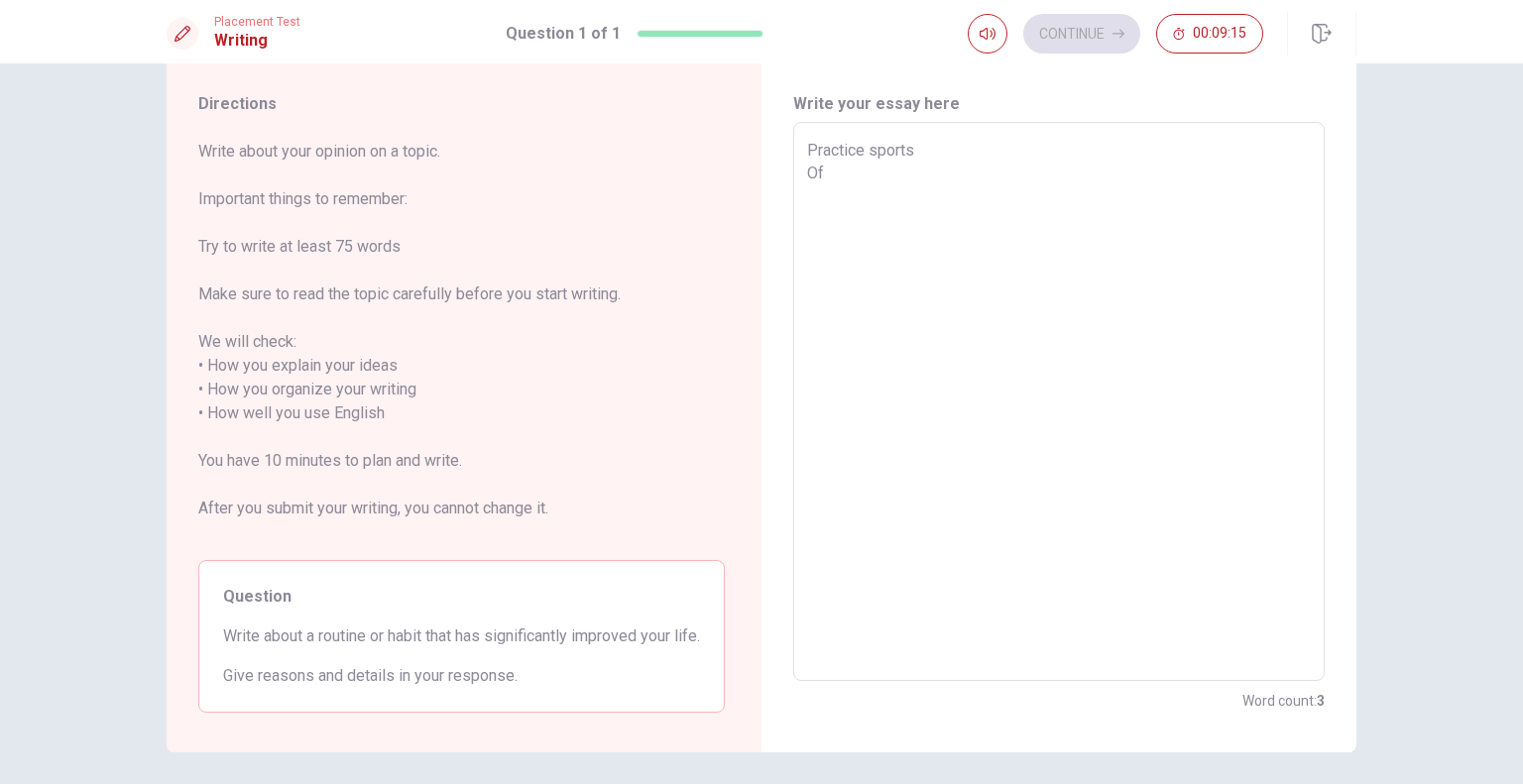 type on "Practice sports
Oft" 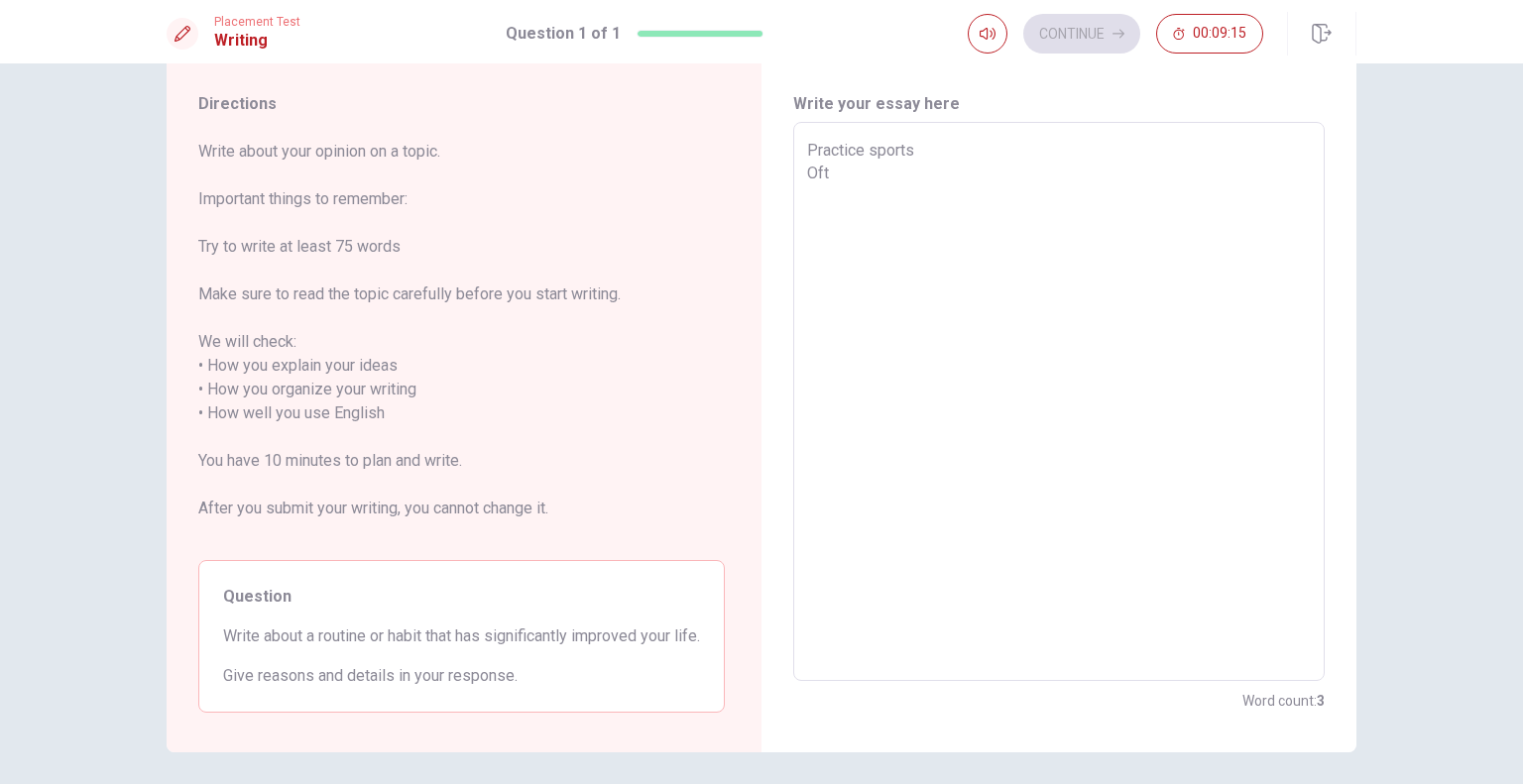 type on "x" 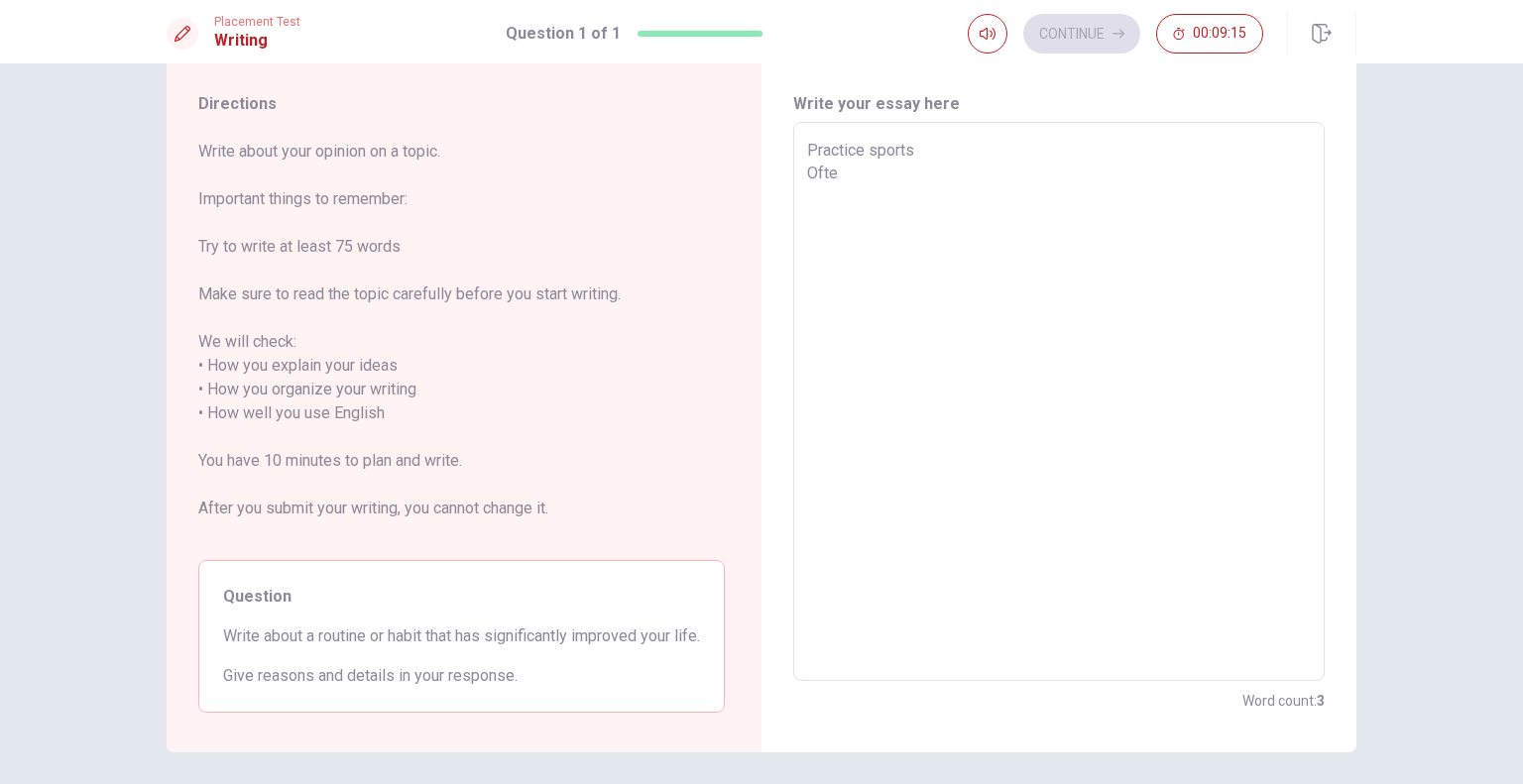 type on "x" 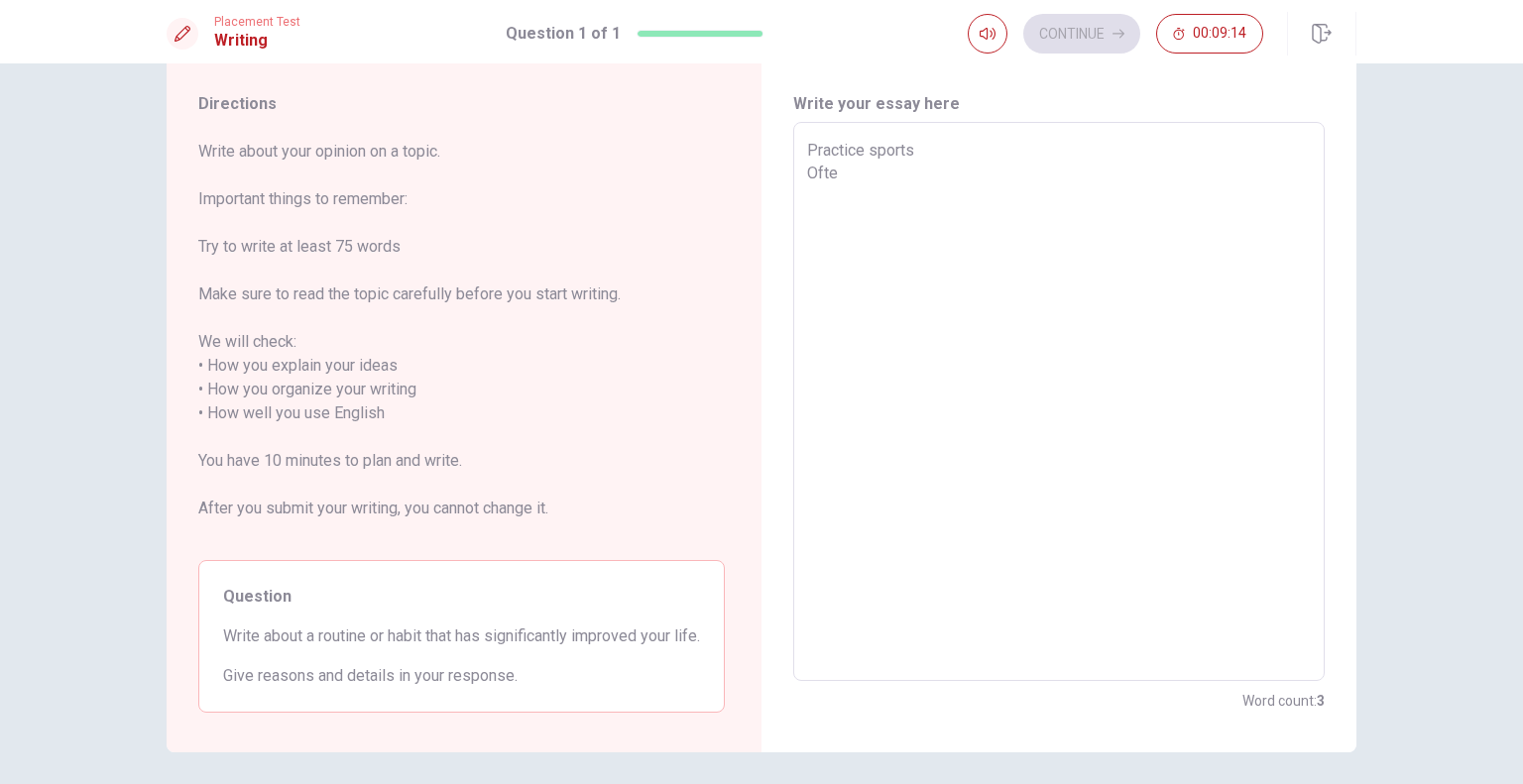 type on "Practice sports
Often" 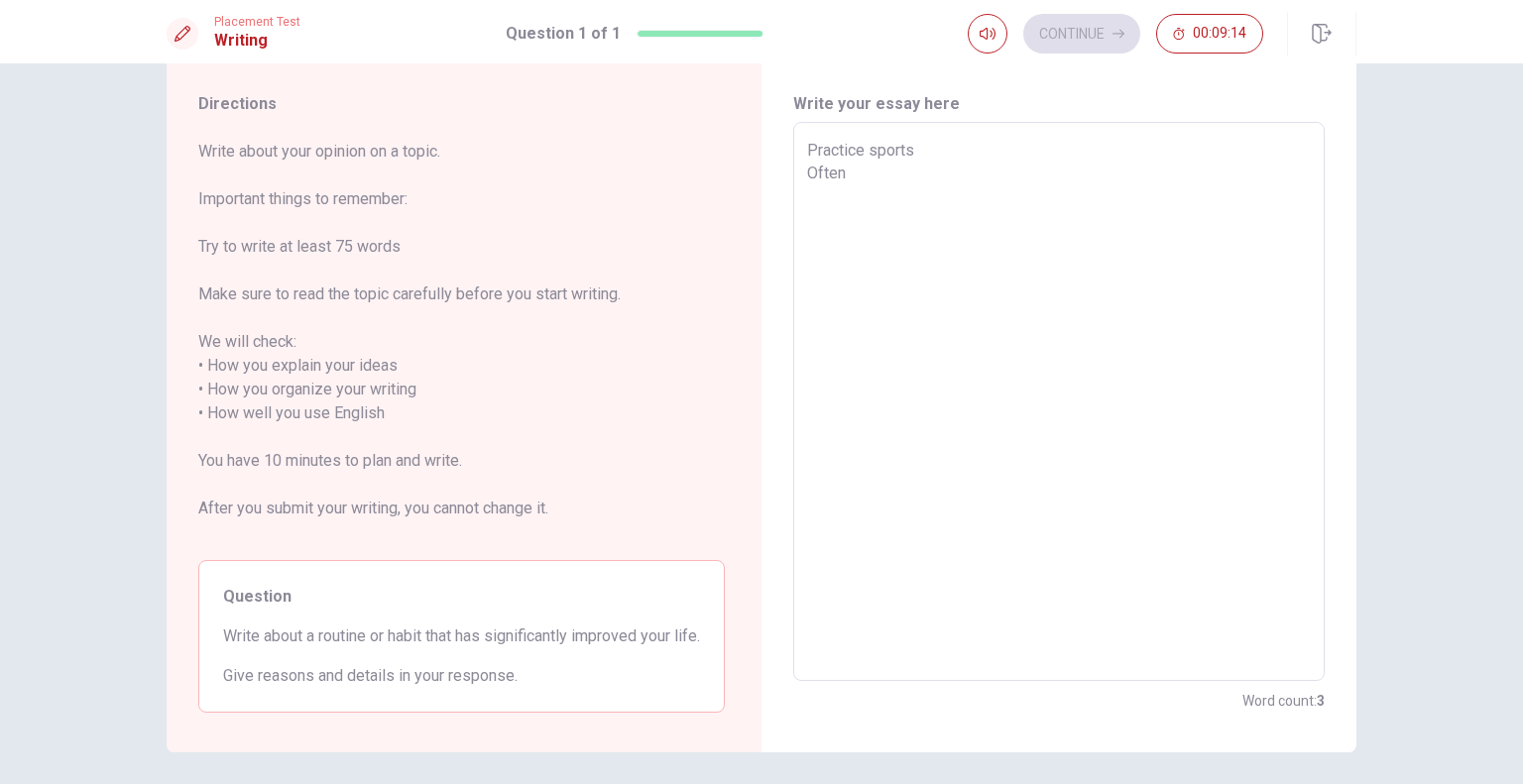 type on "x" 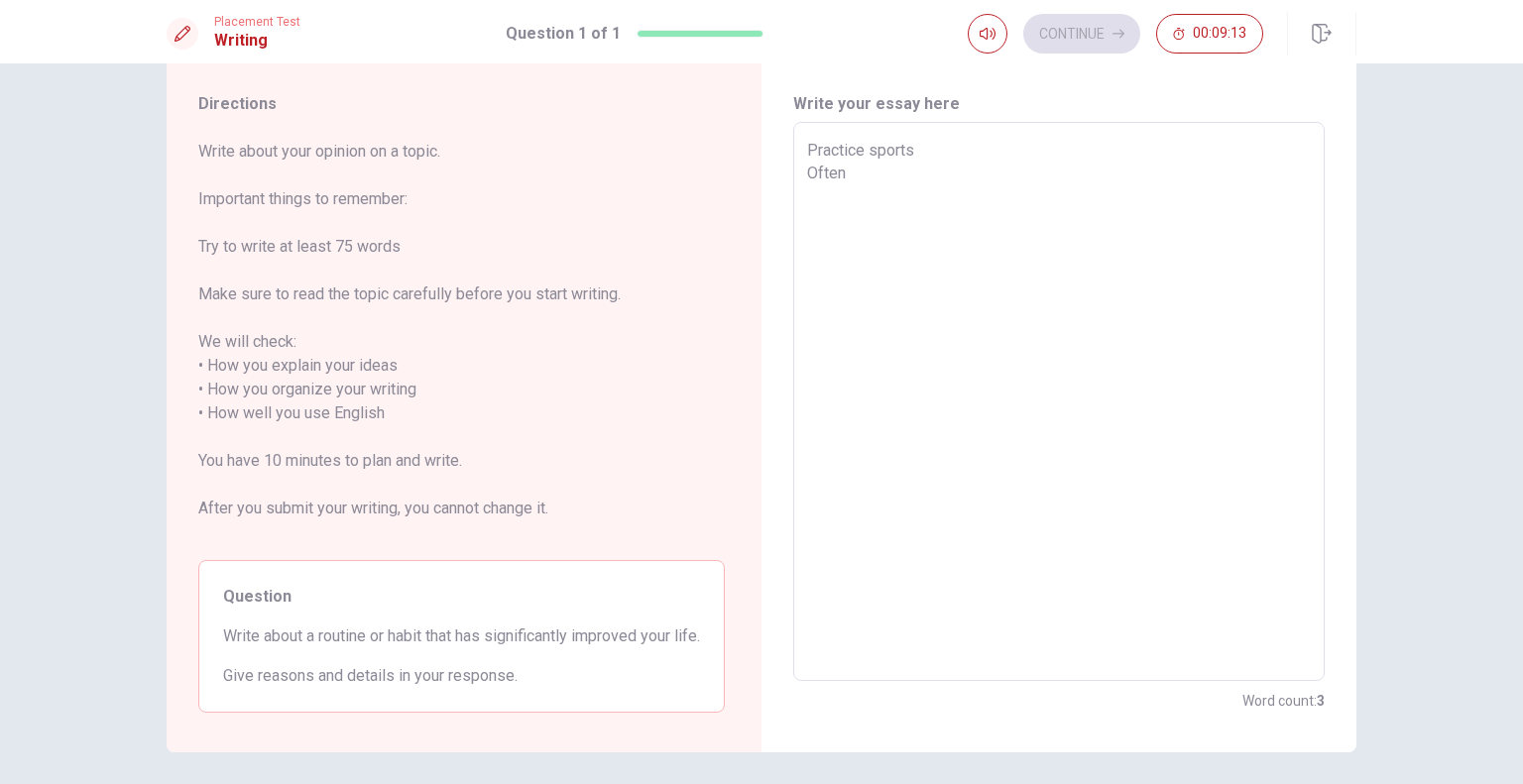 type on "Practice sports
Often w" 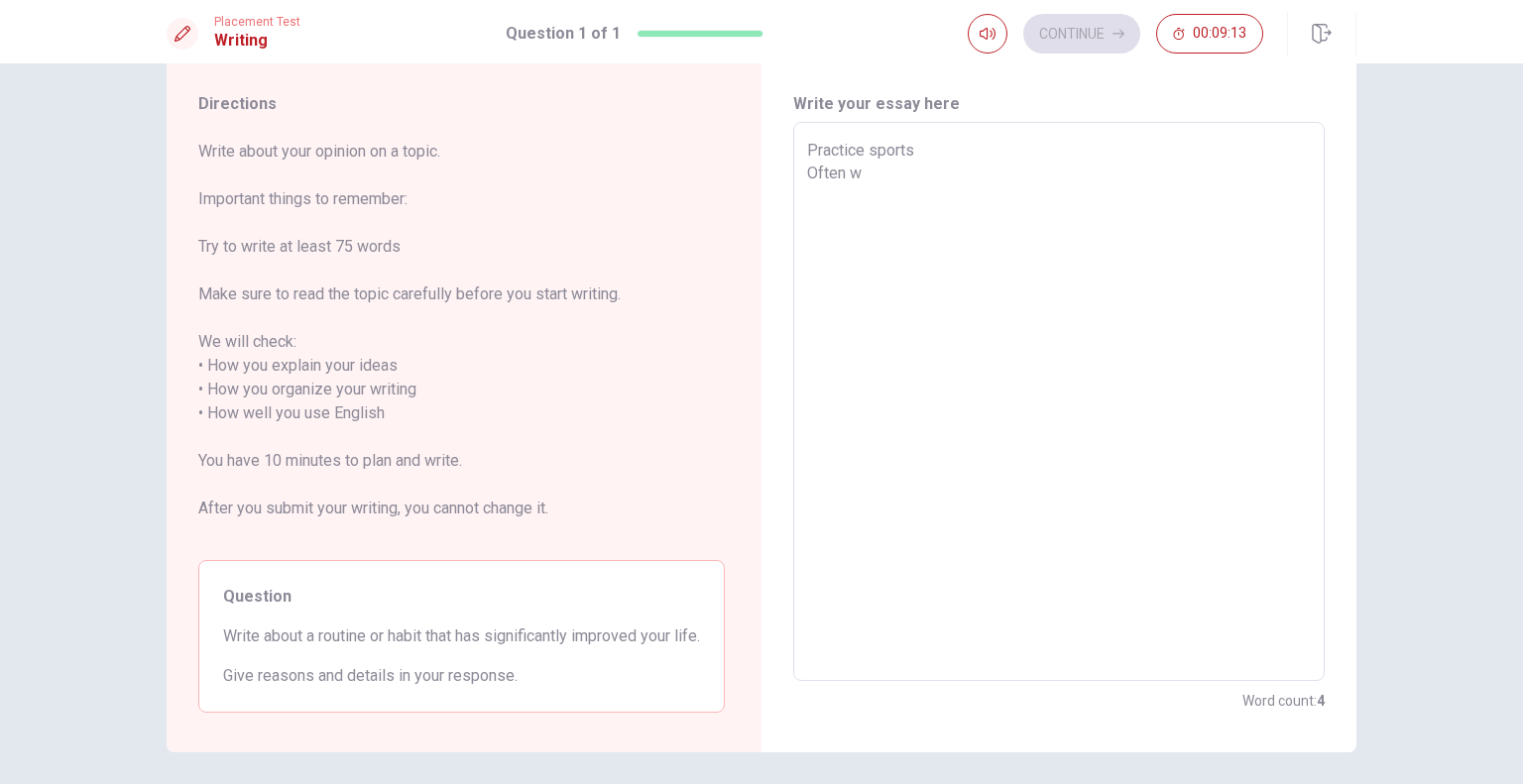 type on "x" 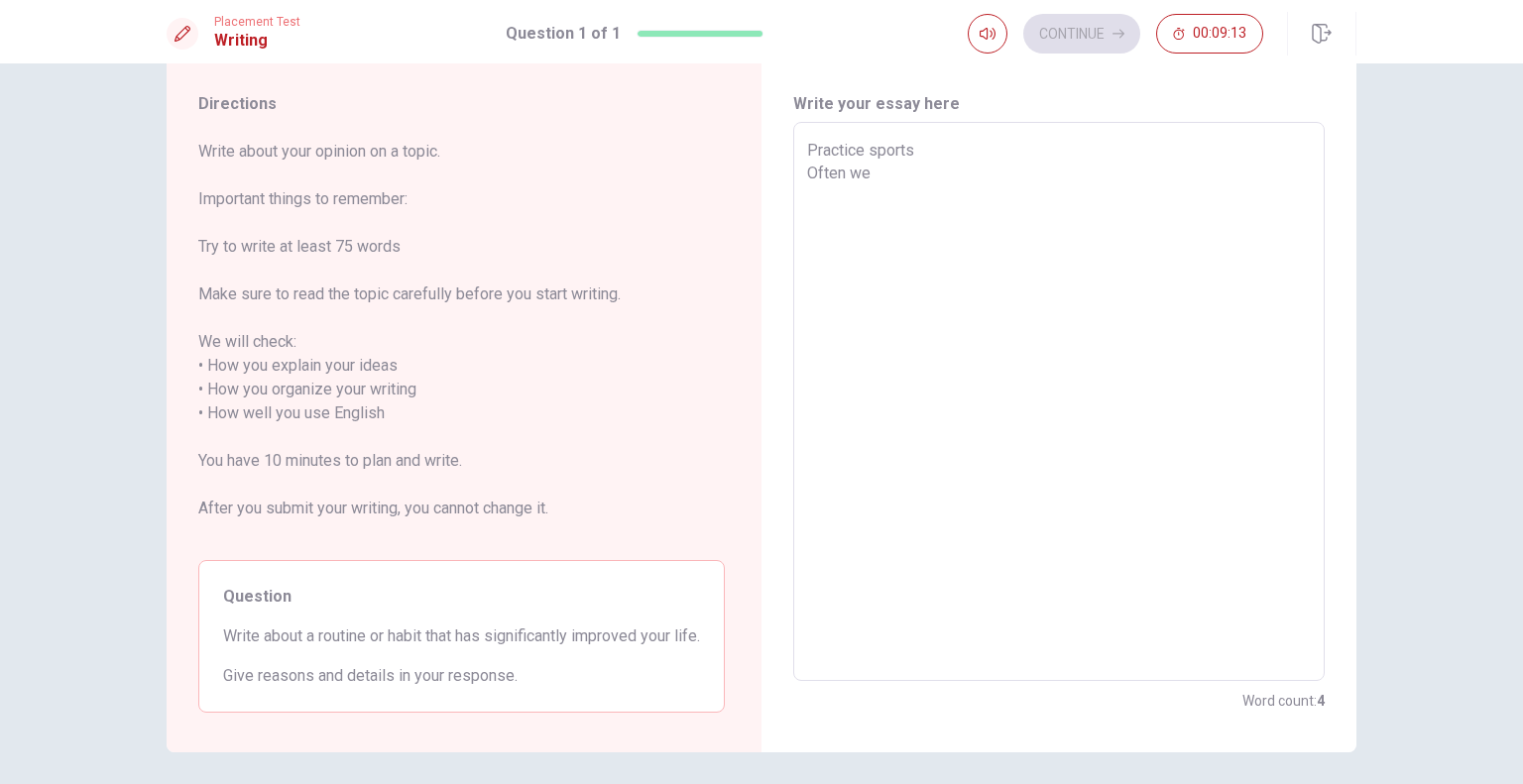 type on "x" 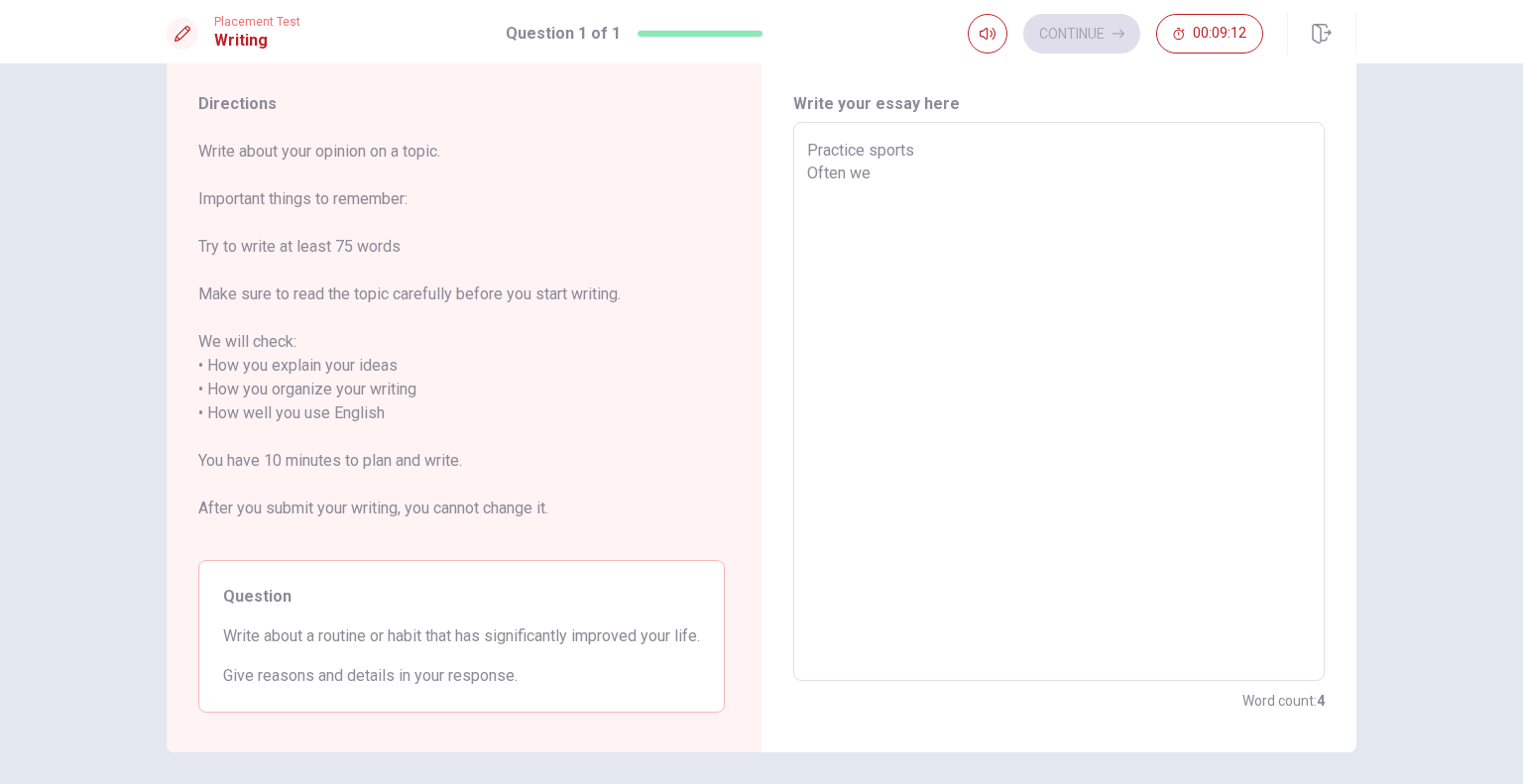 type on "Practice sports
Often we" 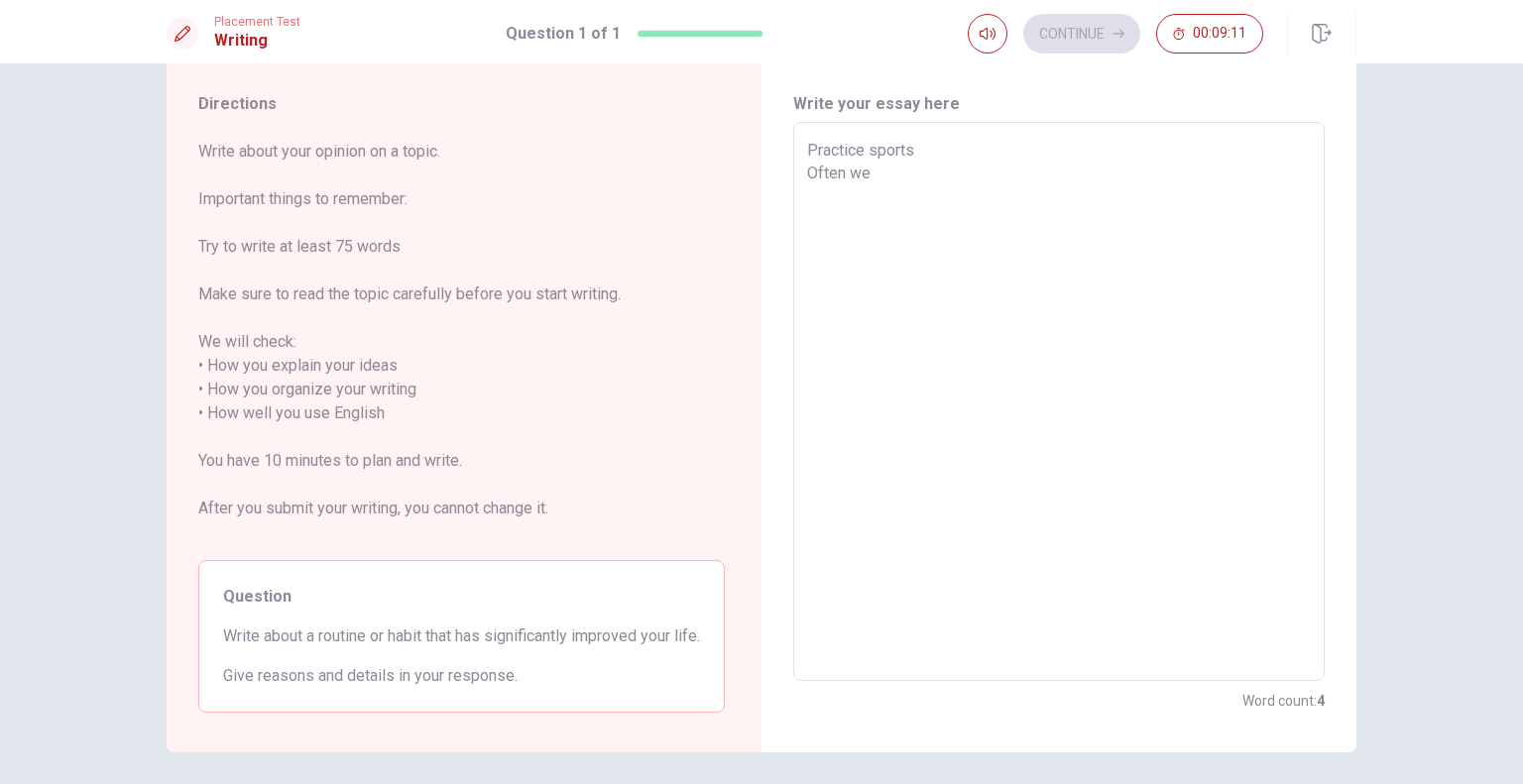 type on "Practice sports
Often we d" 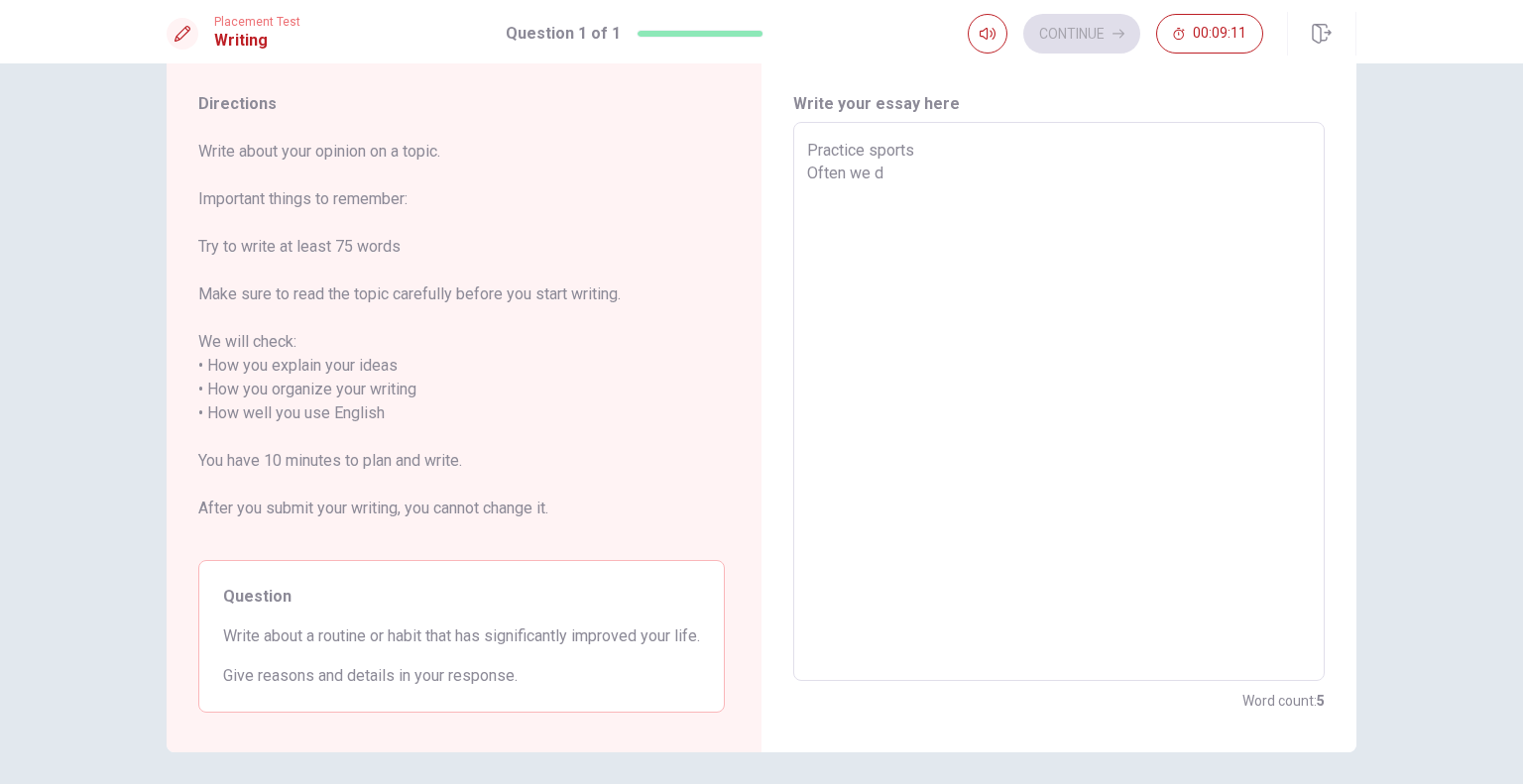 type on "x" 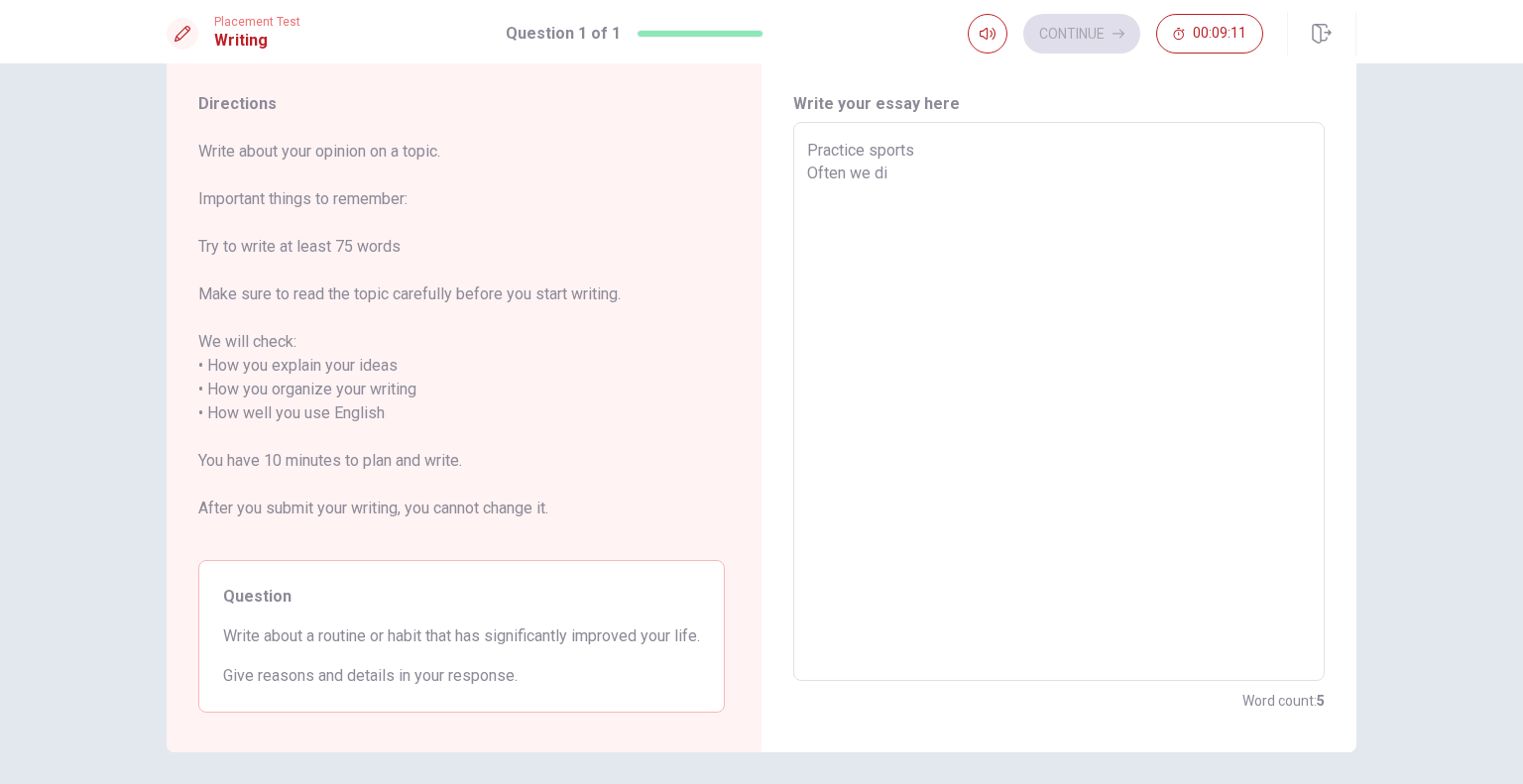 type on "x" 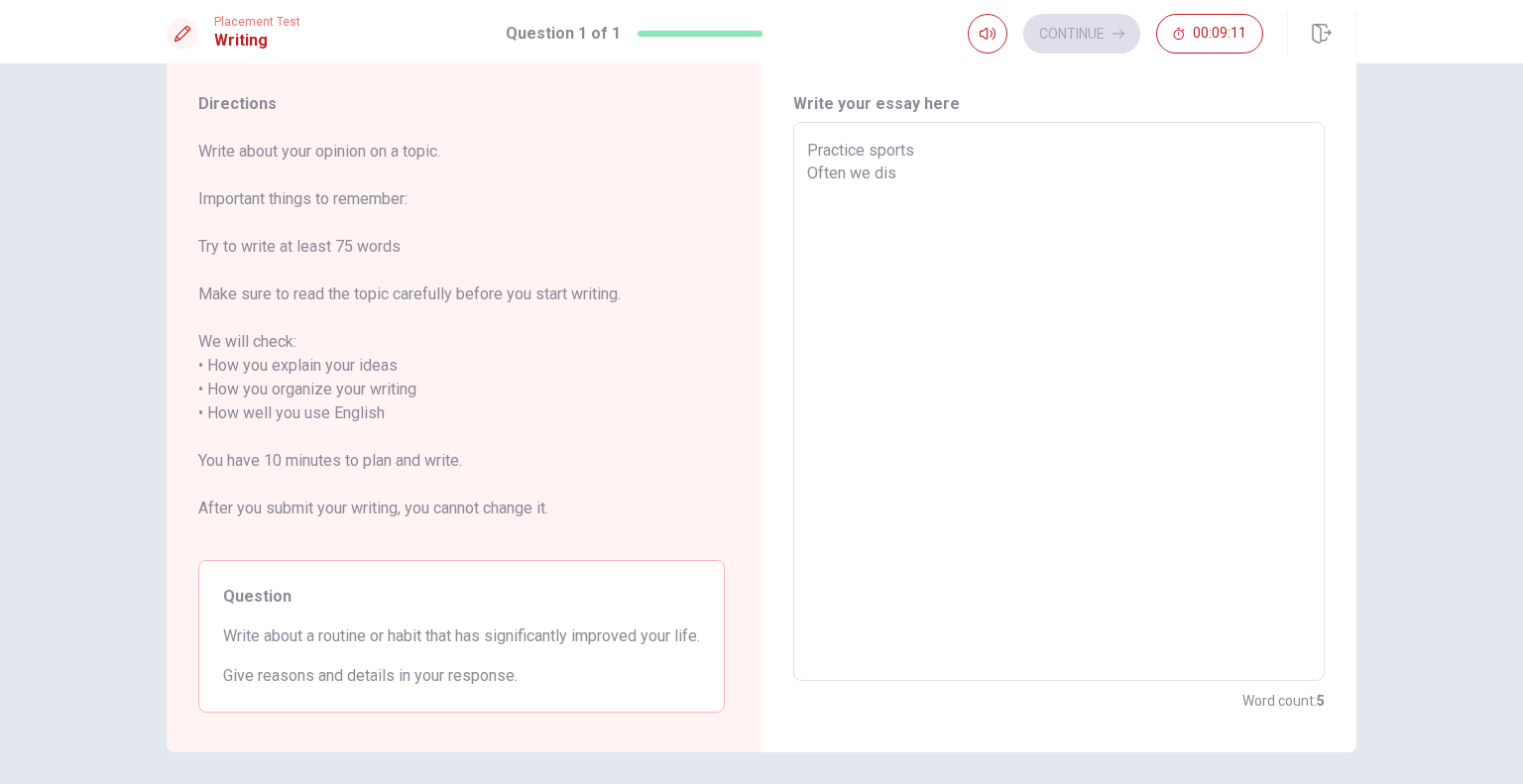 type on "x" 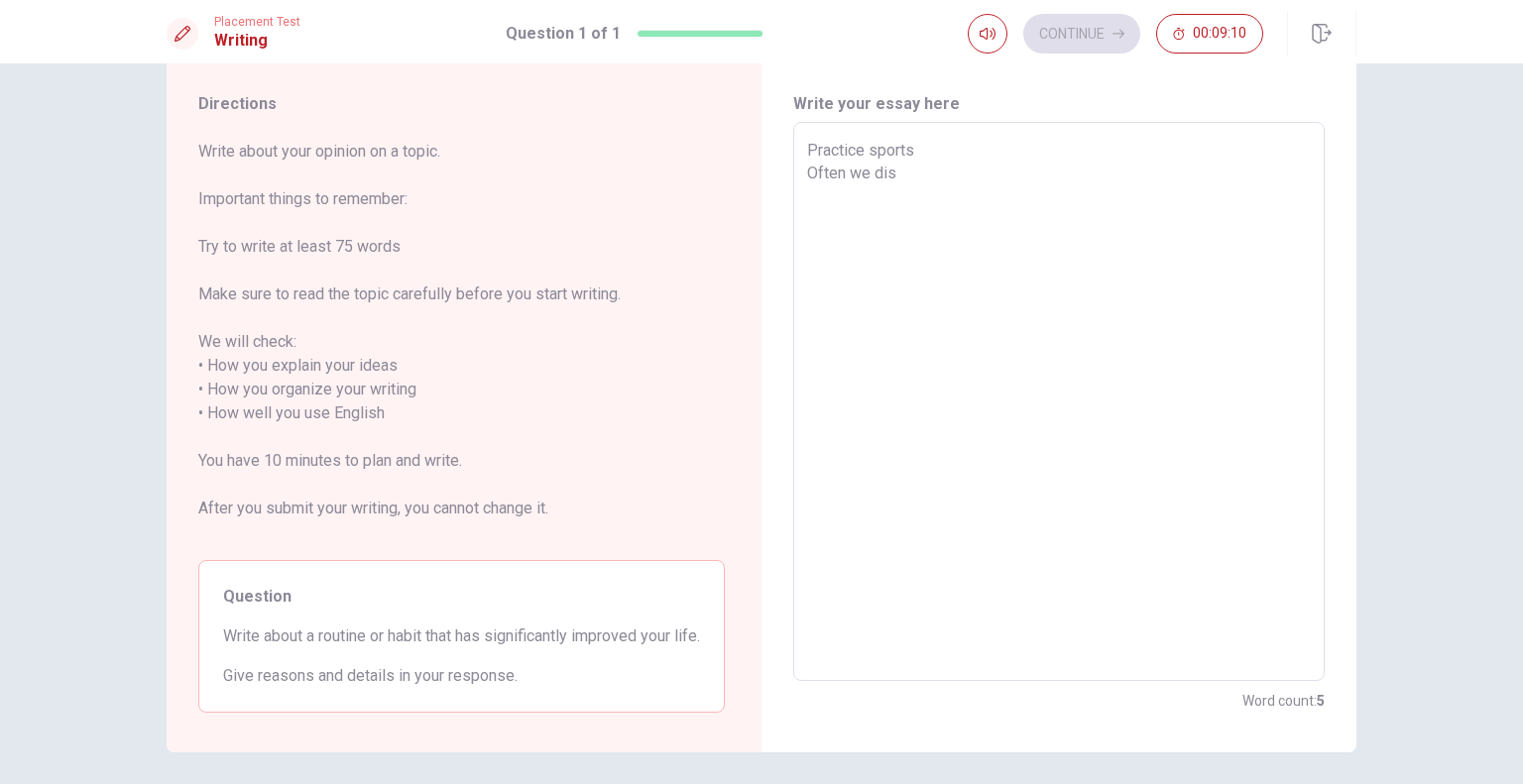 type on "Practice sports
Often we diss" 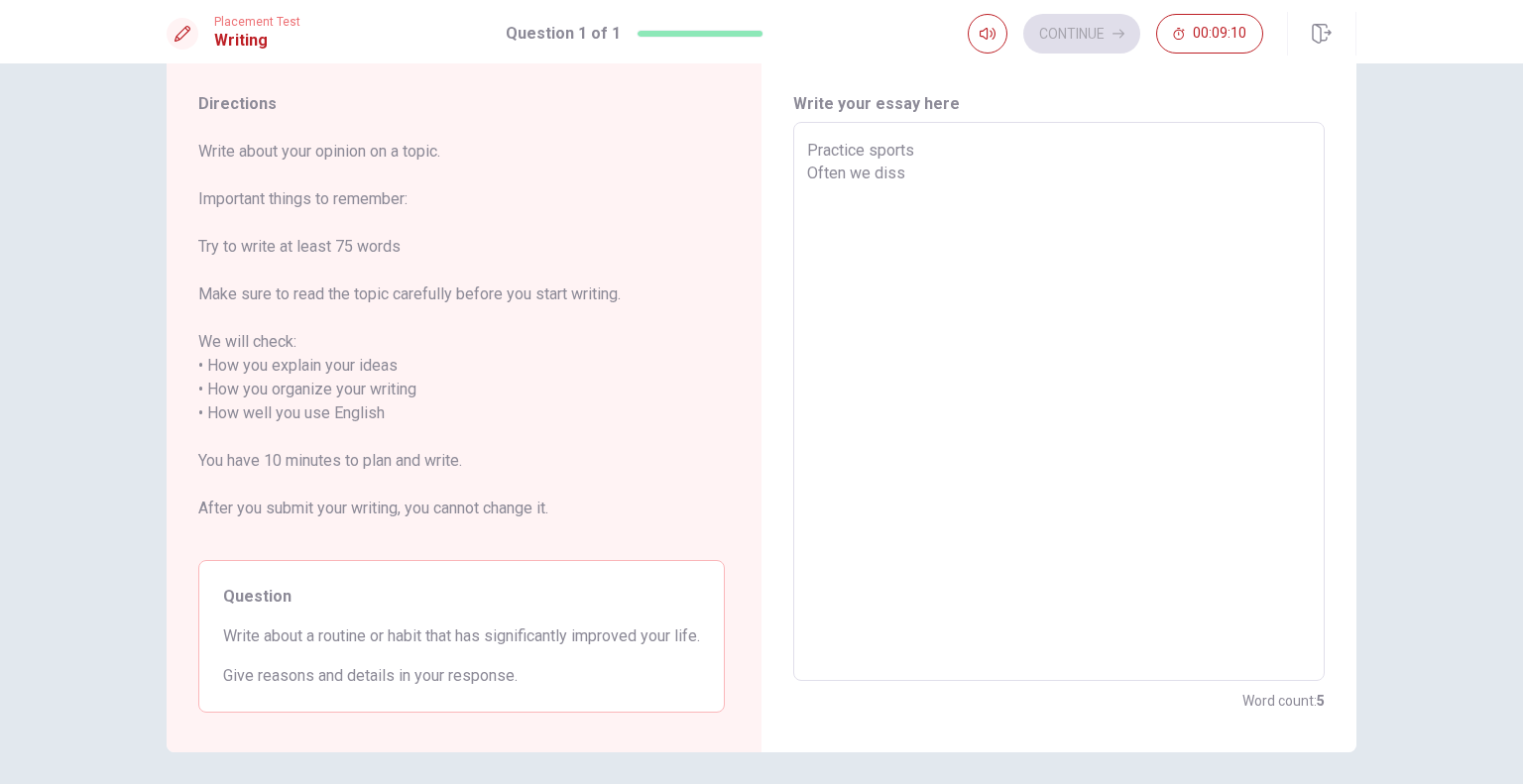 type on "x" 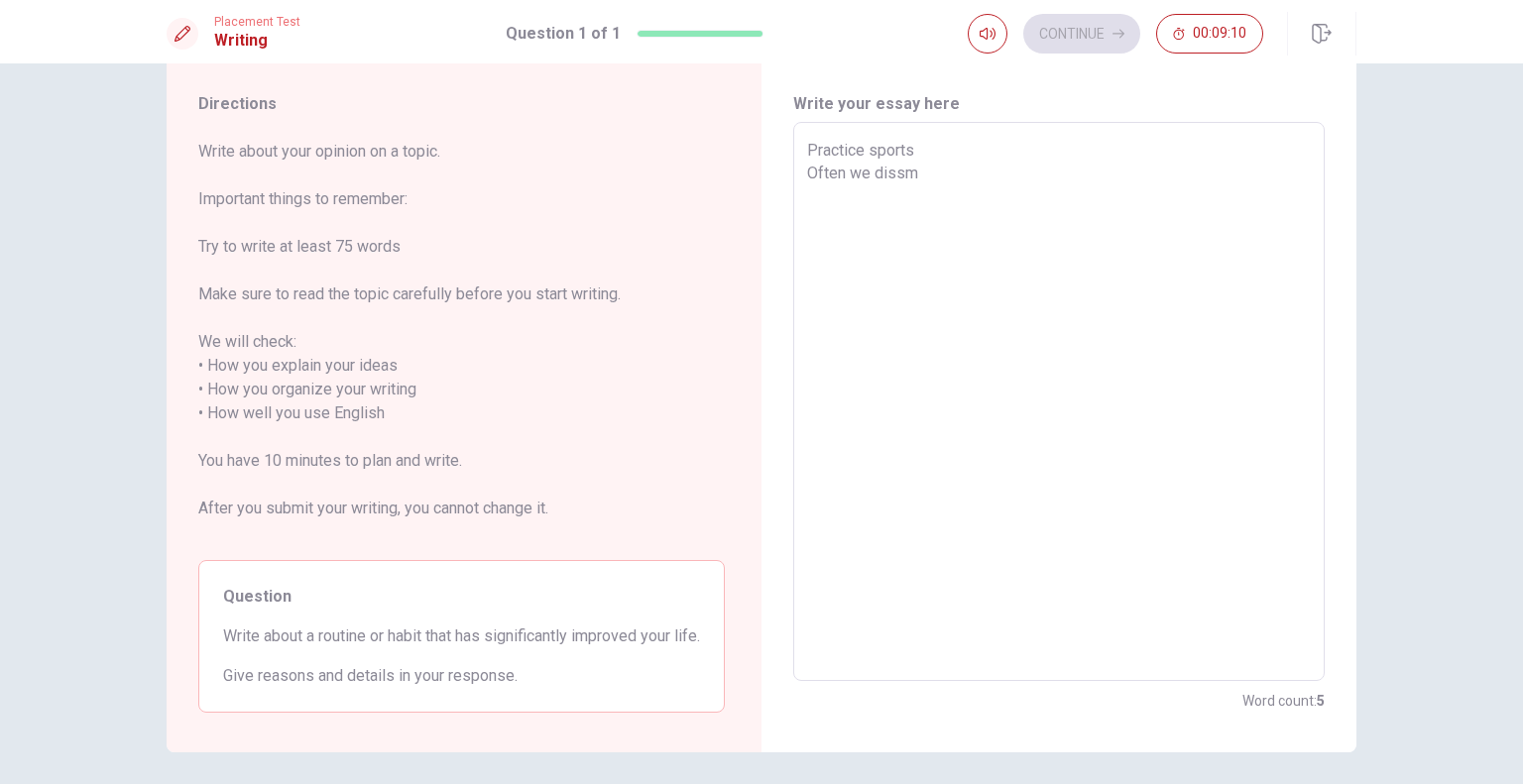 type on "x" 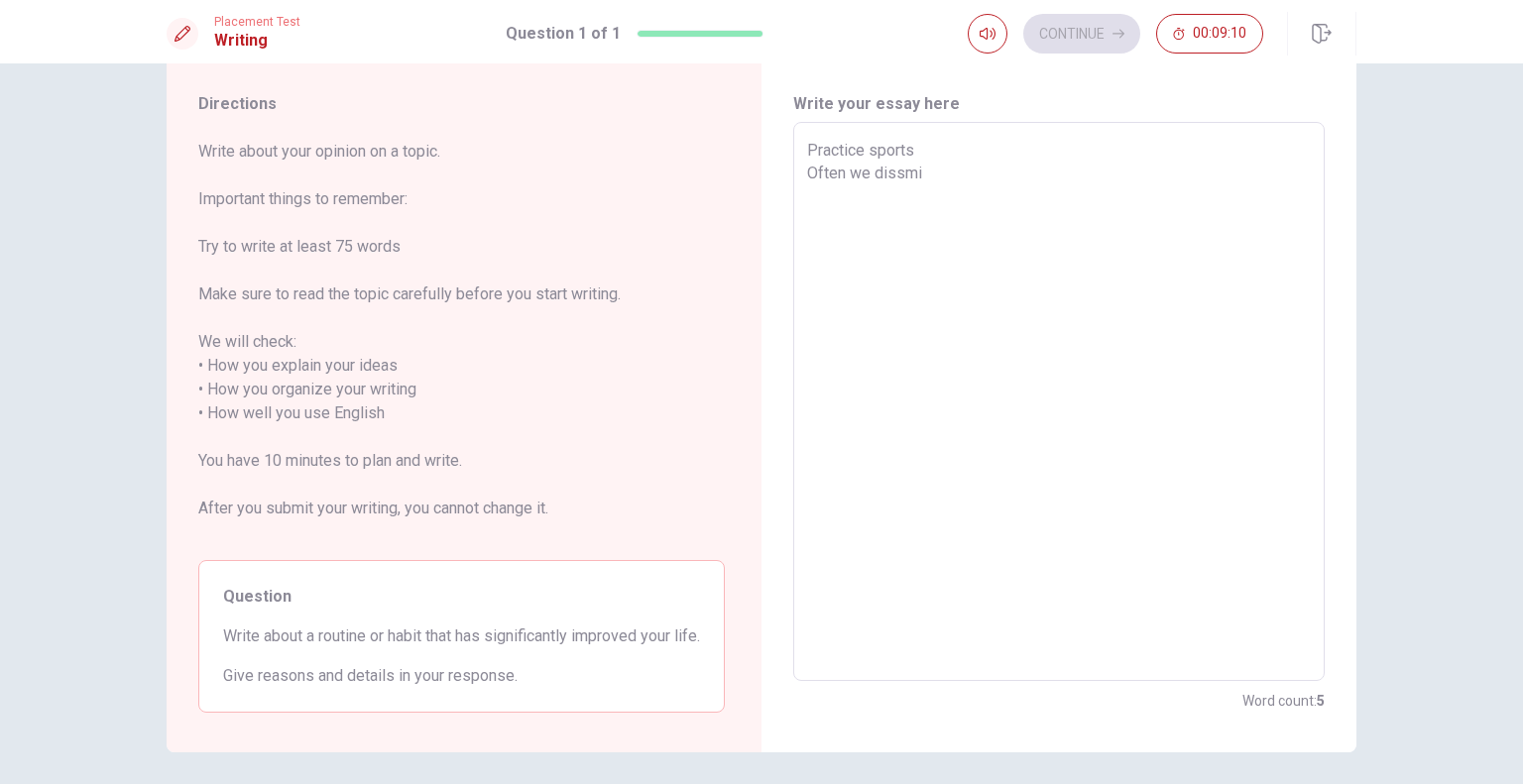 type on "x" 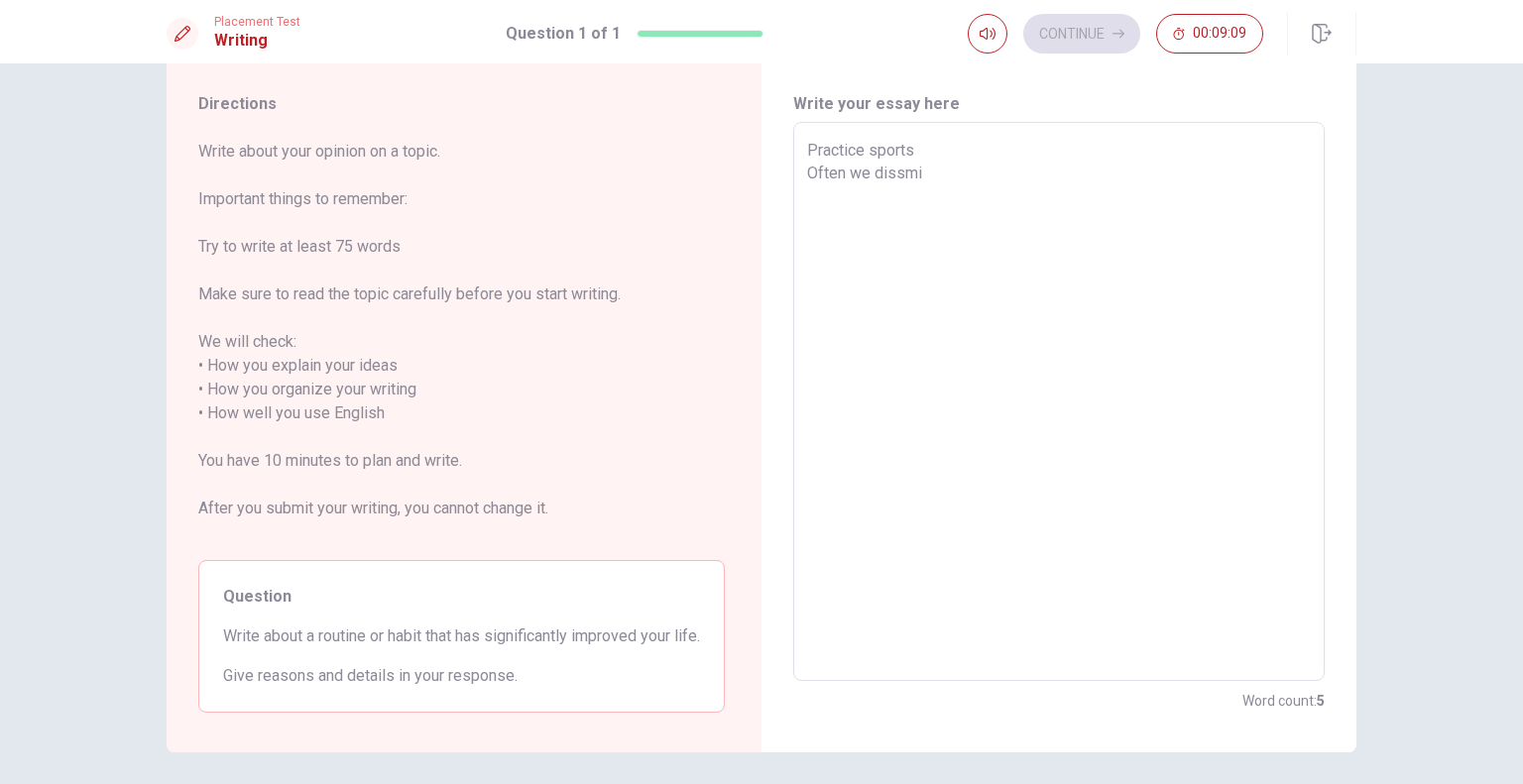 type on "Practice sports
Often we dissmis" 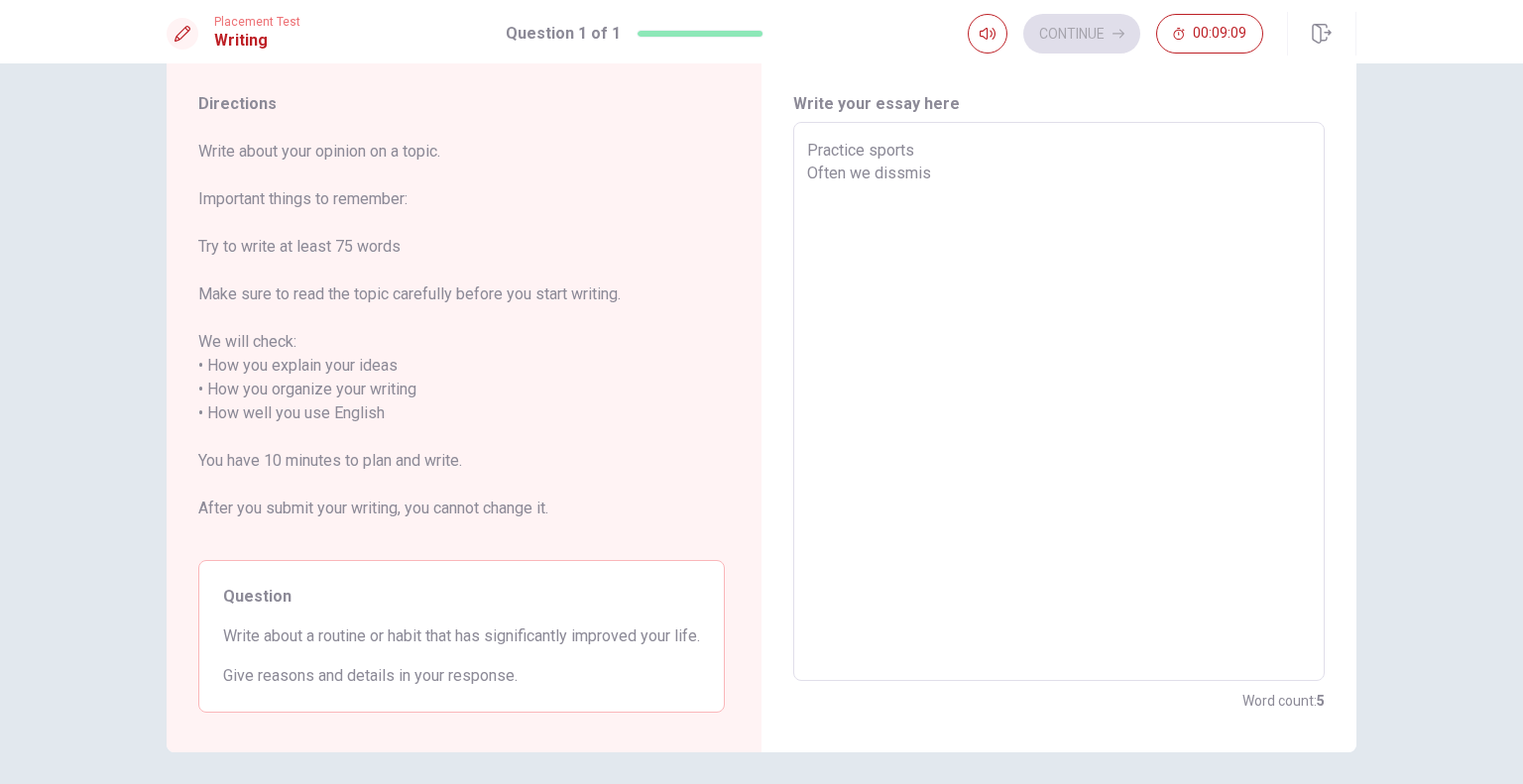 type on "x" 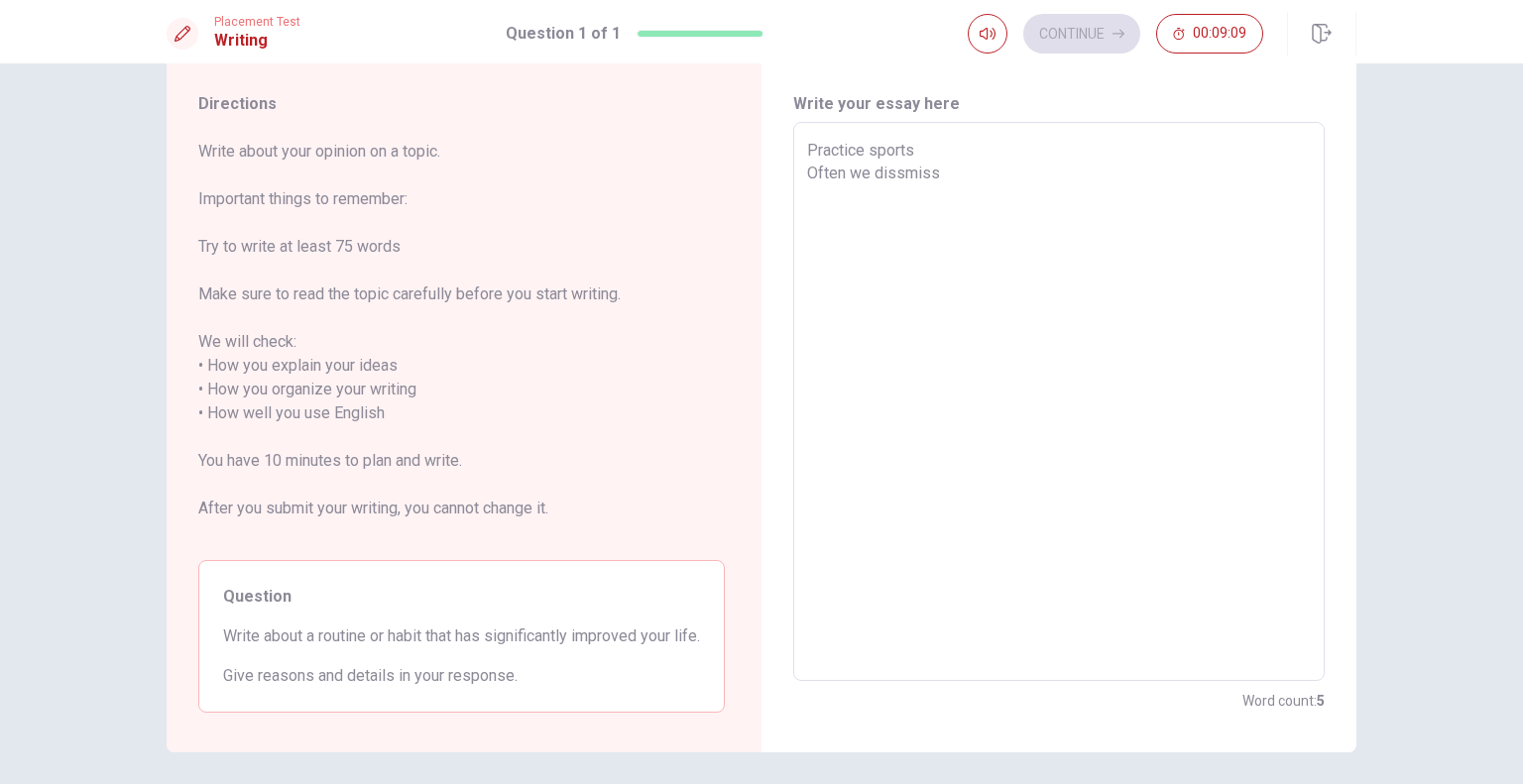 type on "x" 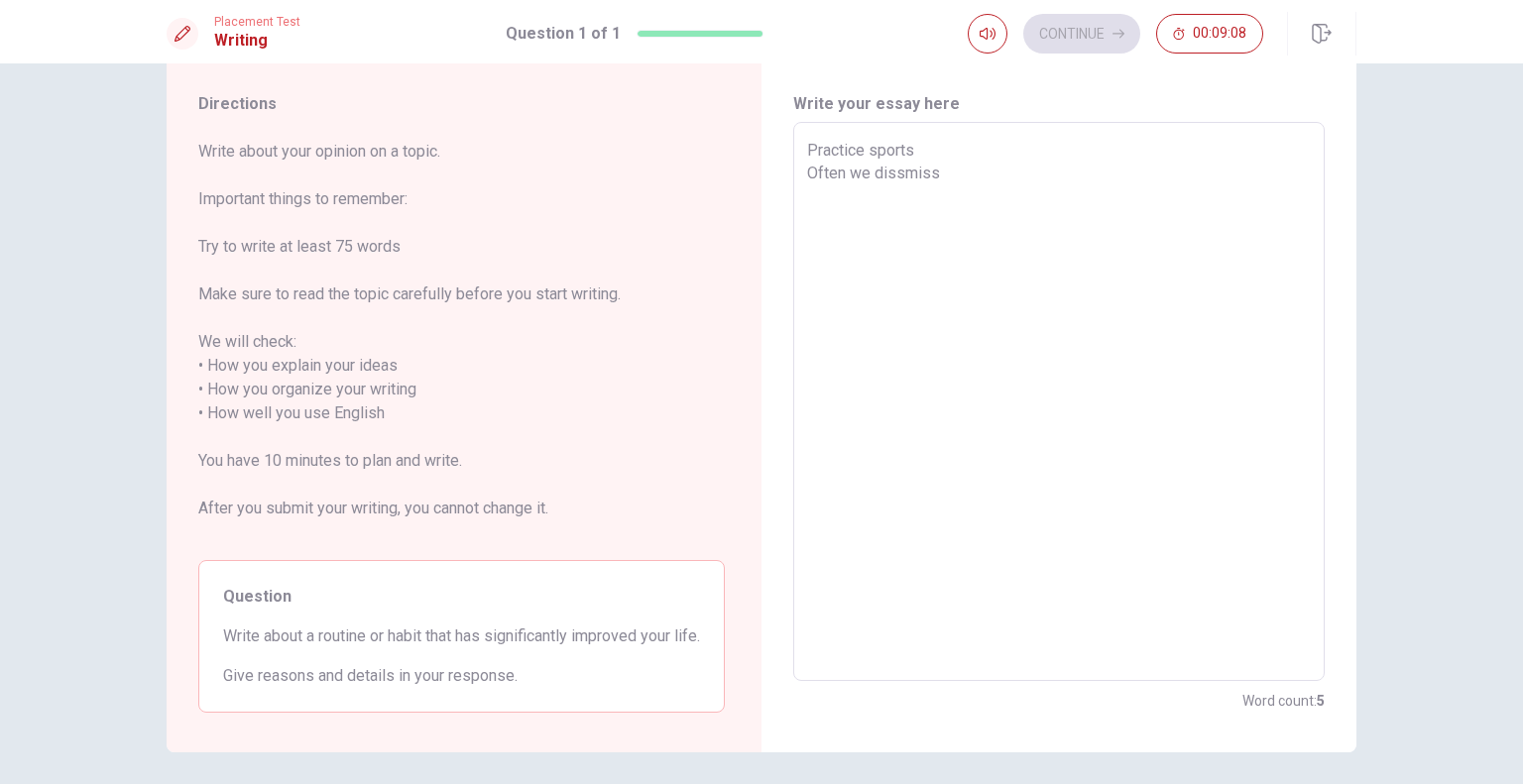 type on "Practice sports
Often we dissmiss t" 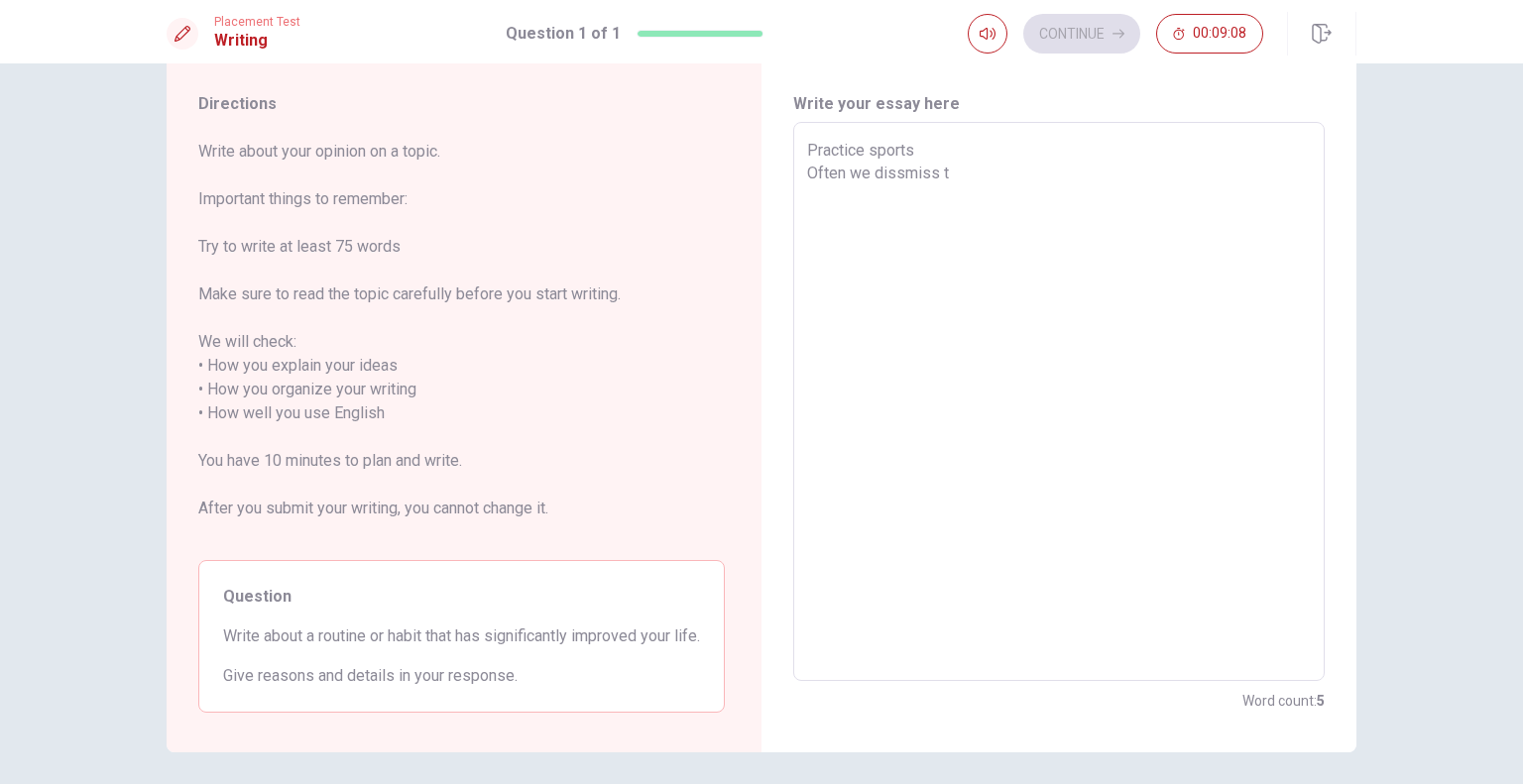 type on "x" 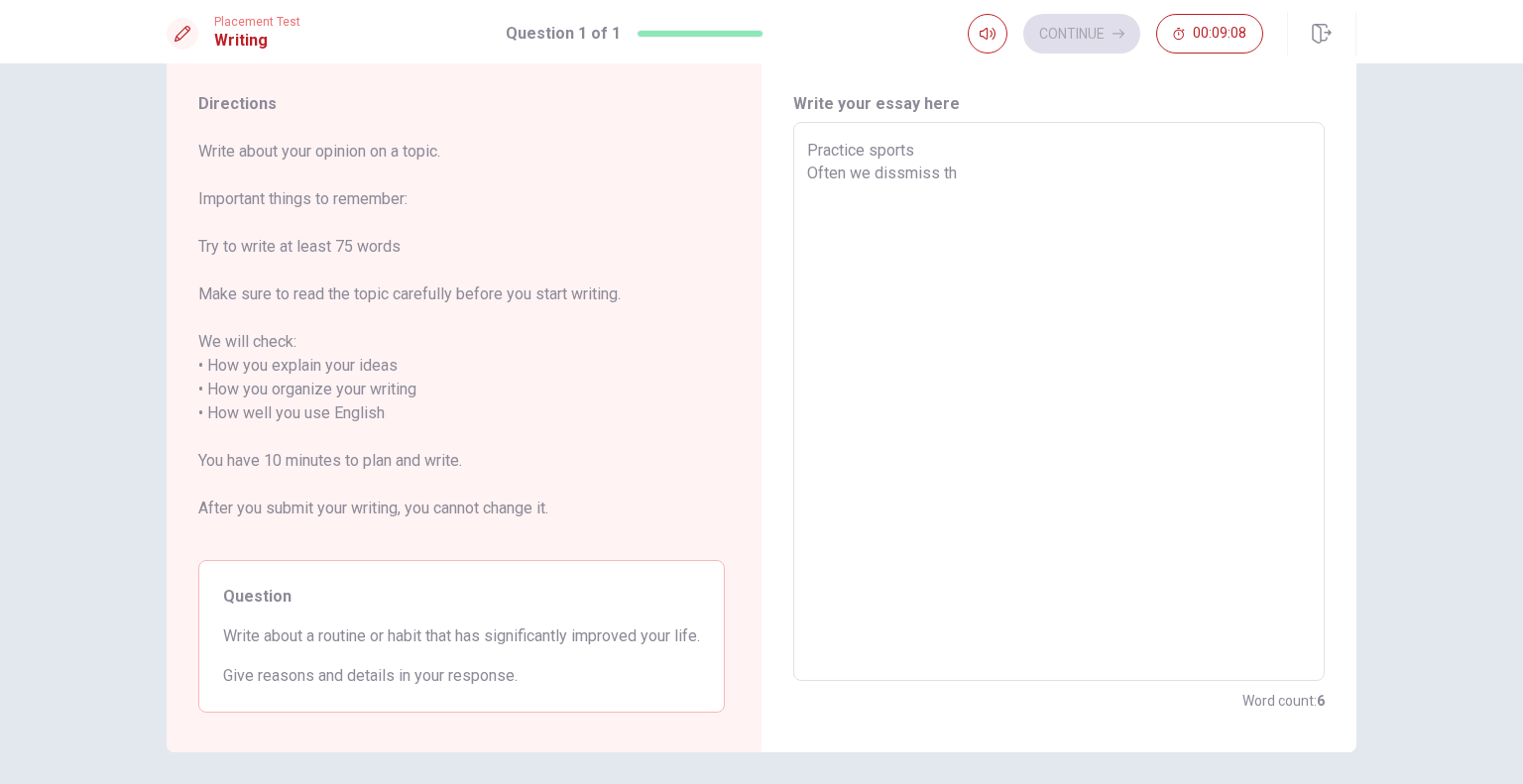 type on "x" 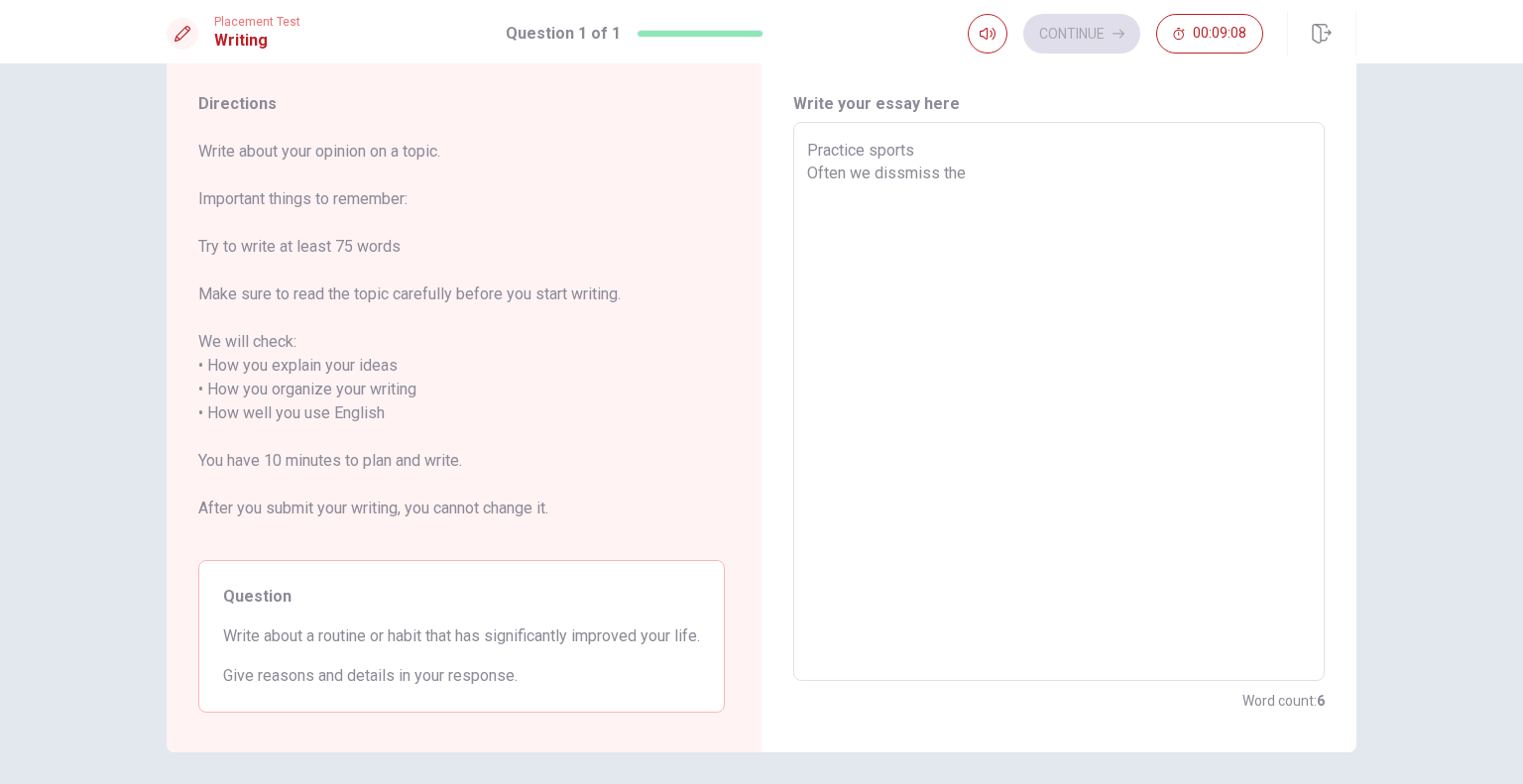 type on "x" 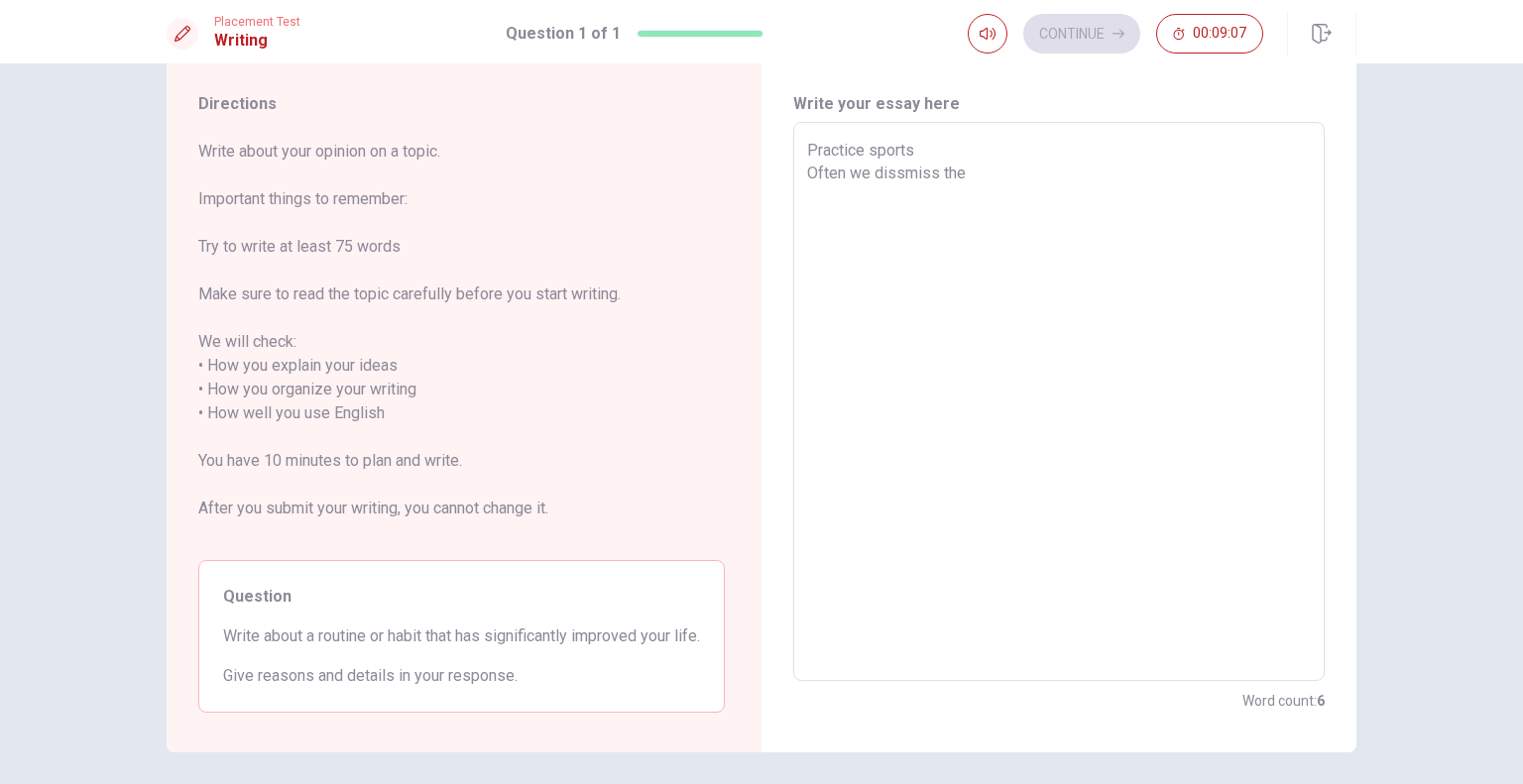 type on "Practice sports
Often we dissmiss the" 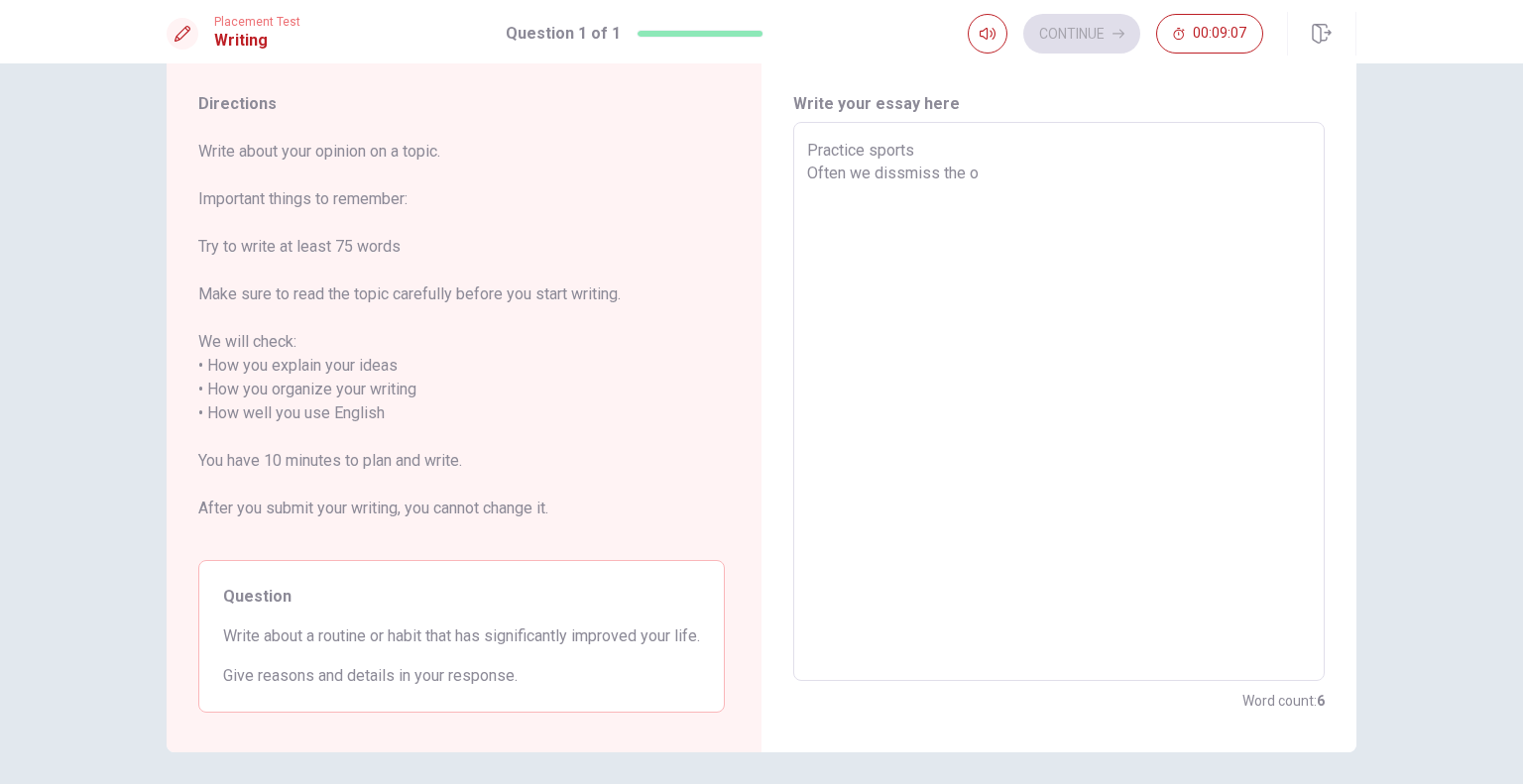 type on "x" 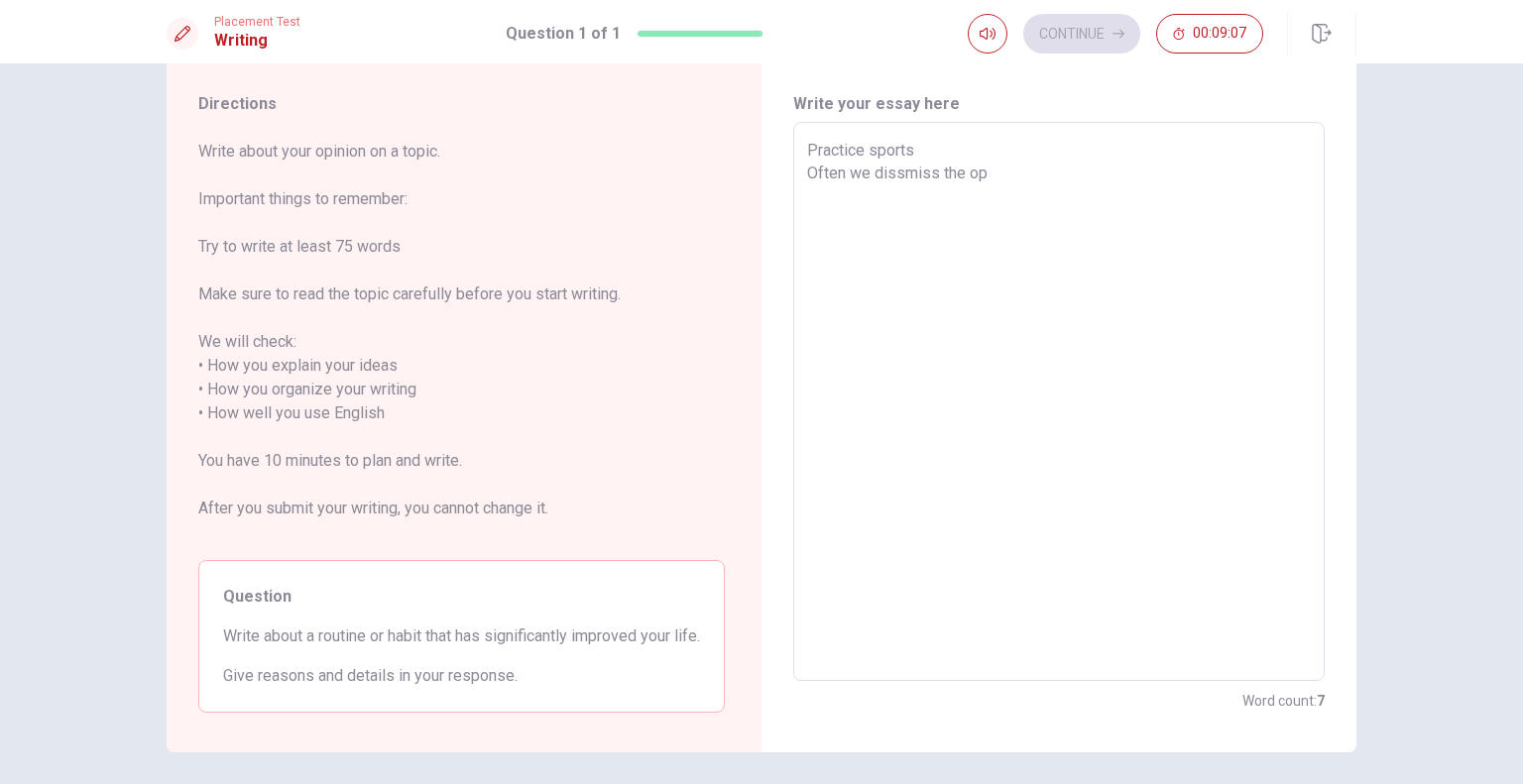 type on "x" 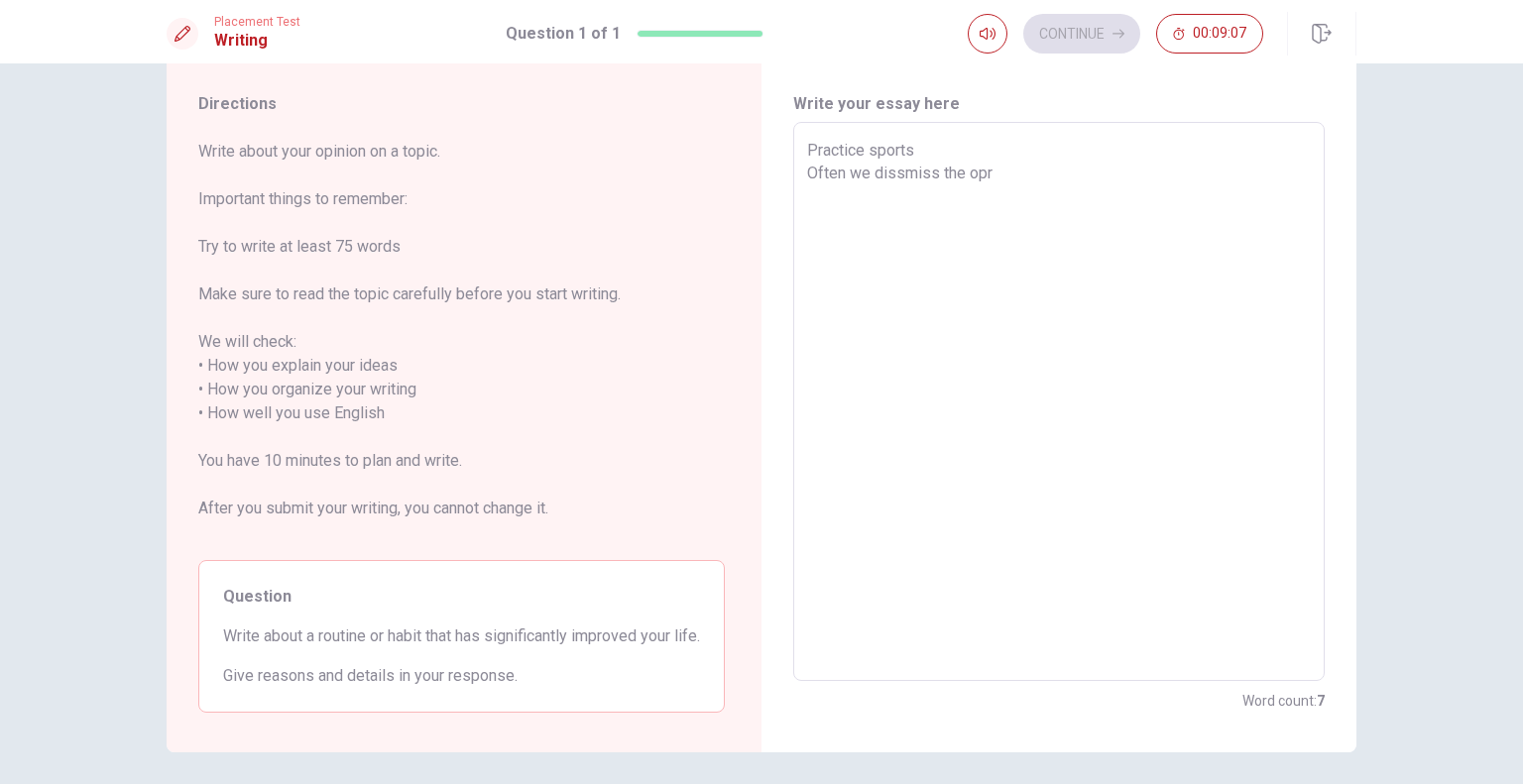 type on "x" 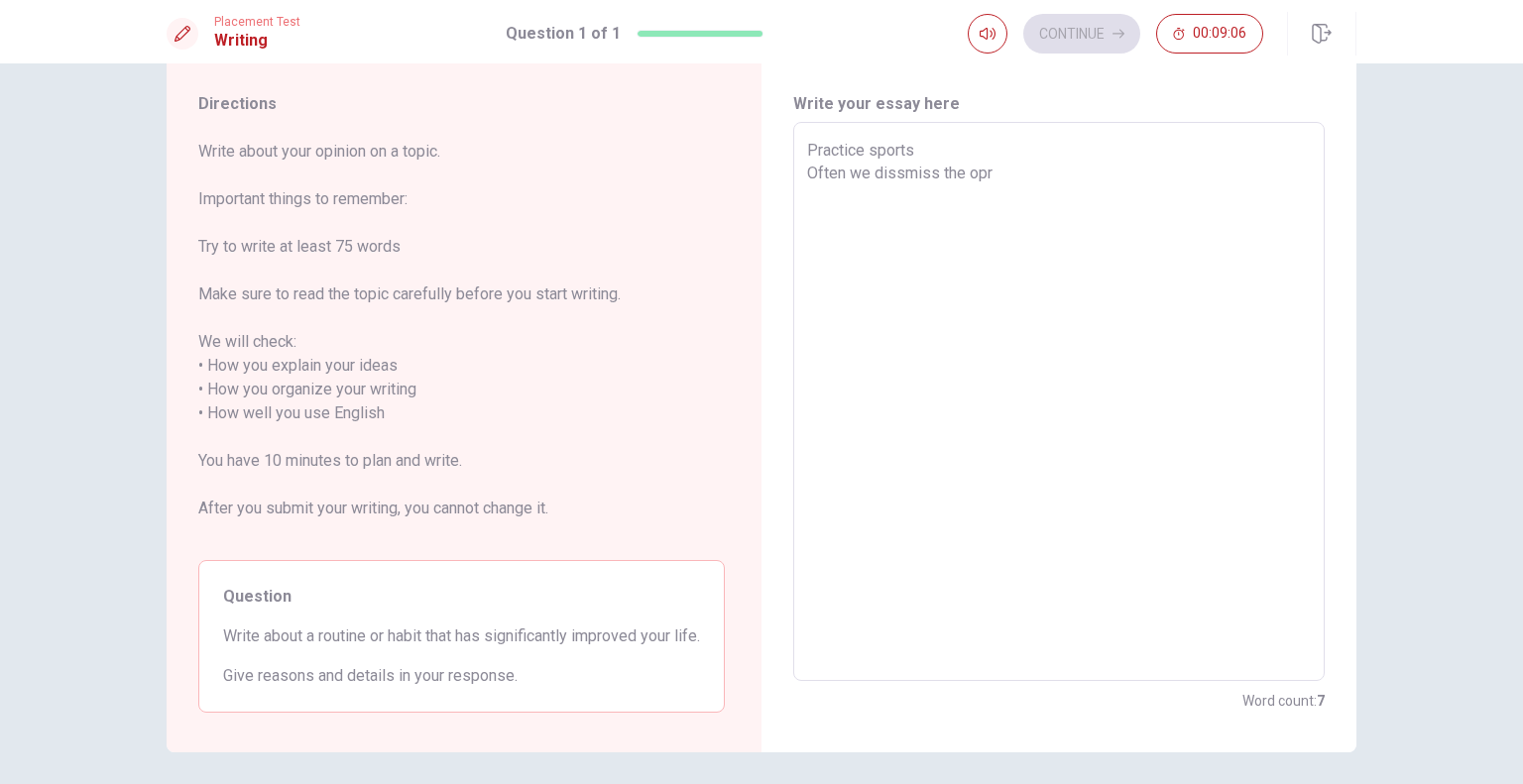 type on "Practice sports
Often we dissmiss the oprt" 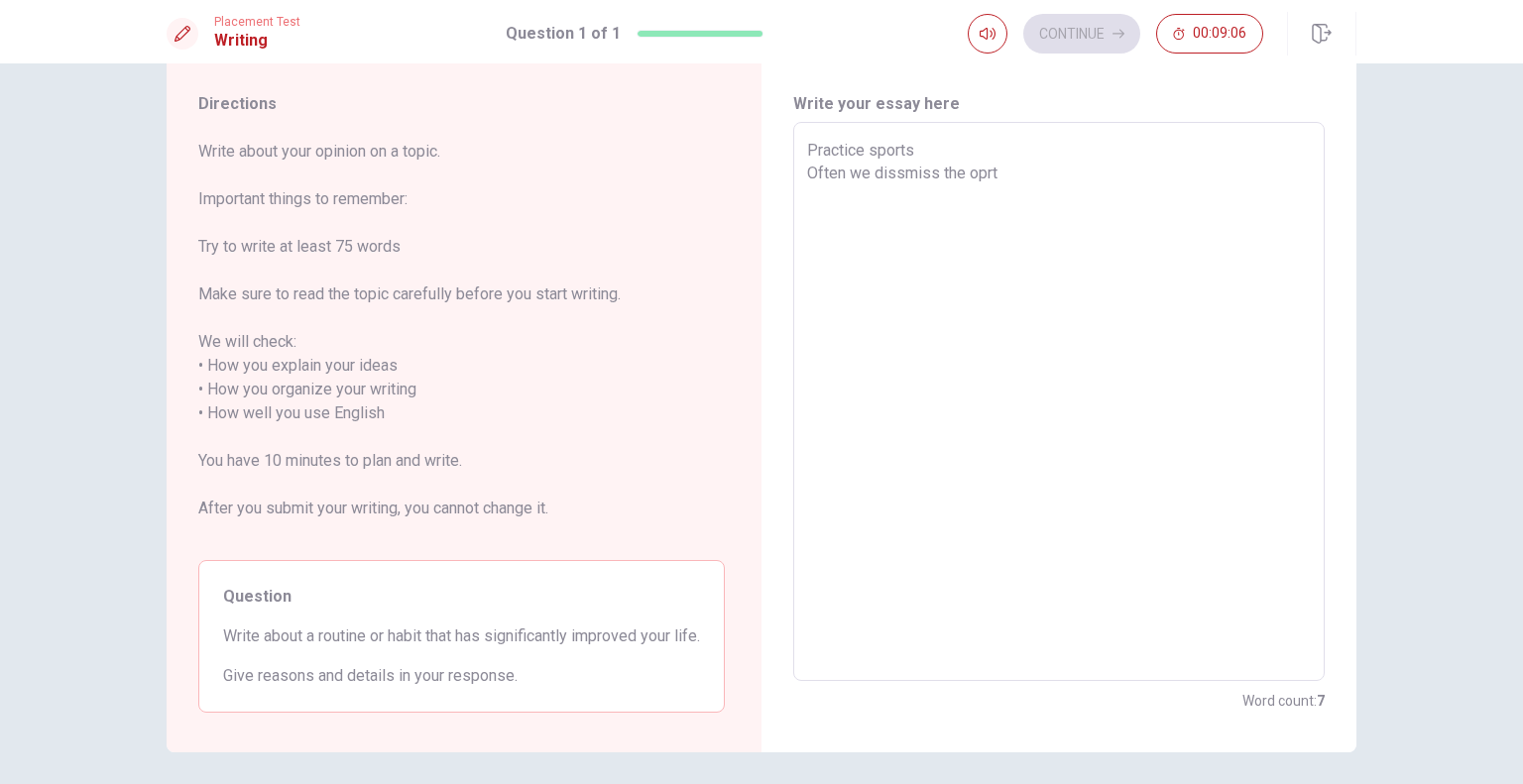 type on "x" 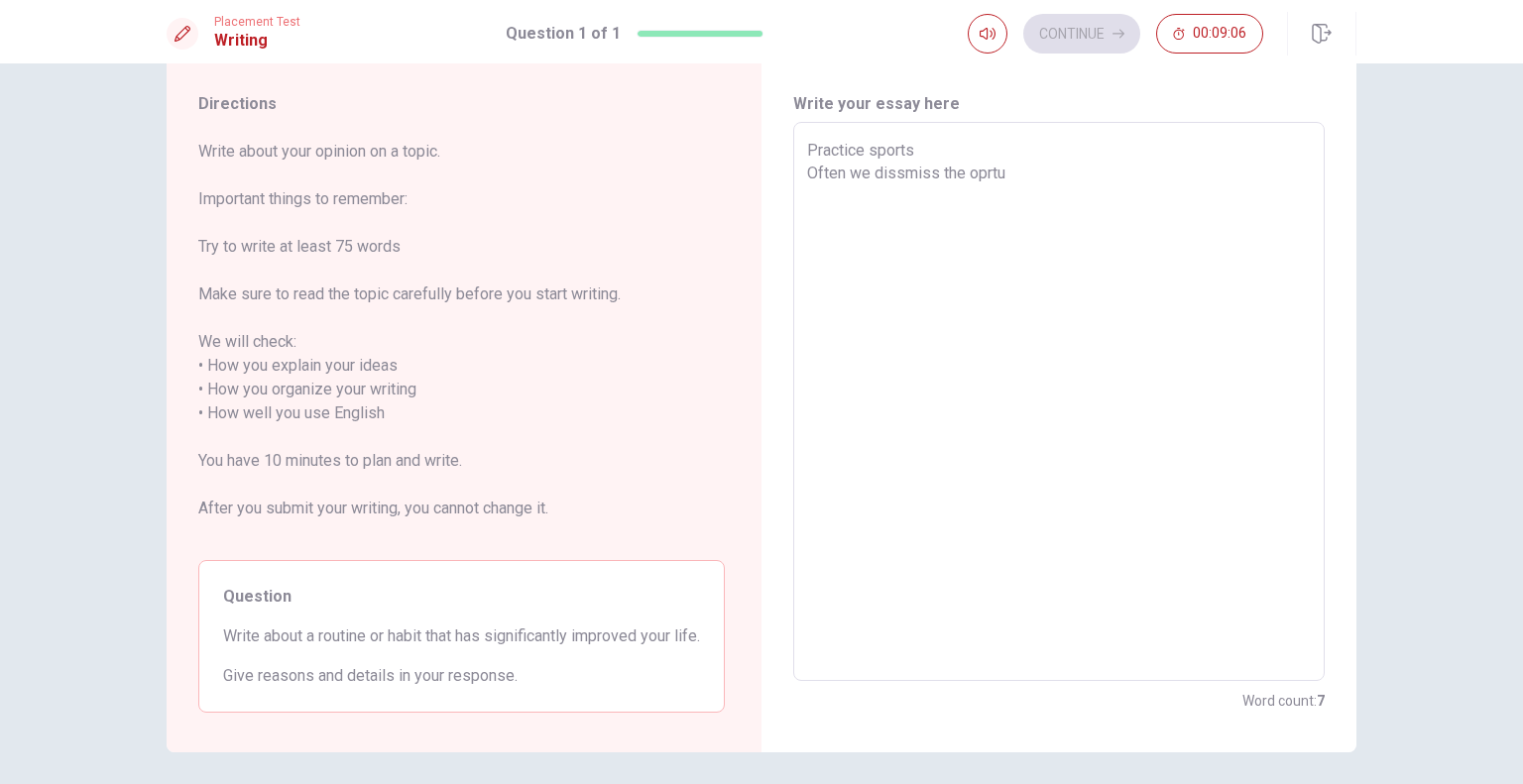 type on "x" 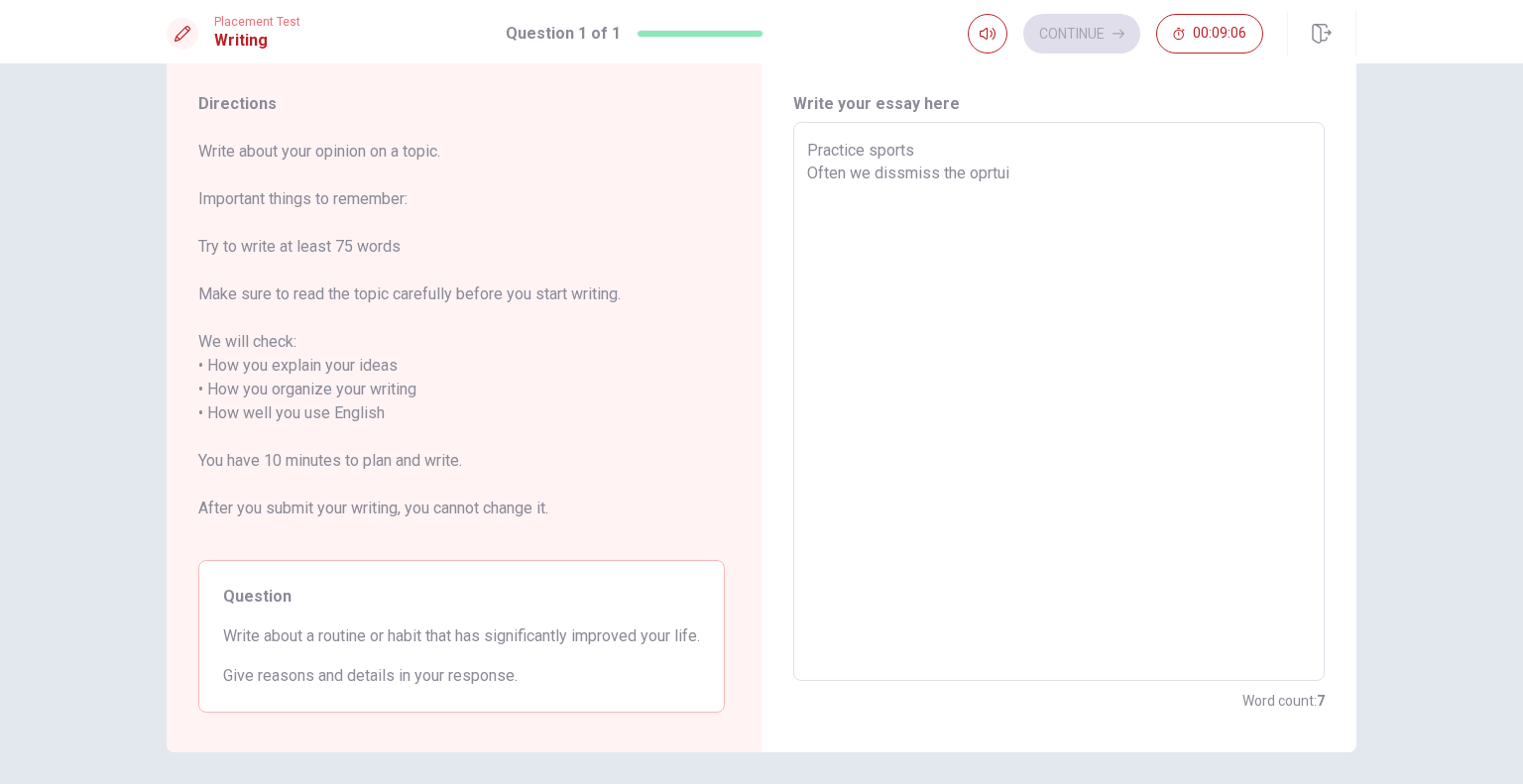 type on "x" 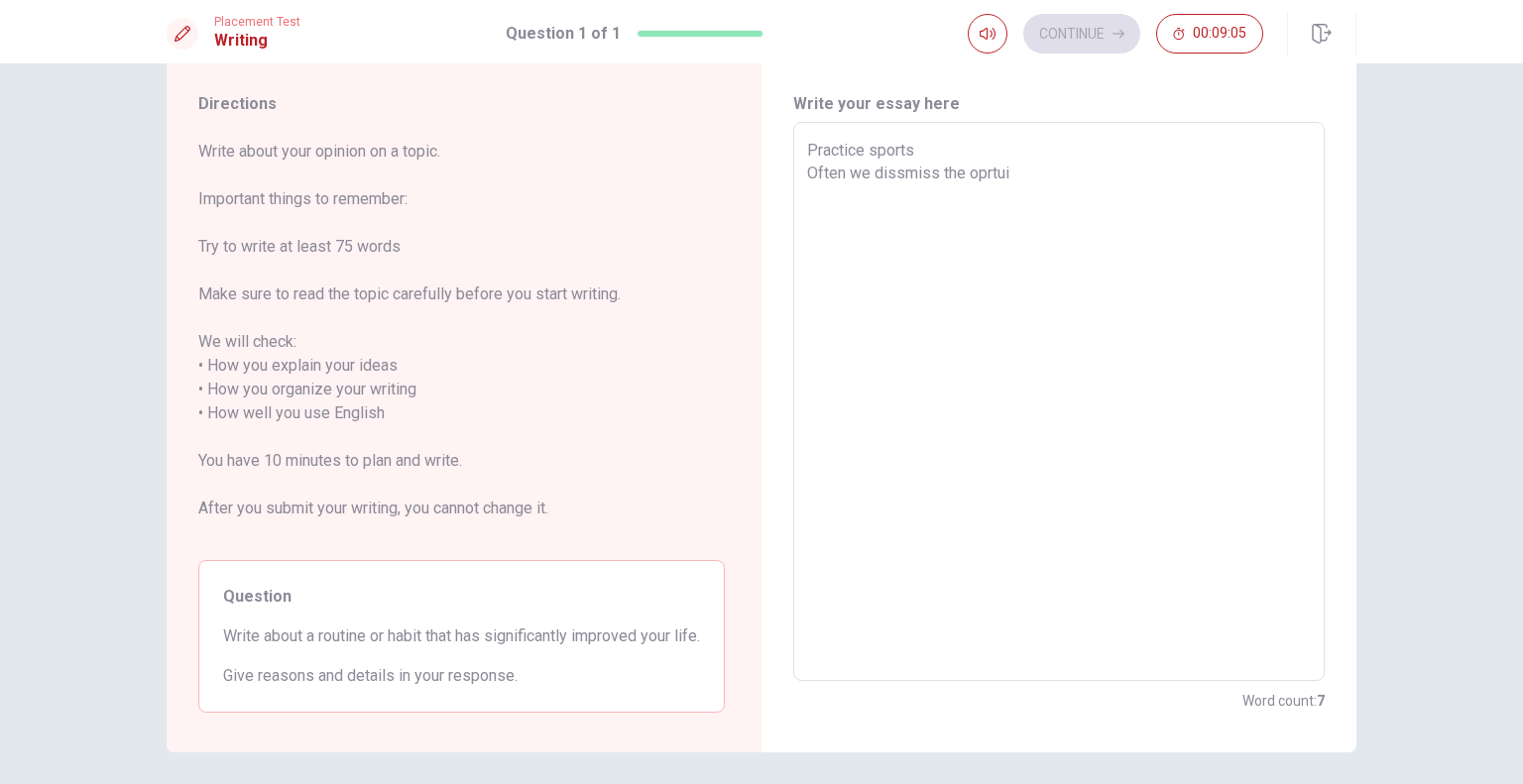 type on "Practice sports
Often we dissmiss the oprtu" 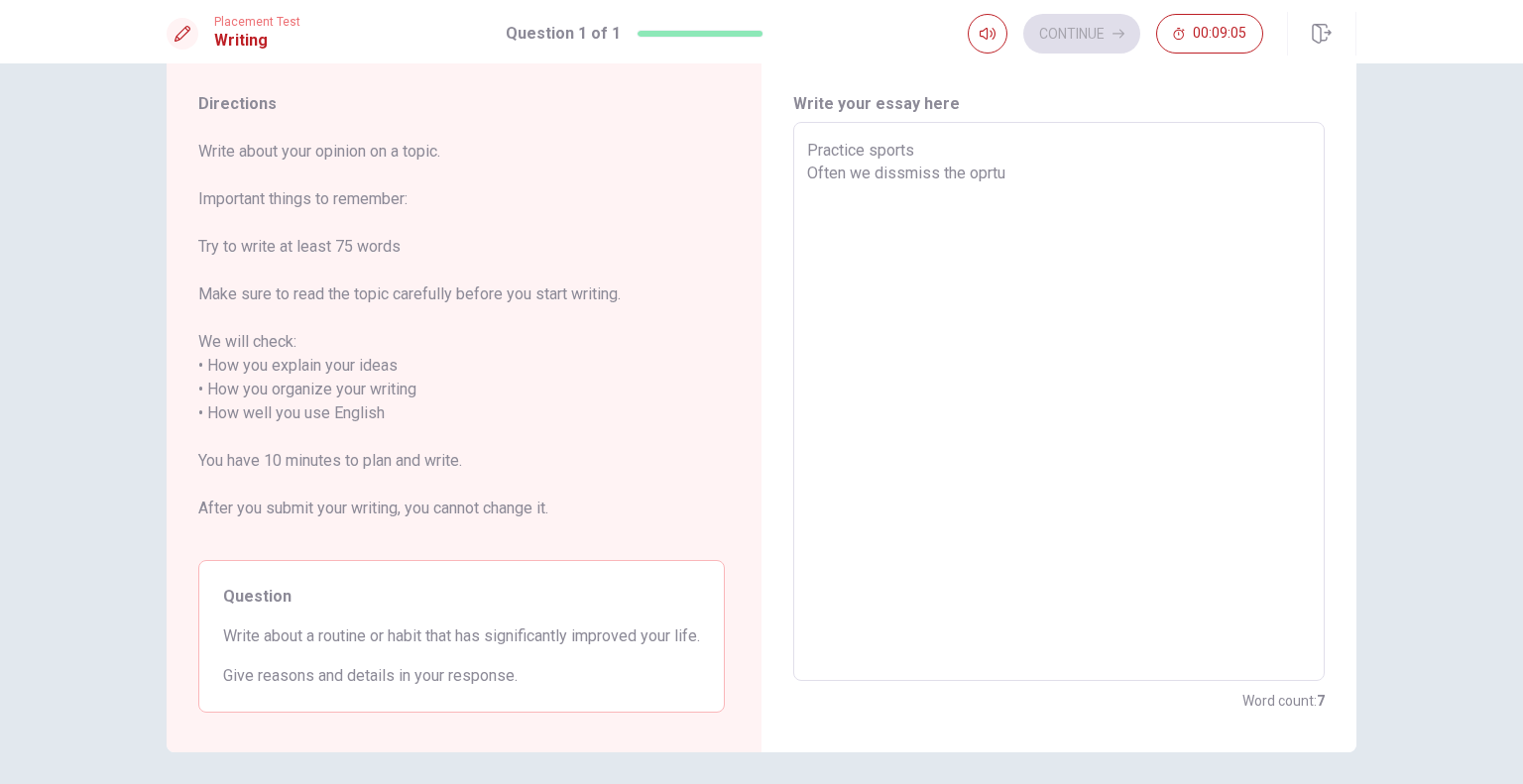 type on "x" 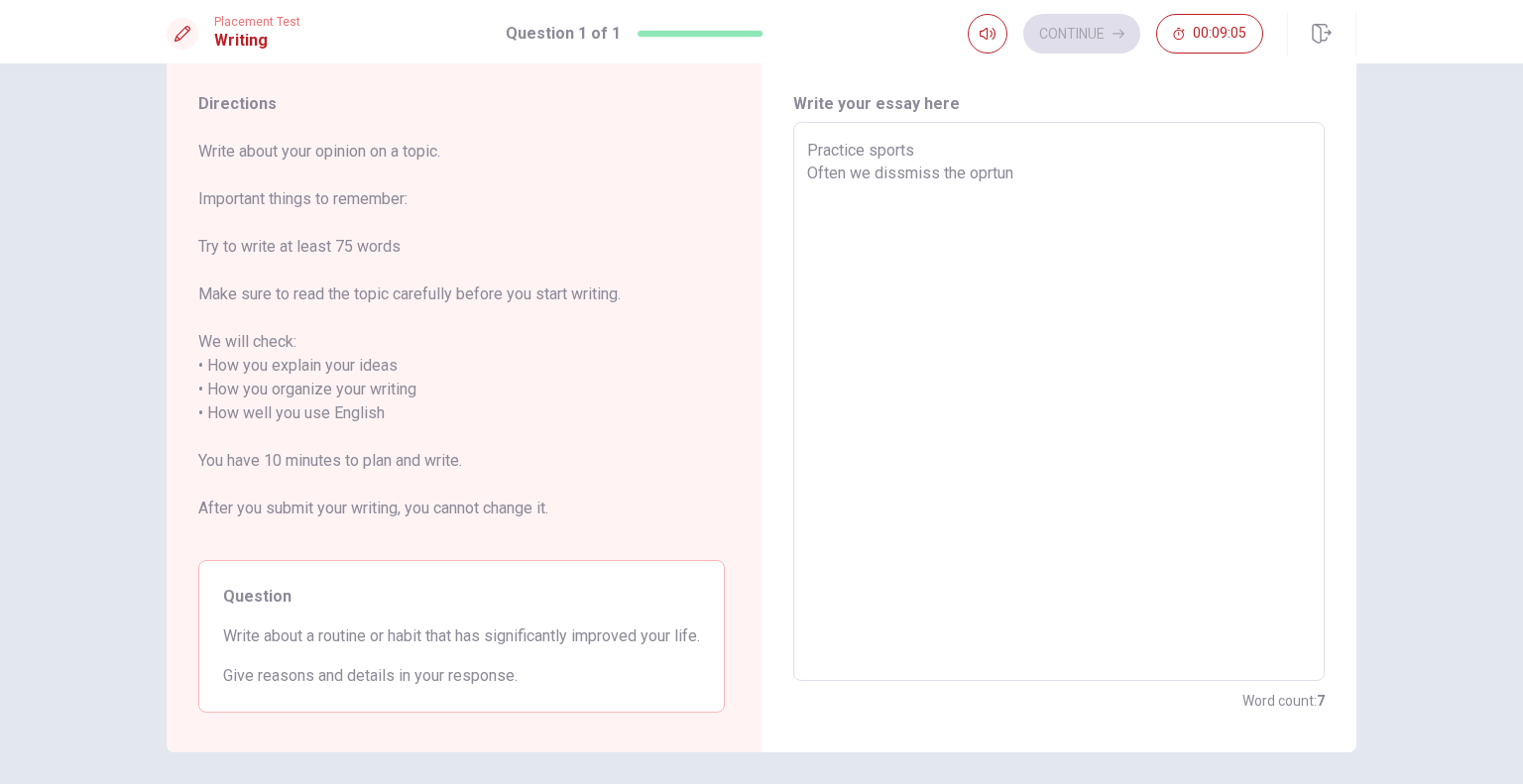 type on "x" 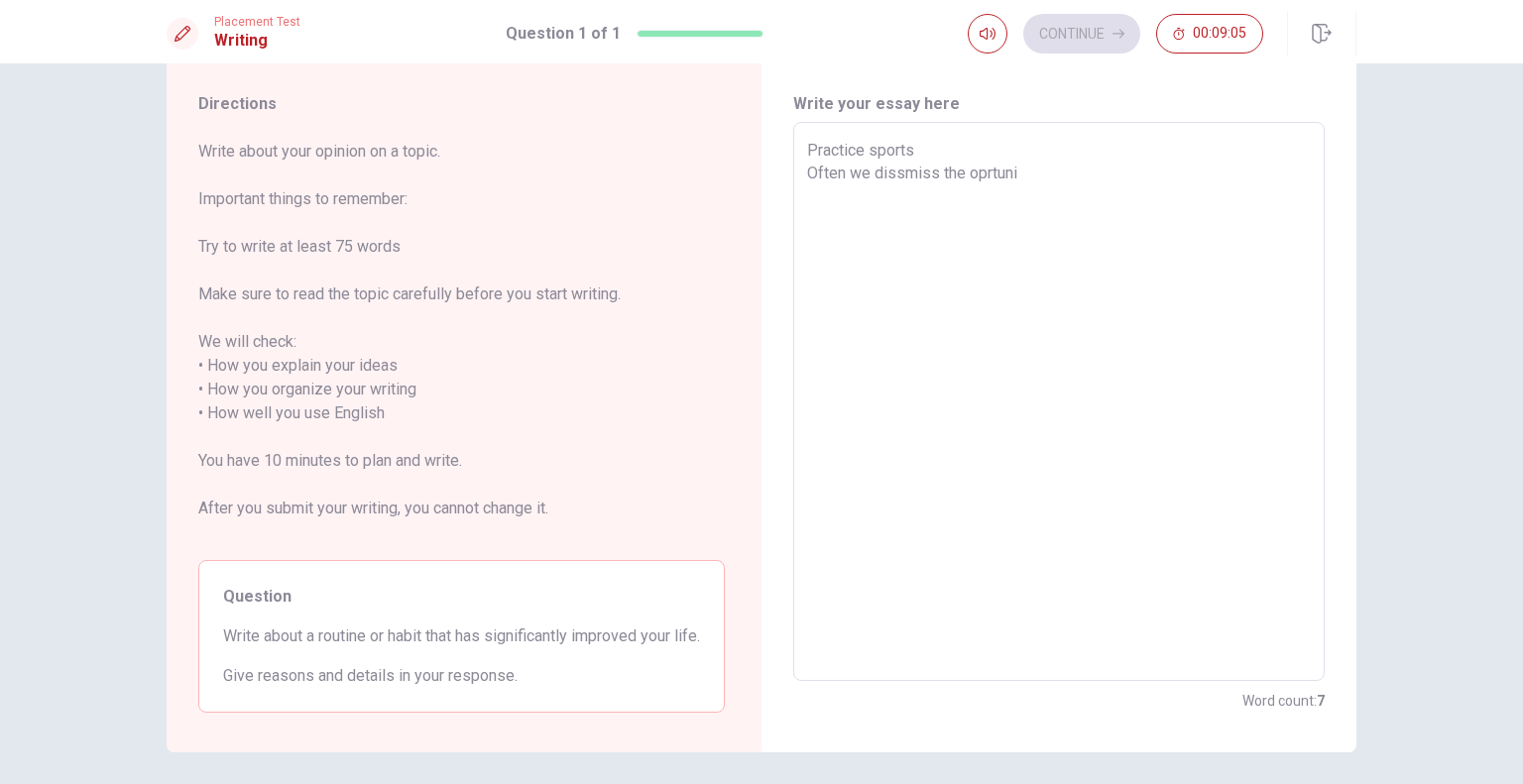 type on "x" 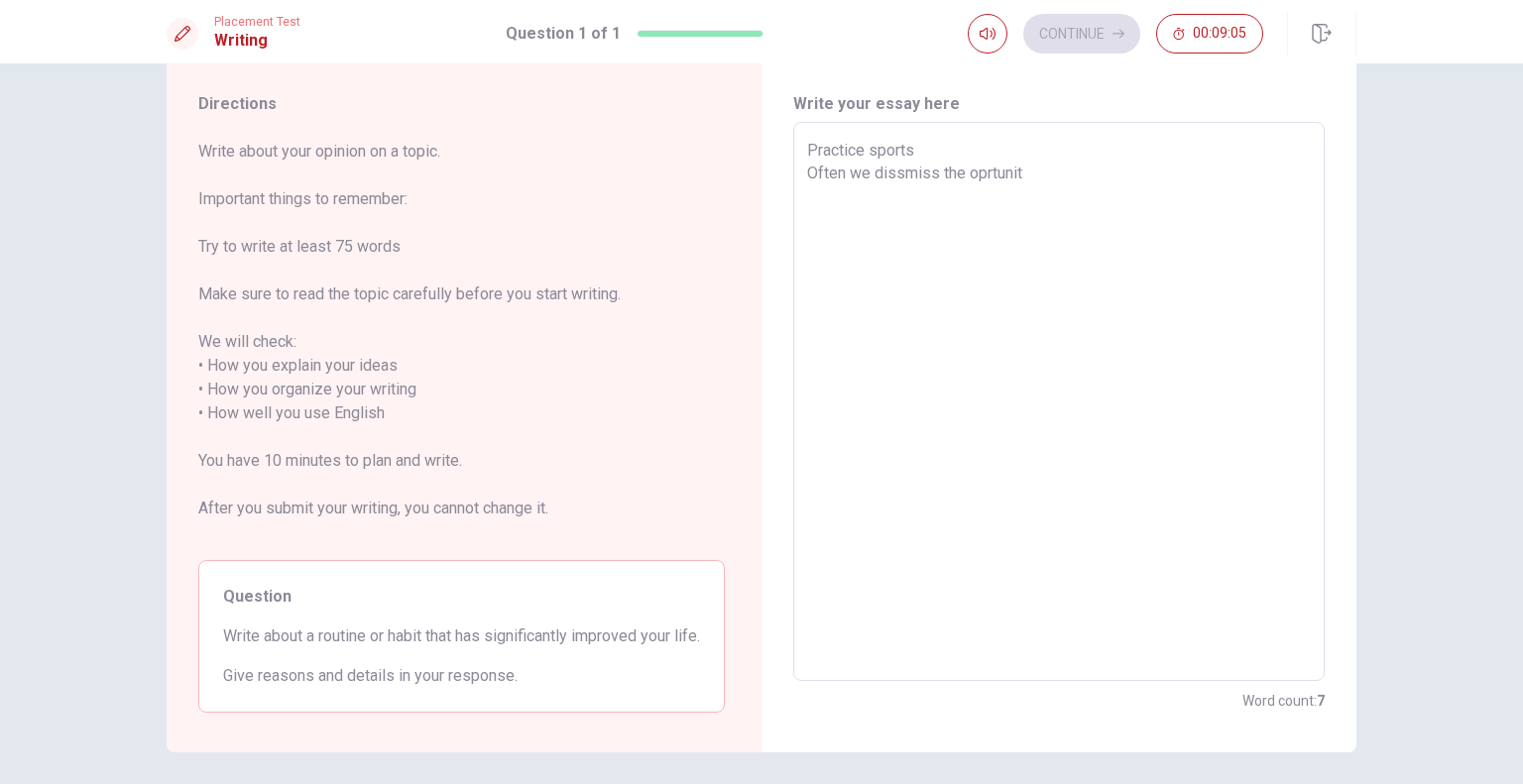type on "x" 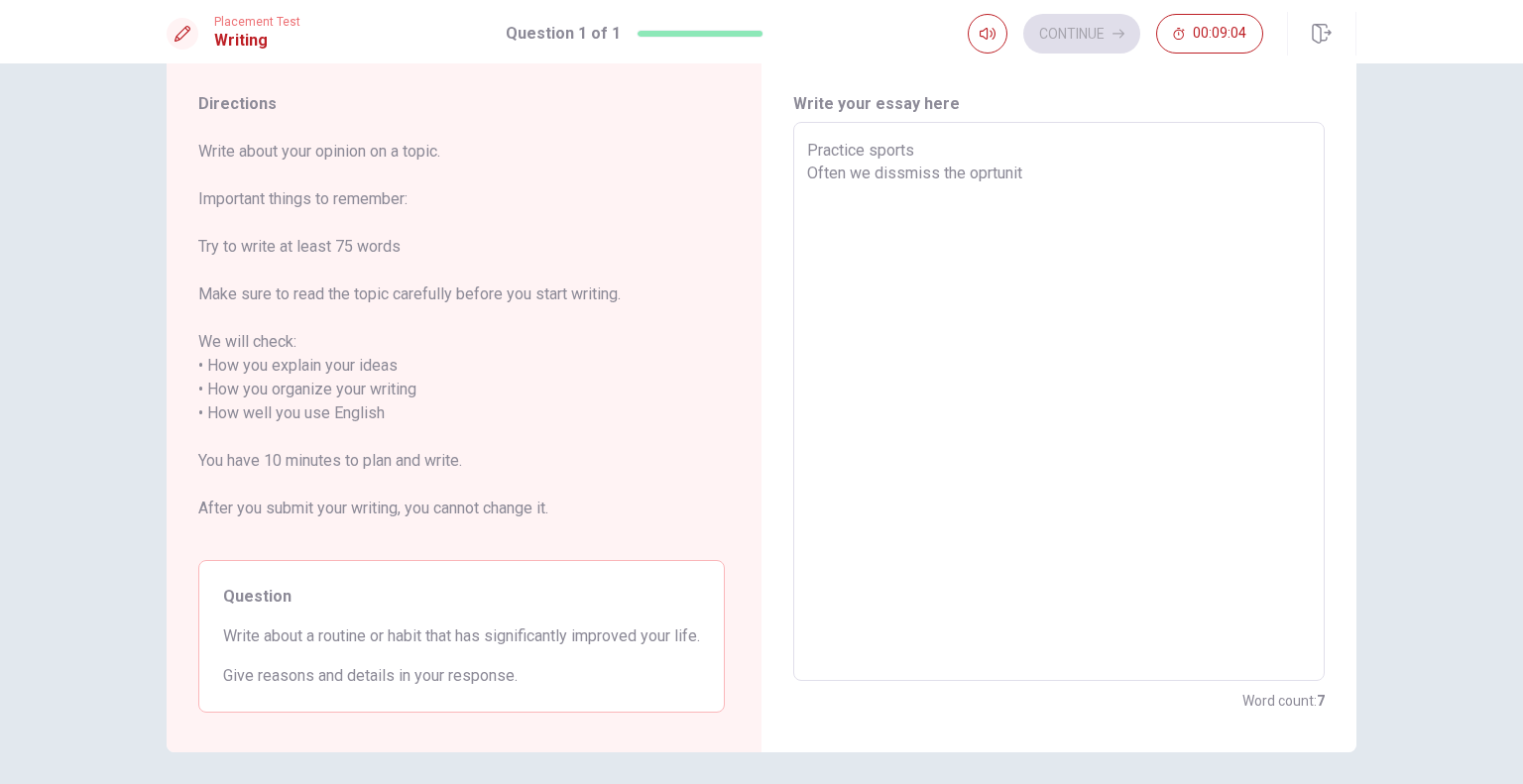 type on "Practice sports
Often we dissmiss the oprtunity" 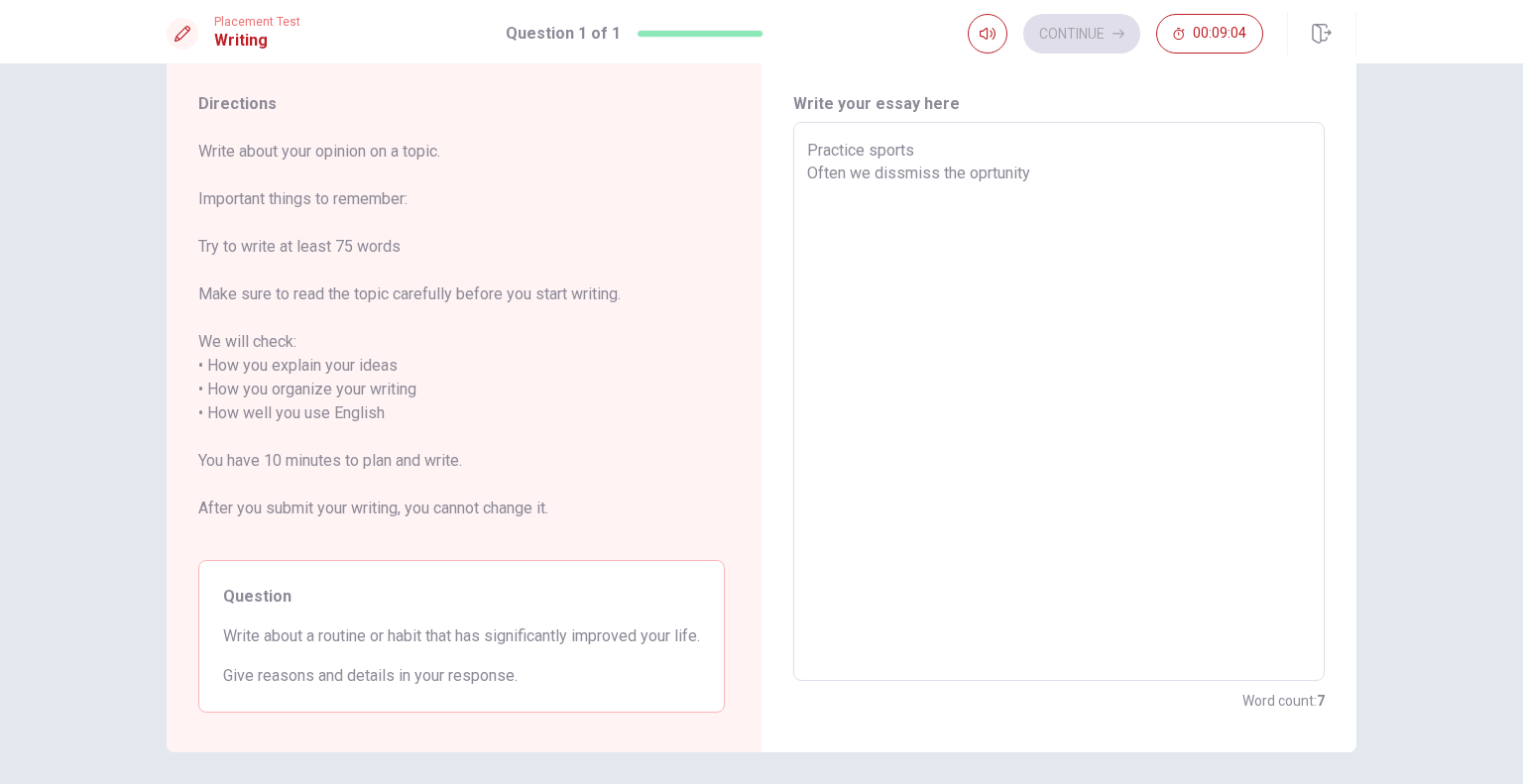 type on "x" 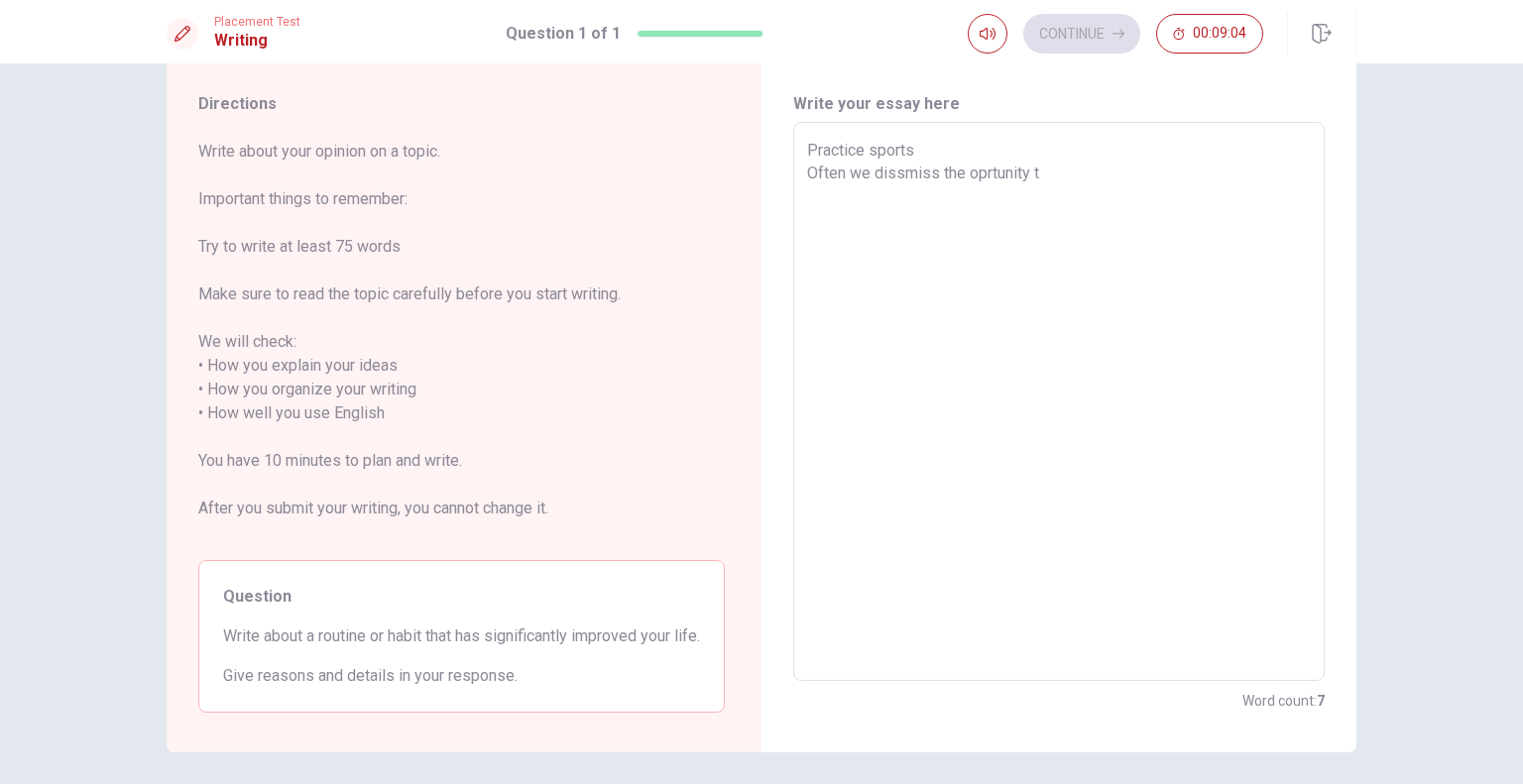 type on "x" 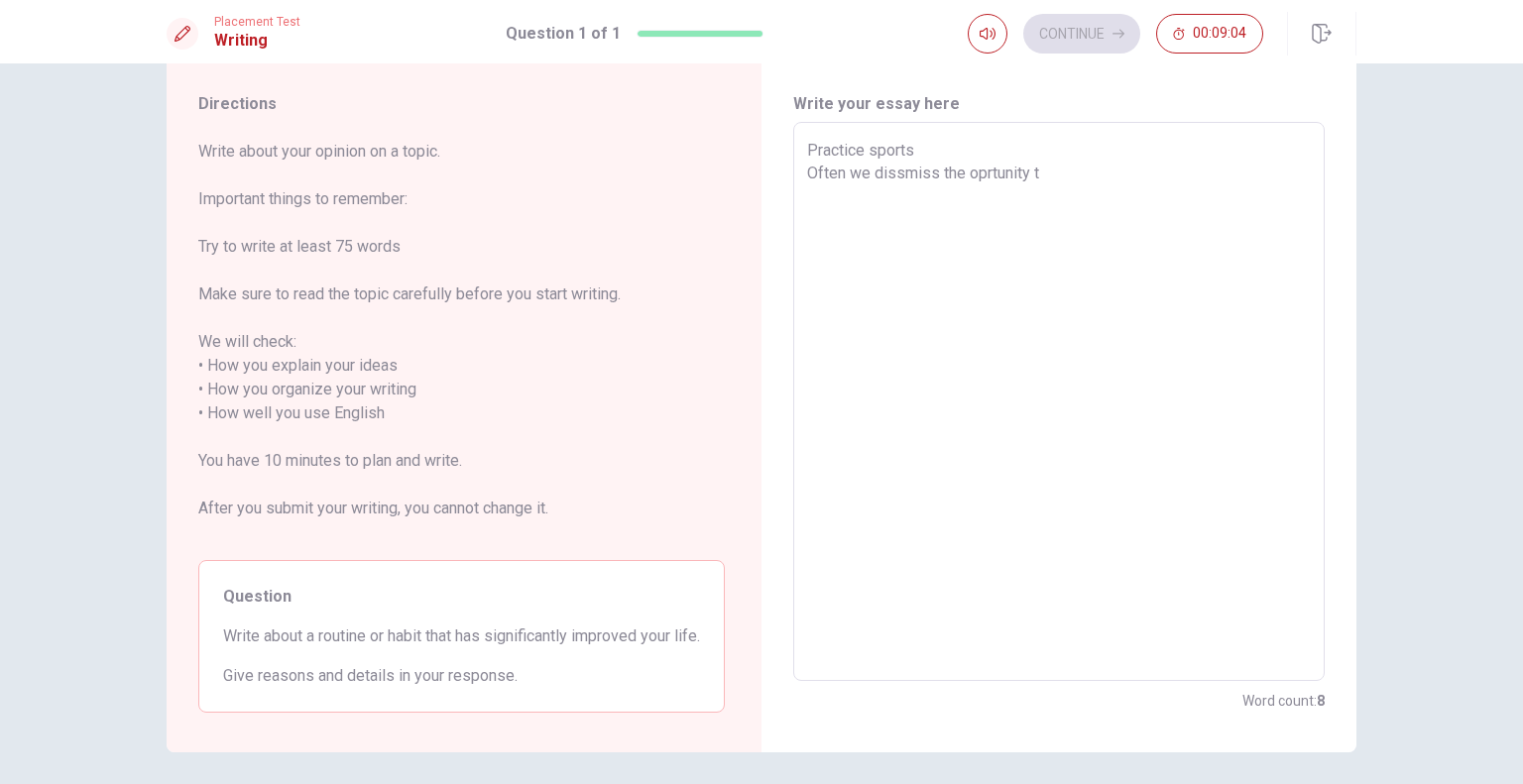 type on "Practice sports
Often we dissmiss the oprtunity to" 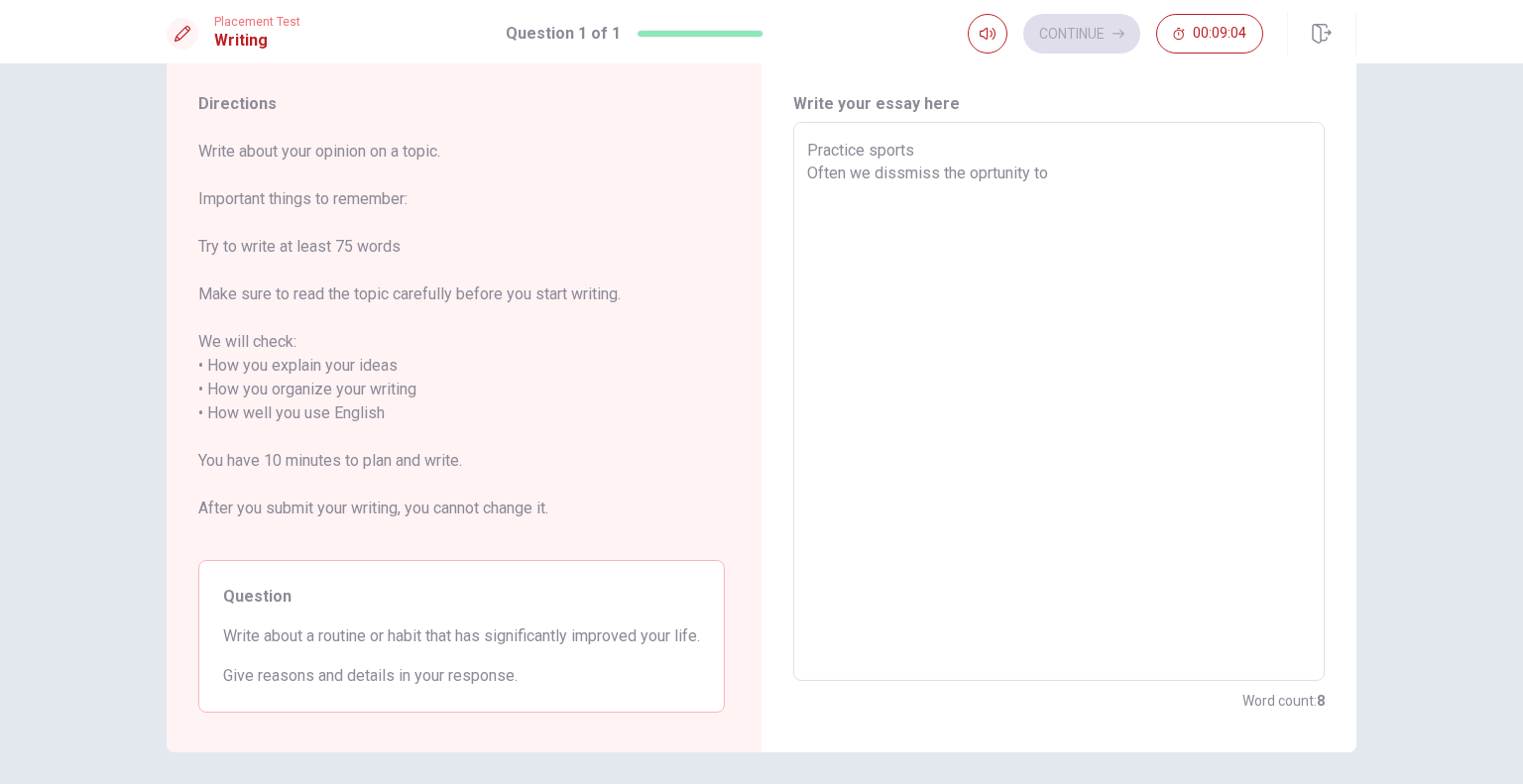 type on "x" 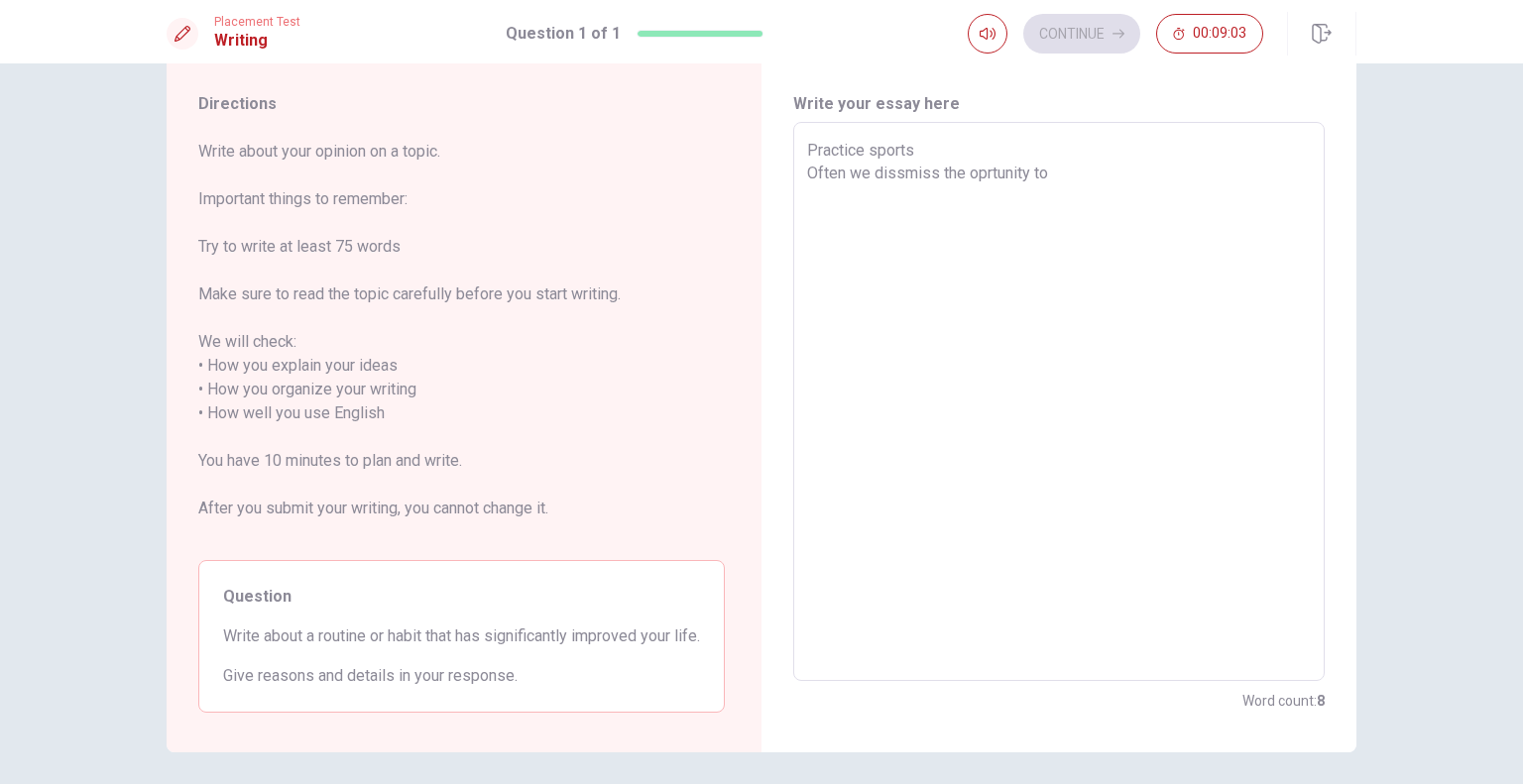 type on "x" 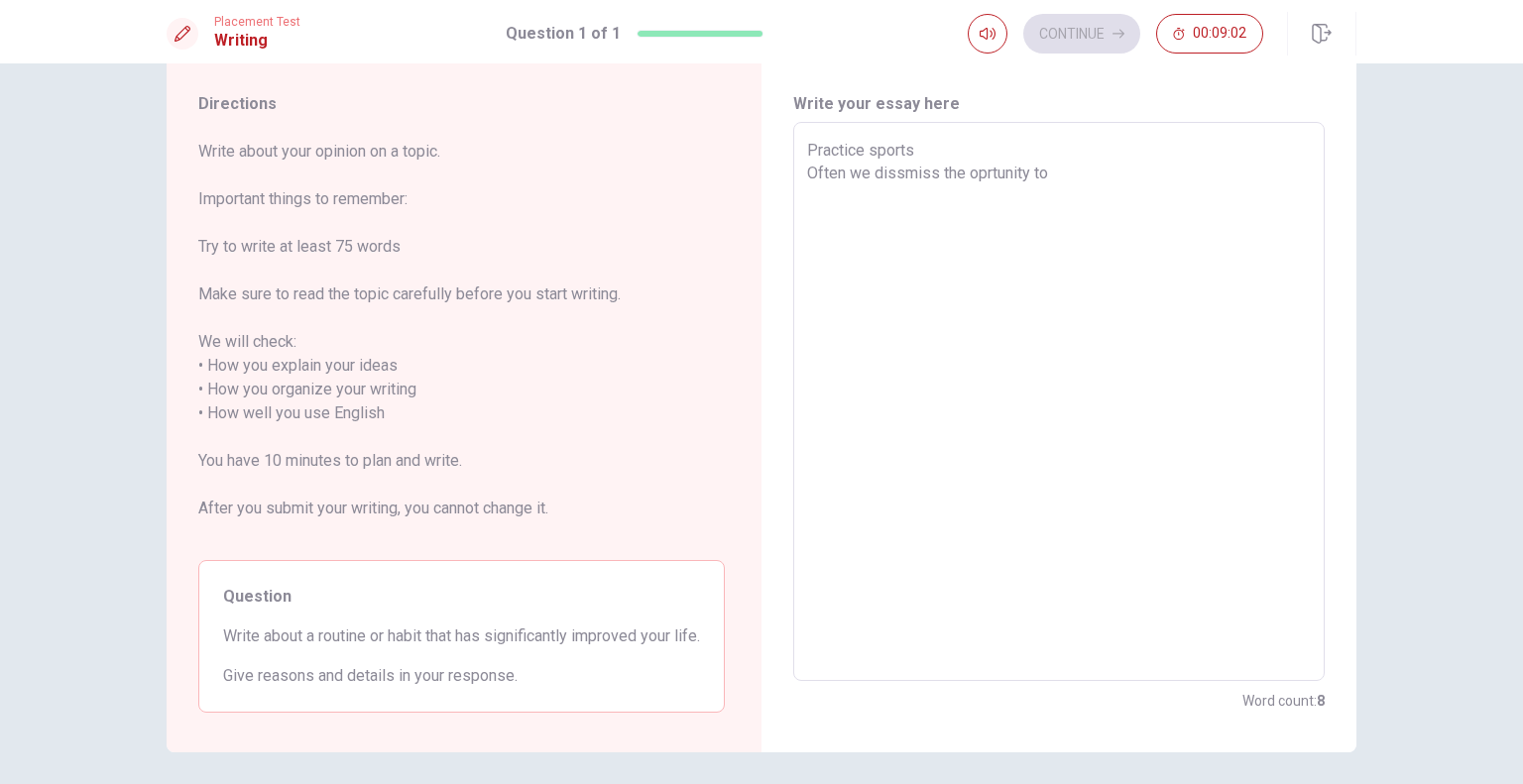 type on "Practice sports
Often we dissmiss the oprtunity to p" 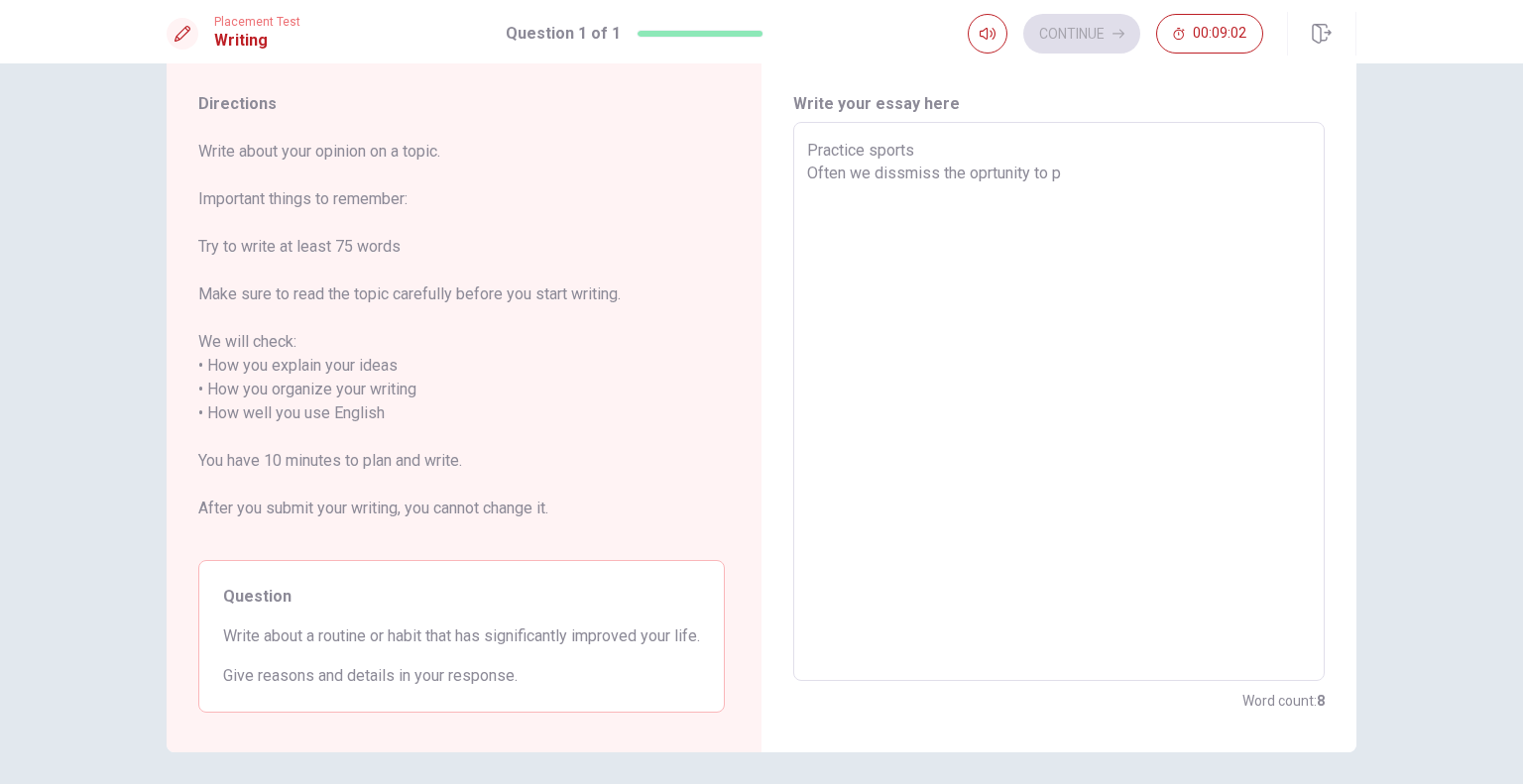 type on "x" 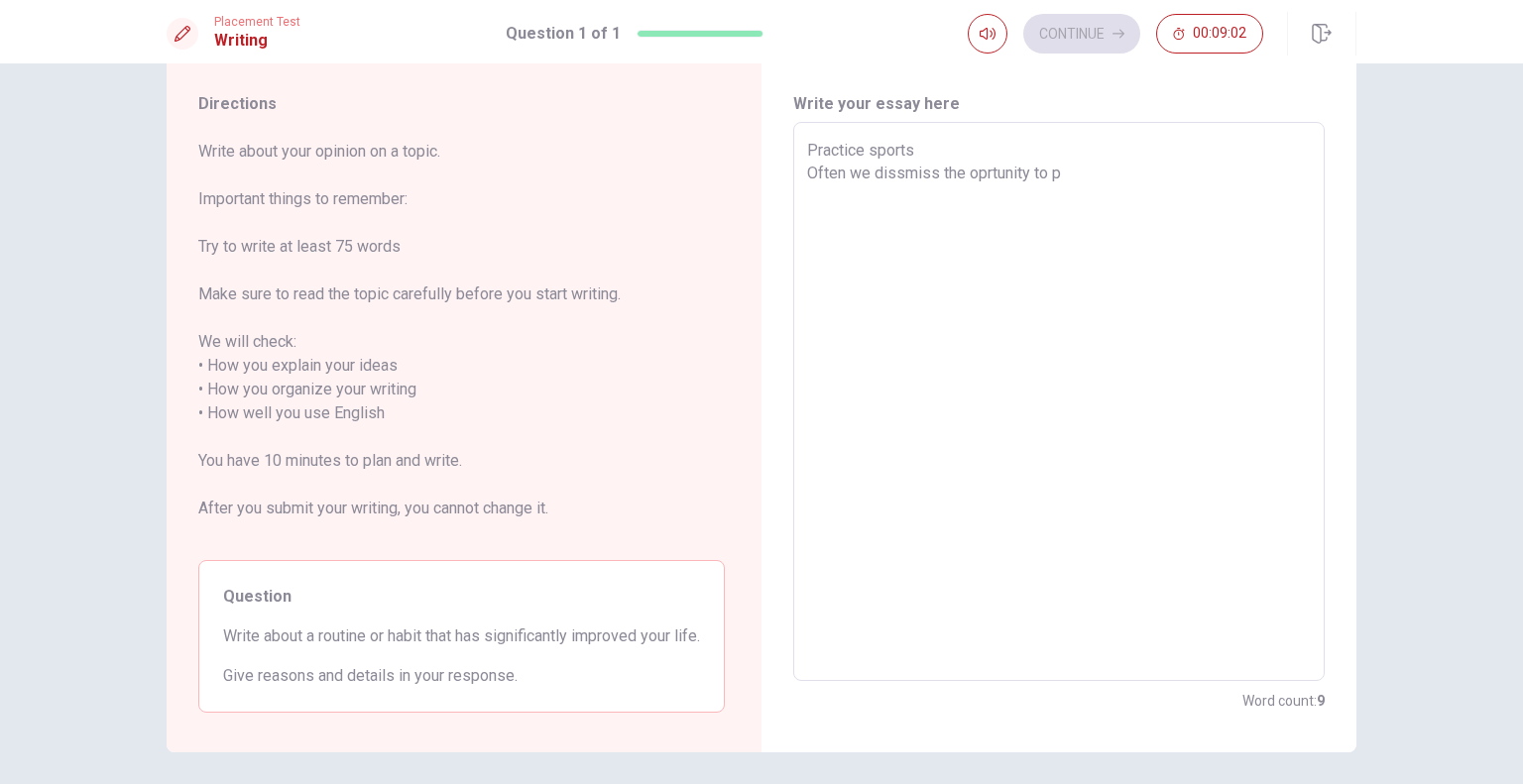 type on "Practice sports
Often we dissmiss the oprtunity to pr" 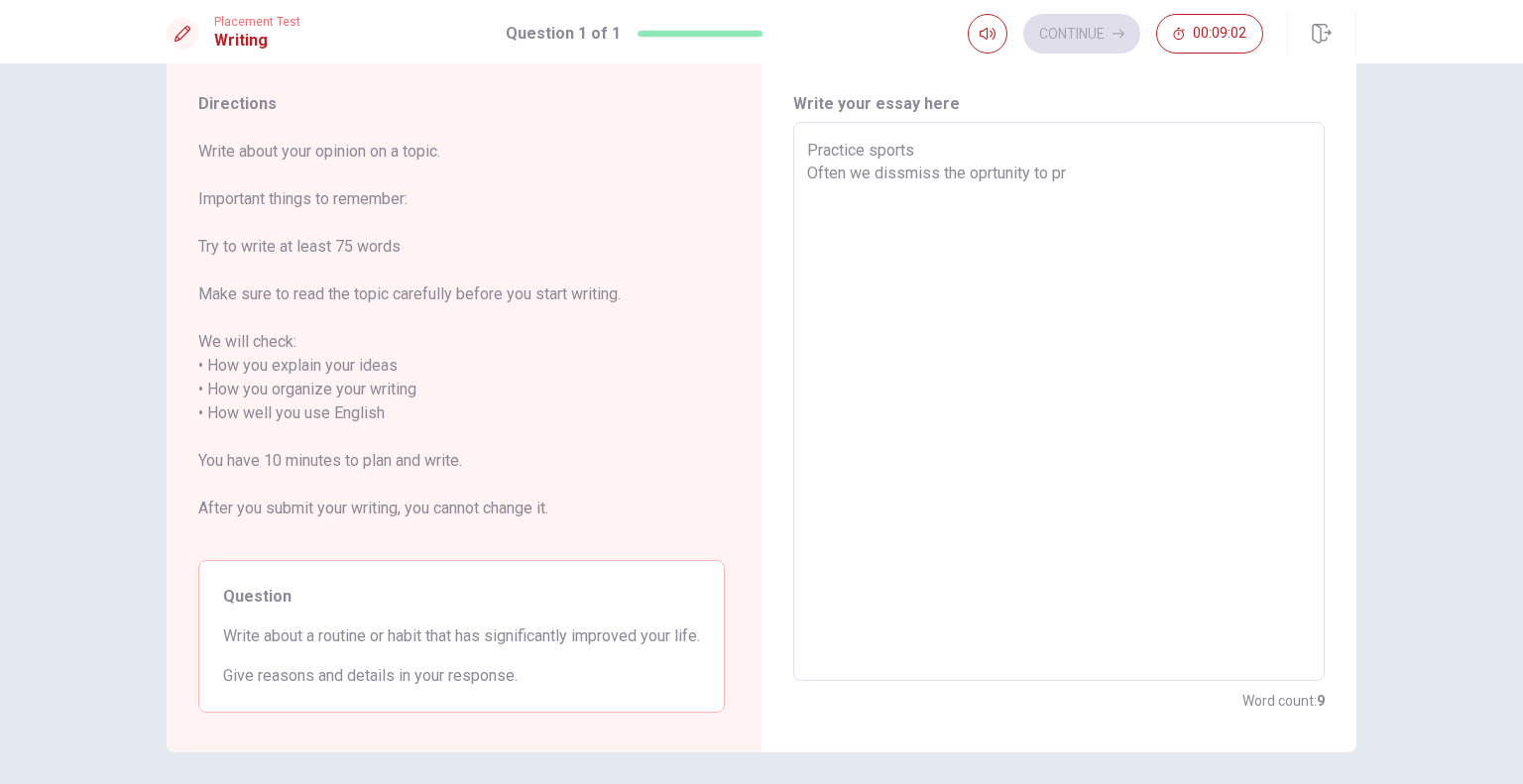 type on "x" 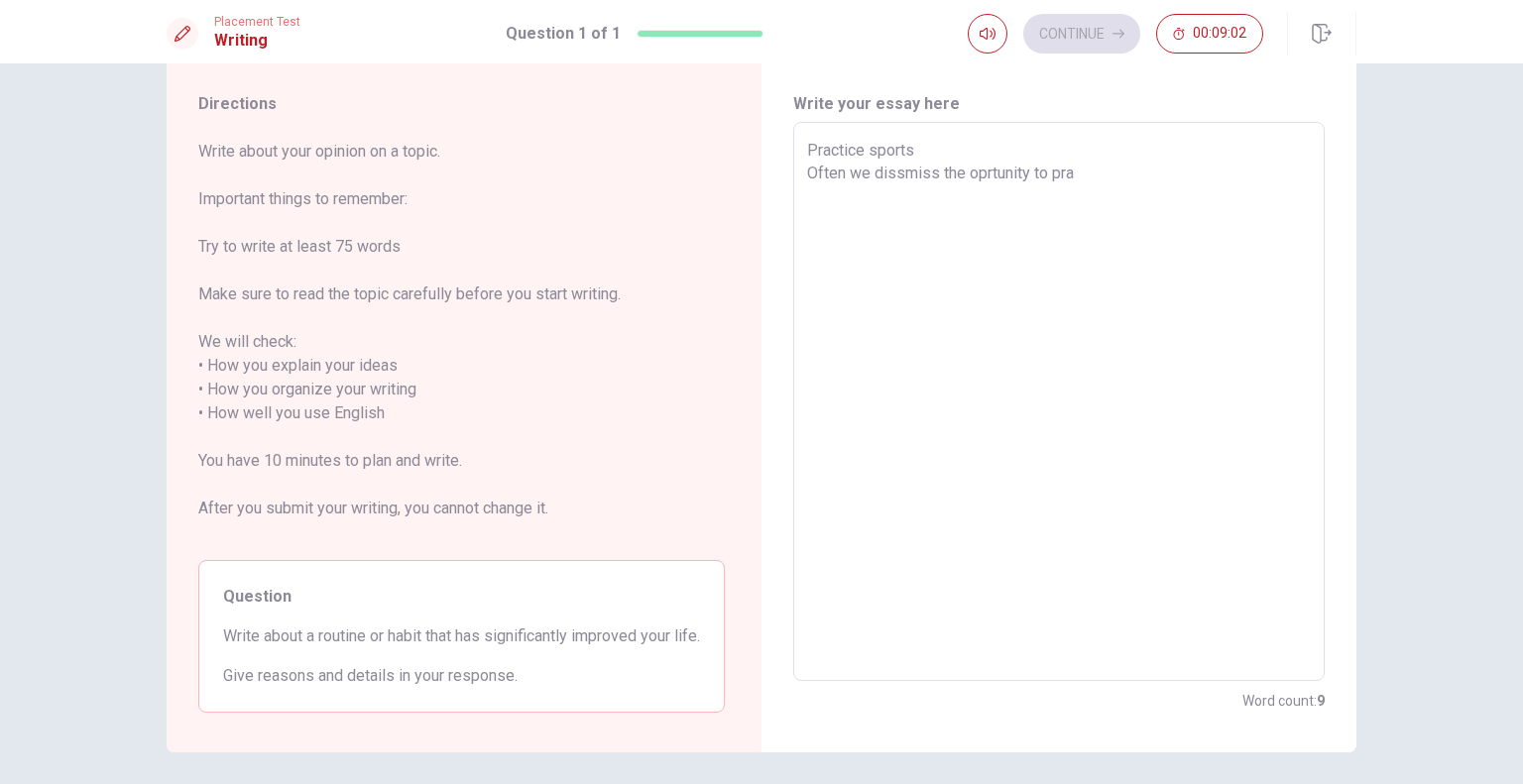 type on "x" 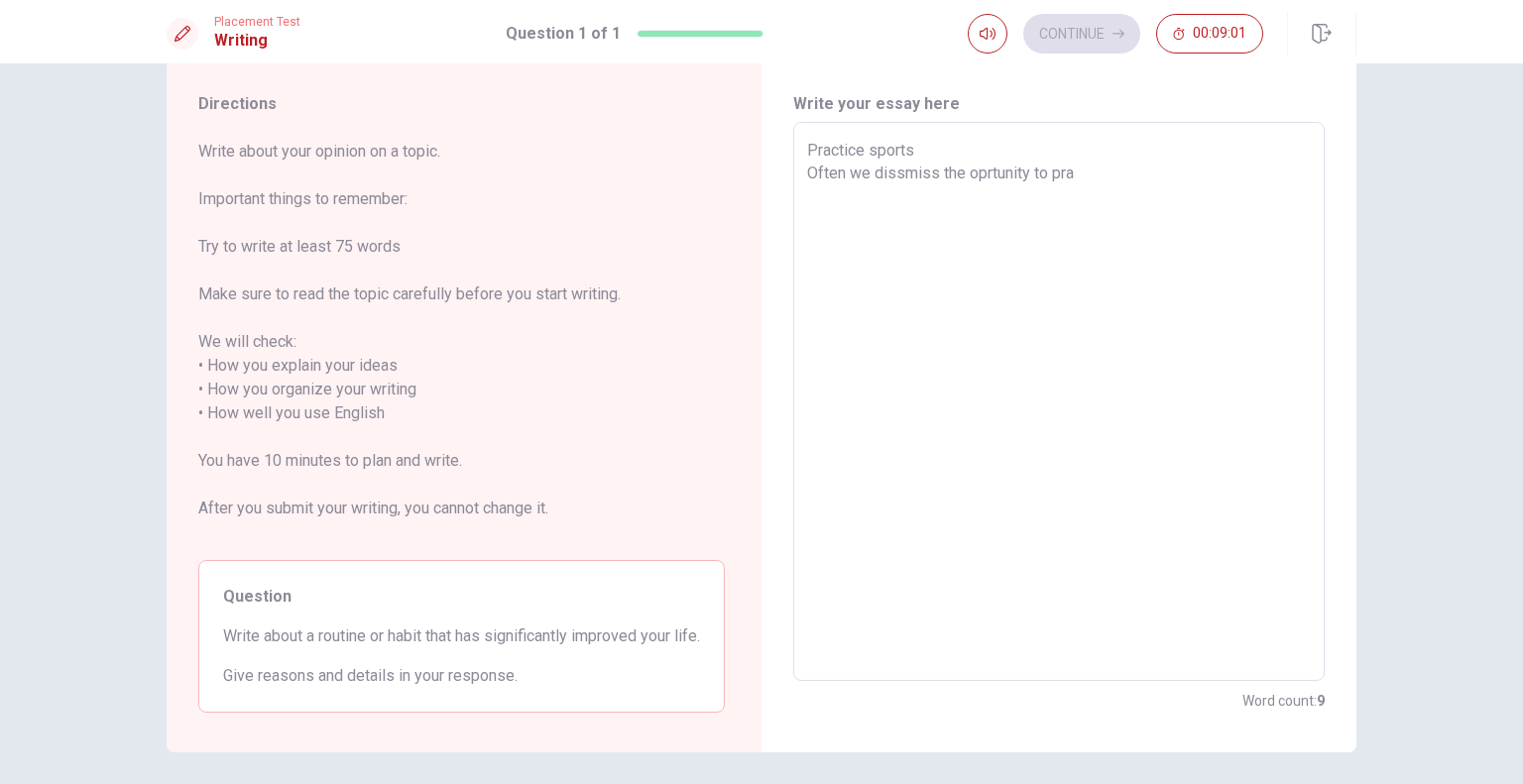 type on "Practice sports
Often we dissmiss the oprtunity to prac" 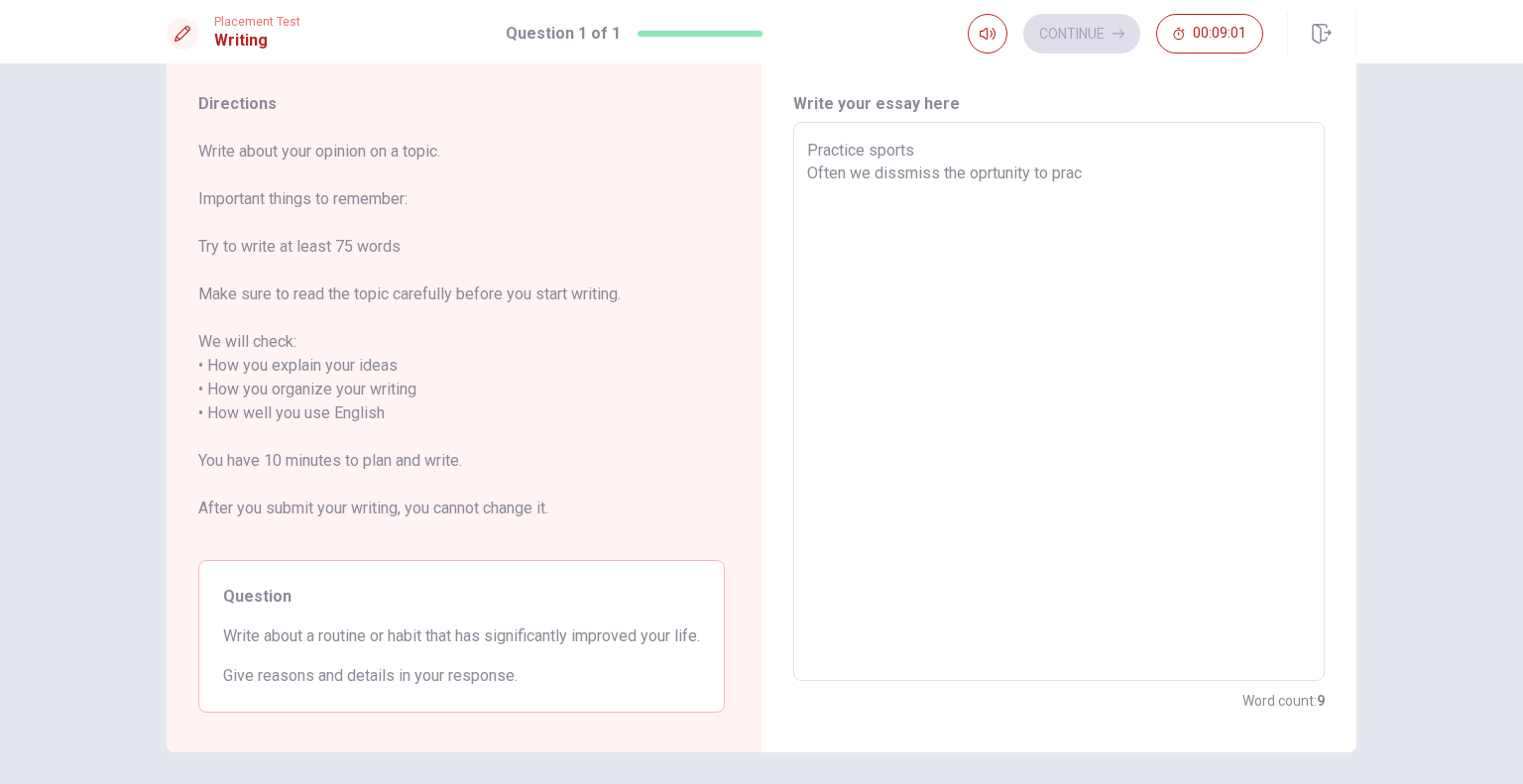 type on "x" 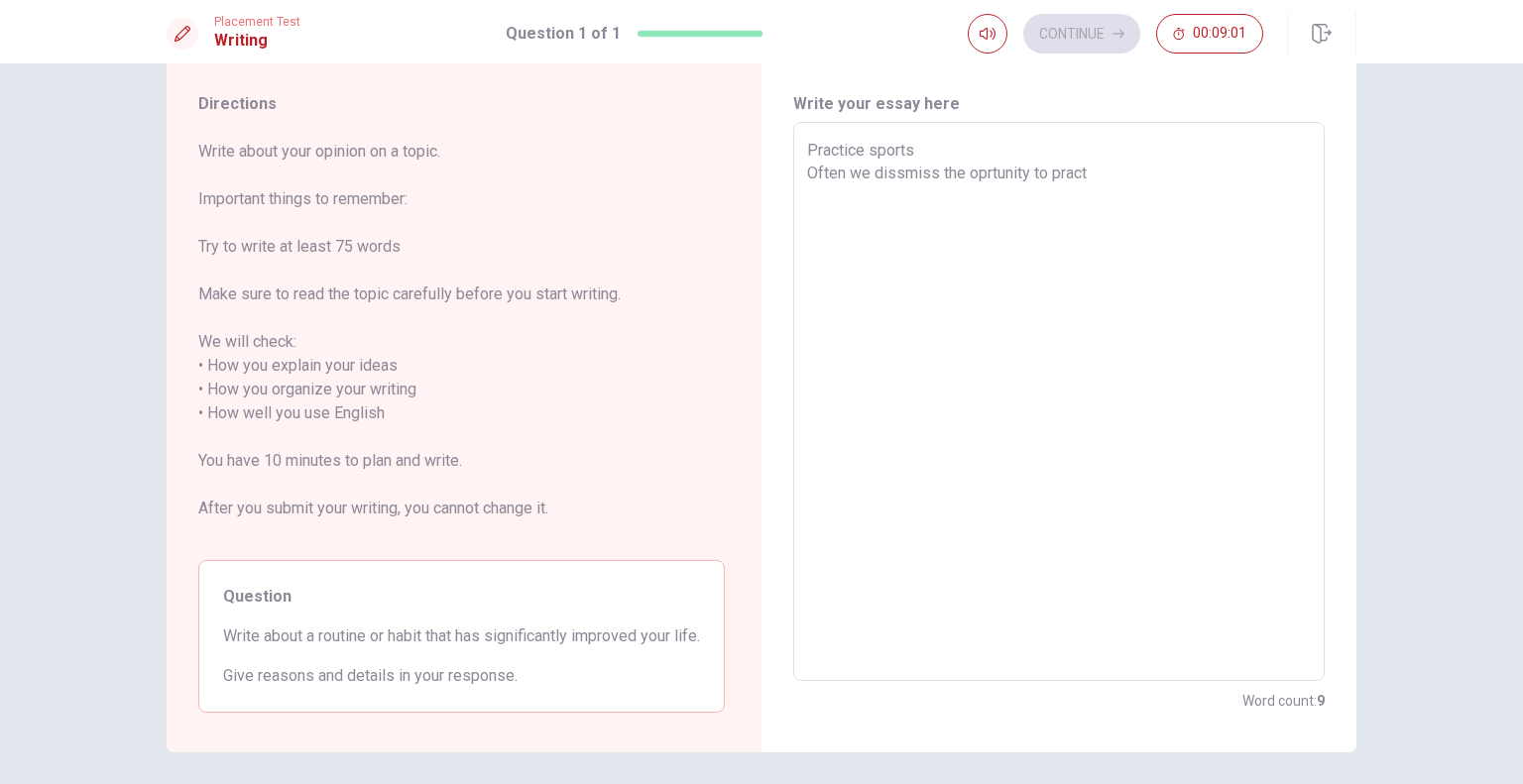 type on "x" 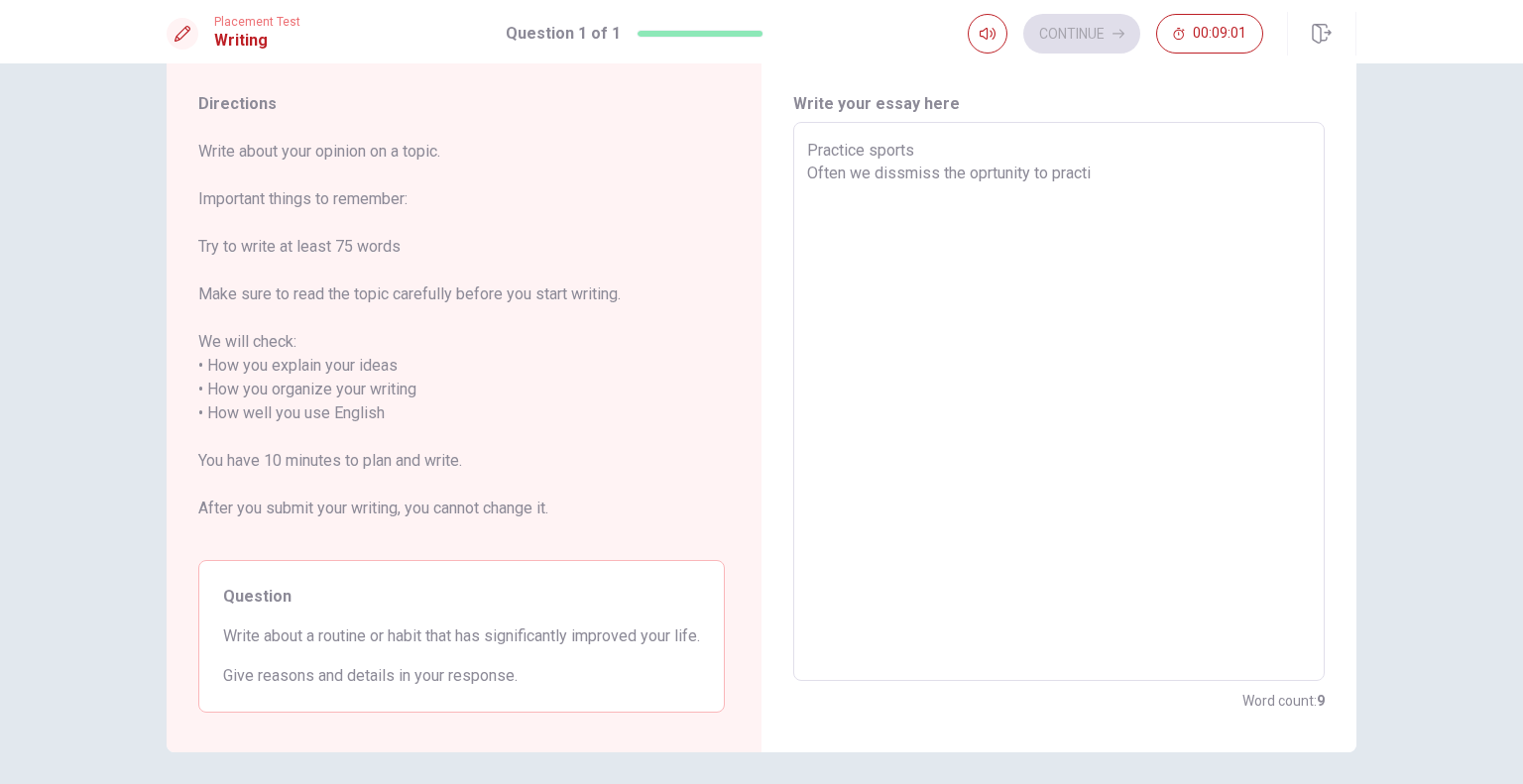 type on "x" 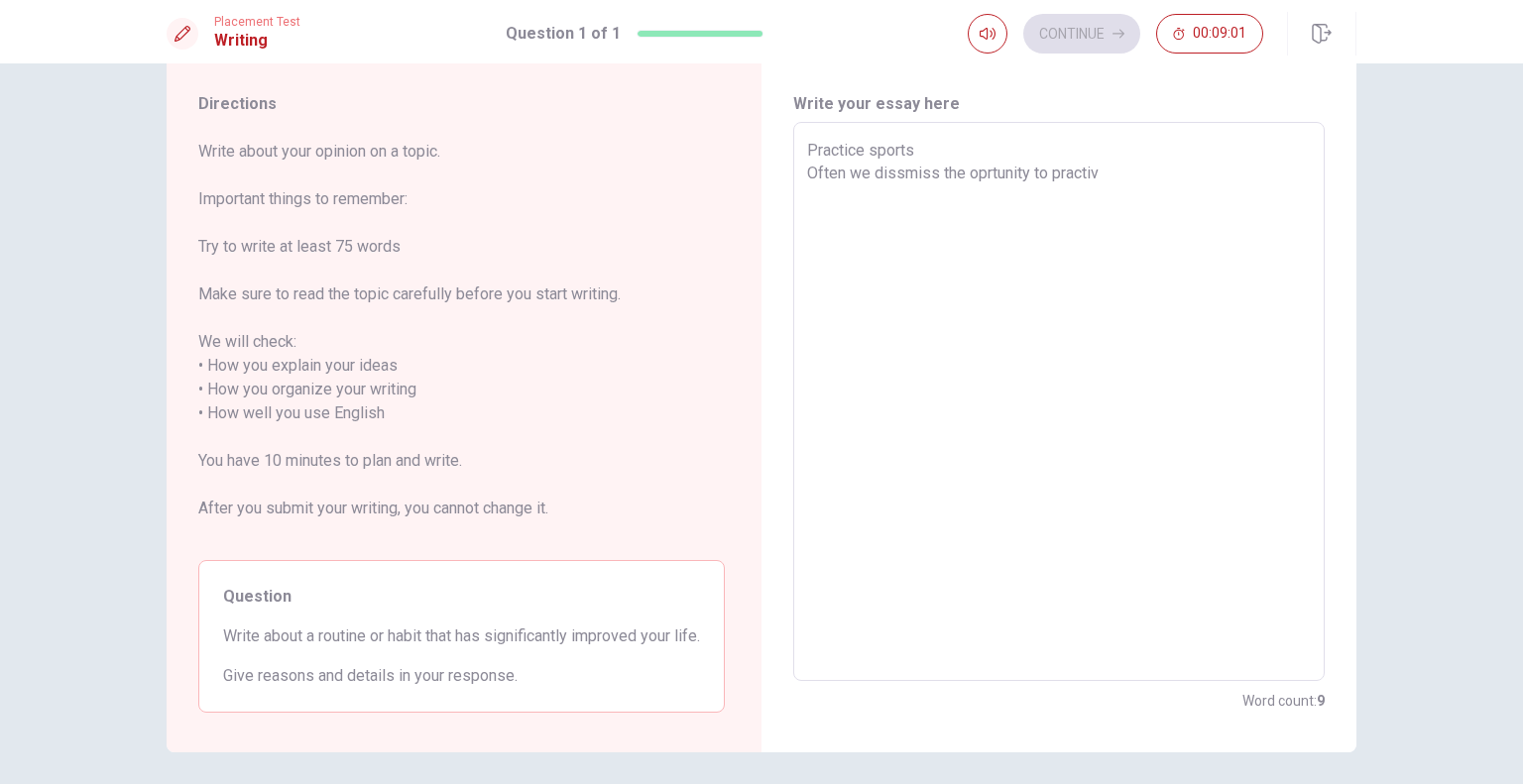 type on "Practice sports
Often we dissmiss the oprtunity to practivc" 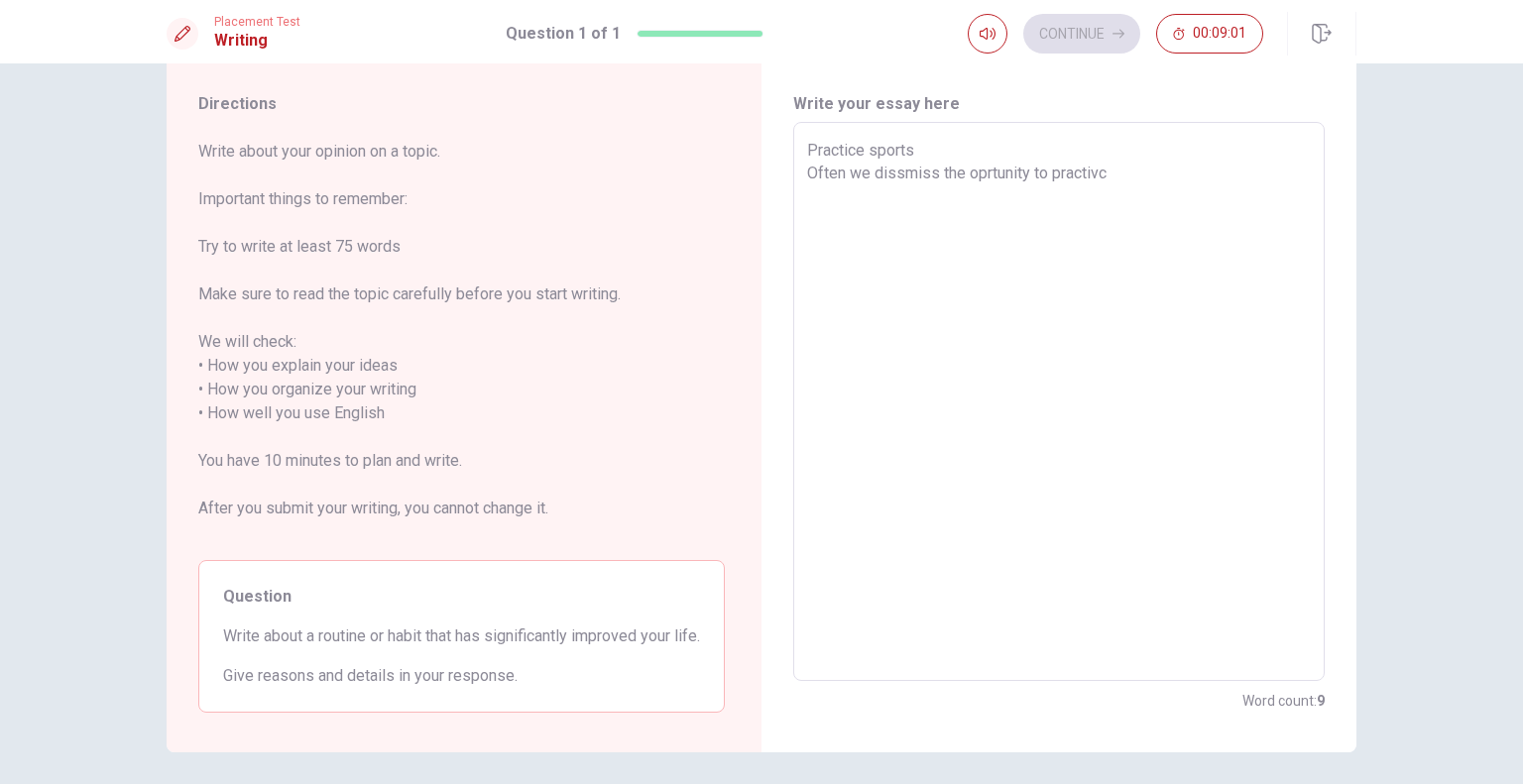 type on "x" 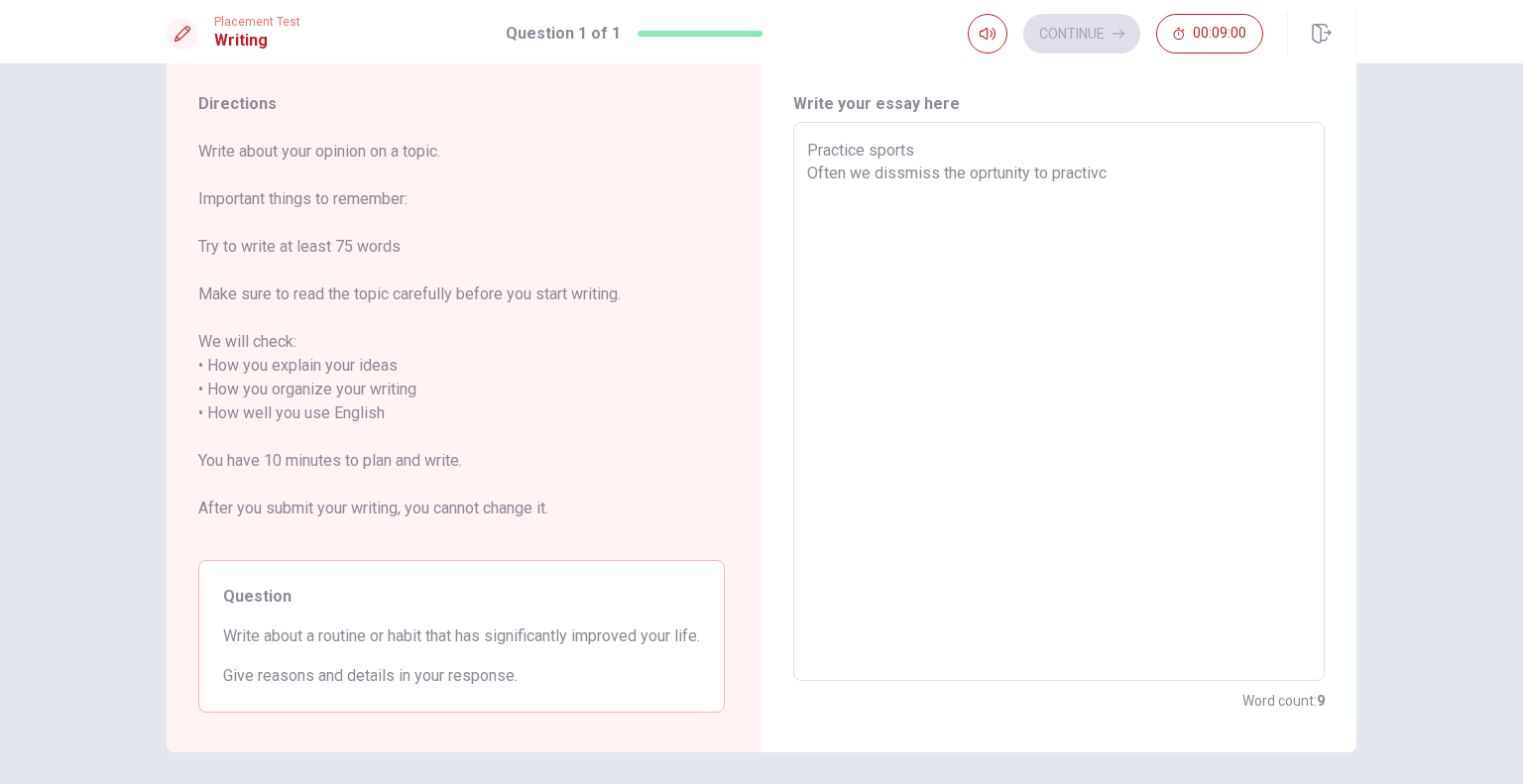 type on "Practice sports
Often we dissmiss the oprtunity to practivce" 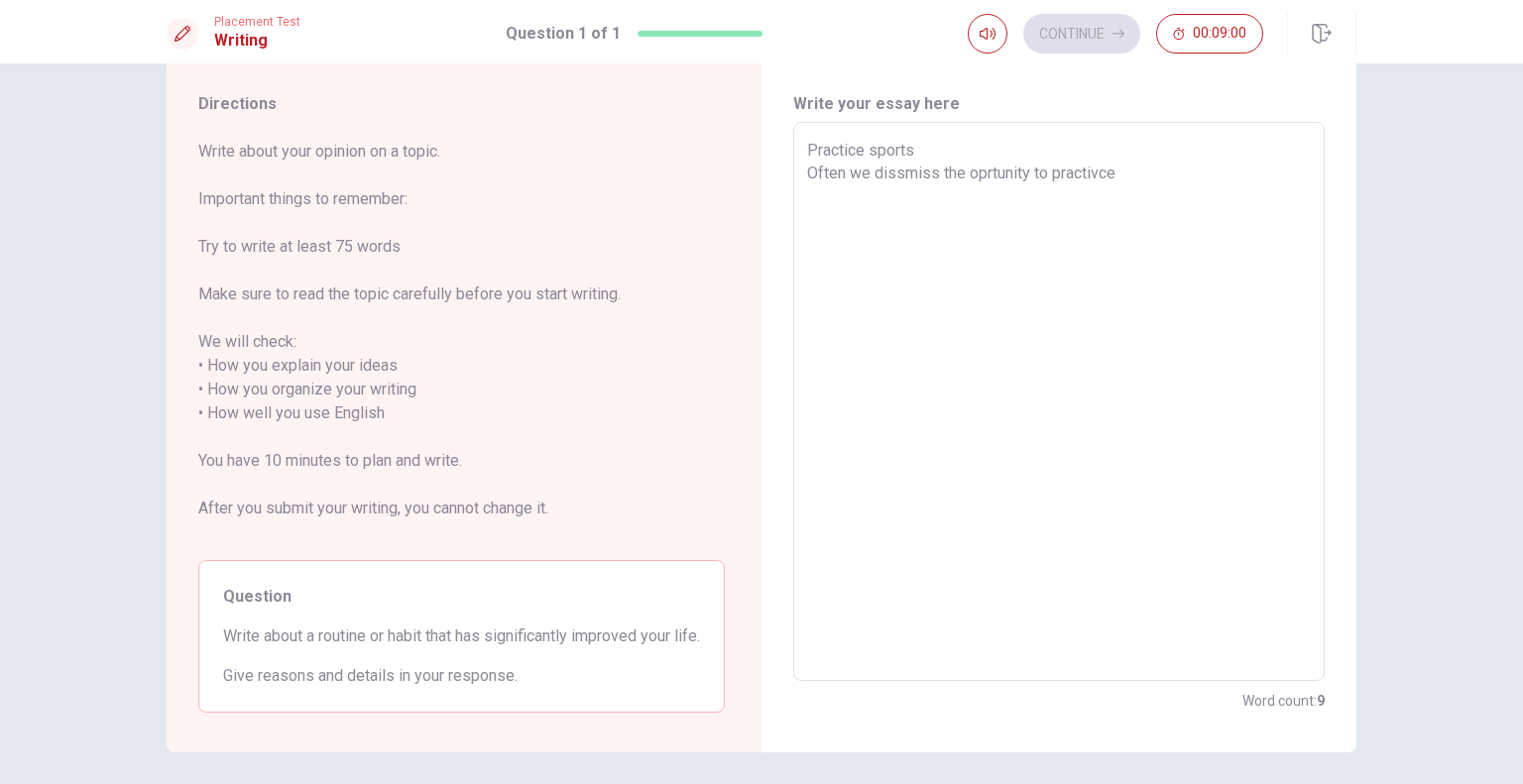 type on "x" 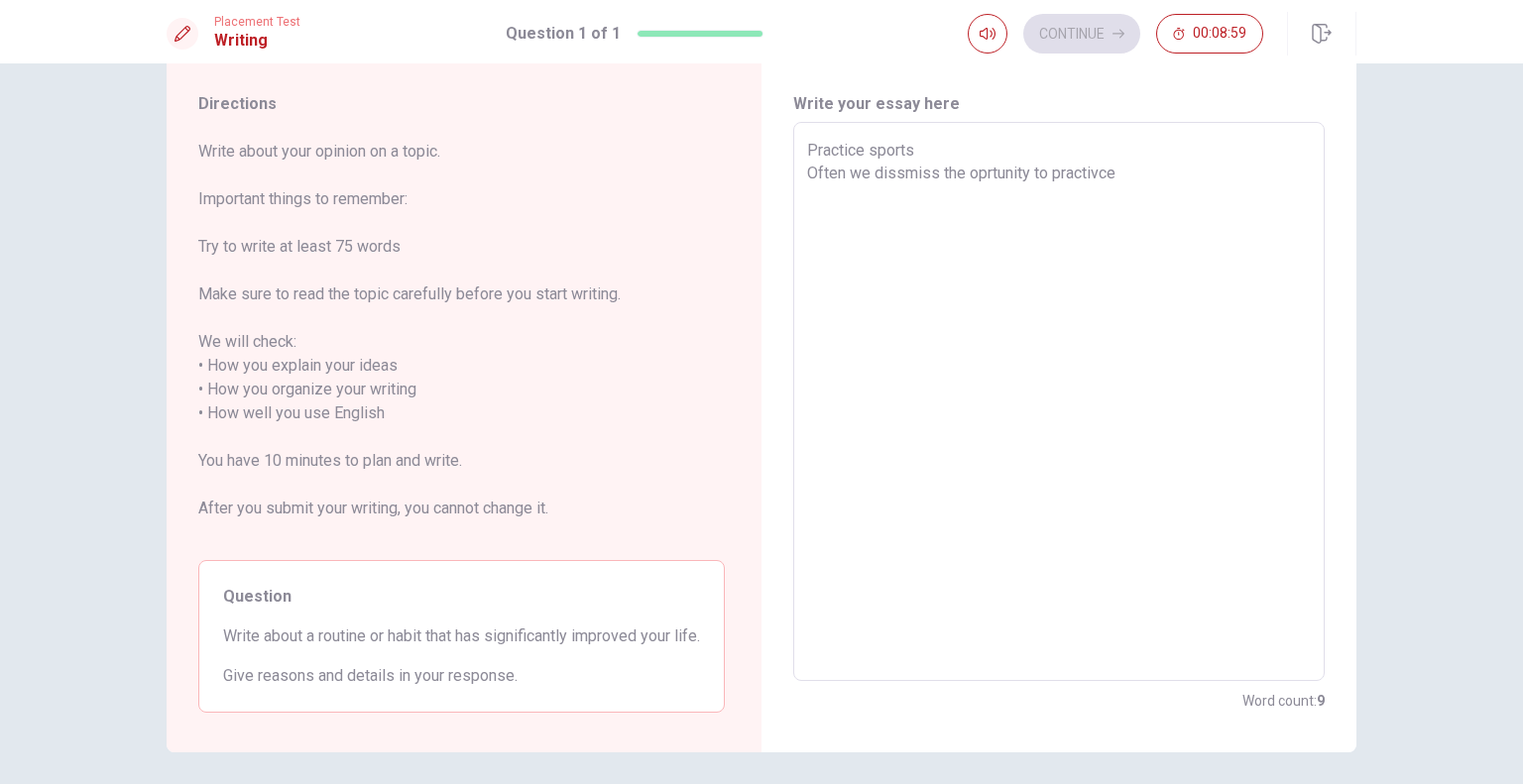 type on "Practice sports
Often we dissmiss the oprtunity to practivce" 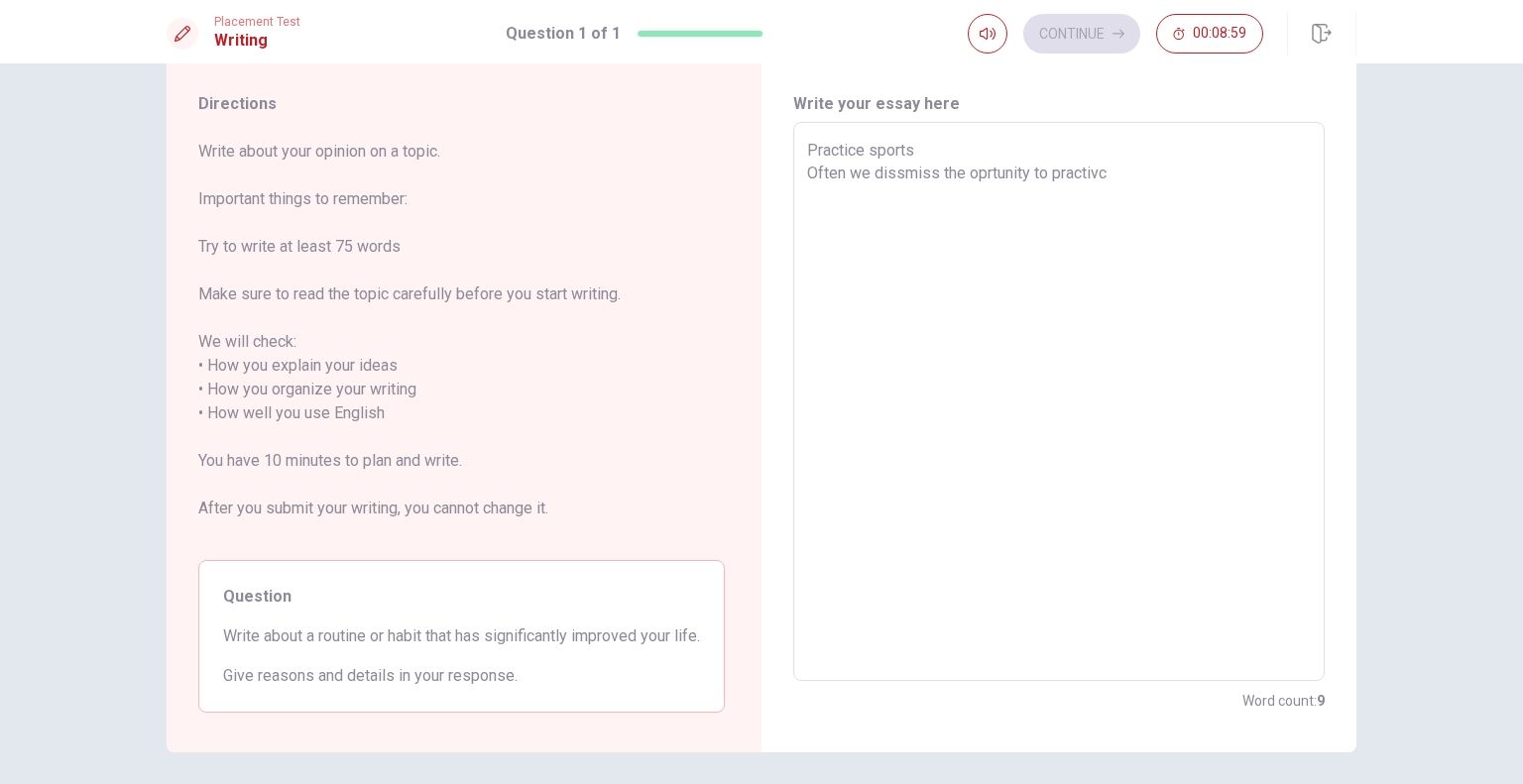 type on "x" 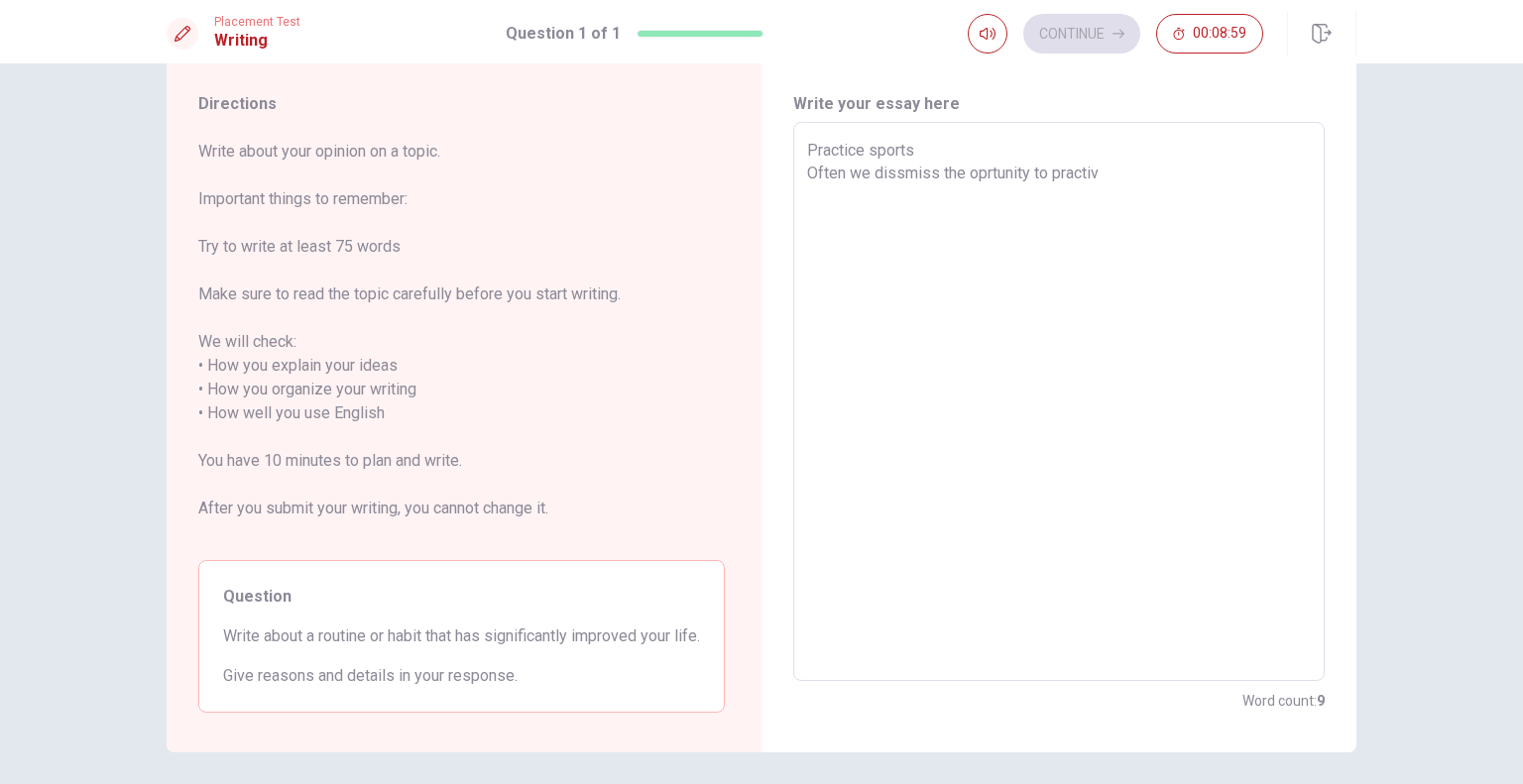 type on "x" 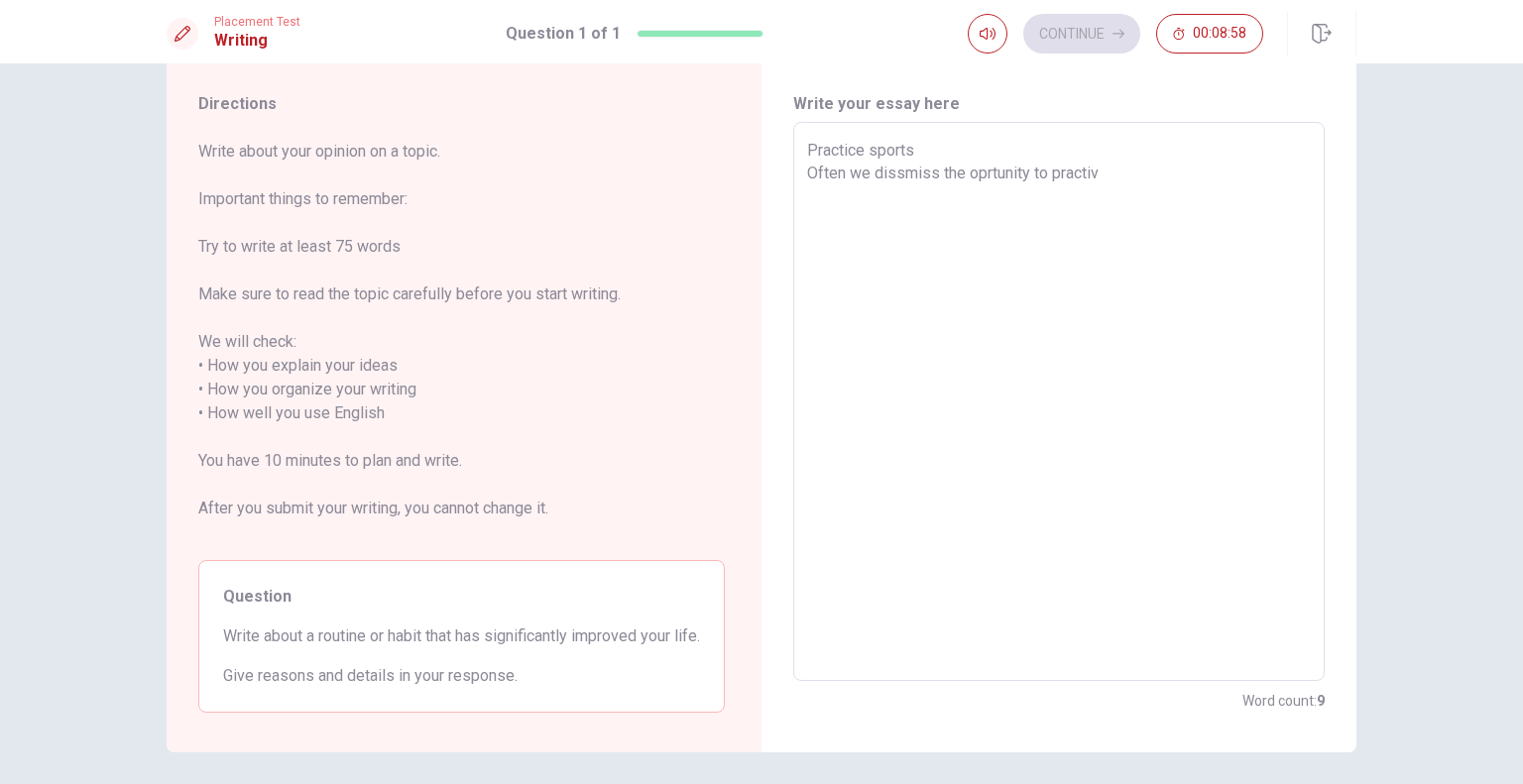 type on "Practice sports
Often we dissmiss the oprtunity to practi" 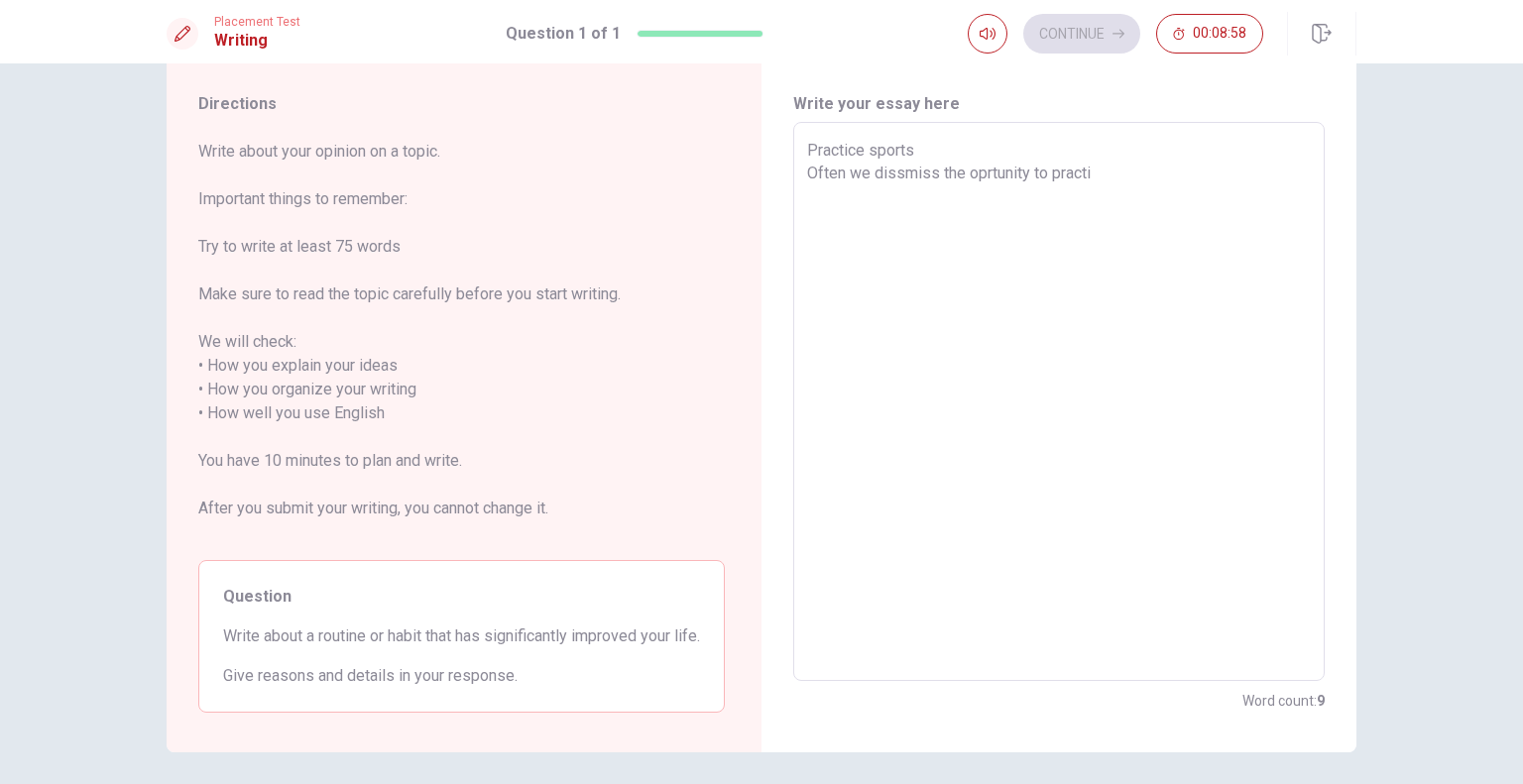 type on "x" 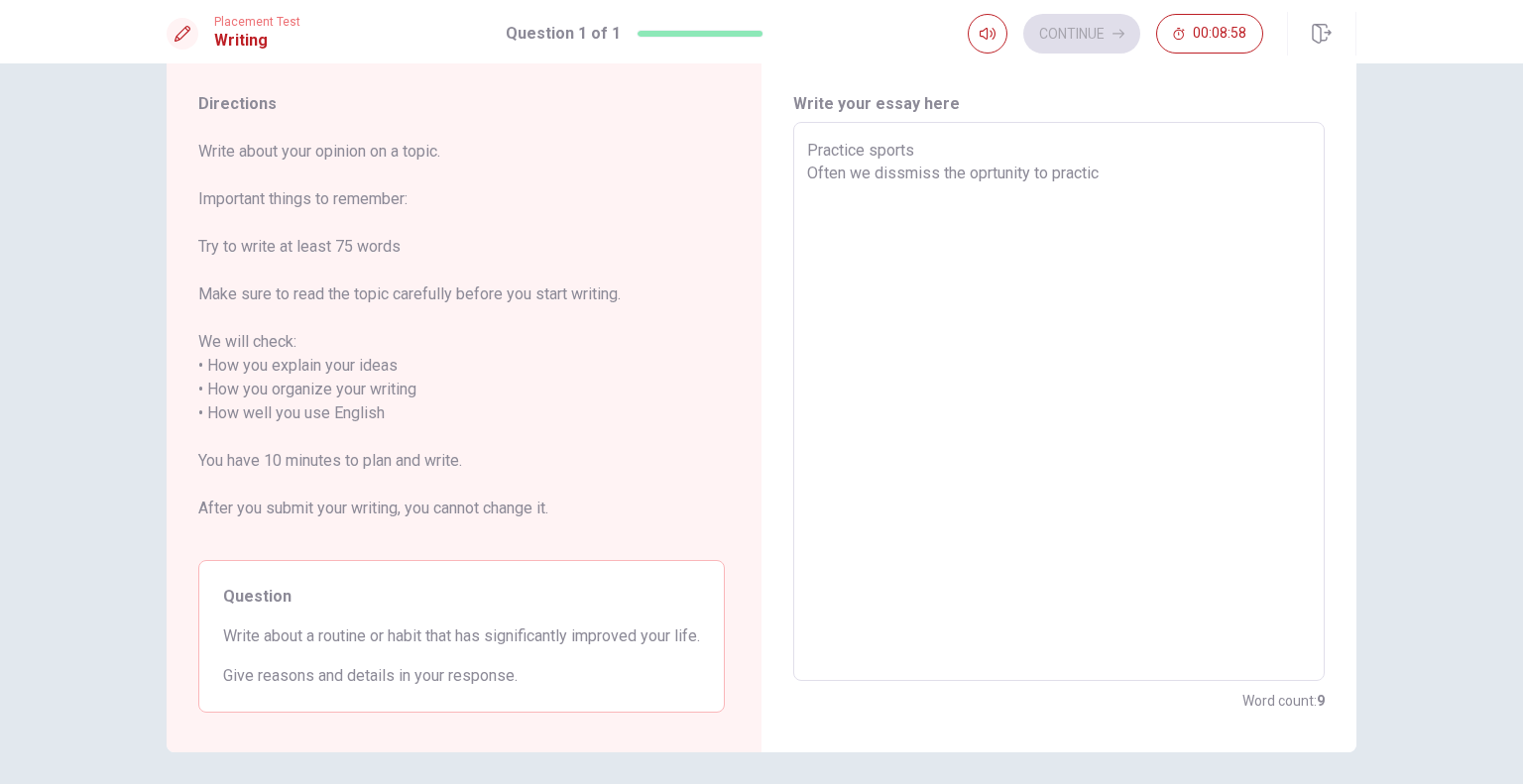 type on "x" 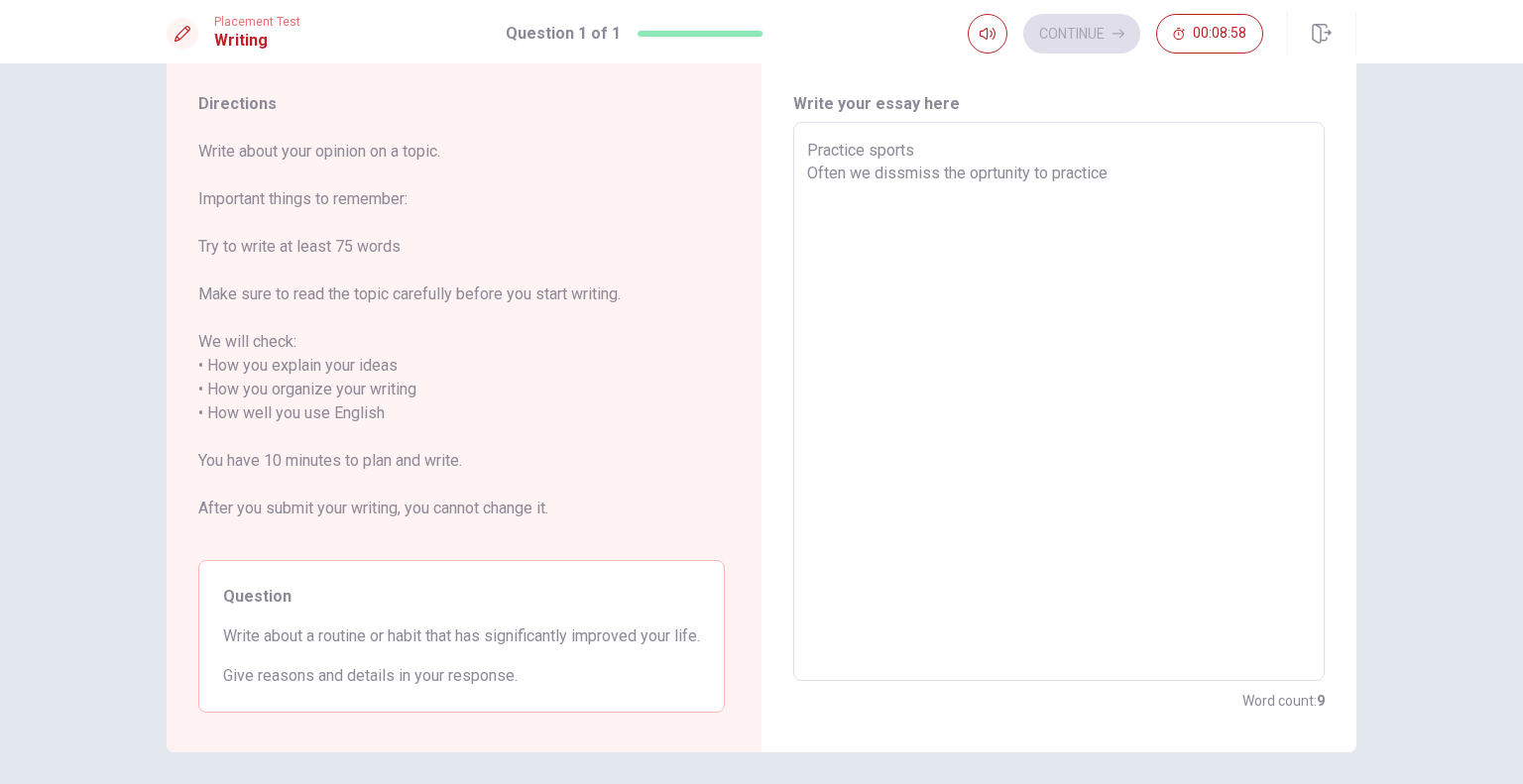 type on "x" 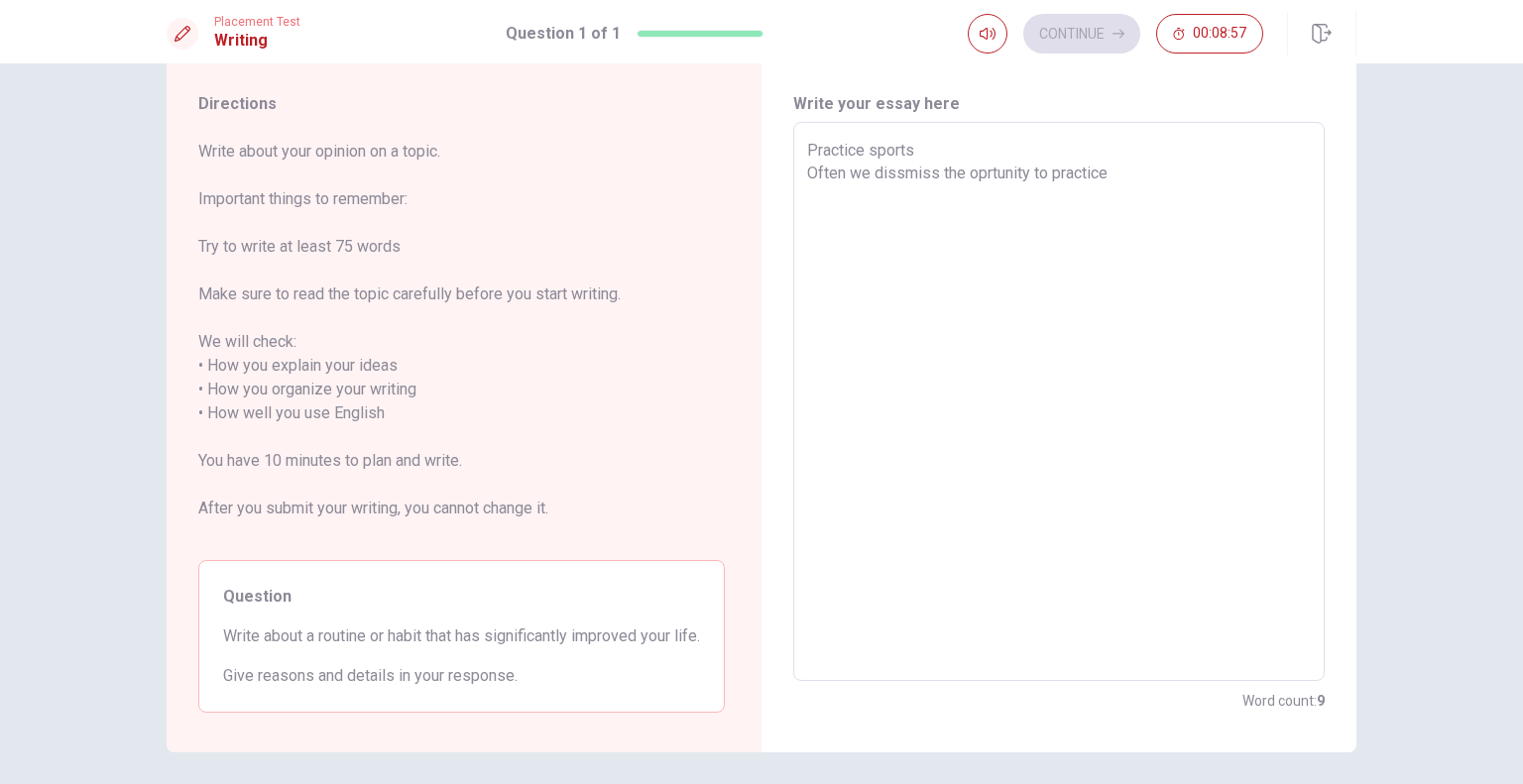 type on "x" 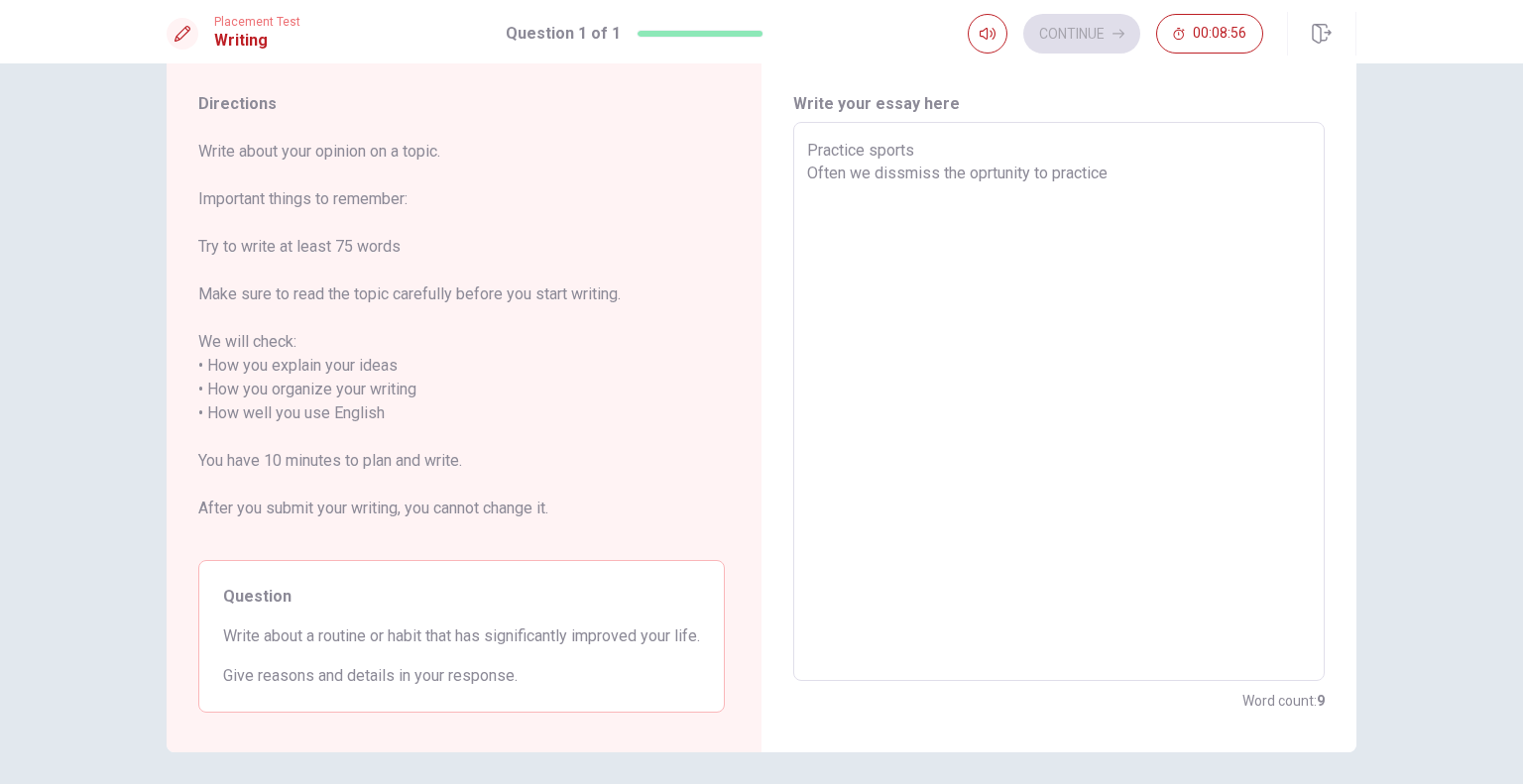 type on "Practice sports
Often we dissmiss the oprtunity to practice a" 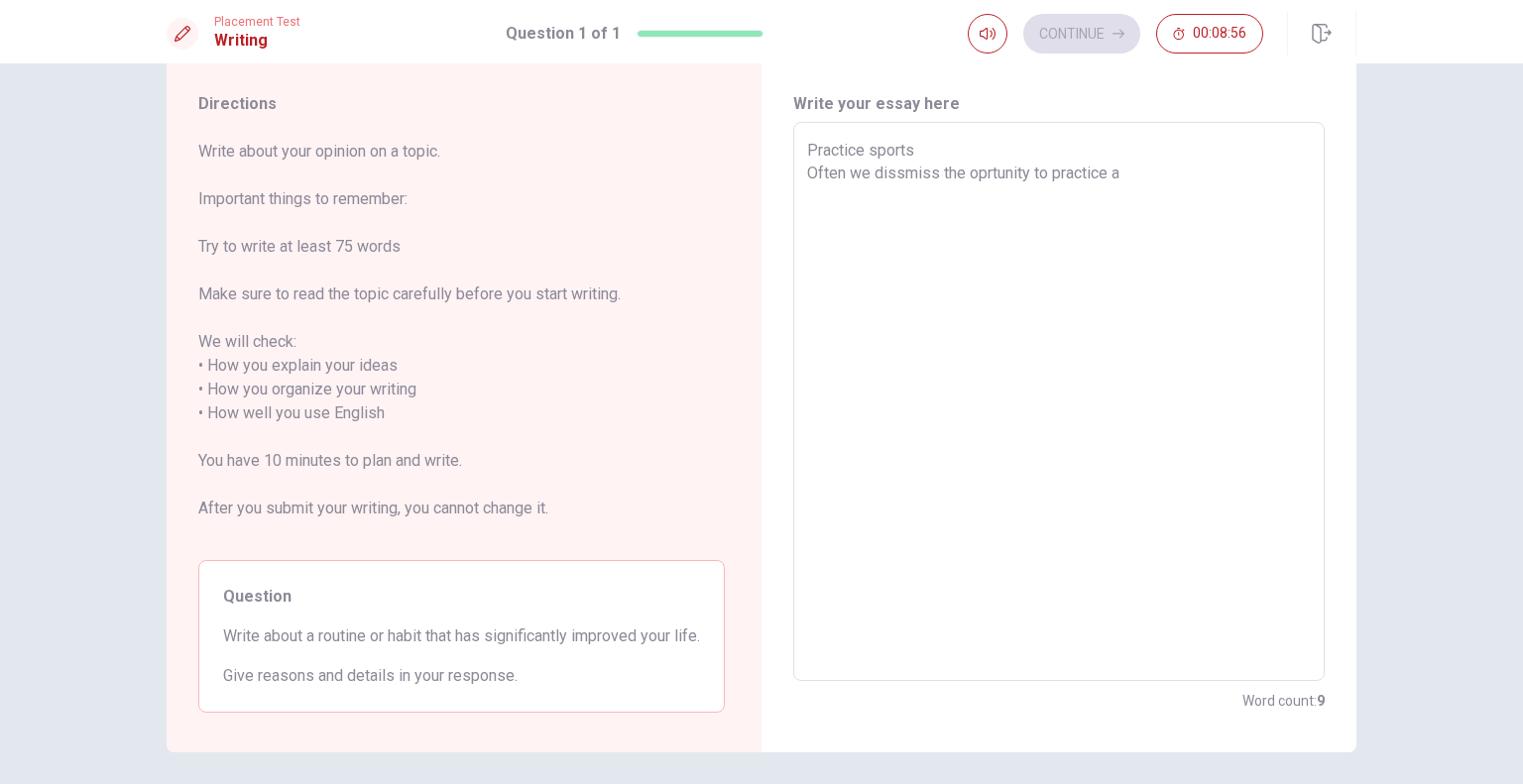type on "x" 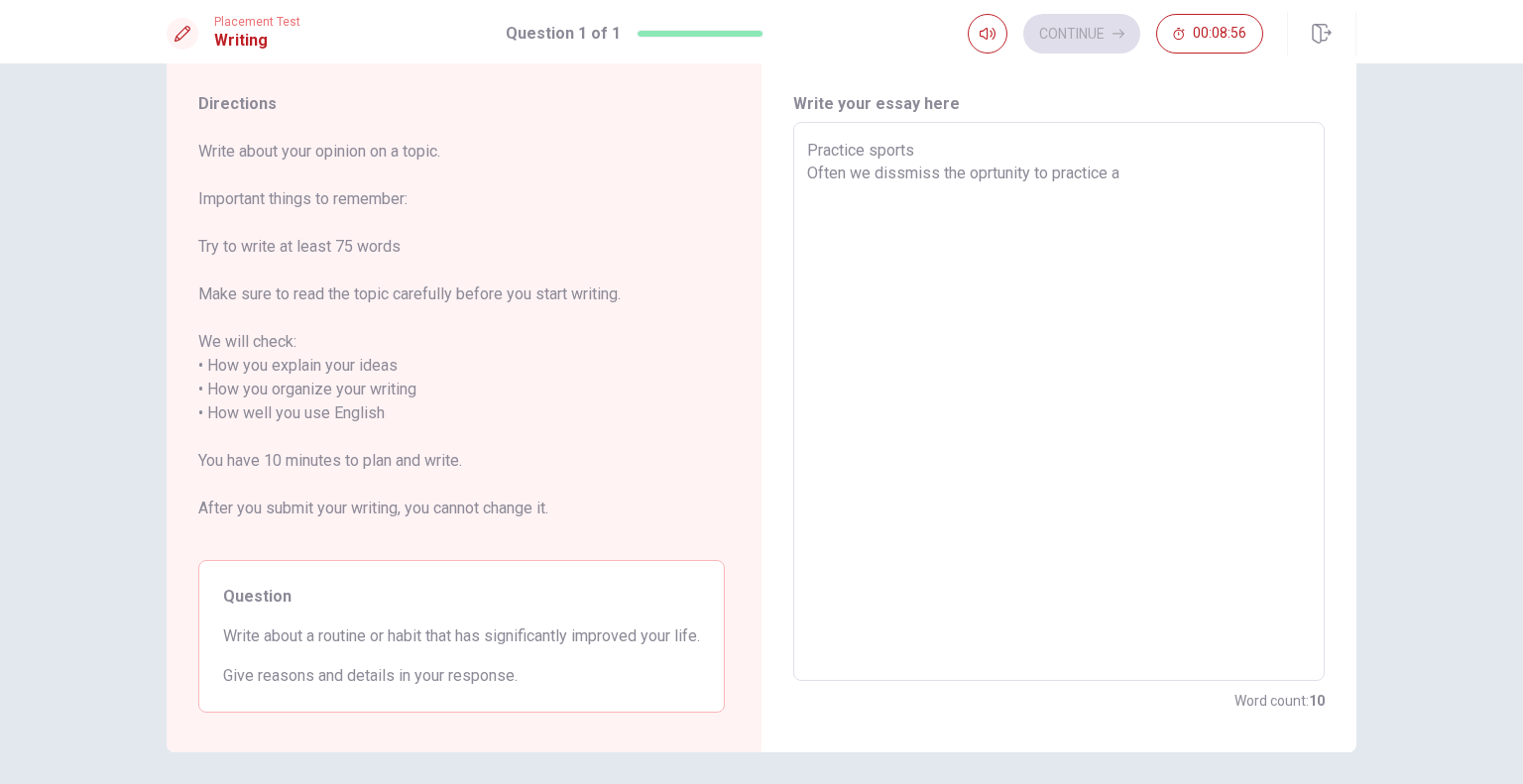 type on "Practice sports
Often we dissmiss the oprtunity to practice an" 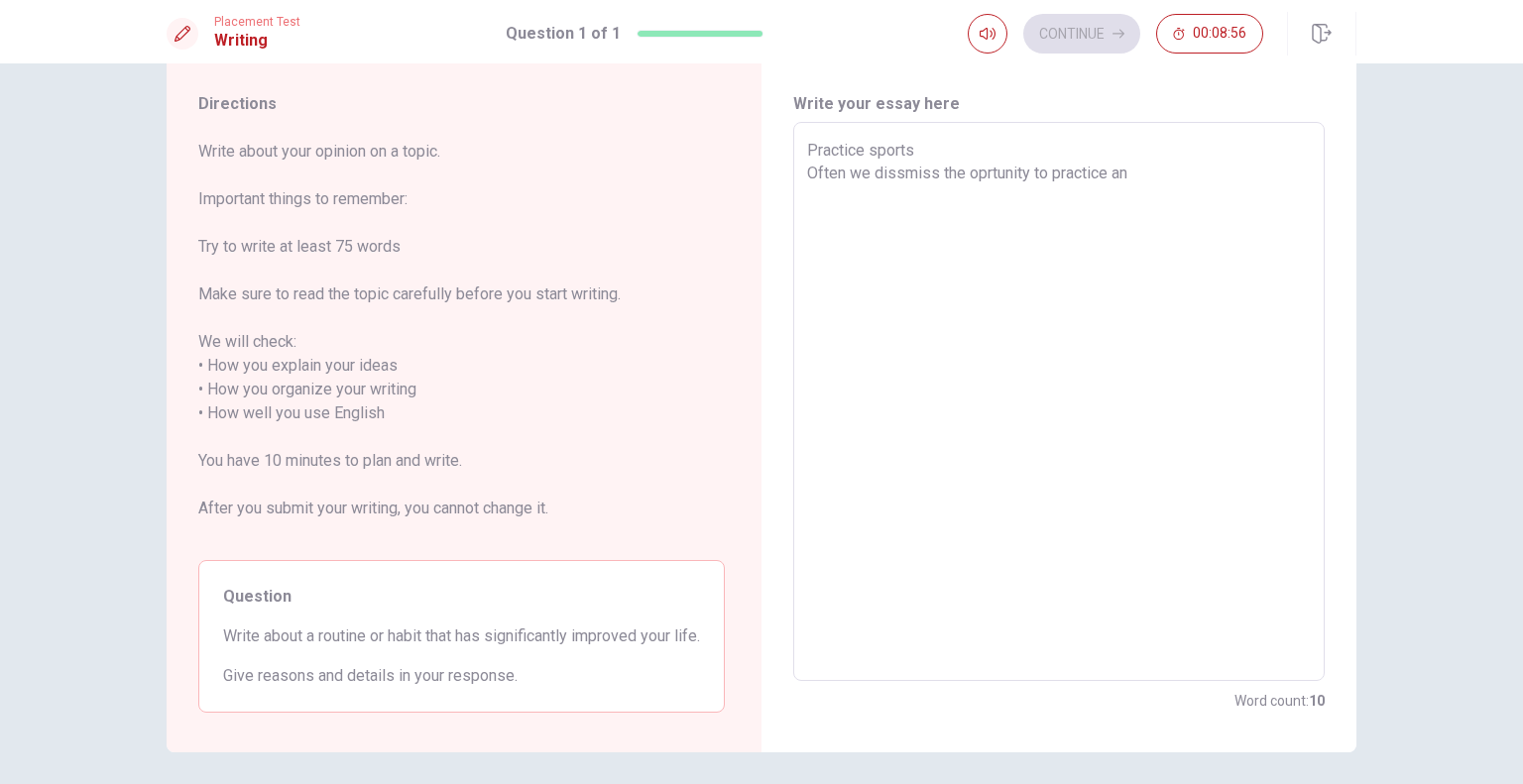 type on "x" 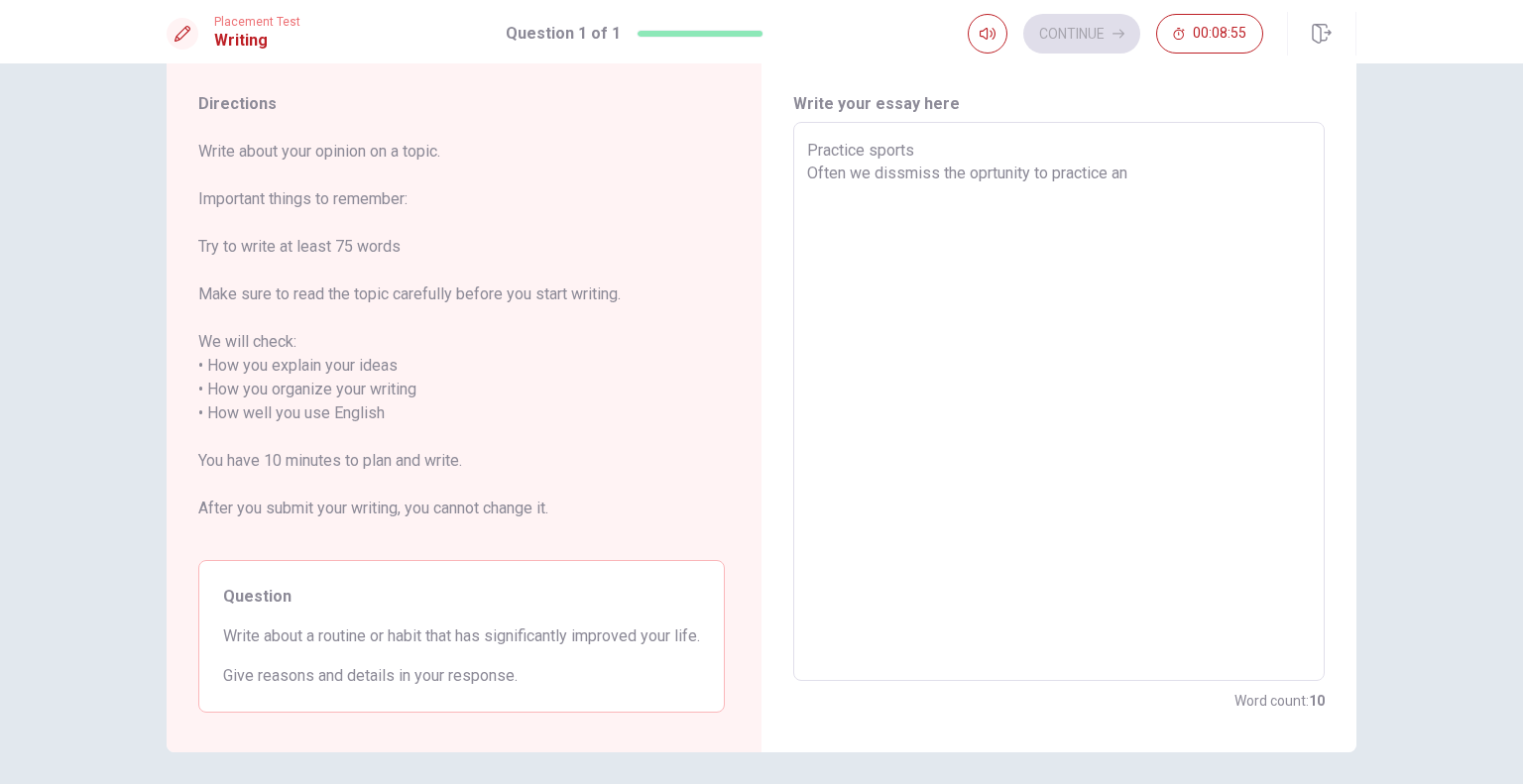 type on "Practice sports
Often we dissmiss the oprtunity to practice any" 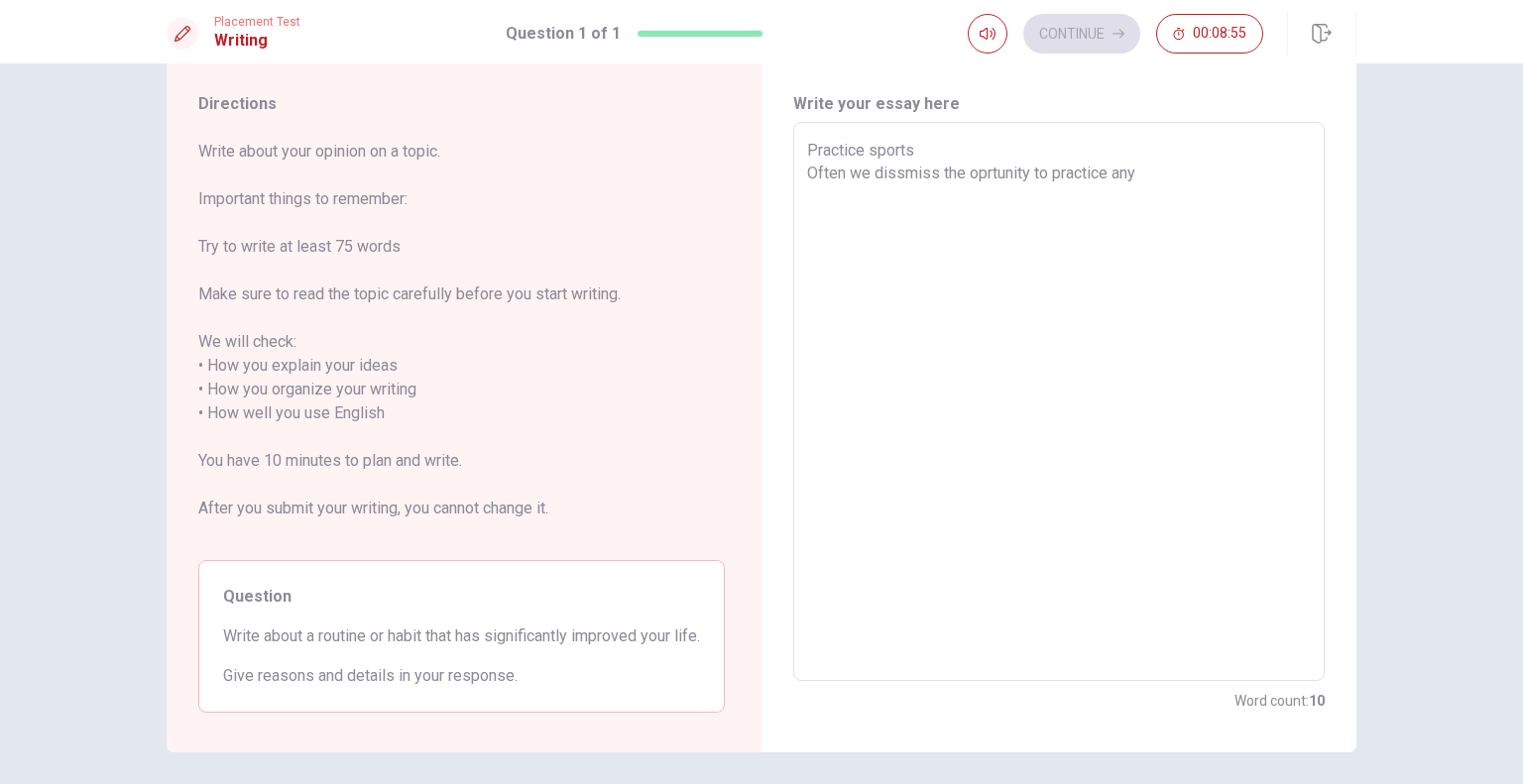 type on "x" 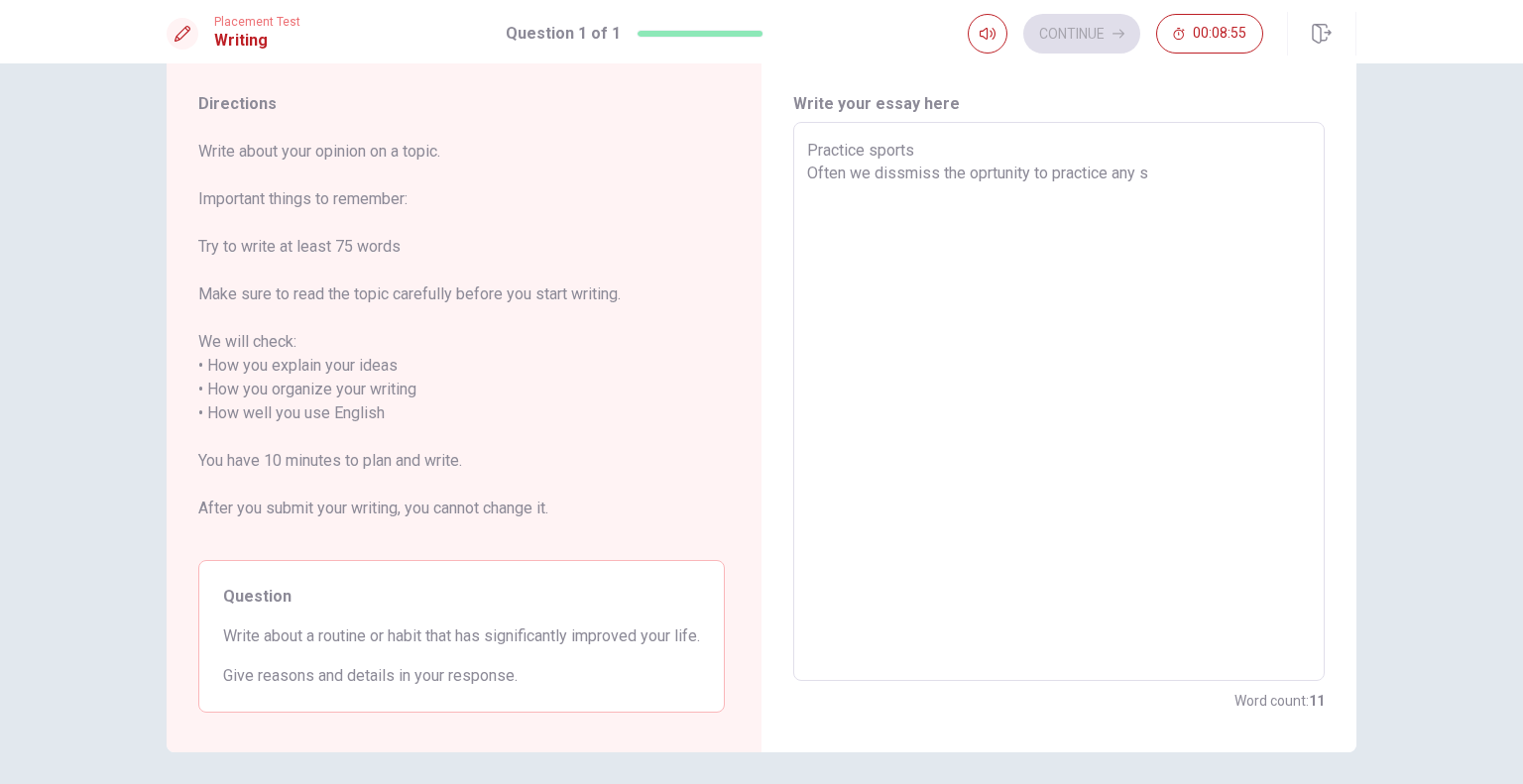 type on "x" 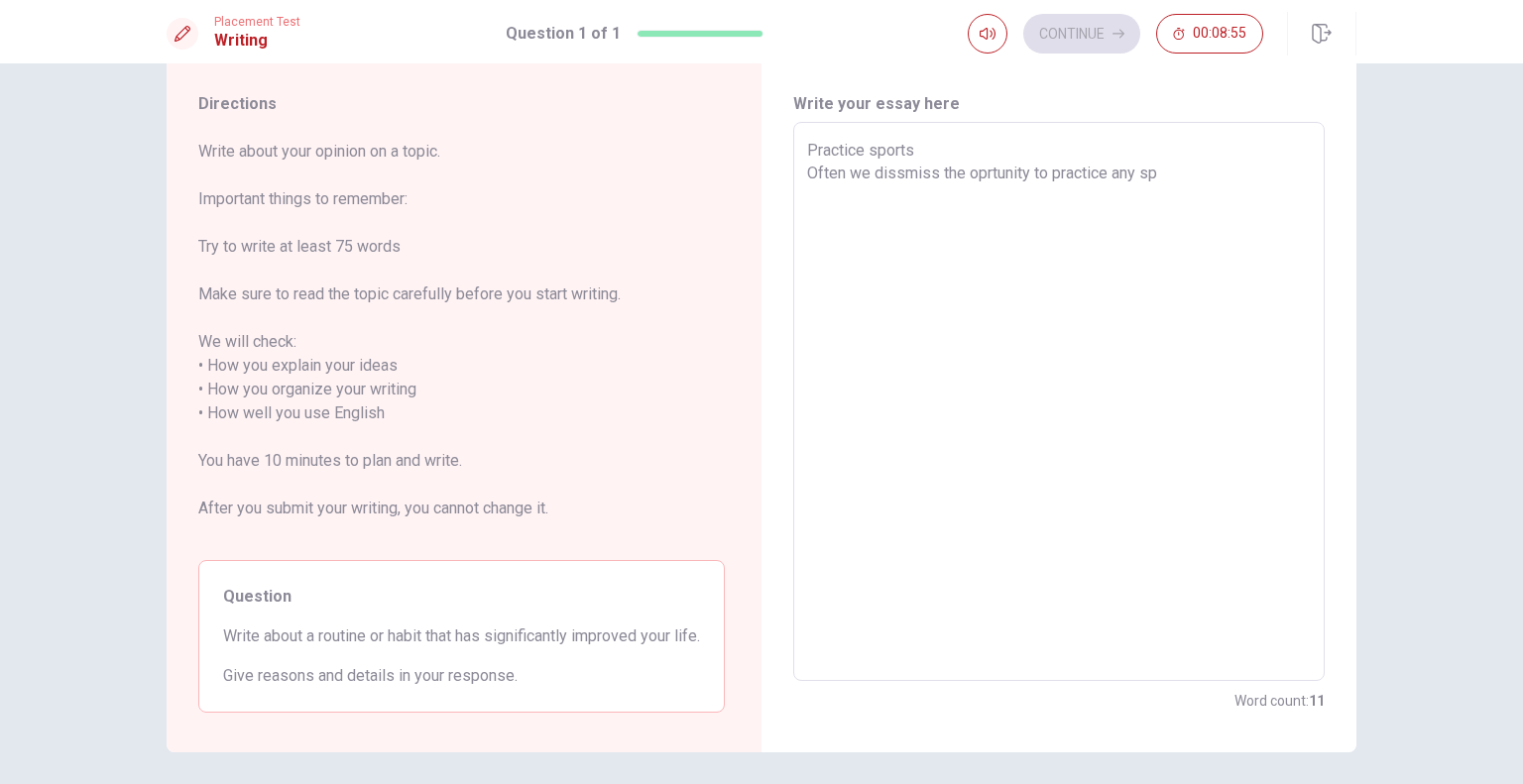 type on "x" 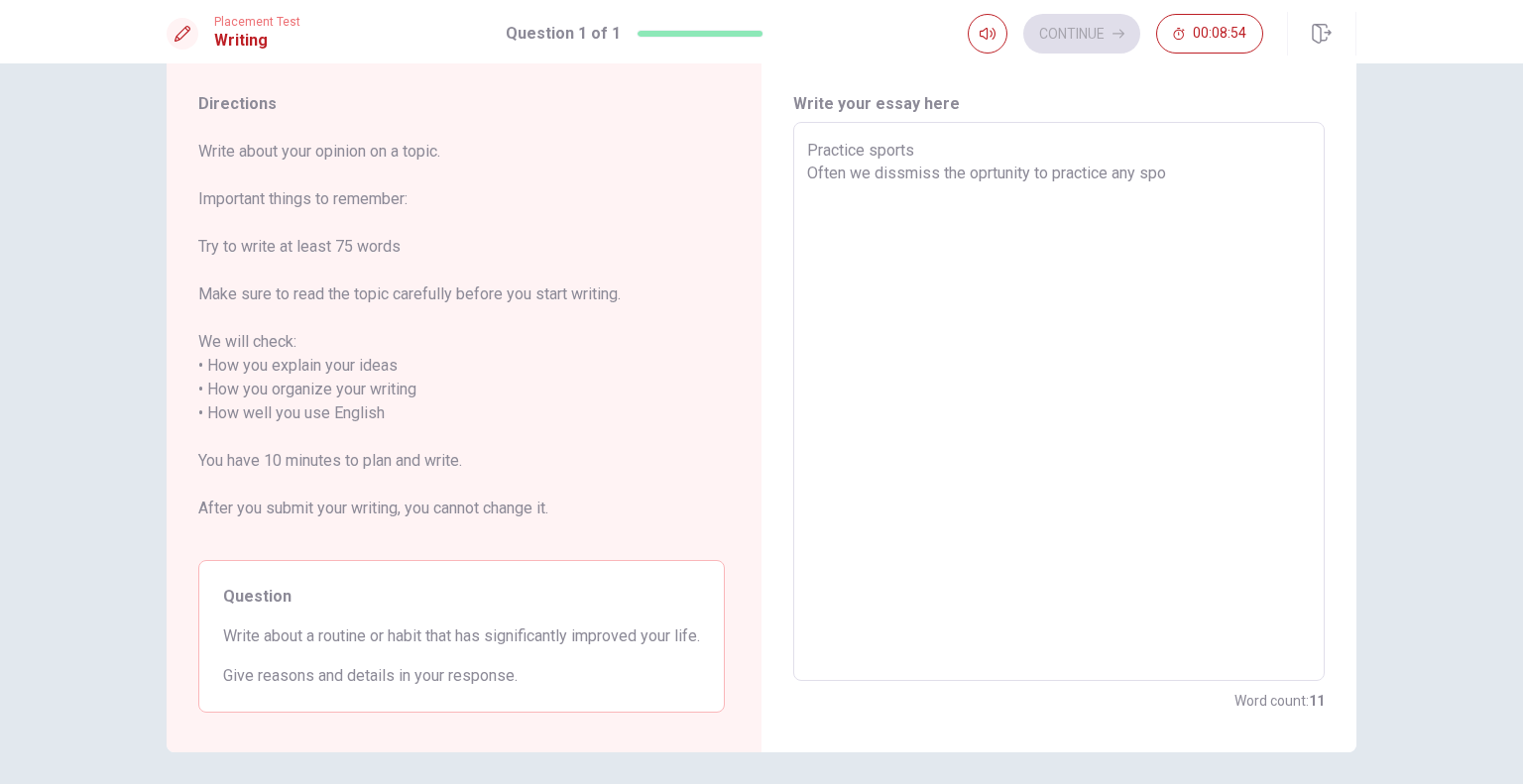 type on "x" 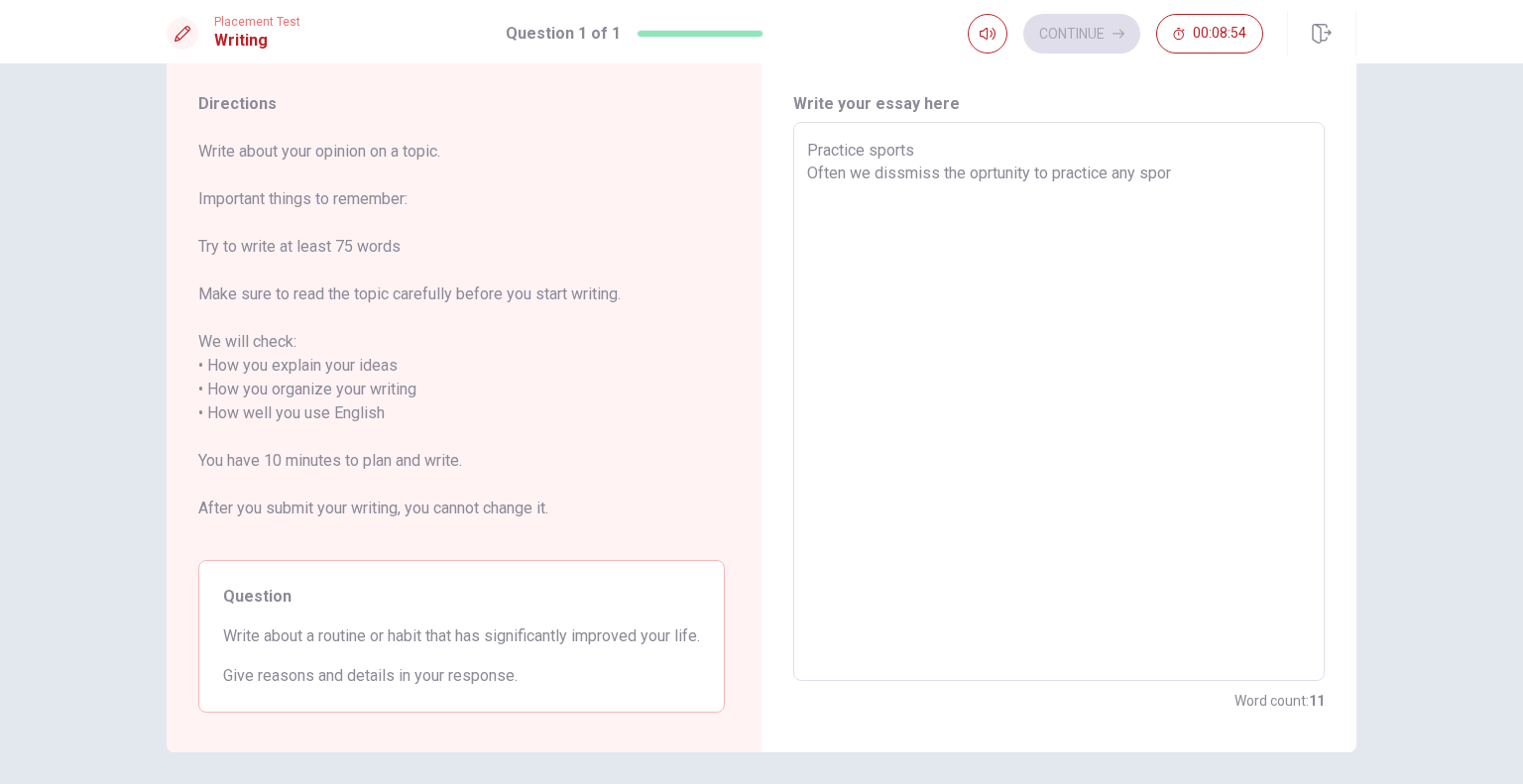 type on "x" 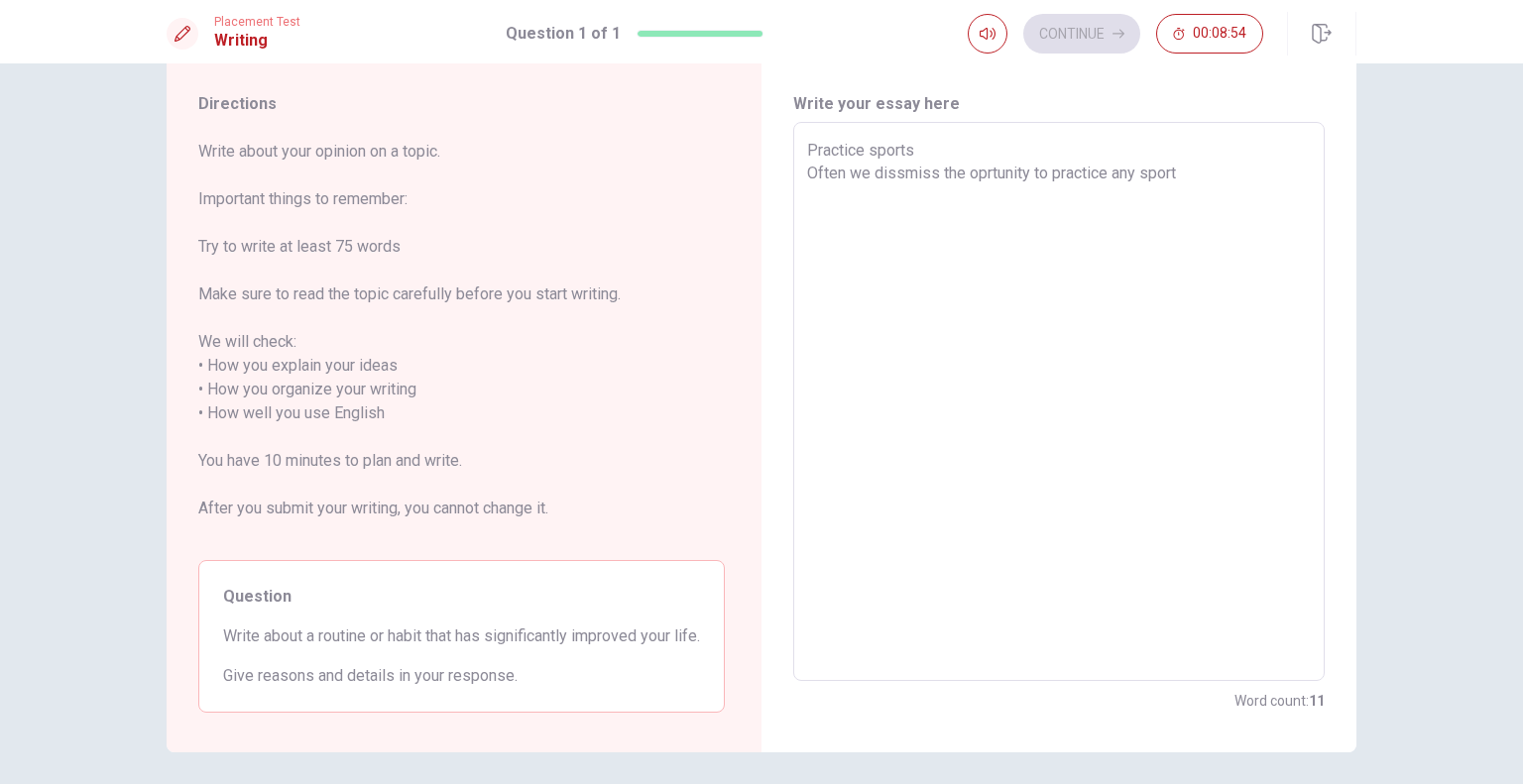type on "x" 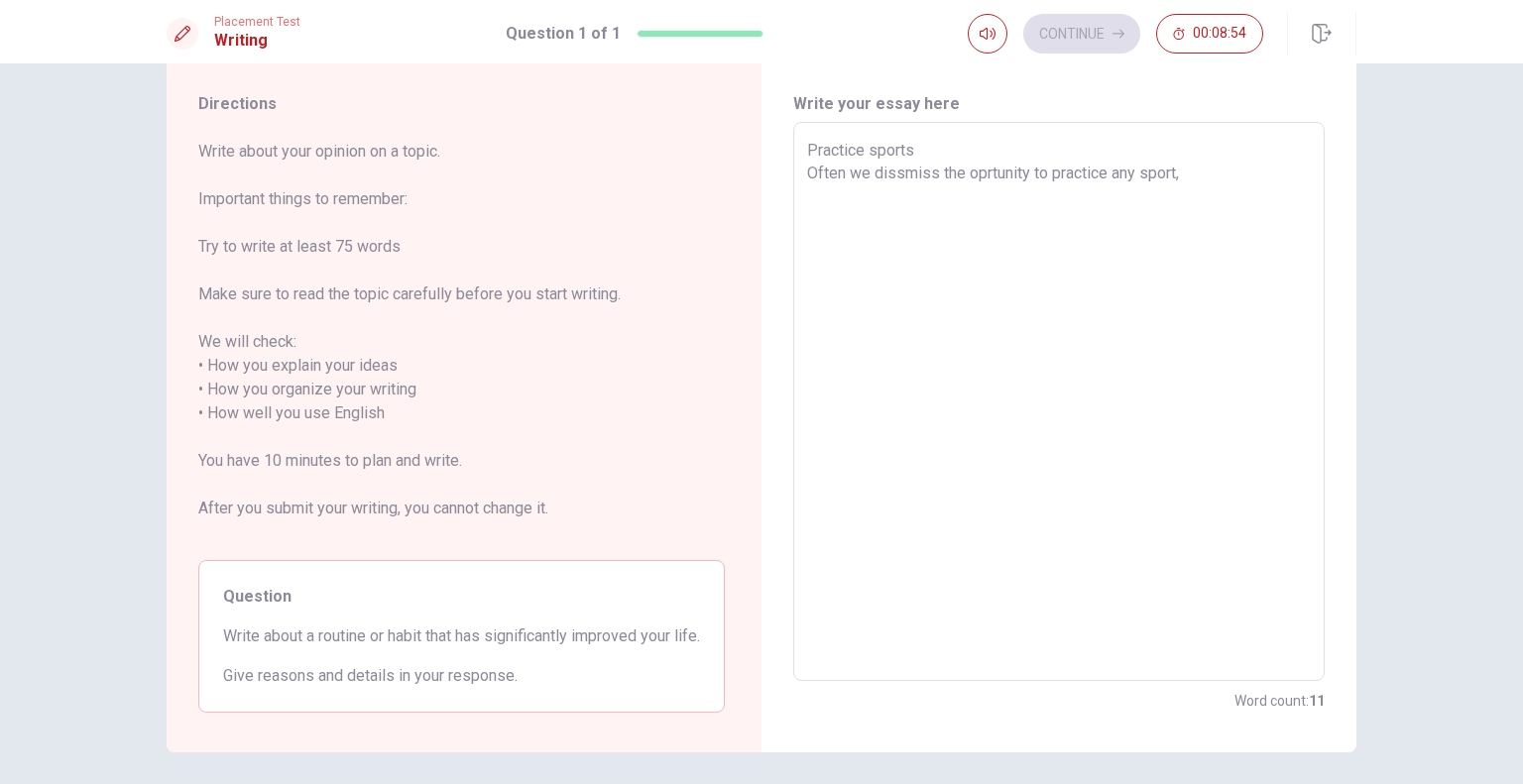 type on "x" 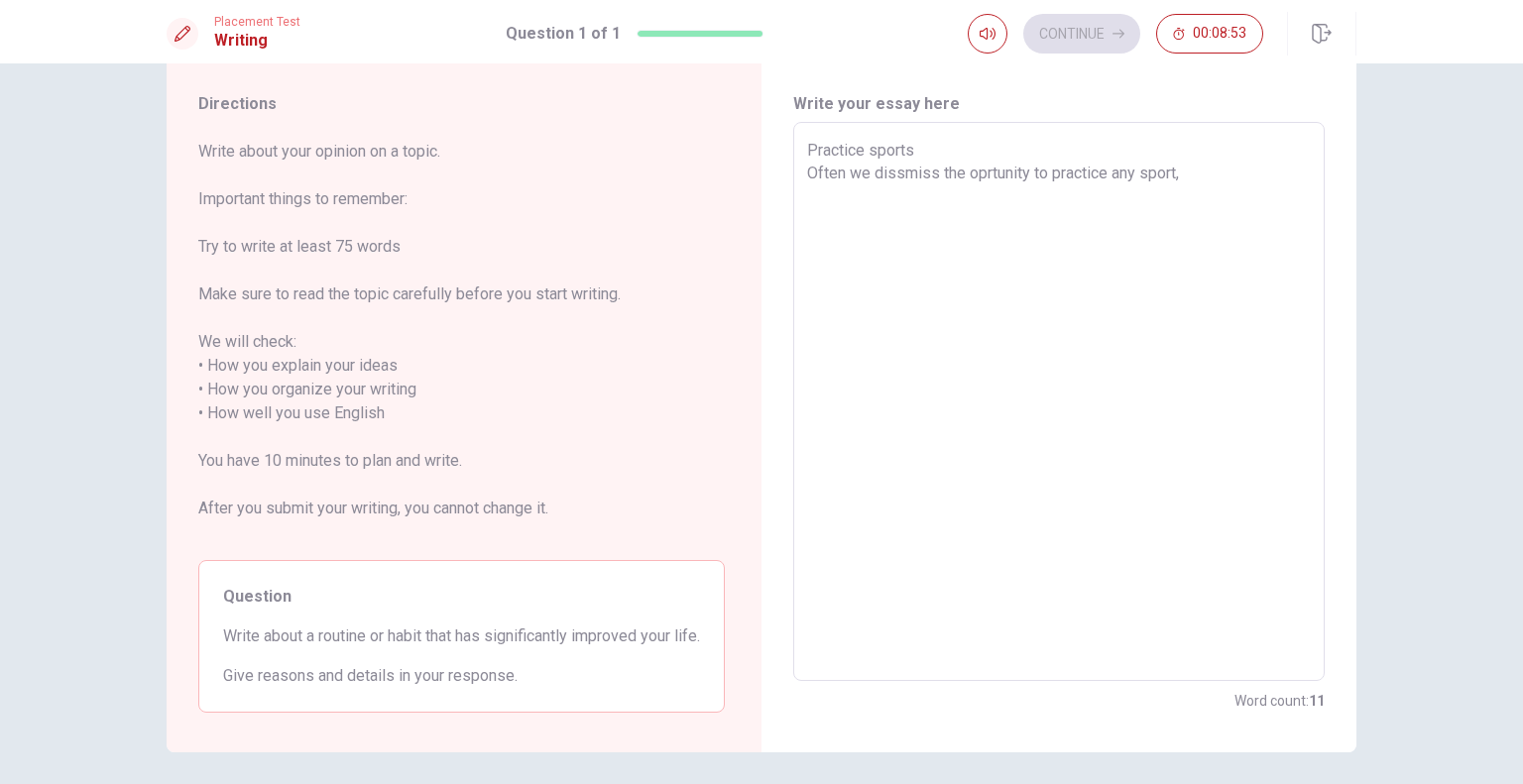 type on "Practice sports
Often we dissmiss the oprtunity to practice any sport," 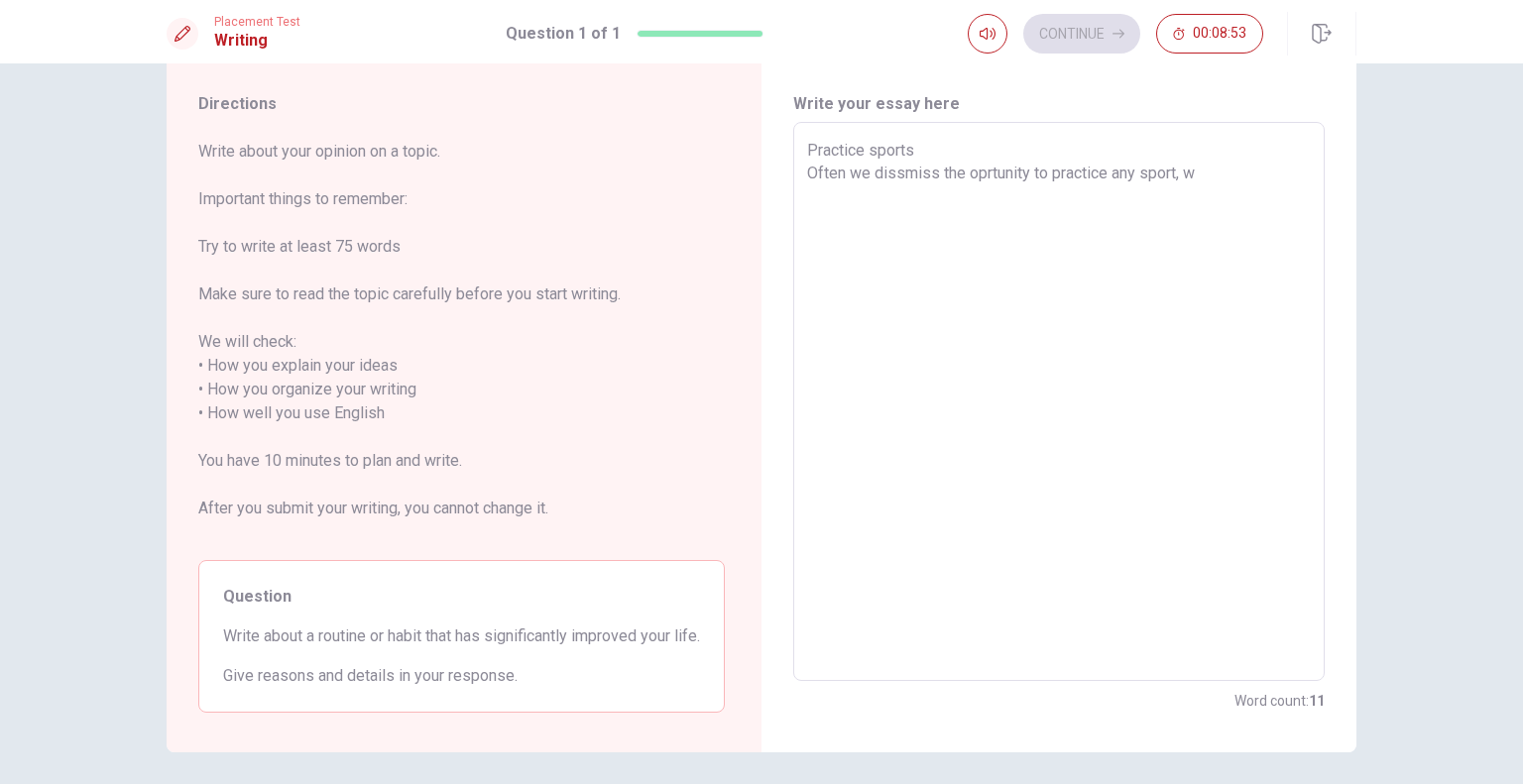 type on "x" 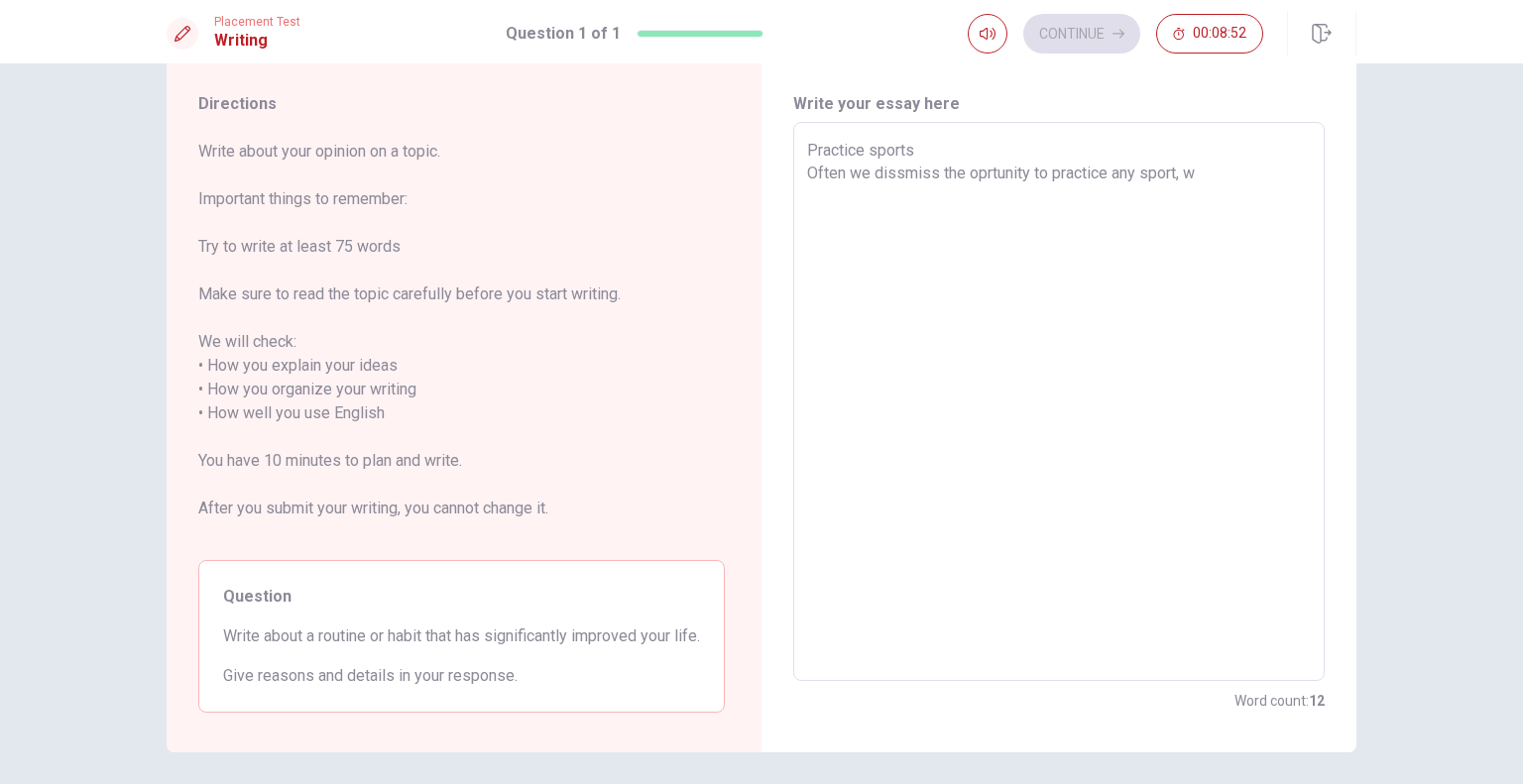type on "Practice sports
Often we dissmiss the oprtunity to practice any sport, we" 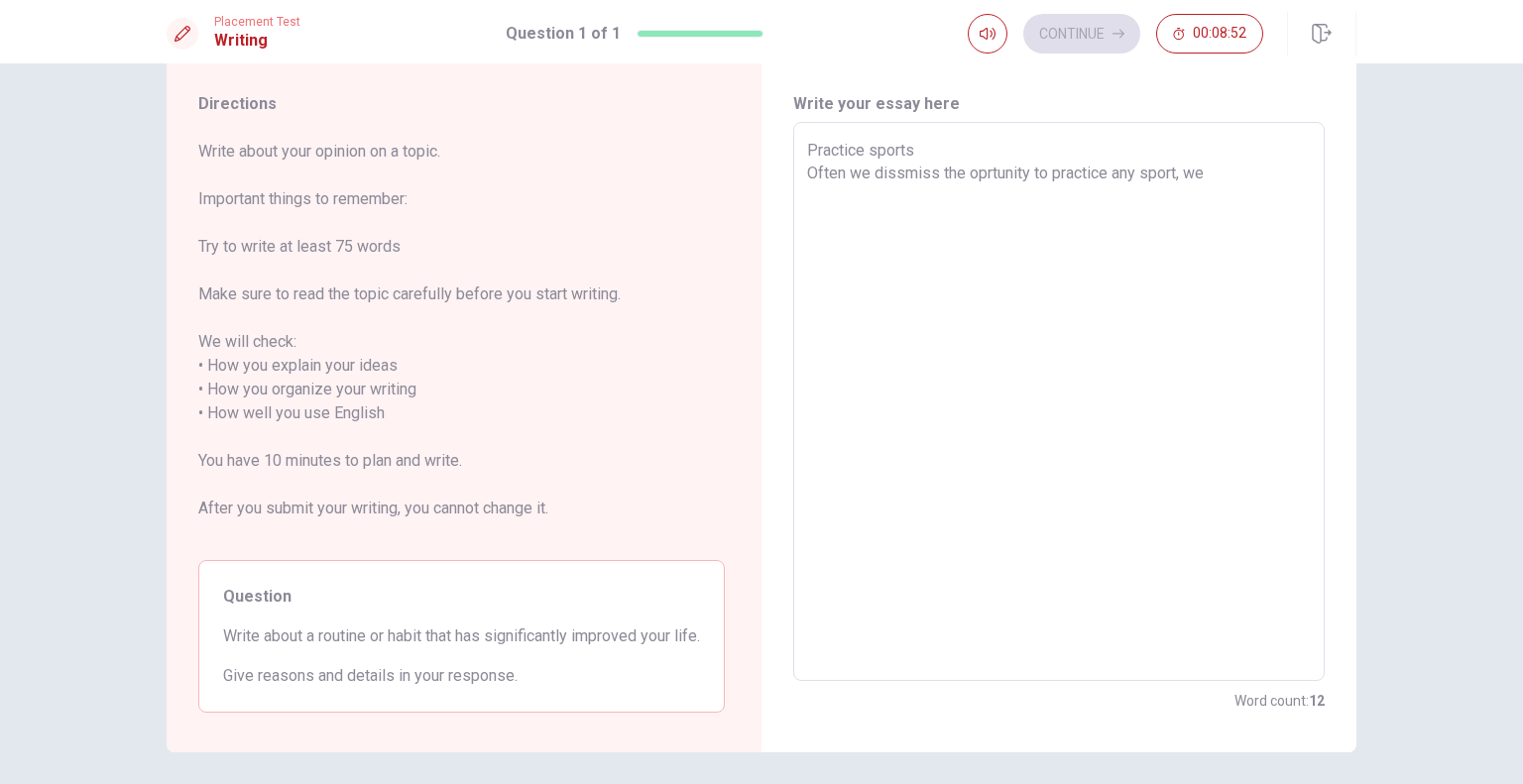 type on "x" 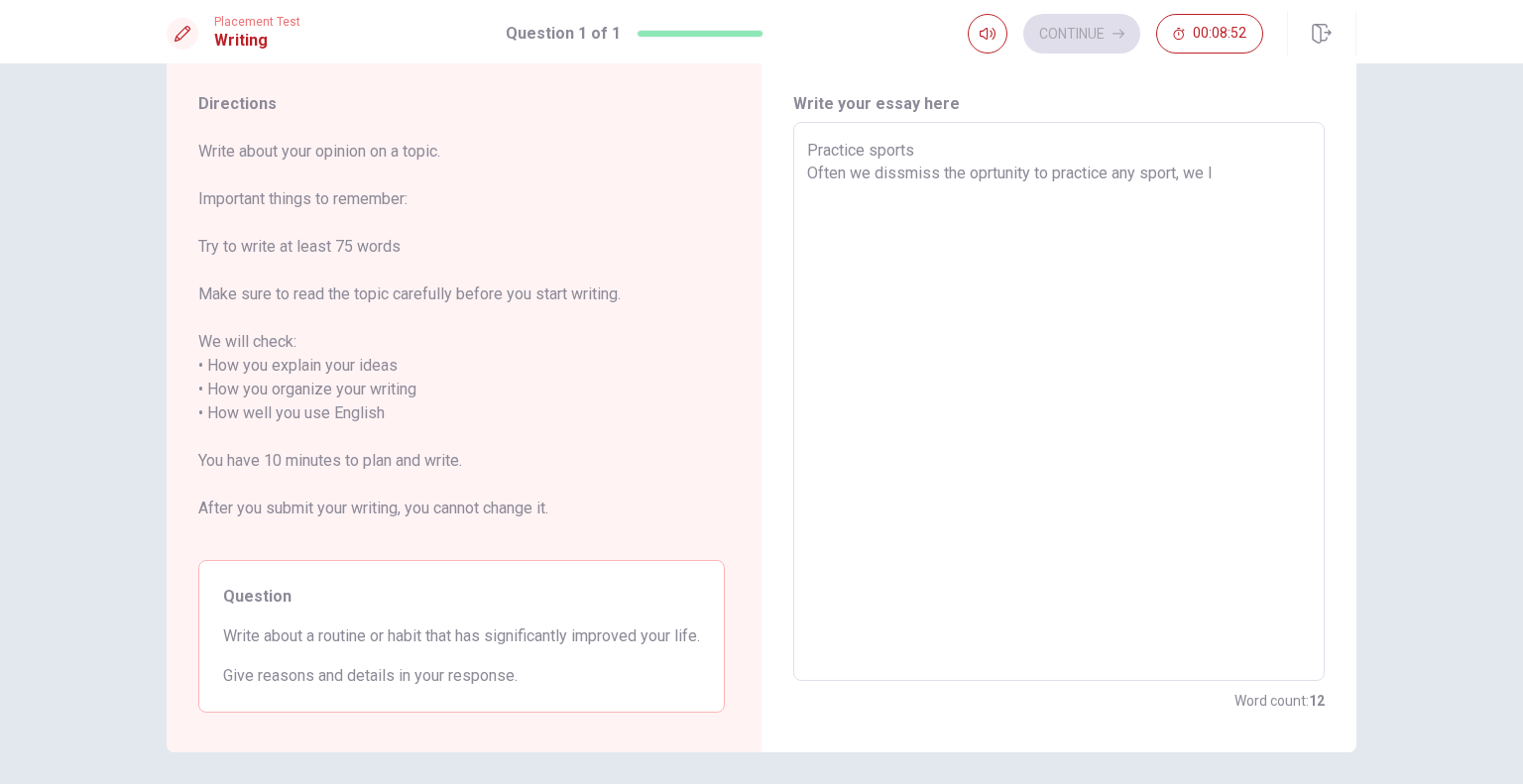 type 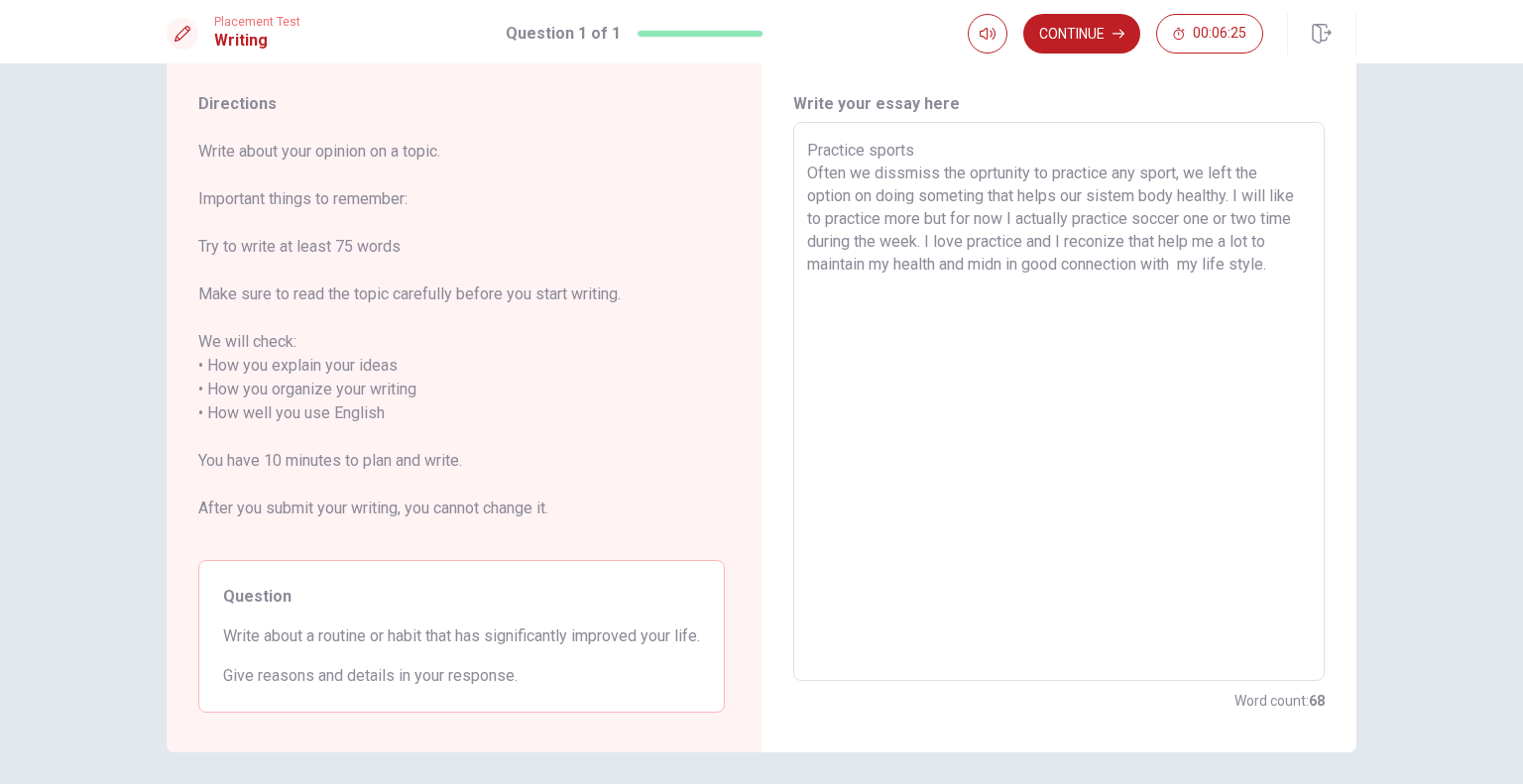 click on "Practice sports
Often we dissmiss the oprtunity to practice any sport, we left the option on doing someting that helps our sistem body healthy. I will like to practice more but for now I actually practice soccer one or two time during the week. I love practice and I reconize that help me a lot to maintain my health and midn in good connection with  my life style." at bounding box center [1059, 401] 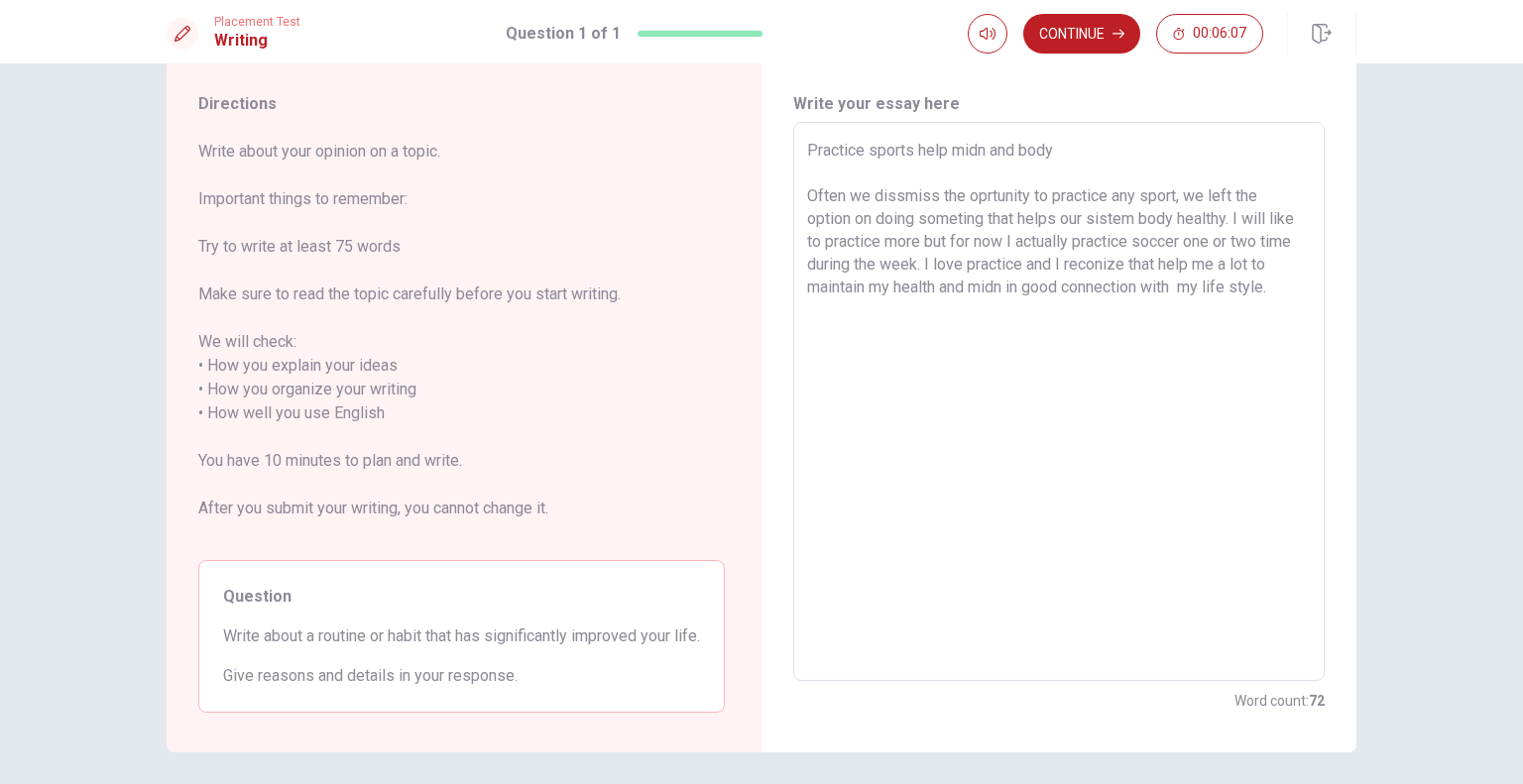 click on "Practice sports help midn and body
Often we dissmiss the oprtunity to practice any sport, we left the option on doing someting that helps our sistem body healthy. I will like to practice more but for now I actually practice soccer one or two time during the week. I love practice and I reconize that help me a lot to maintain my health and midn in good connection with  my life style." at bounding box center (1059, 401) 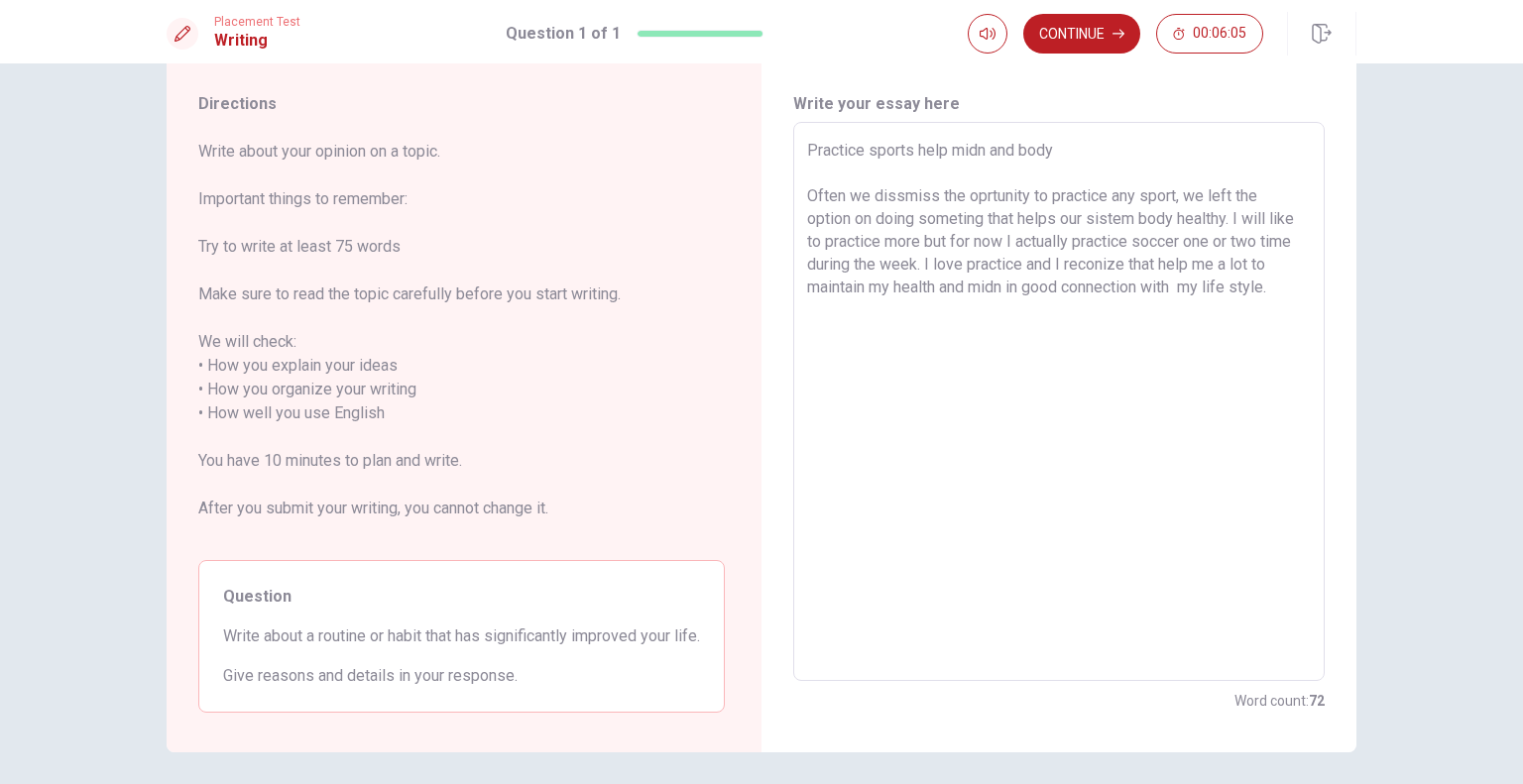 click on "Practice sports help midn and body
Often we dissmiss the oprtunity to practice any sport, we left the option on doing someting that helps our sistem body healthy. I will like to practice more but for now I actually practice soccer one or two time during the week. I love practice and I reconize that help me a lot to maintain my health and midn in good connection with  my life style." at bounding box center [1059, 401] 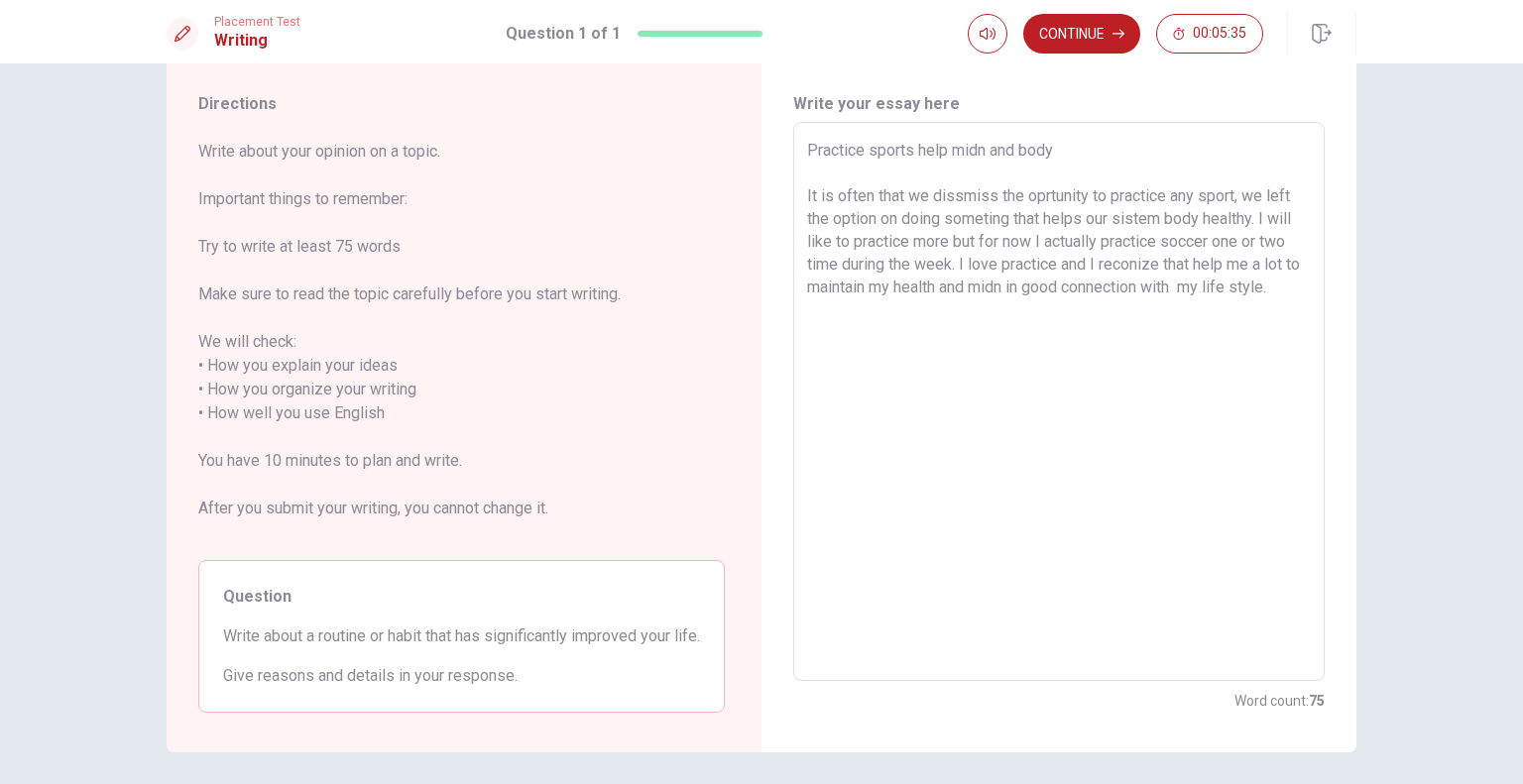 click on "Practice sports help midn and body
It is often that we dissmiss the oprtunity to practice any sport, we left the option on doing someting that helps our sistem body healthy. I will like to practice more but for now I actually practice soccer one or two time during the week. I love practice and I reconize that help me a lot to maintain my health and midn in good connection with  my life style." at bounding box center (1059, 401) 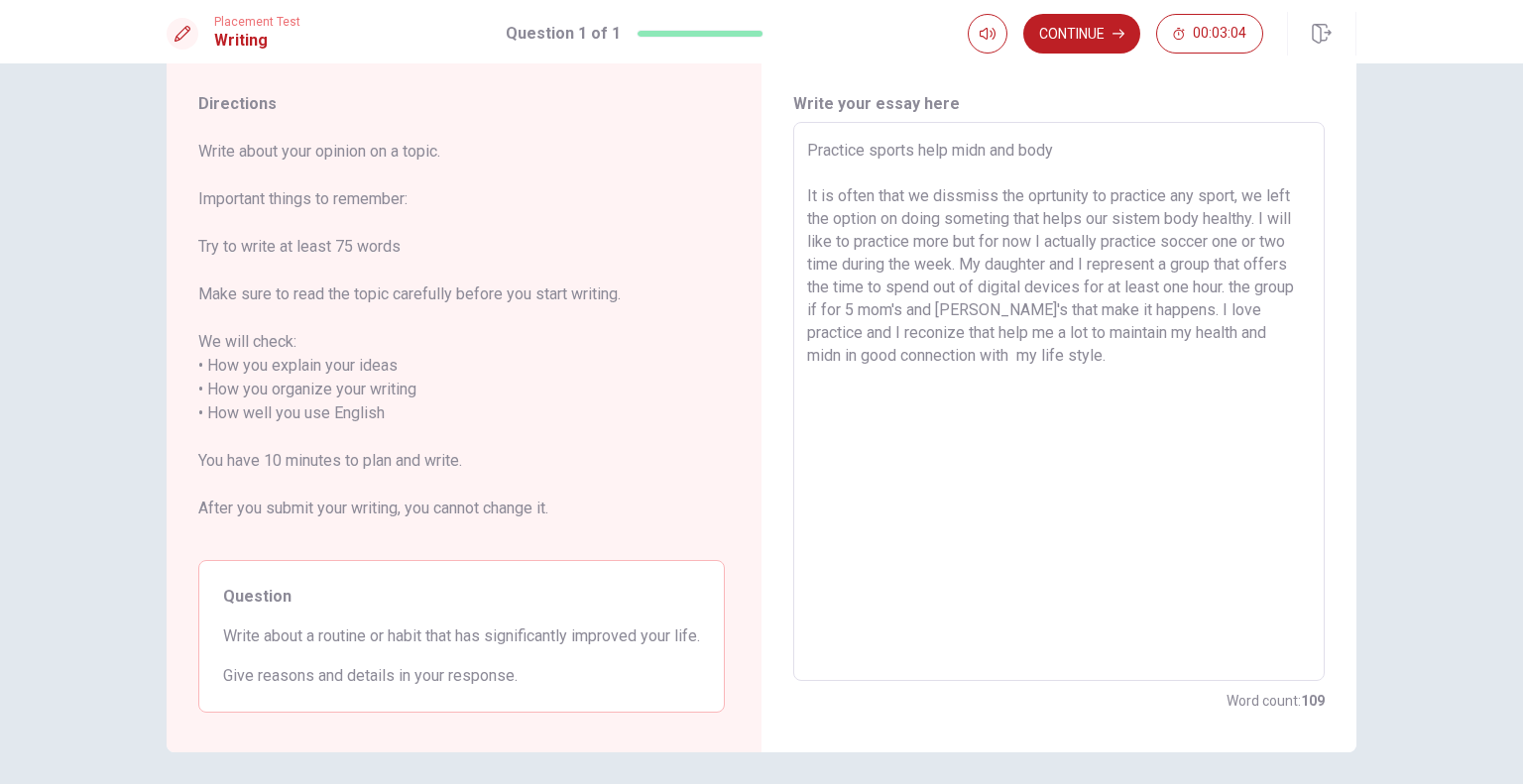 click on "Practice sports help midn and body
It is often that we dissmiss the oprtunity to practice any sport, we left the option on doing someting that helps our sistem body healthy. I will like to practice more but for now I actually practice soccer one or two time during the week. My daughter and I represent a group that offers the time to spend out of digital devices for at least one hour. the group if for 5 mom's and [PERSON_NAME]'s that make it happens. I love practice and I reconize that help me a lot to maintain my health and midn in good connection with  my life style." at bounding box center (1059, 401) 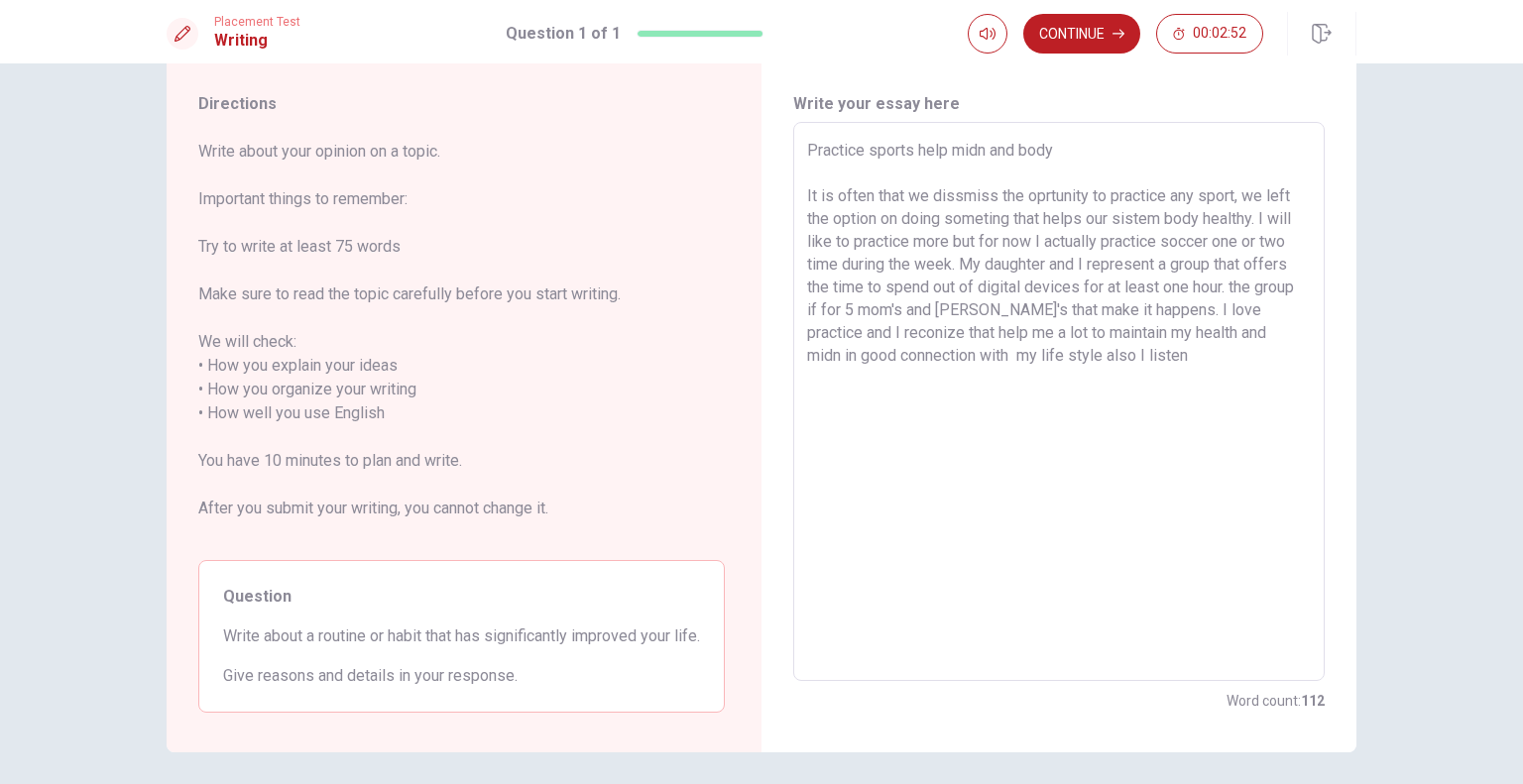 click on "Practice sports help midn and body
It is often that we dissmiss the oprtunity to practice any sport, we left the option on doing someting that helps our sistem body healthy. I will like to practice more but for now I actually practice soccer one or two time during the week. My daughter and I represent a group that offers the time to spend out of digital devices for at least one hour. the group if for 5 mom's and [PERSON_NAME]'s that make it happens. I love practice and I reconize that help me a lot to maintain my health and midn in good connection with  my life style also I listen" at bounding box center (1059, 401) 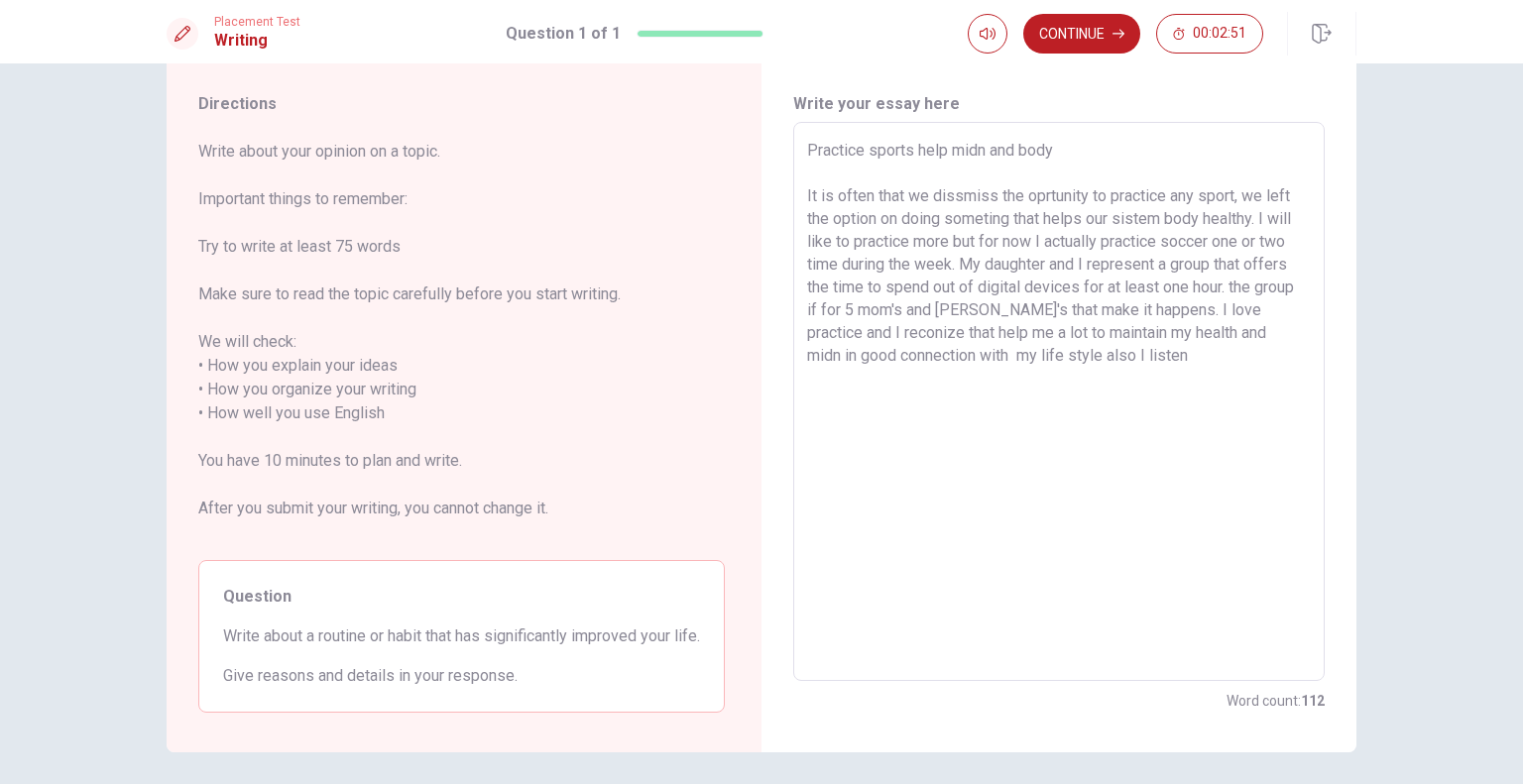 click on "Practice sports help midn and body
It is often that we dissmiss the oprtunity to practice any sport, we left the option on doing someting that helps our sistem body healthy. I will like to practice more but for now I actually practice soccer one or two time during the week. My daughter and I represent a group that offers the time to spend out of digital devices for at least one hour. the group if for 5 mom's and [PERSON_NAME]'s that make it happens. I love practice and I reconize that help me a lot to maintain my health and midn in good connection with  my life style also I listen" at bounding box center [1059, 401] 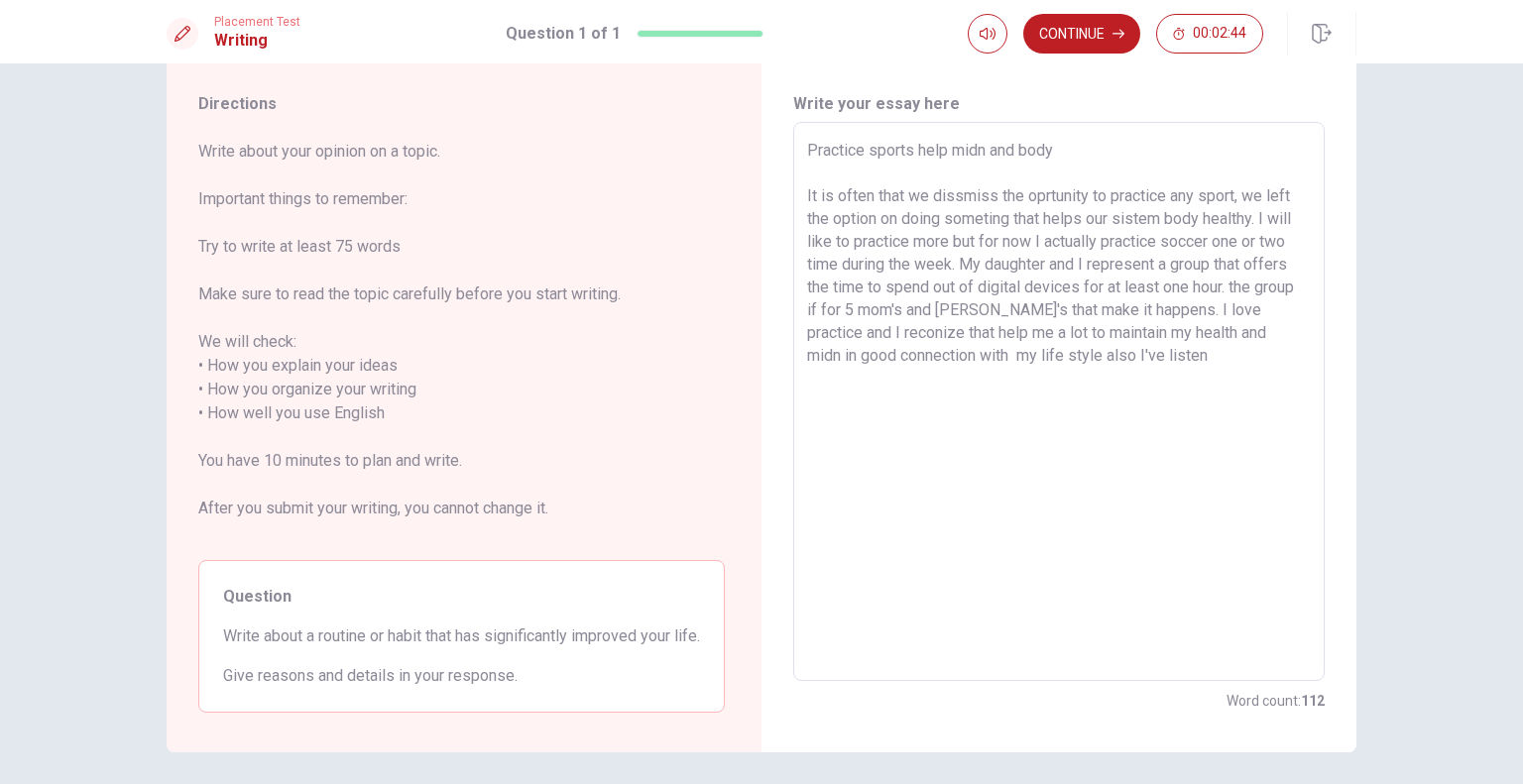 click on "Practice sports help midn and body
It is often that we dissmiss the oprtunity to practice any sport, we left the option on doing someting that helps our sistem body healthy. I will like to practice more but for now I actually practice soccer one or two time during the week. My daughter and I represent a group that offers the time to spend out of digital devices for at least one hour. the group if for 5 mom's and [PERSON_NAME]'s that make it happens. I love practice and I reconize that help me a lot to maintain my health and midn in good connection with  my life style also I've listen" at bounding box center (1059, 401) 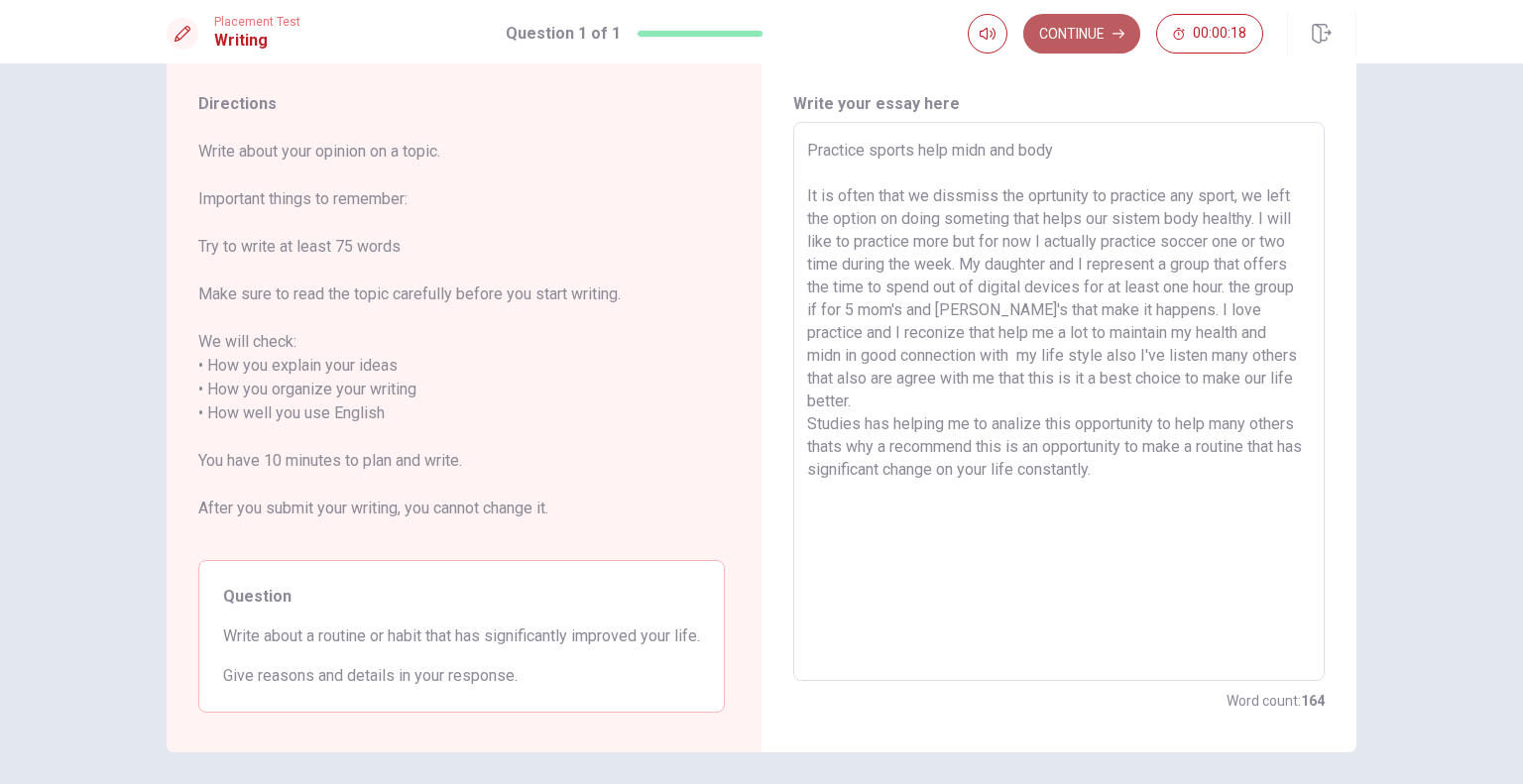 click on "Continue" at bounding box center (1082, 34) 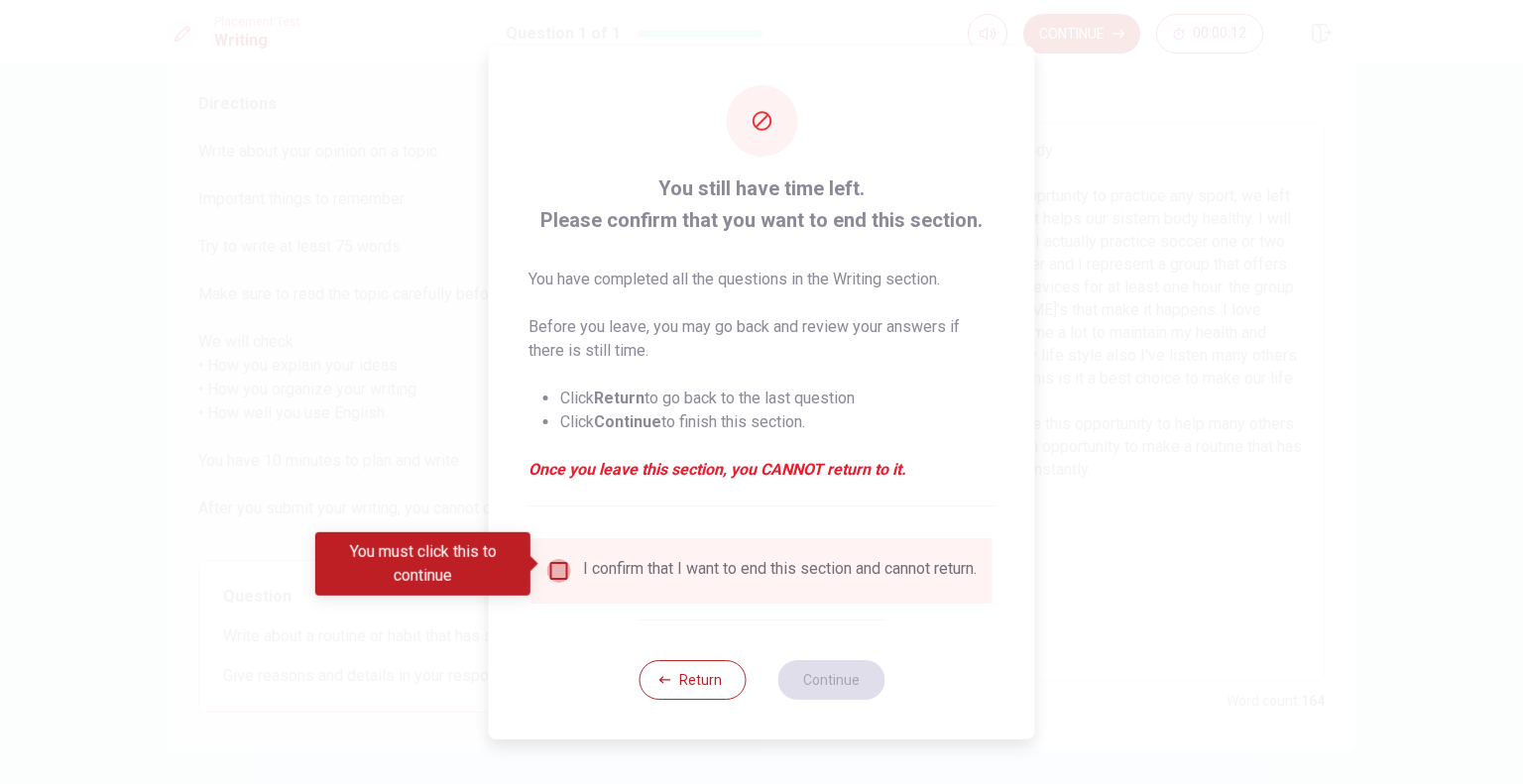 click at bounding box center [559, 571] 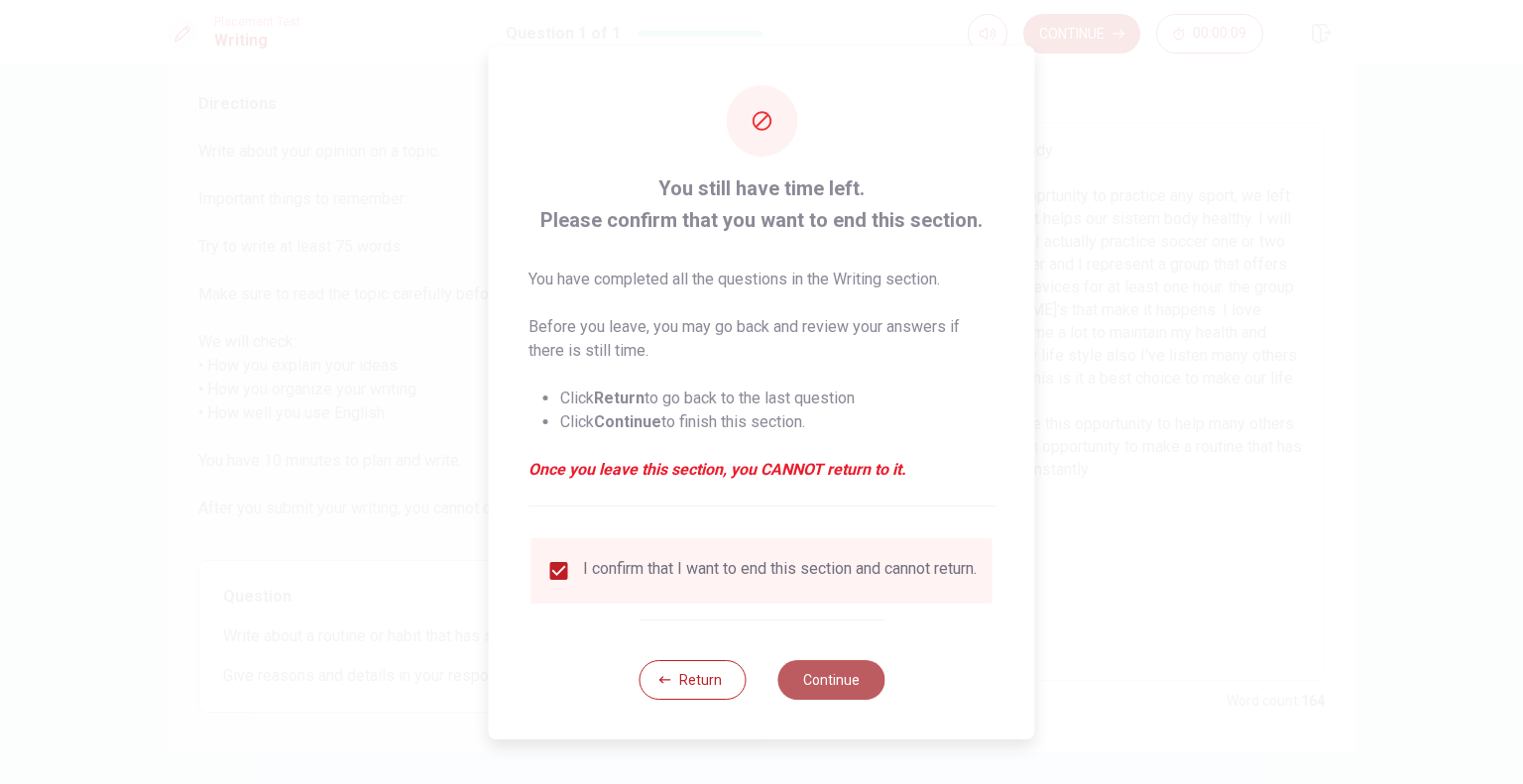 click on "Continue" at bounding box center [831, 680] 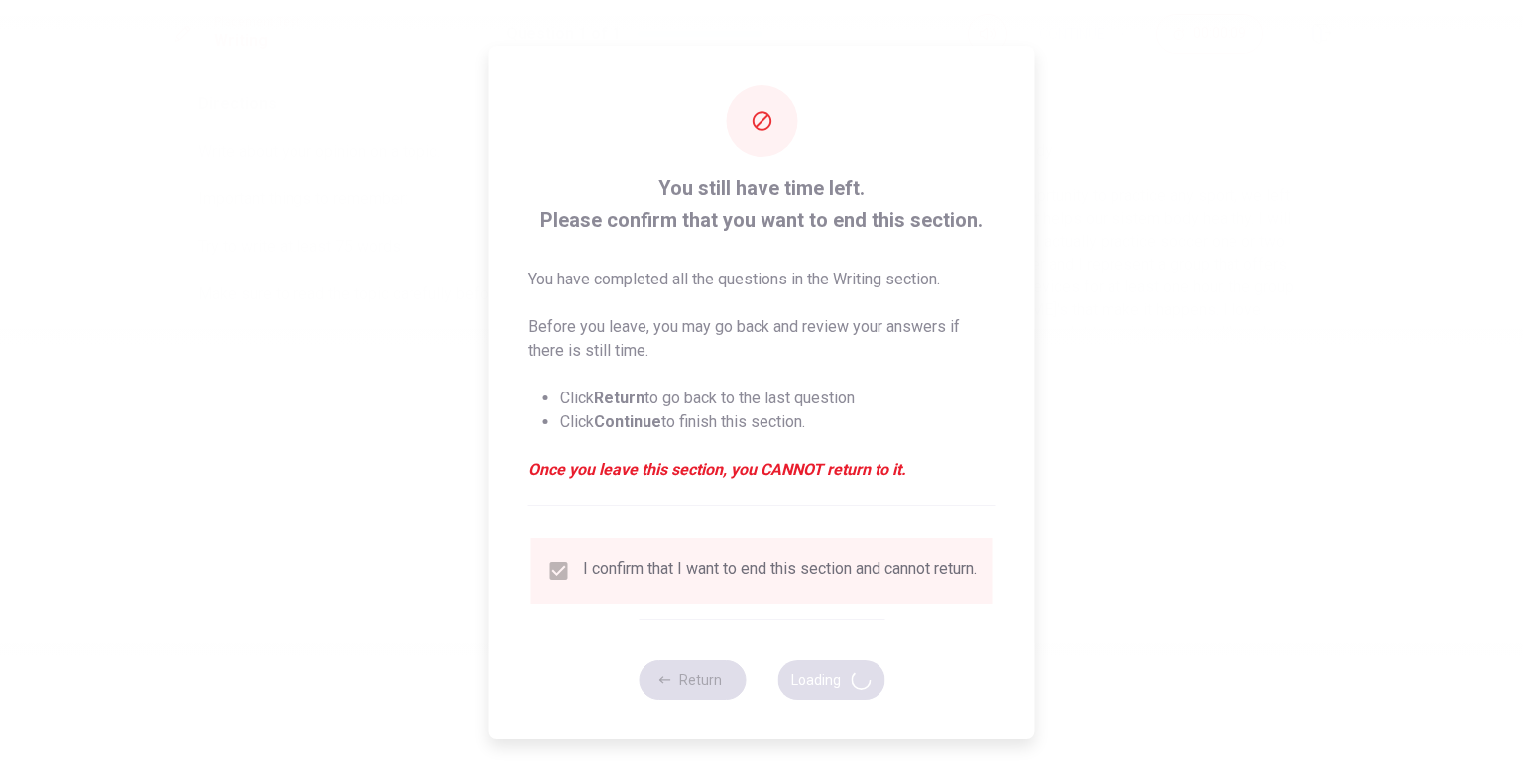 scroll, scrollTop: 0, scrollLeft: 0, axis: both 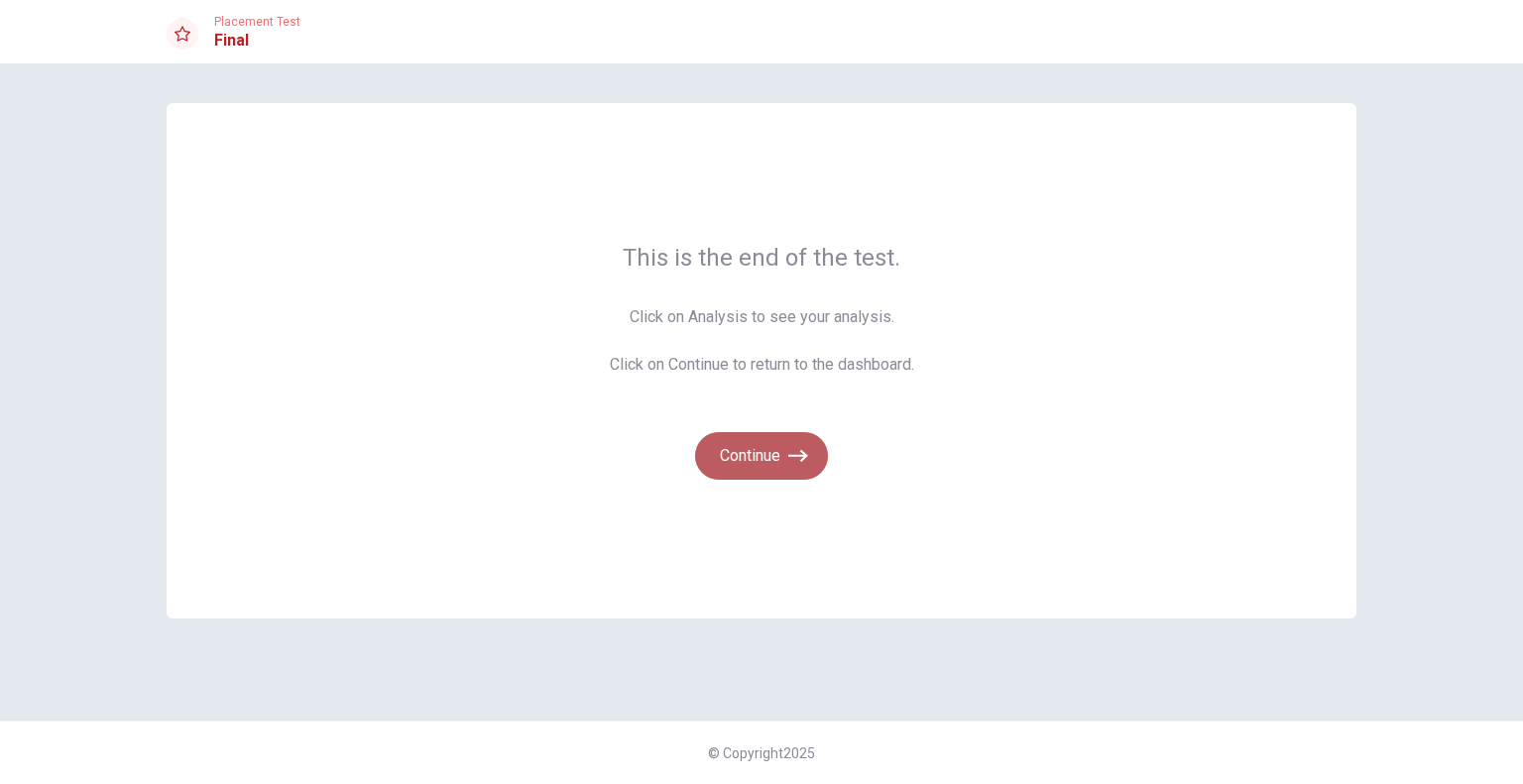click 